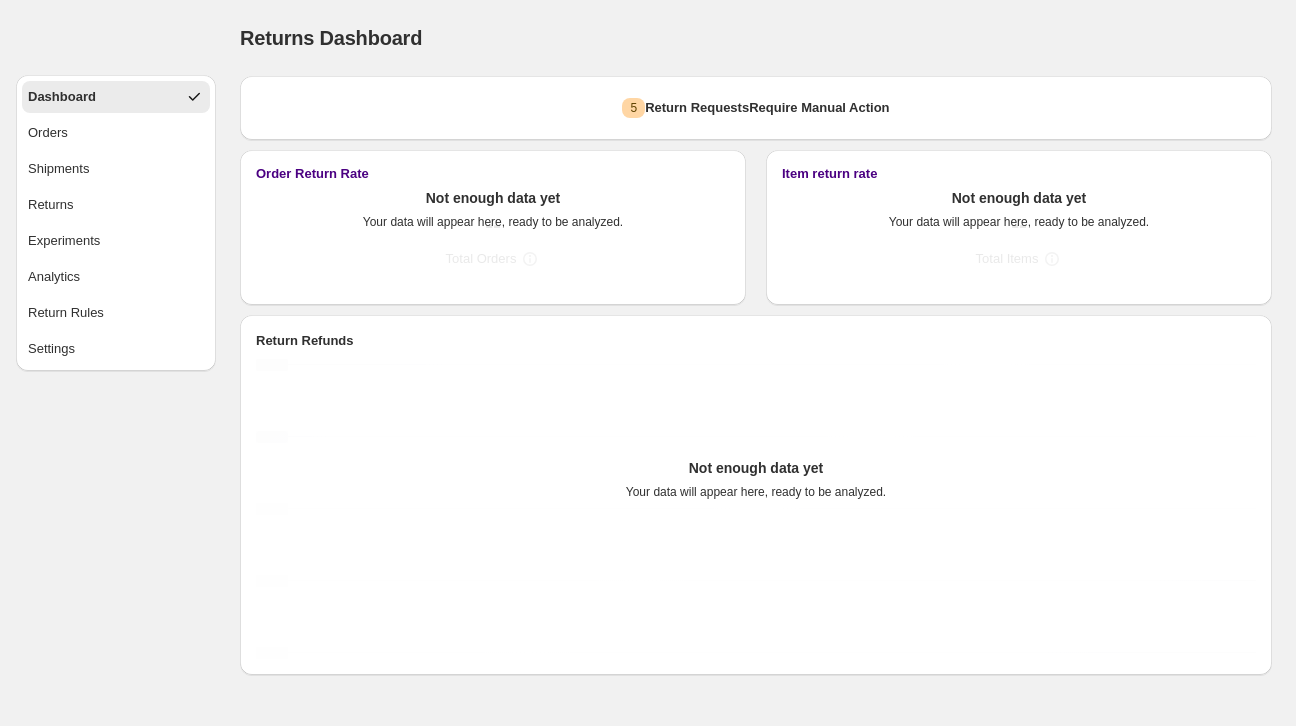 scroll, scrollTop: 0, scrollLeft: 0, axis: both 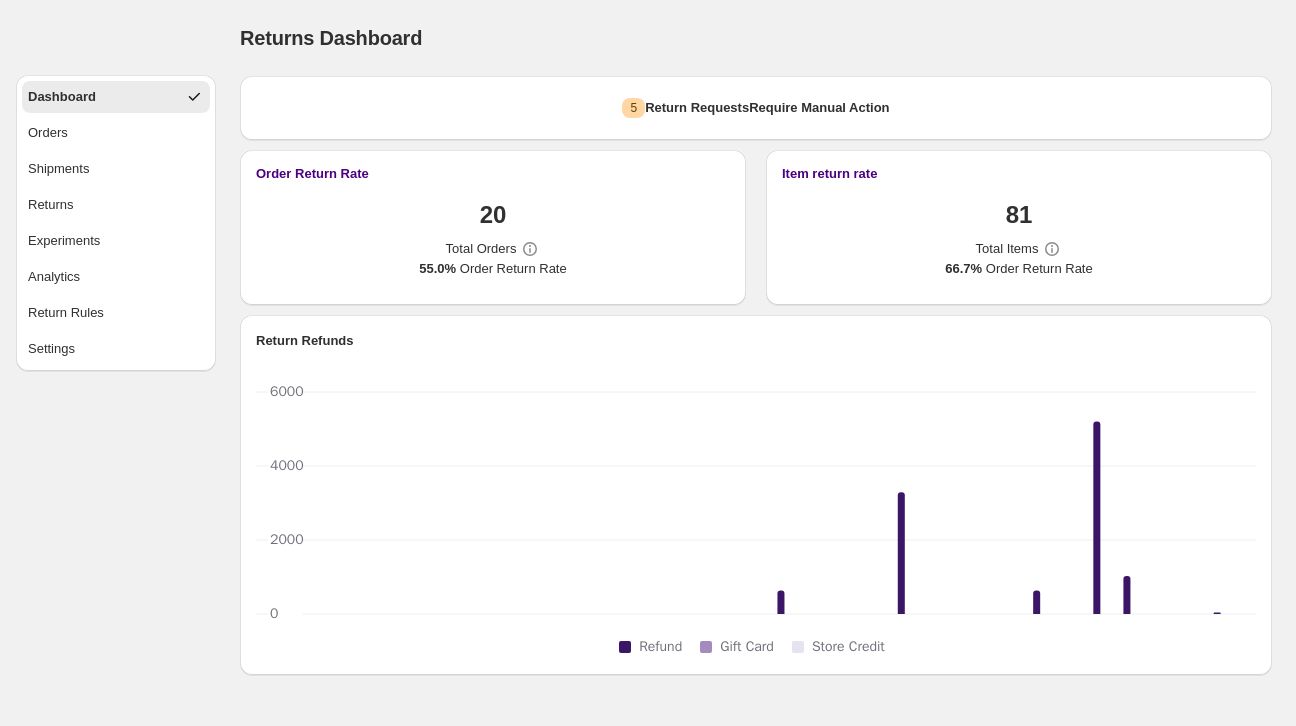 select on "********" 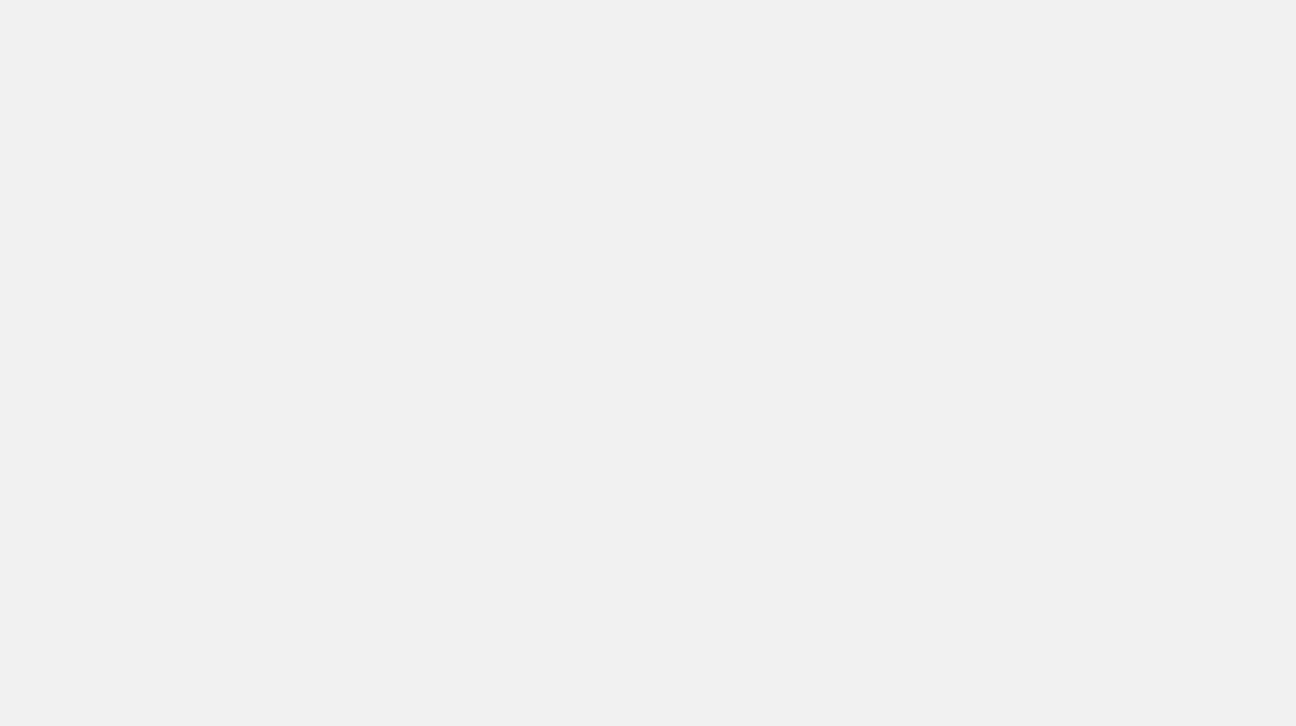 scroll, scrollTop: 0, scrollLeft: 0, axis: both 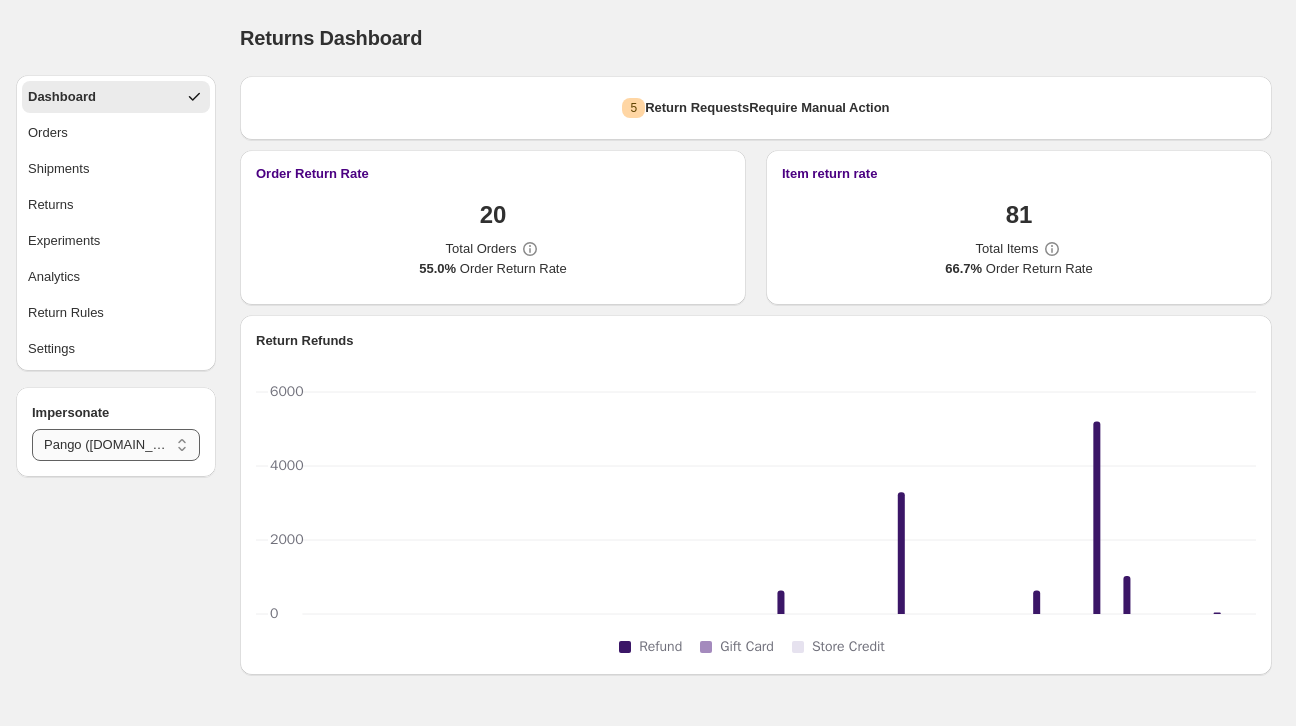drag, startPoint x: 108, startPoint y: 440, endPoint x: 145, endPoint y: 431, distance: 38.078865 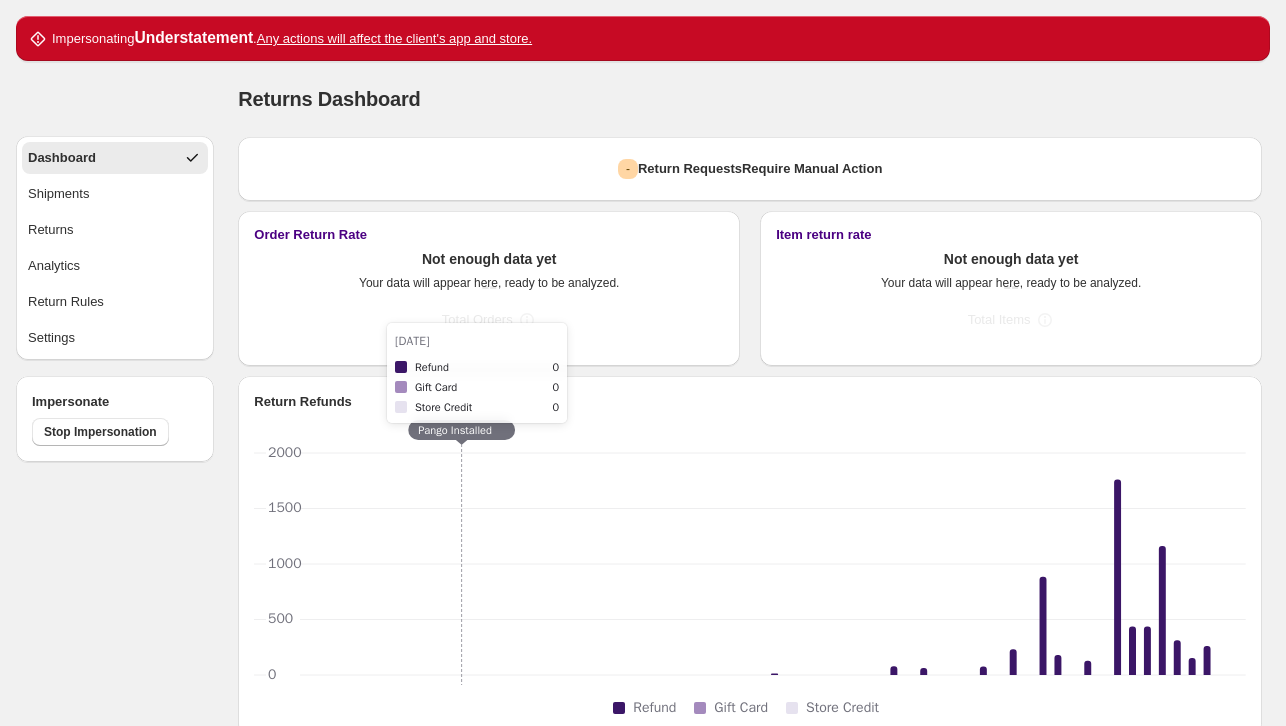 scroll, scrollTop: 44, scrollLeft: 0, axis: vertical 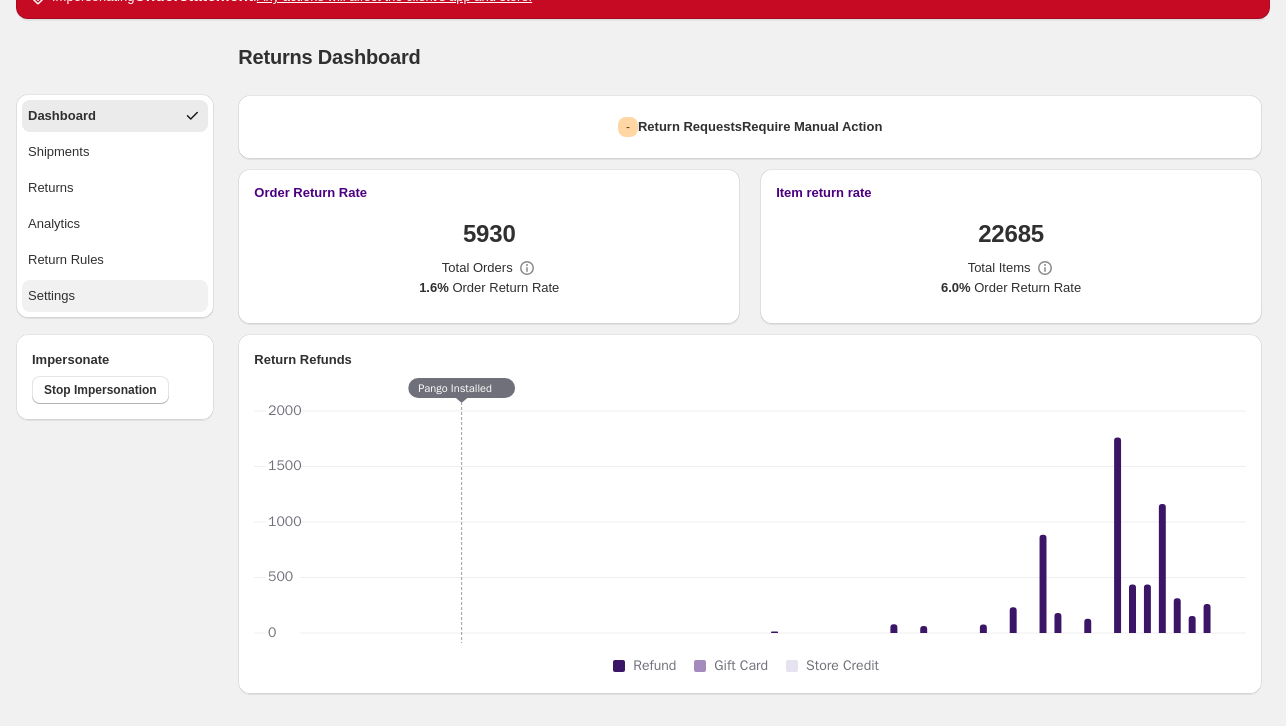 click on "Settings" at bounding box center [115, 296] 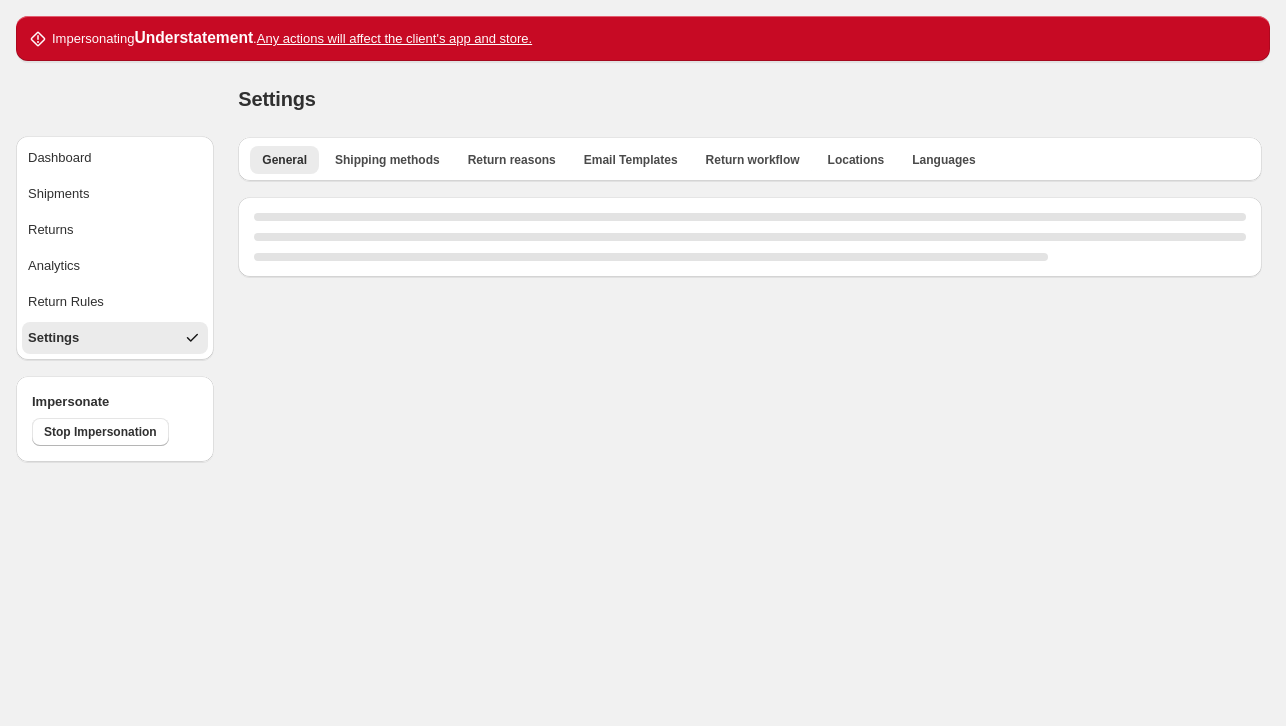 select on "**" 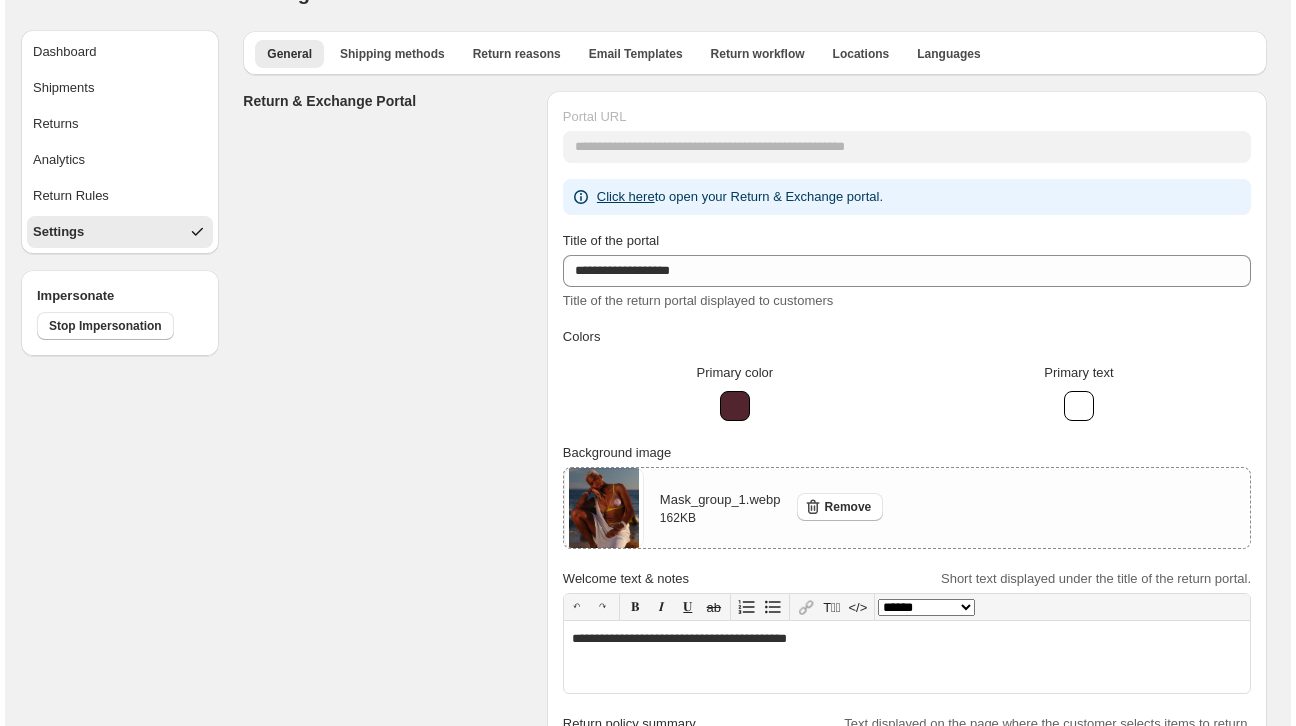 scroll, scrollTop: 0, scrollLeft: 0, axis: both 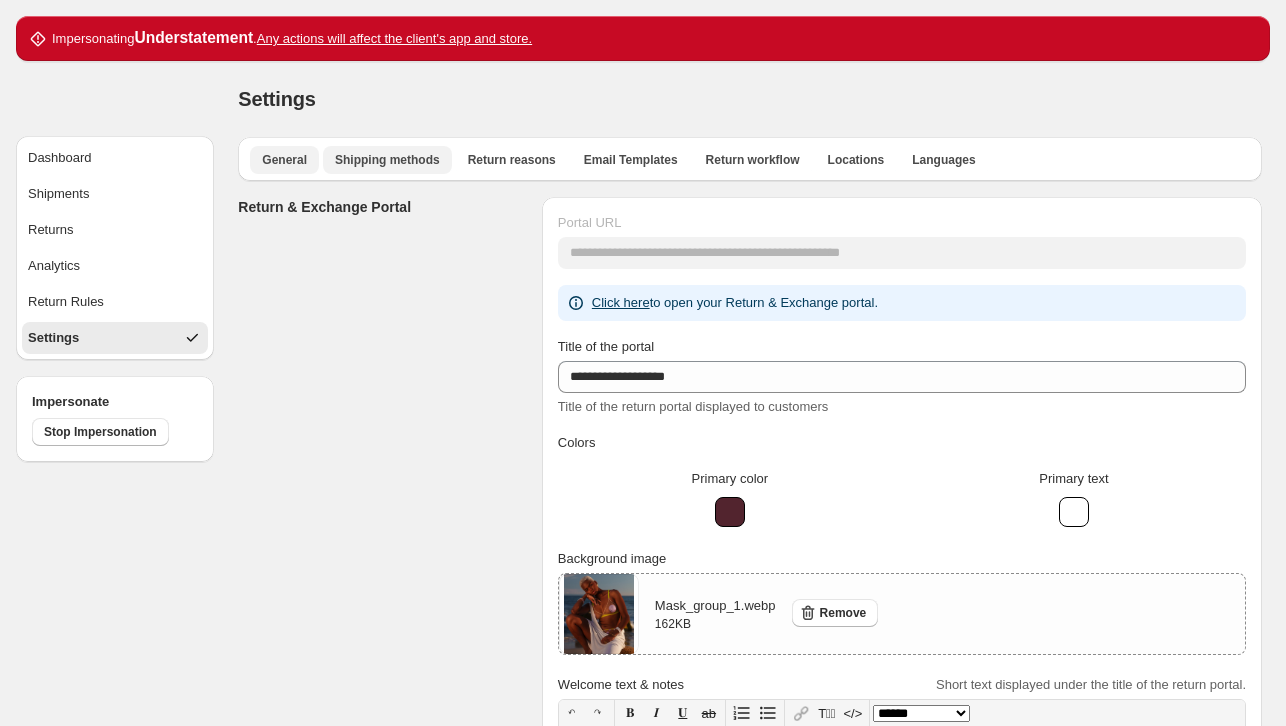 click on "Shipping methods" at bounding box center (387, 160) 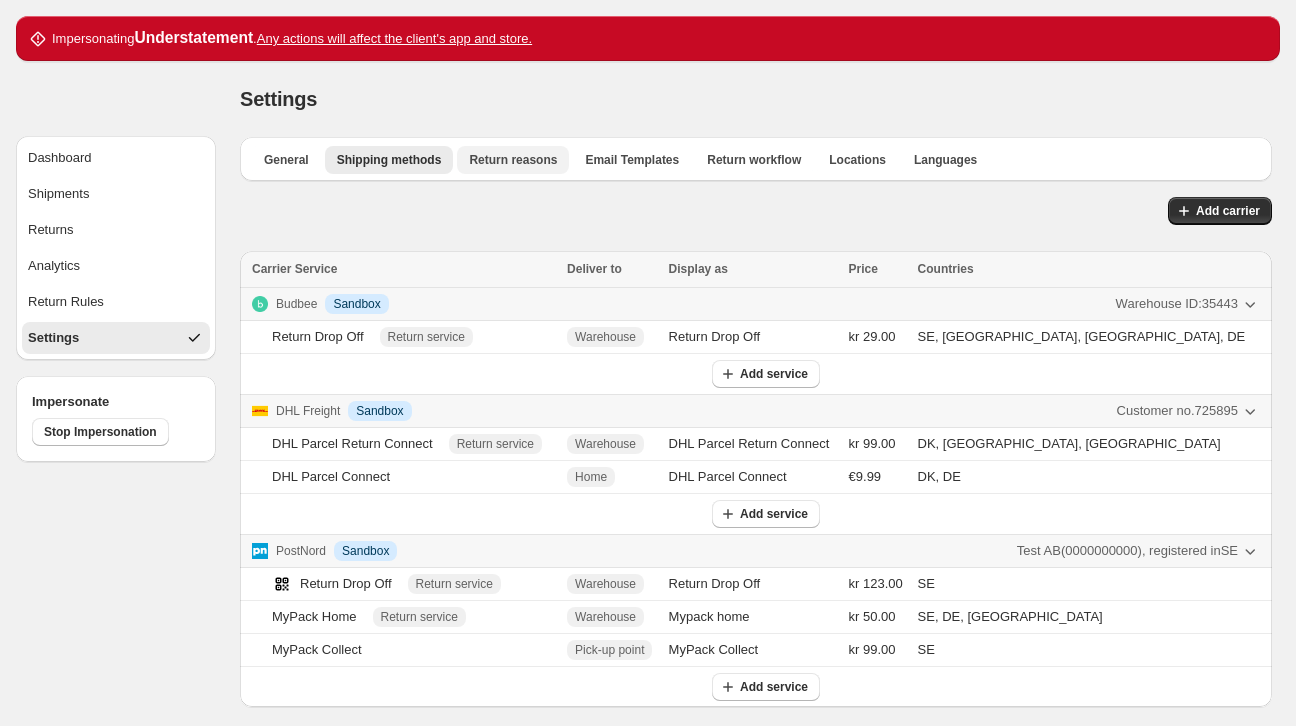 click on "Return reasons" at bounding box center (513, 160) 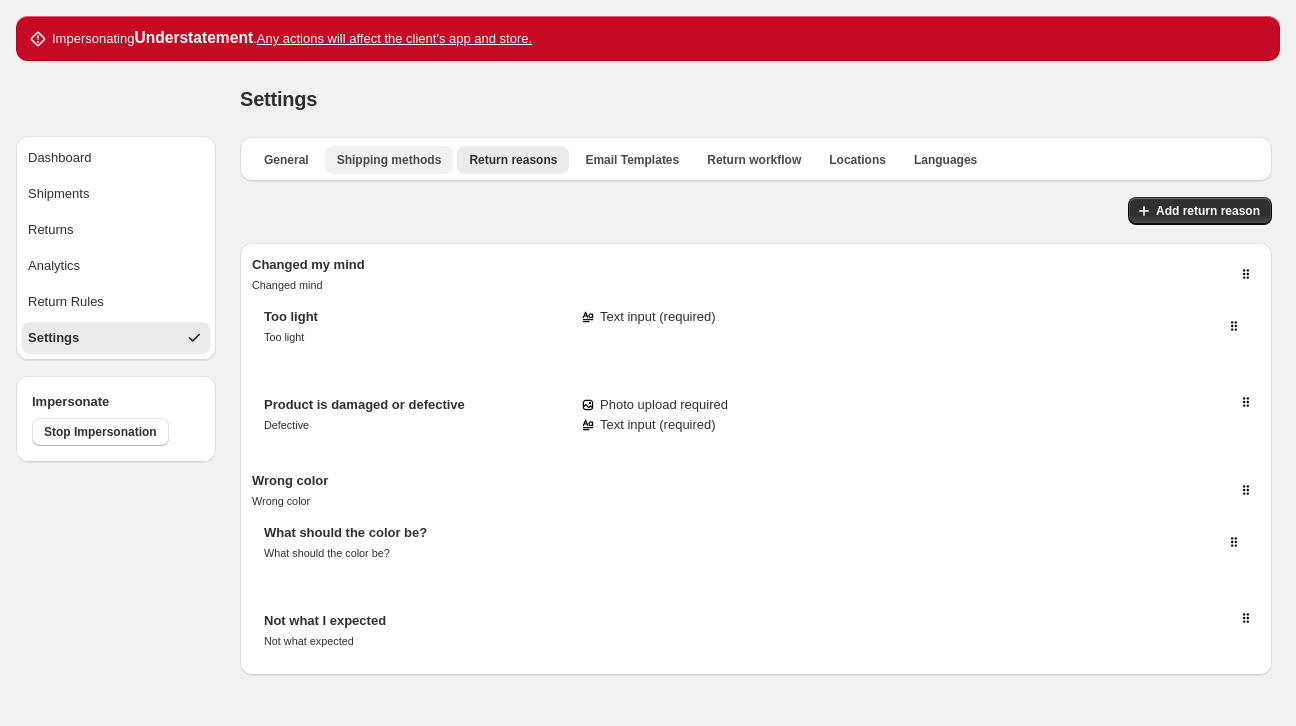 click on "Shipping methods" at bounding box center [389, 160] 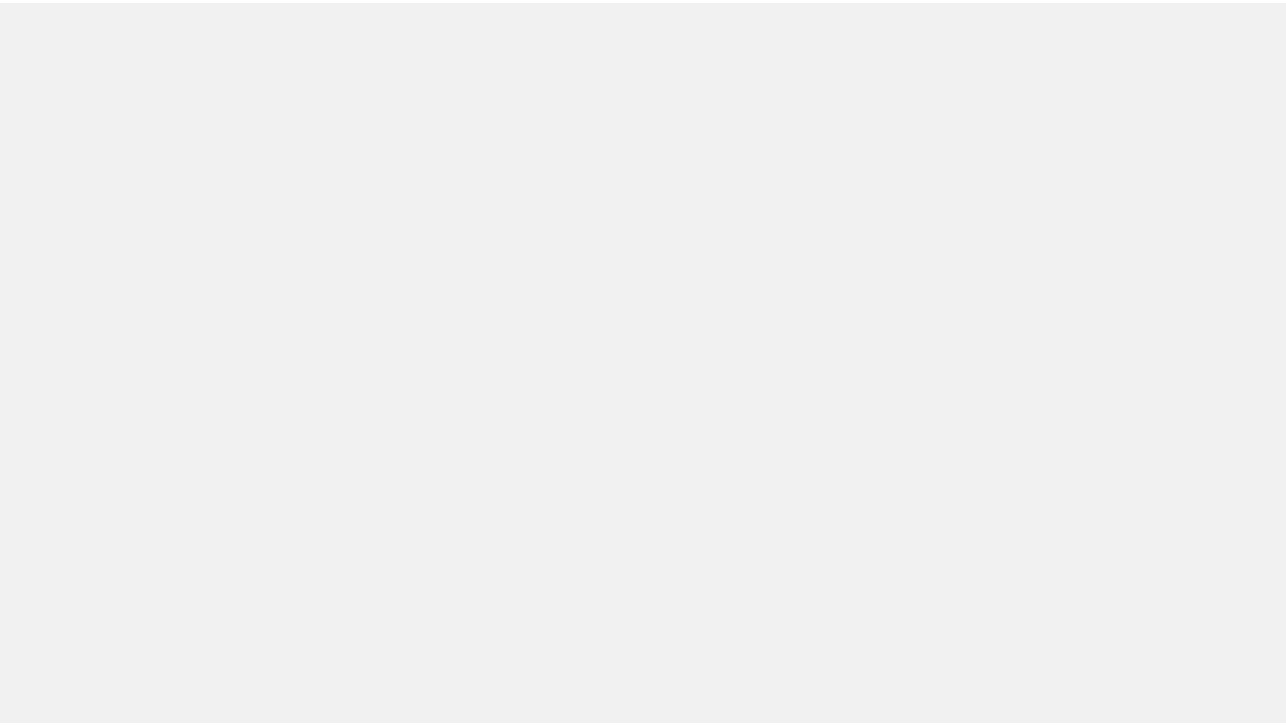 scroll, scrollTop: 0, scrollLeft: 0, axis: both 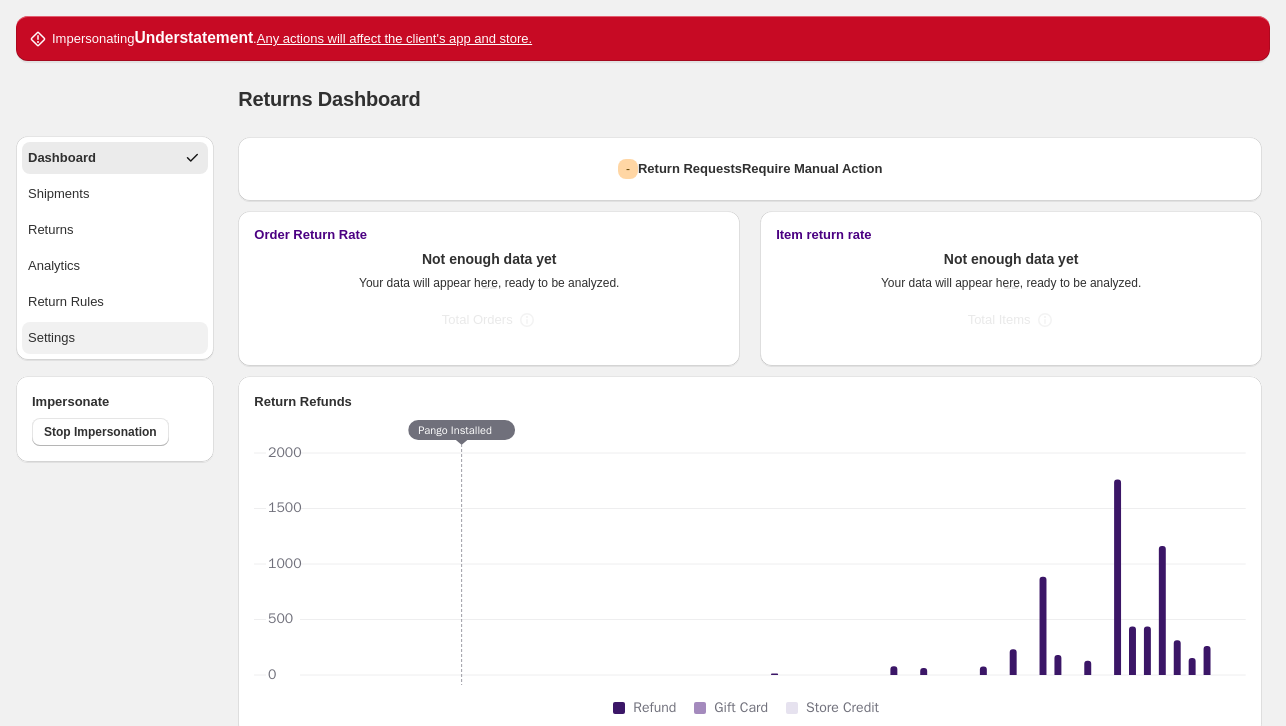 click on "Settings" at bounding box center (115, 338) 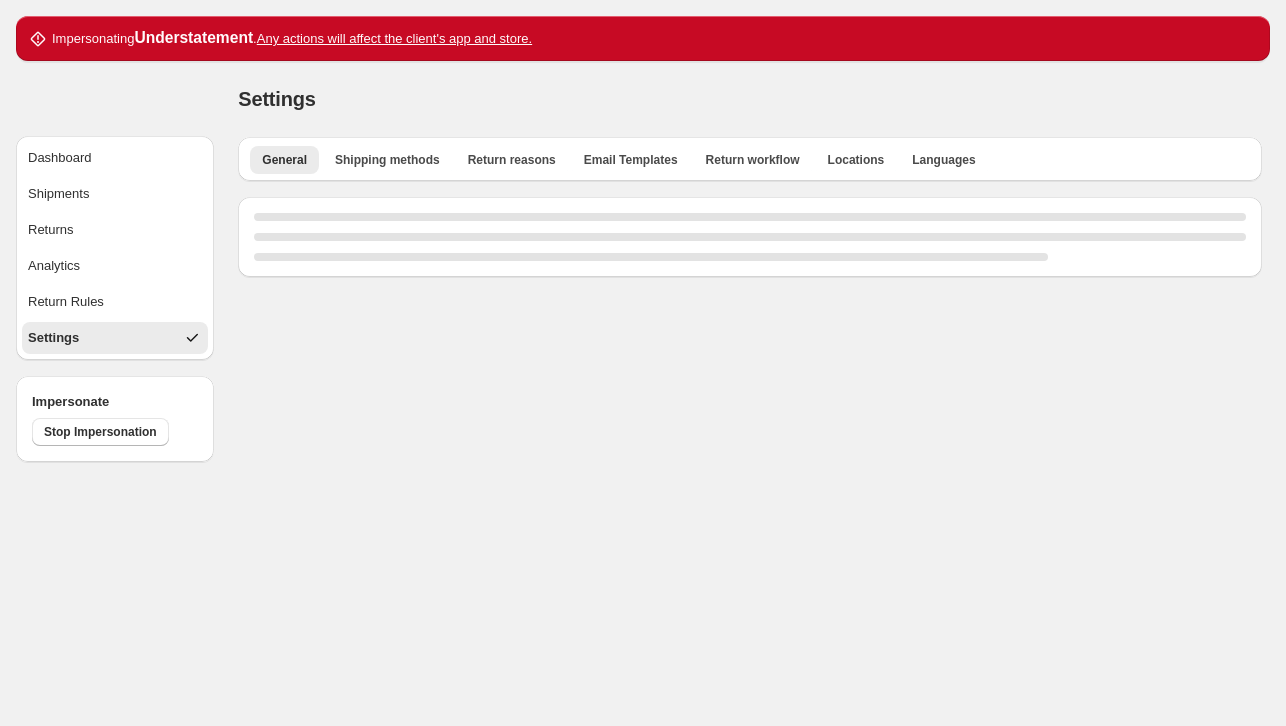 select on "**" 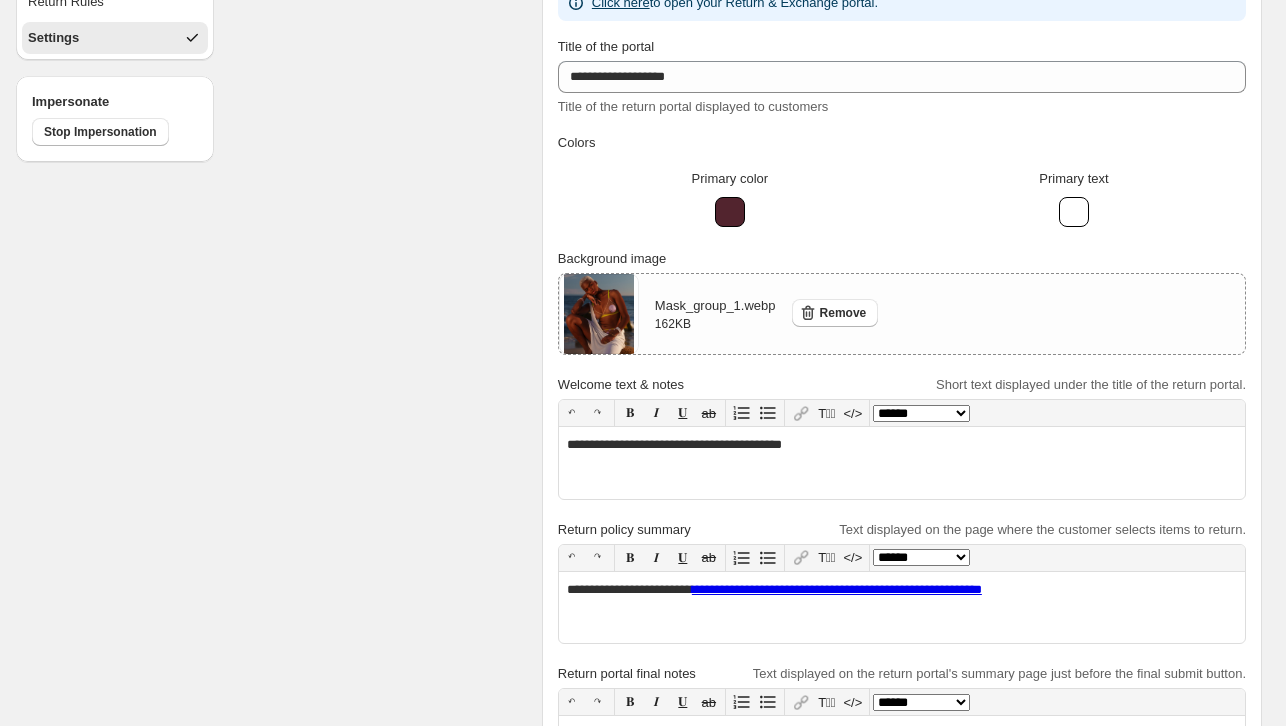 scroll, scrollTop: 0, scrollLeft: 0, axis: both 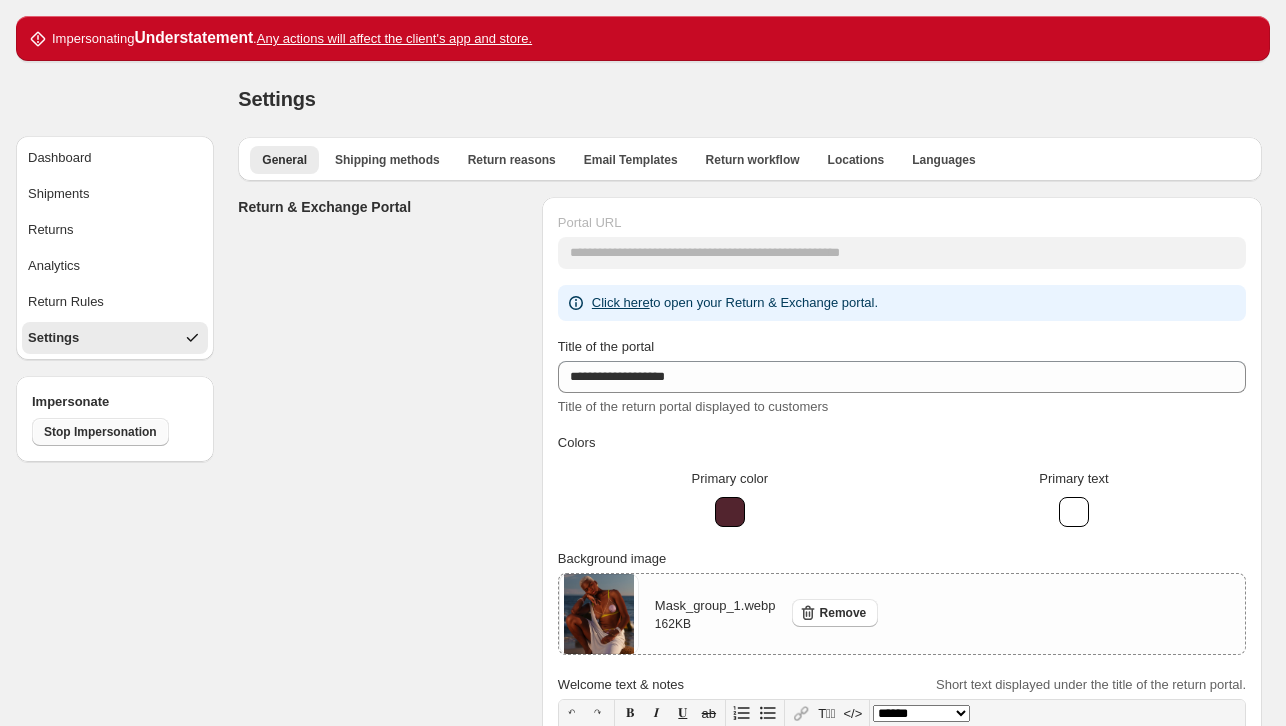 click on "Stop Impersonation" at bounding box center (100, 432) 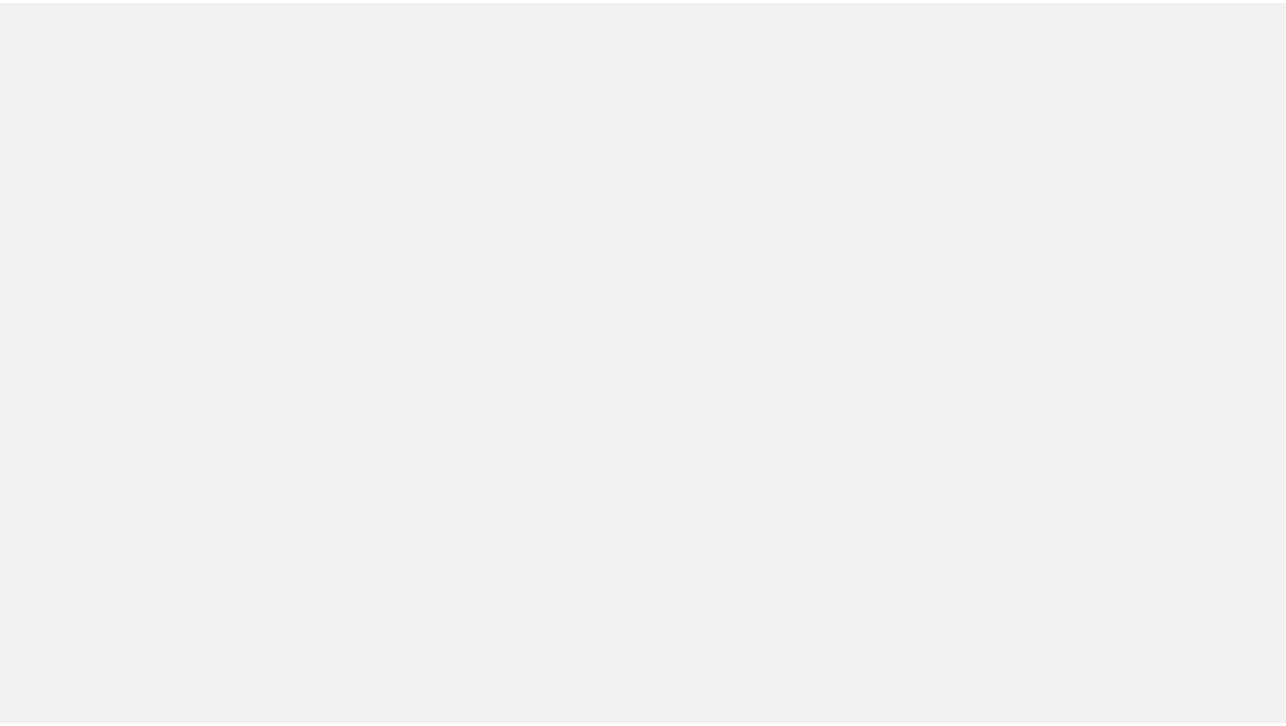 scroll, scrollTop: 0, scrollLeft: 0, axis: both 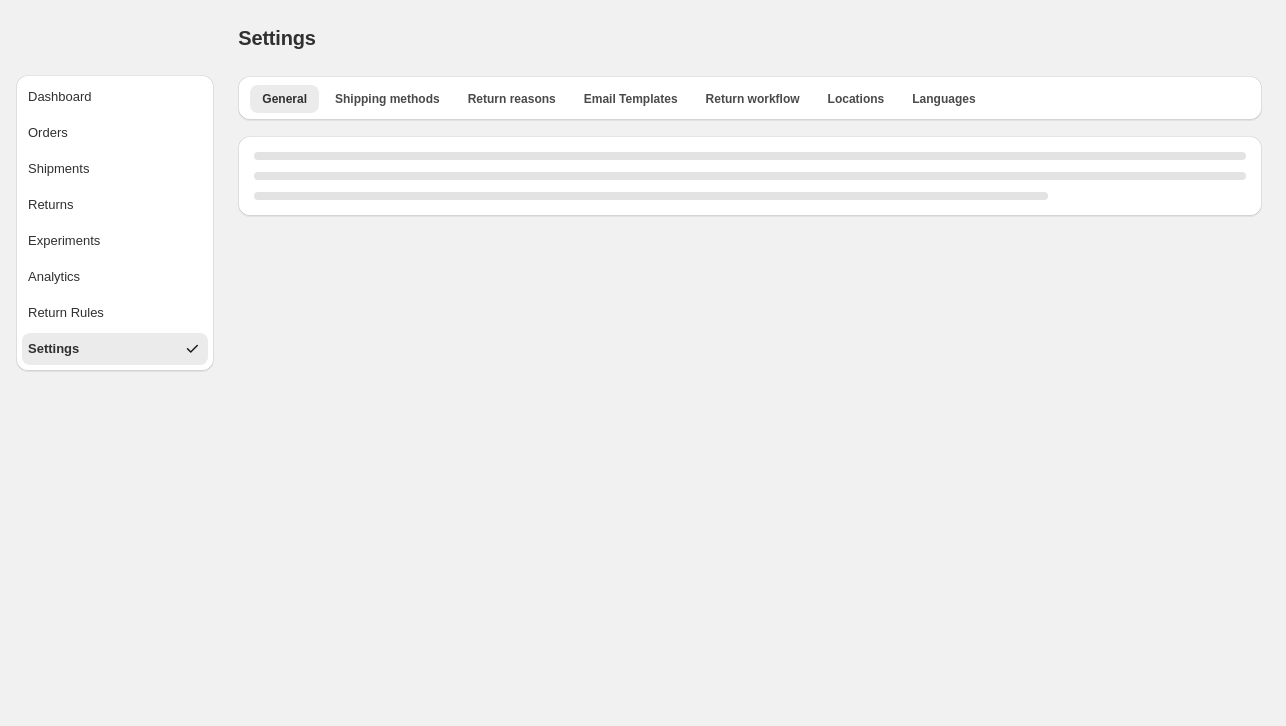 select on "**" 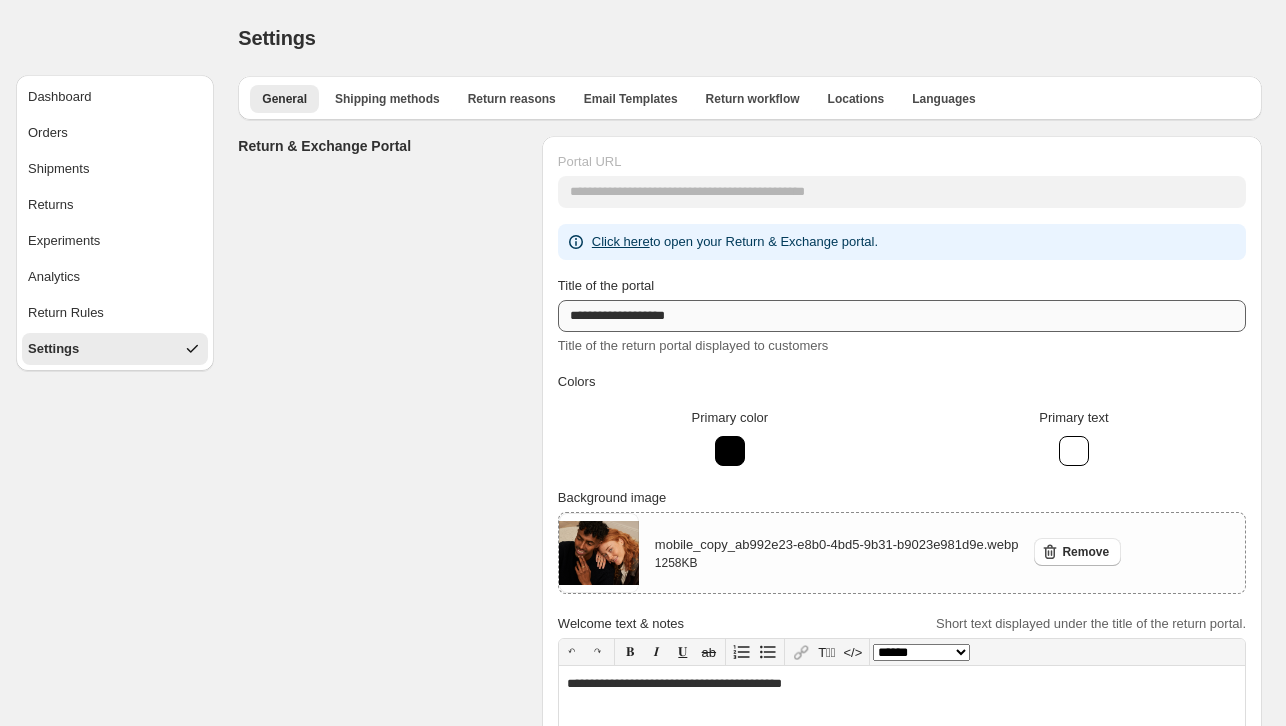 select on "********" 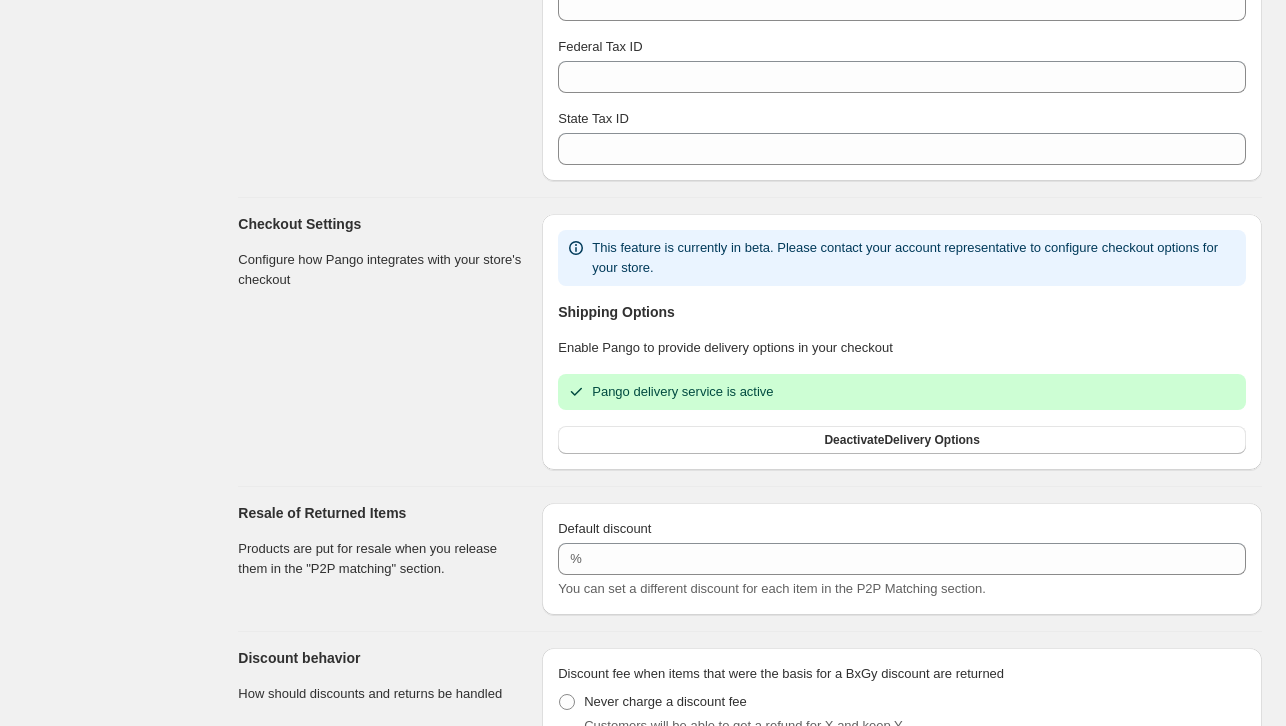 scroll, scrollTop: 1600, scrollLeft: 0, axis: vertical 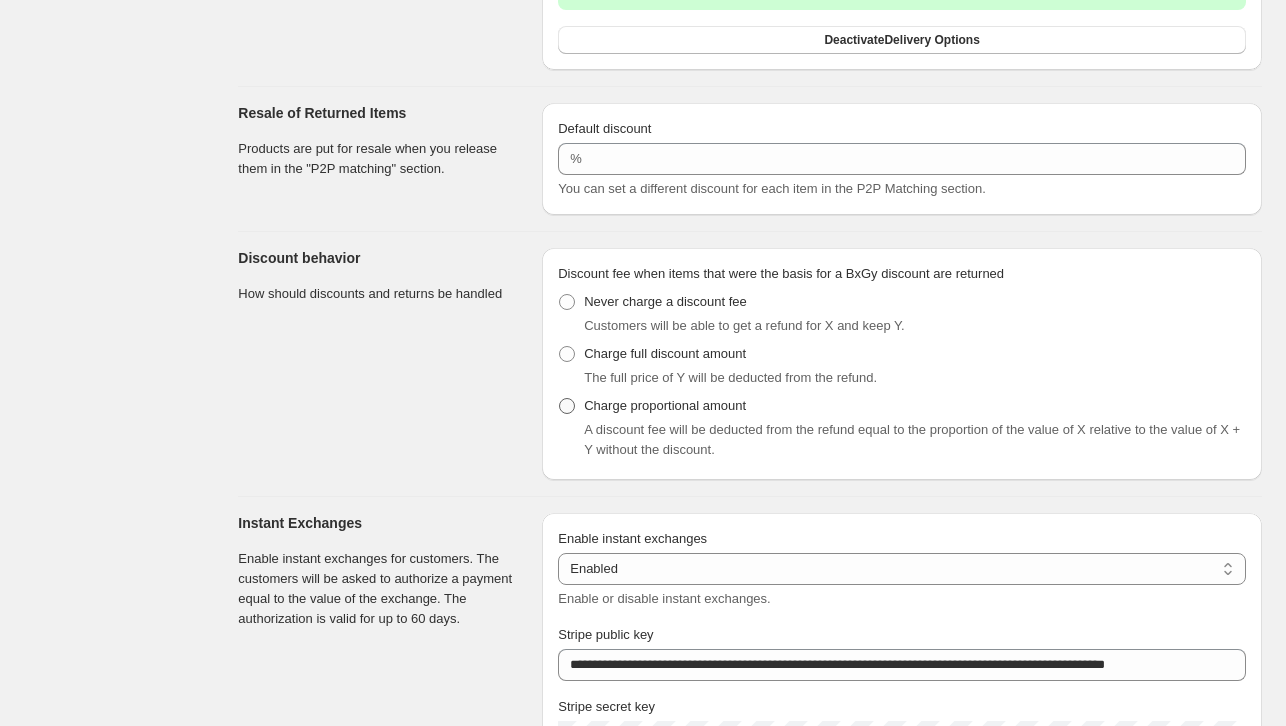 click on "Charge proportional amount" at bounding box center [665, 405] 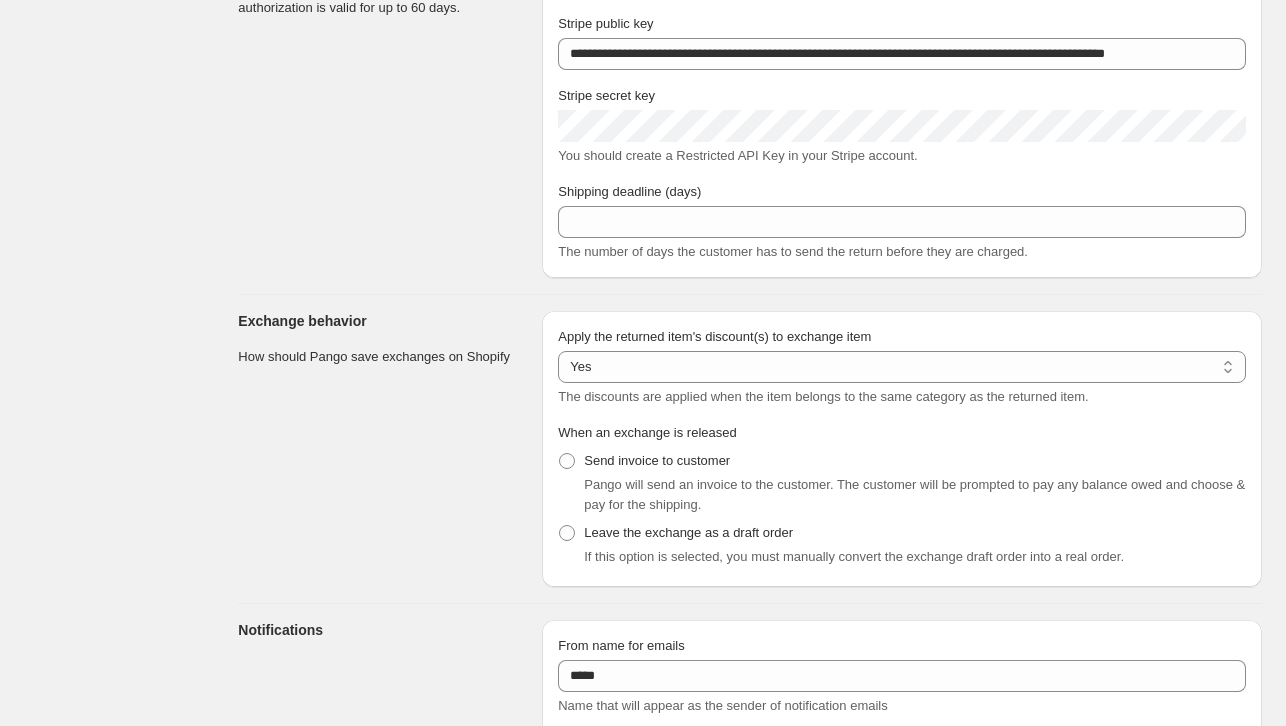scroll, scrollTop: 2711, scrollLeft: 0, axis: vertical 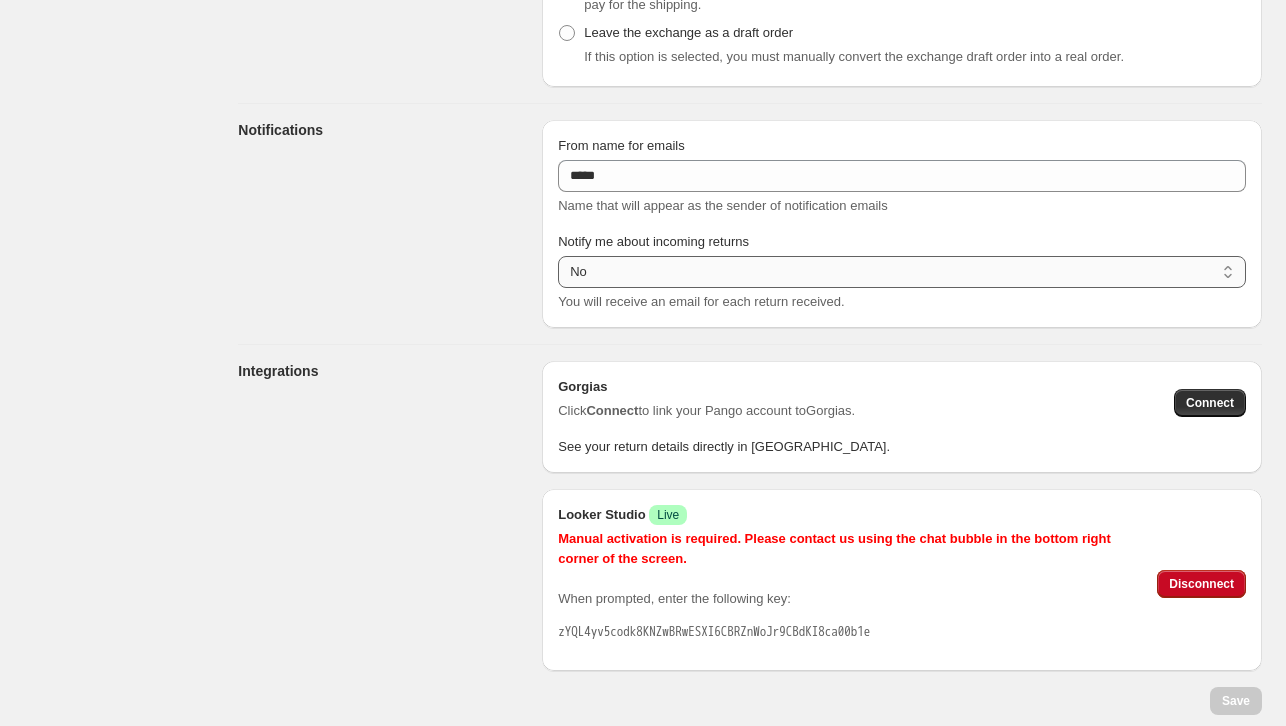 click on "*** **" at bounding box center [902, 272] 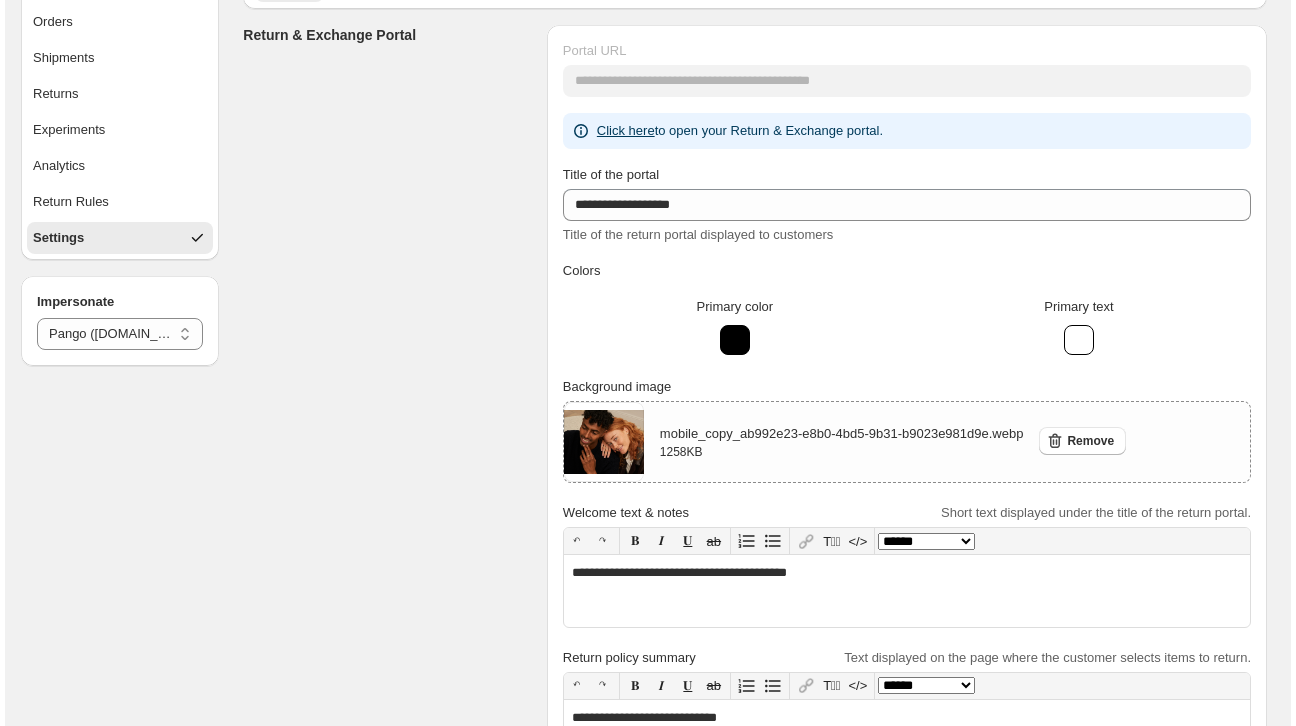 scroll, scrollTop: 0, scrollLeft: 0, axis: both 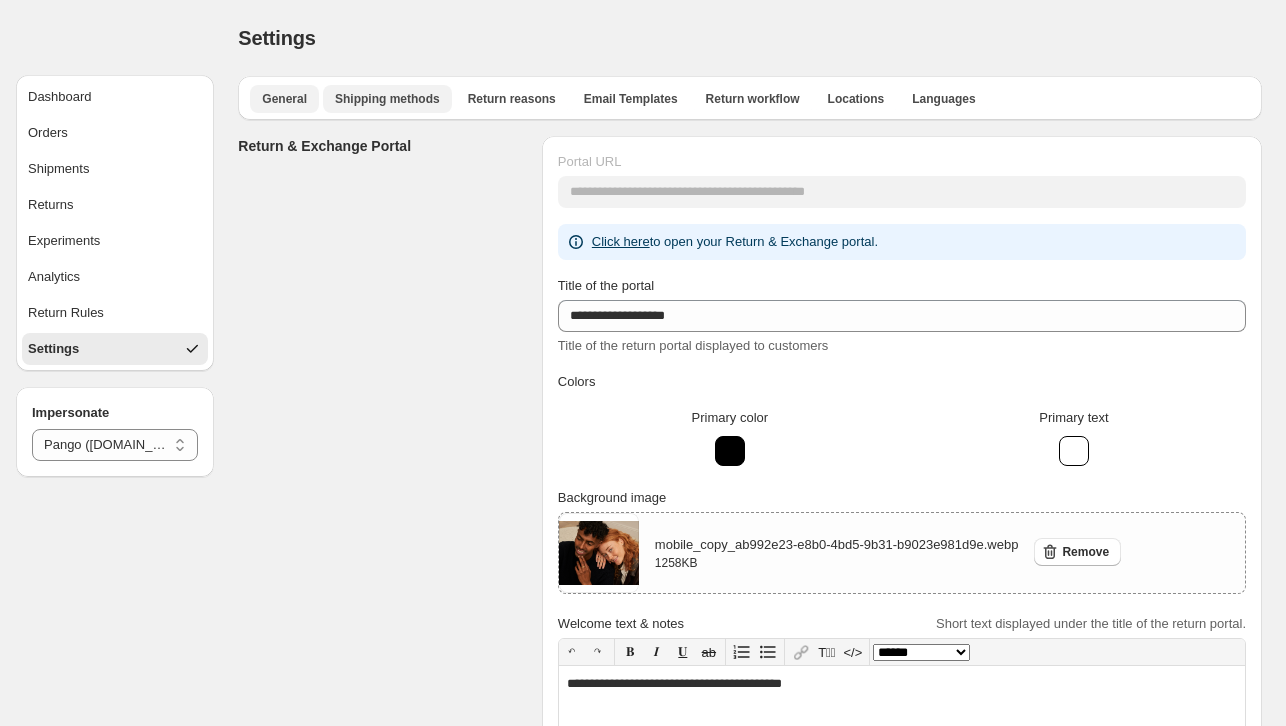 click on "Shipping methods" at bounding box center [387, 99] 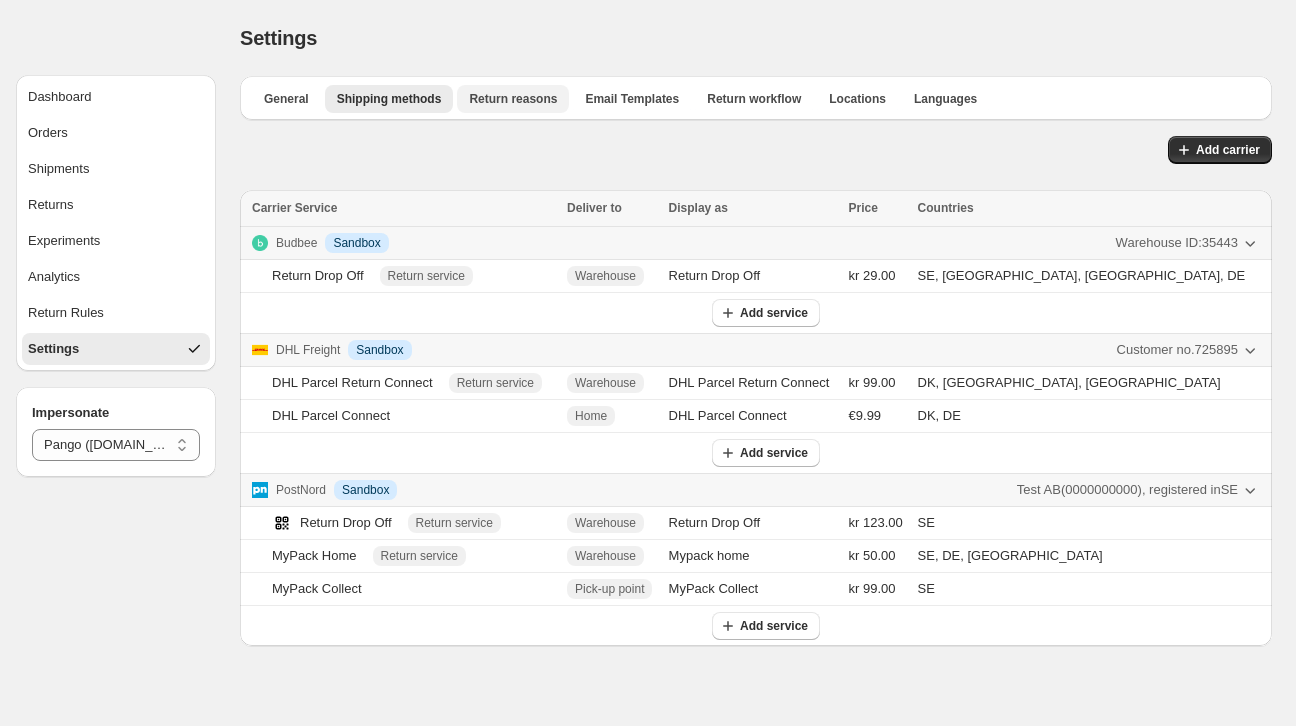 click on "Return reasons" at bounding box center [513, 99] 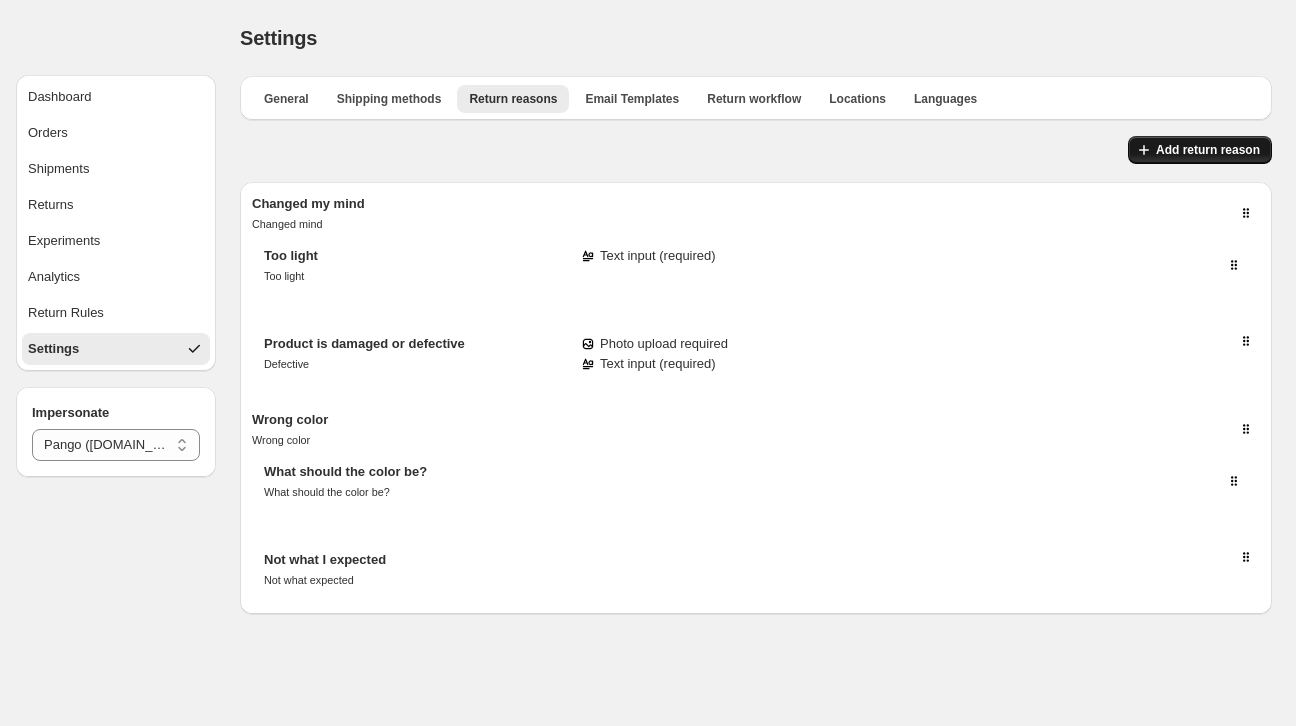 click 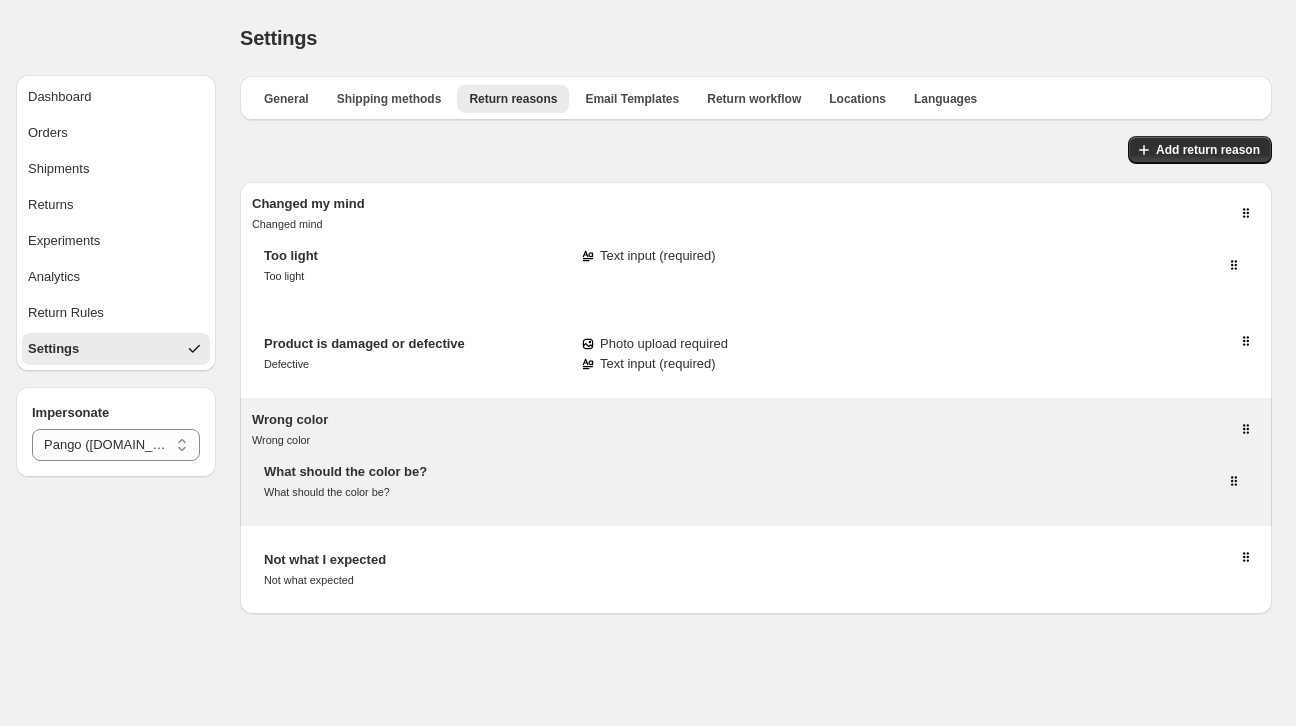 click on "What should the color be? What should the color be?" at bounding box center (756, 482) 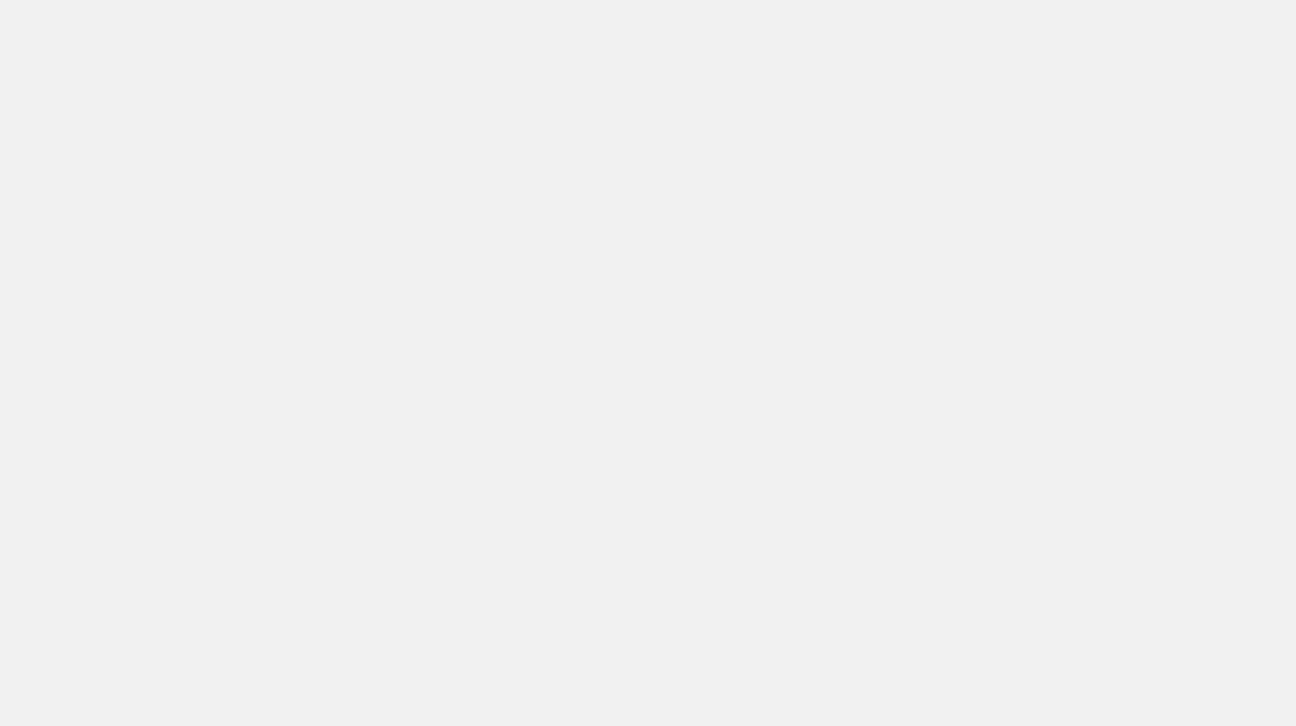 scroll, scrollTop: 0, scrollLeft: 0, axis: both 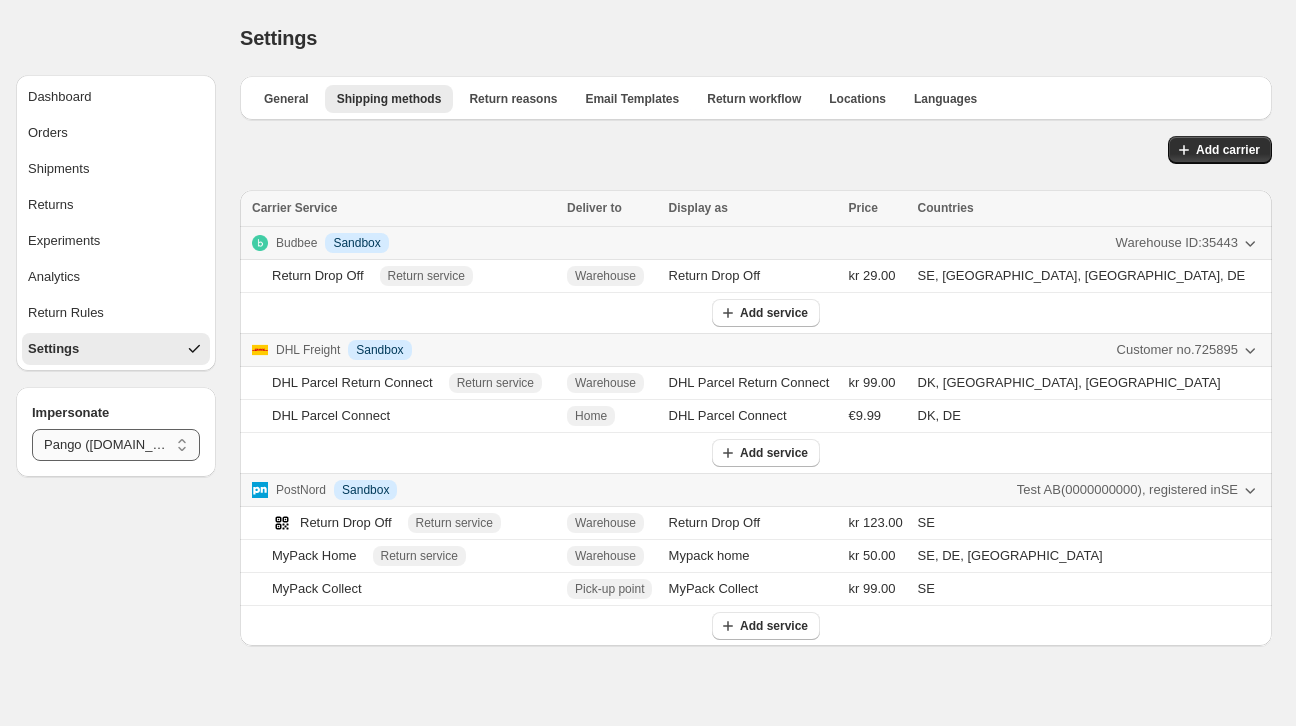 click on "**********" at bounding box center [116, 445] 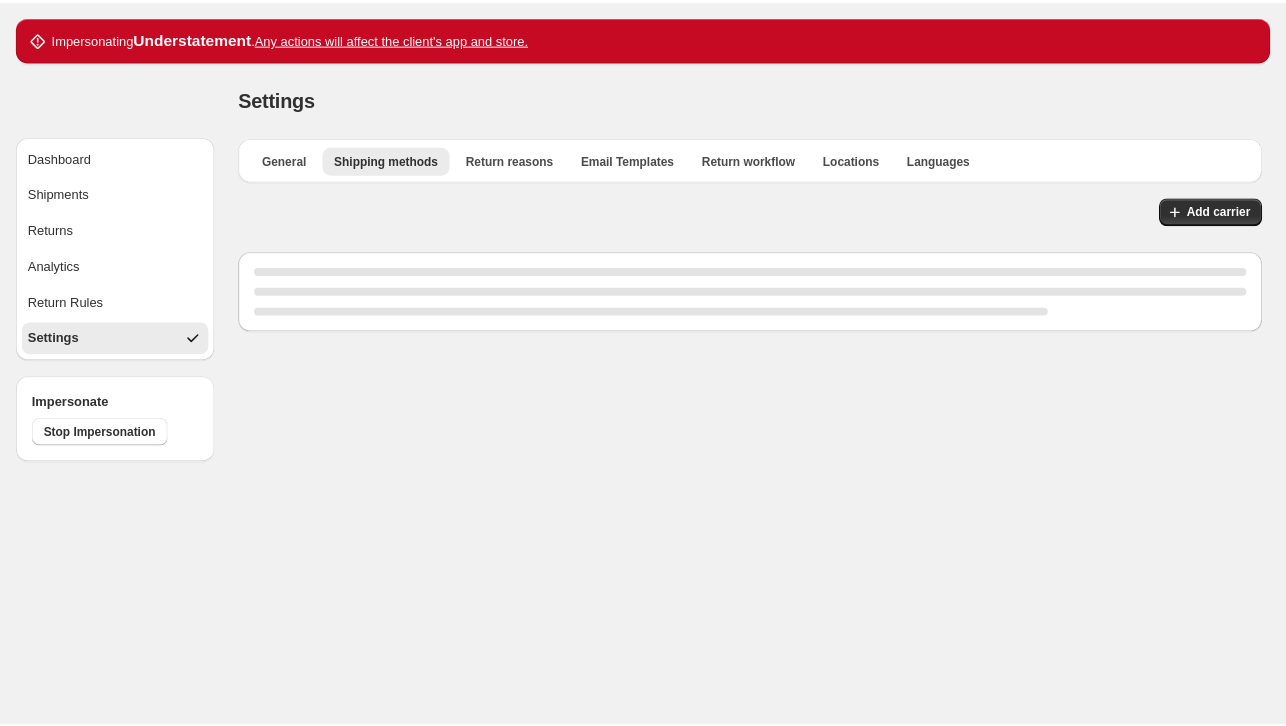 scroll, scrollTop: 0, scrollLeft: 0, axis: both 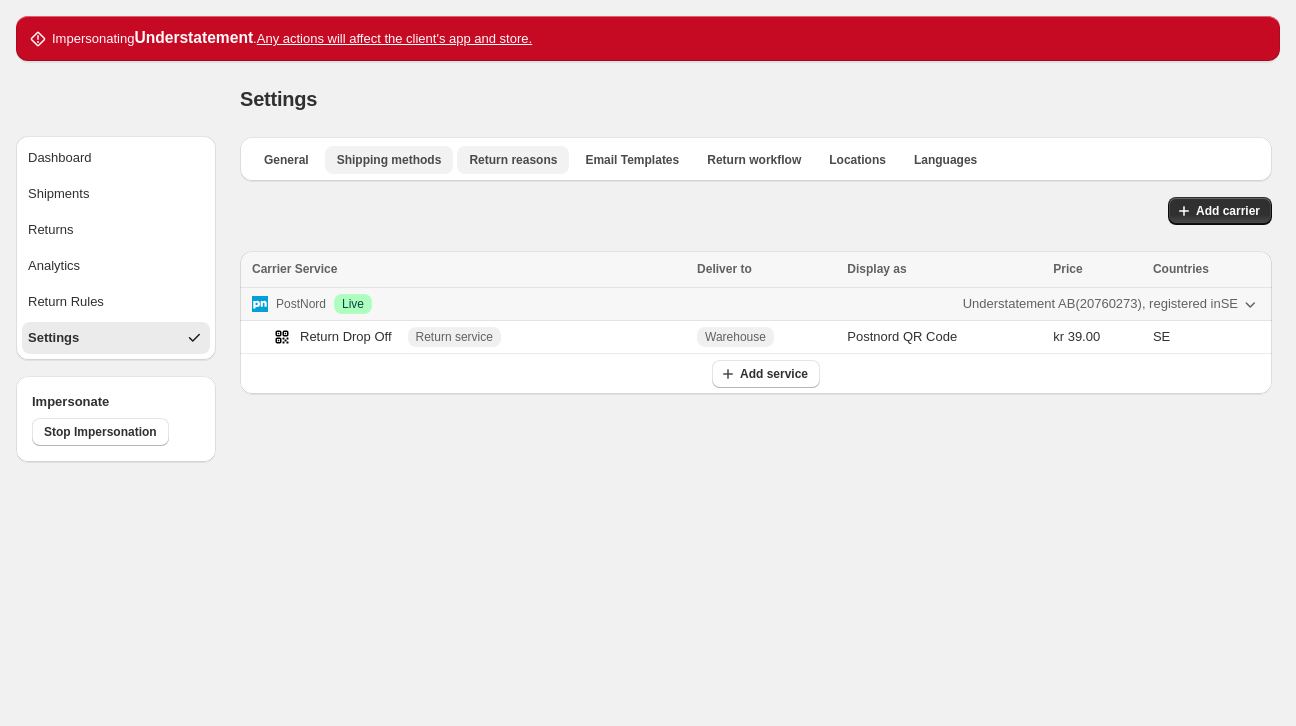 click on "Return reasons" at bounding box center [513, 160] 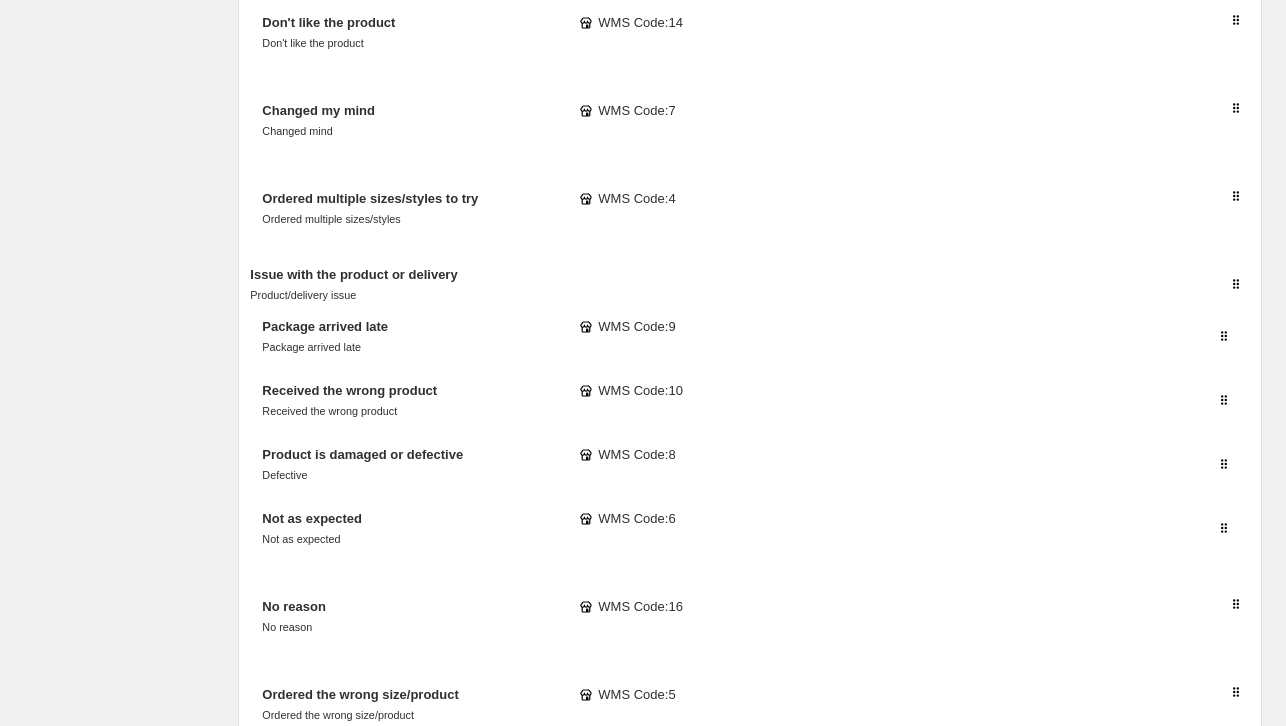 scroll, scrollTop: 174, scrollLeft: 0, axis: vertical 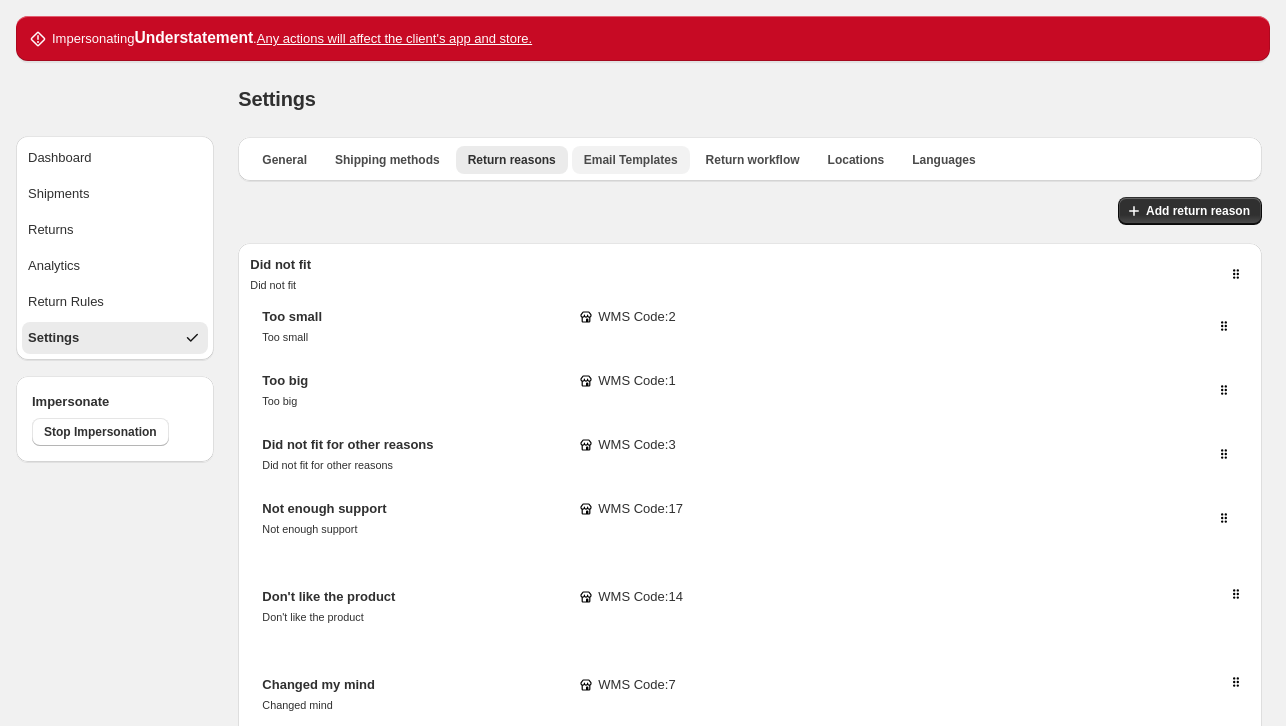click on "Email Templates" at bounding box center [631, 160] 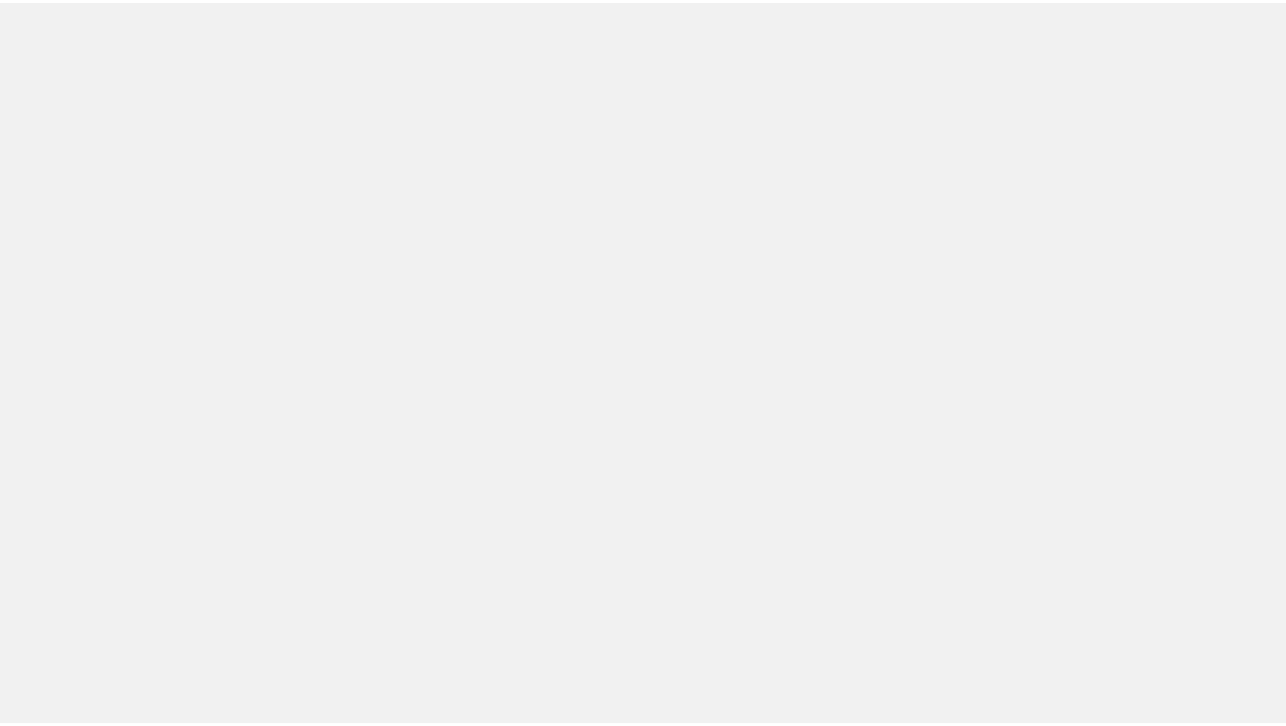 scroll, scrollTop: 0, scrollLeft: 0, axis: both 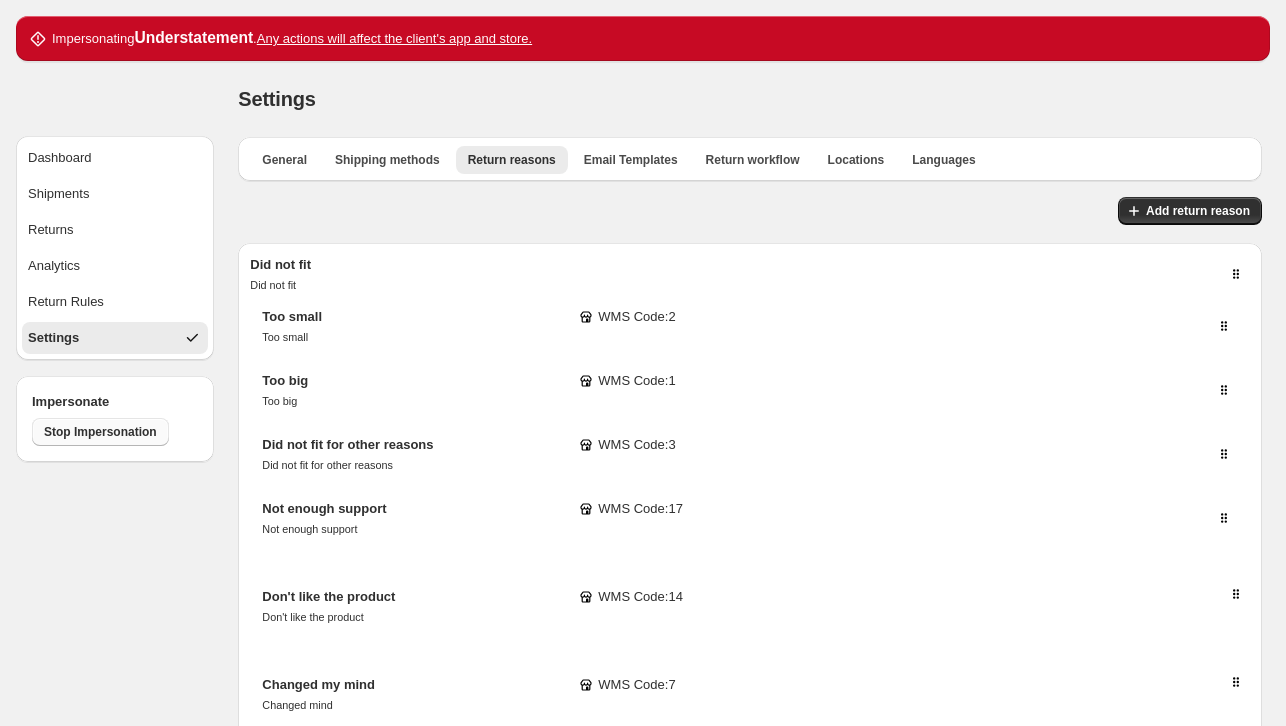 click on "Stop Impersonation" at bounding box center (100, 432) 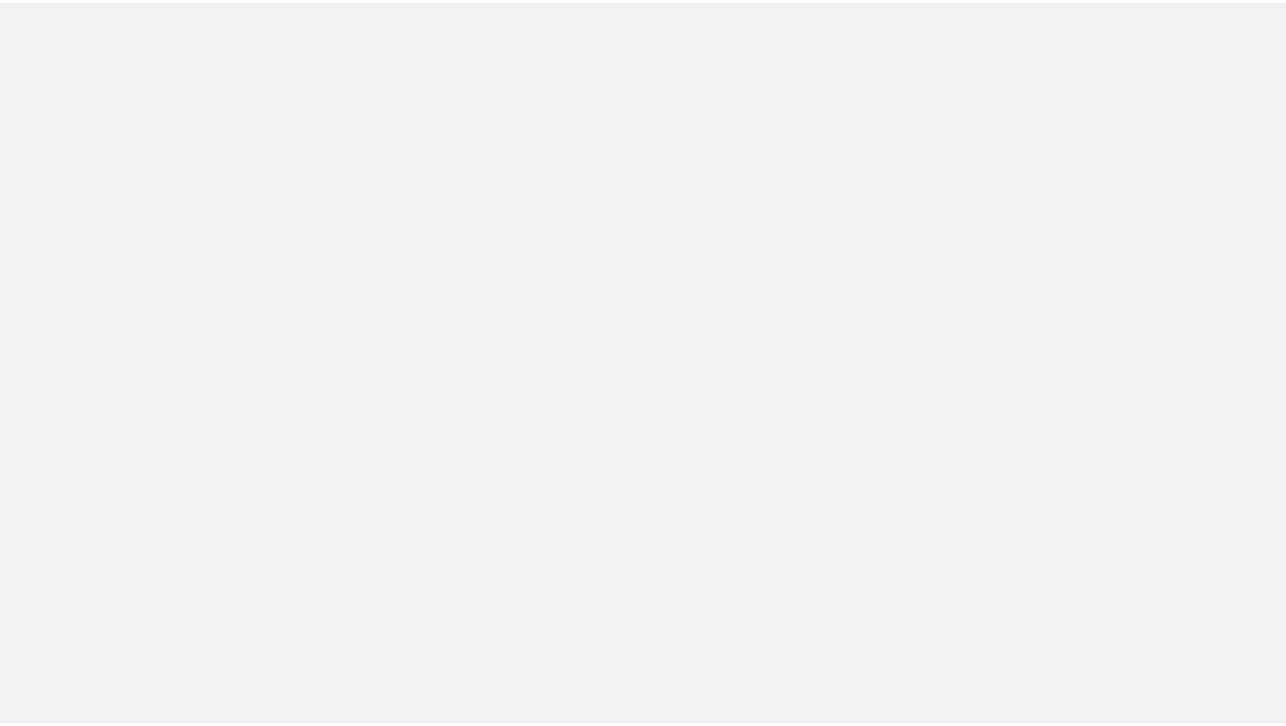 scroll, scrollTop: 0, scrollLeft: 0, axis: both 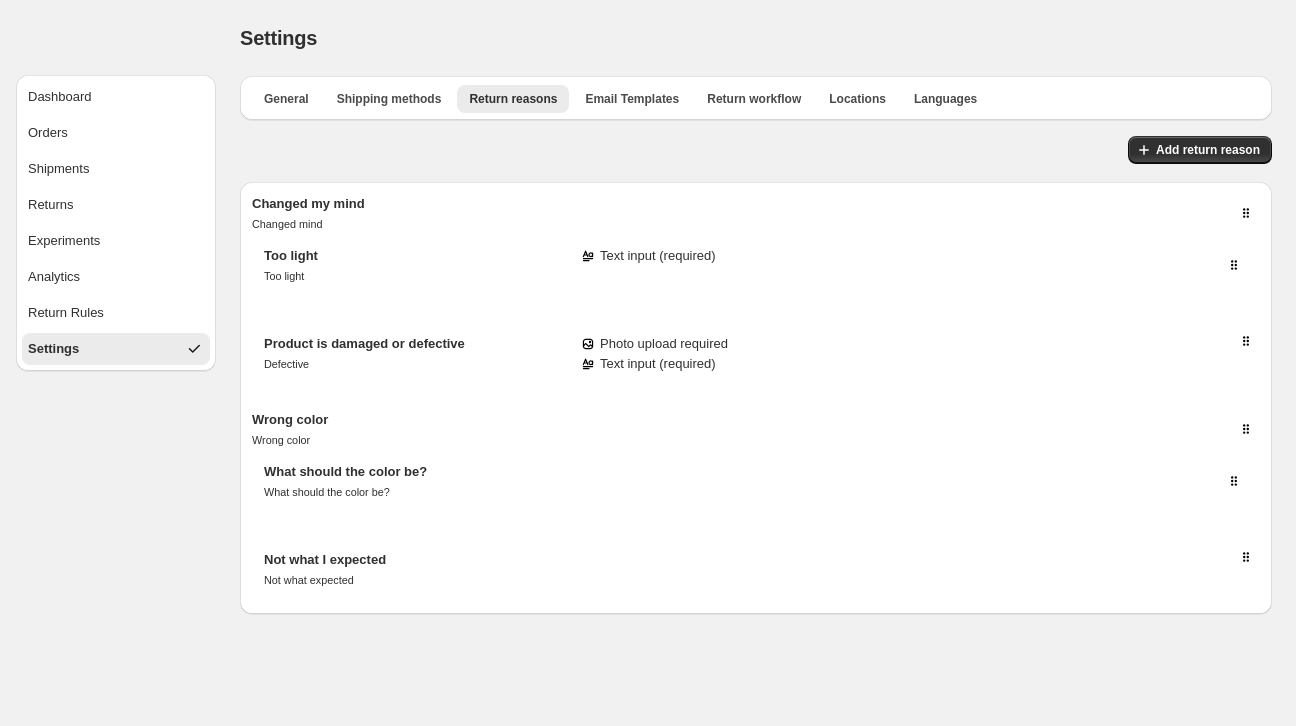 select on "********" 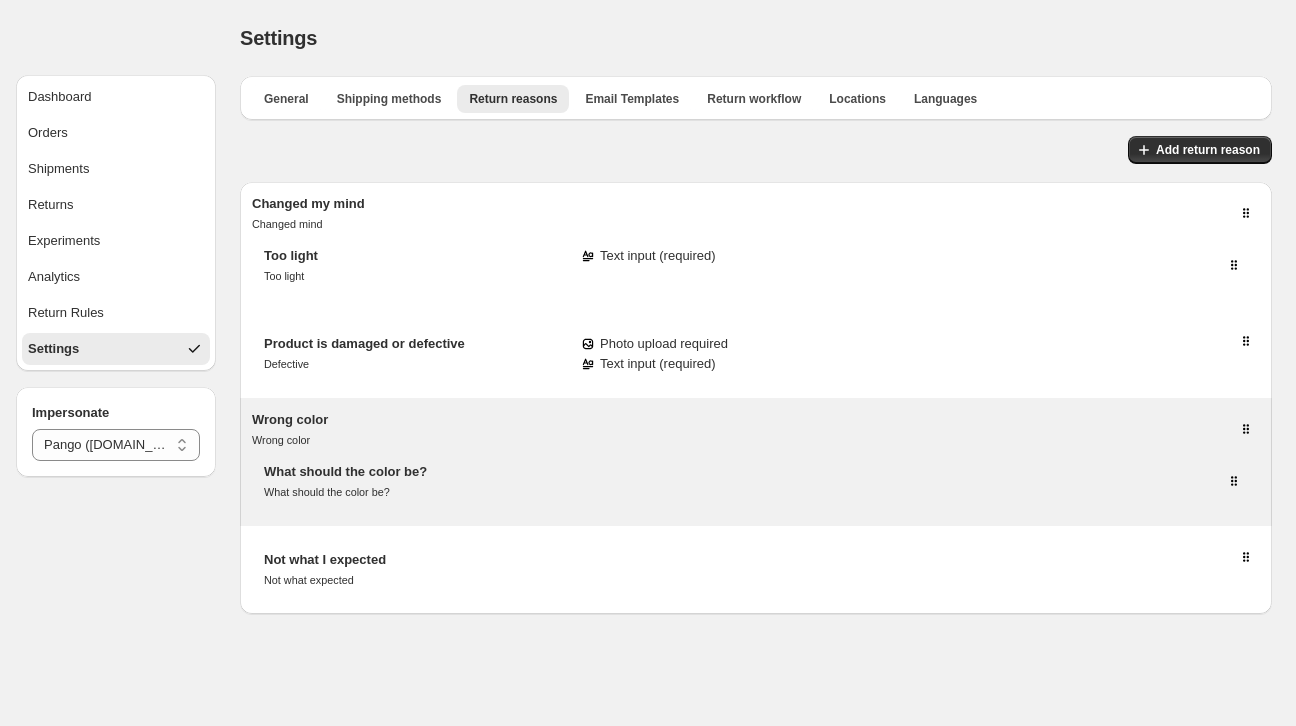 click on "What should the color be? What should the color be?" at bounding box center (756, 482) 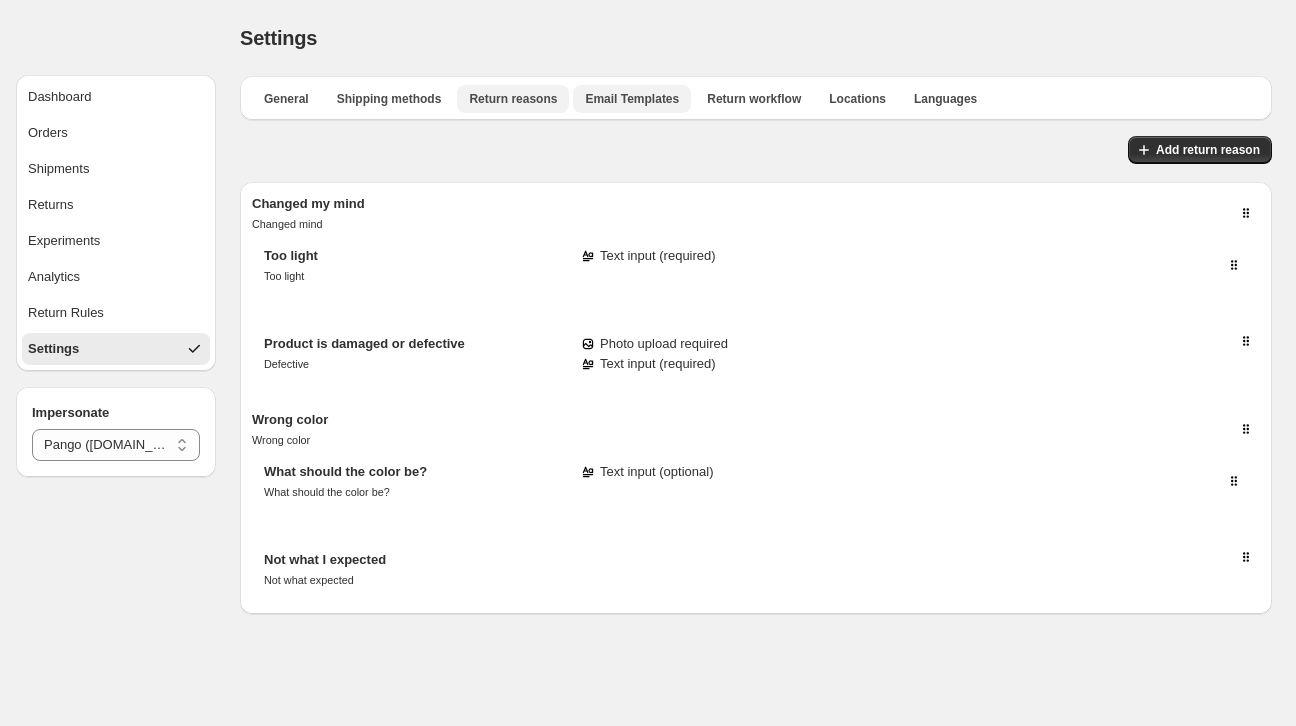 click on "Email Templates" at bounding box center [632, 99] 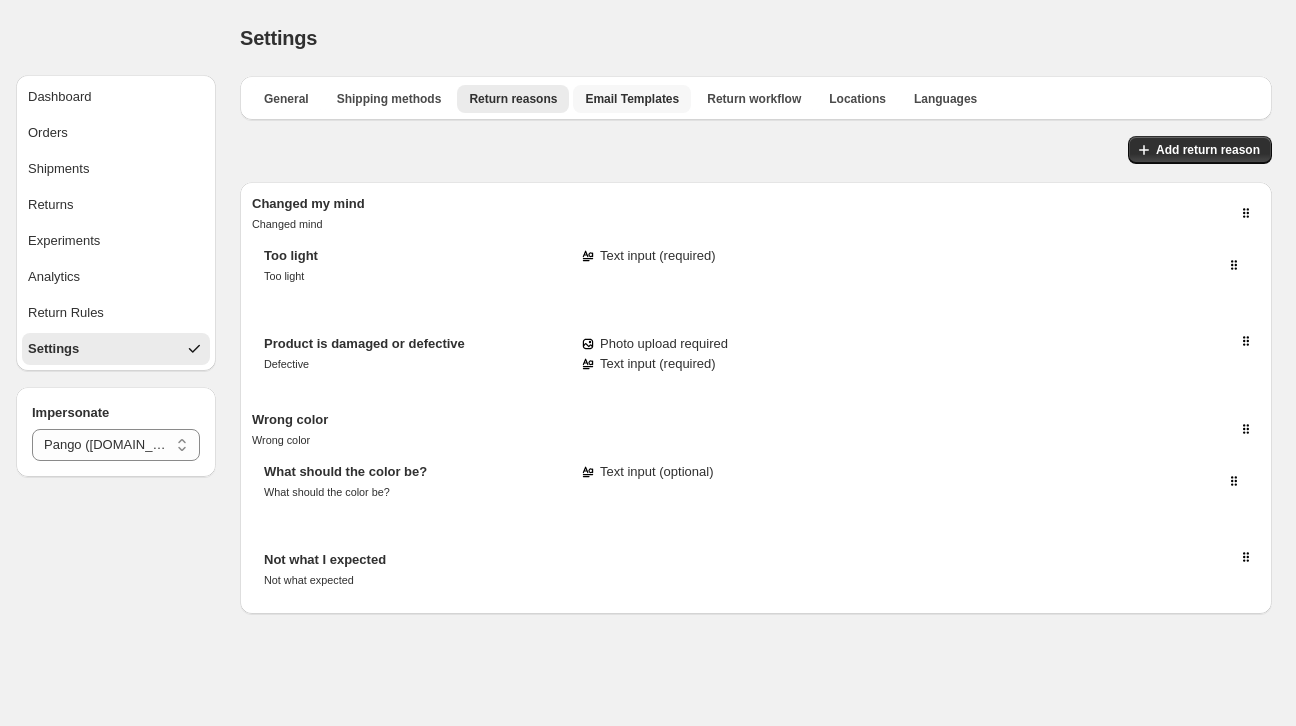 select on "********" 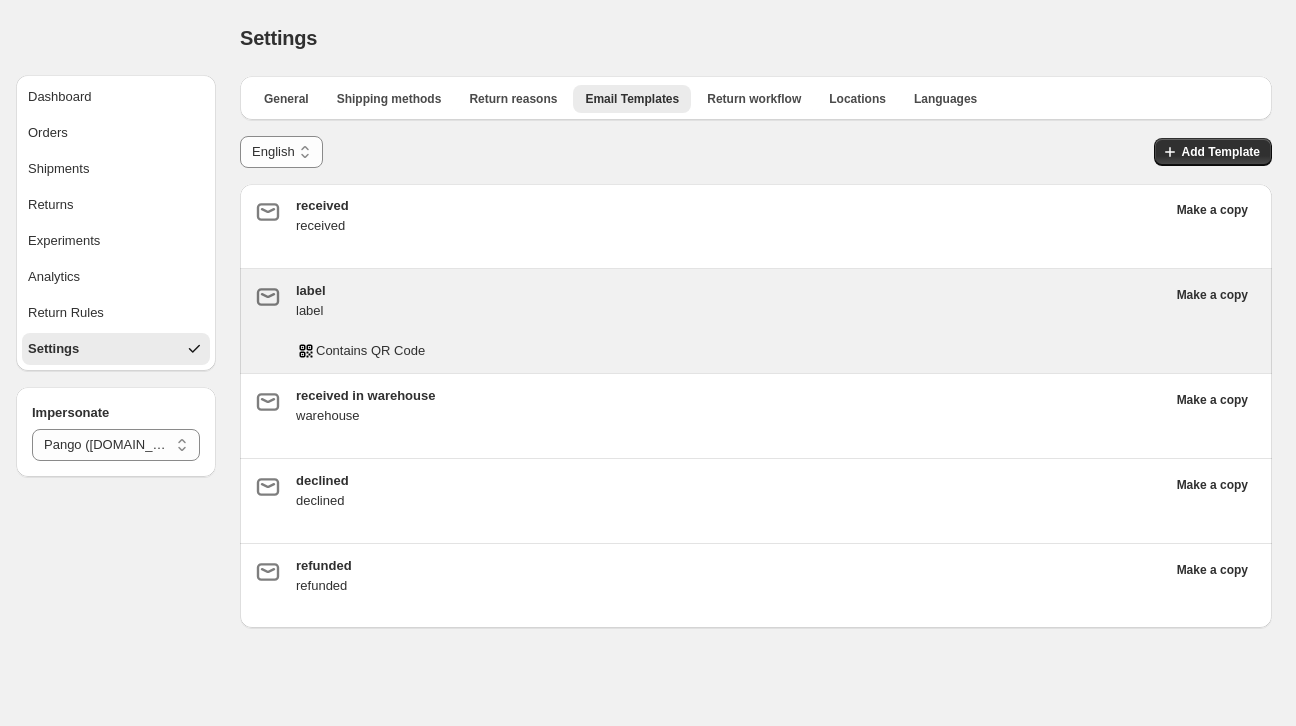 click on "Contains QR Code" at bounding box center [730, 351] 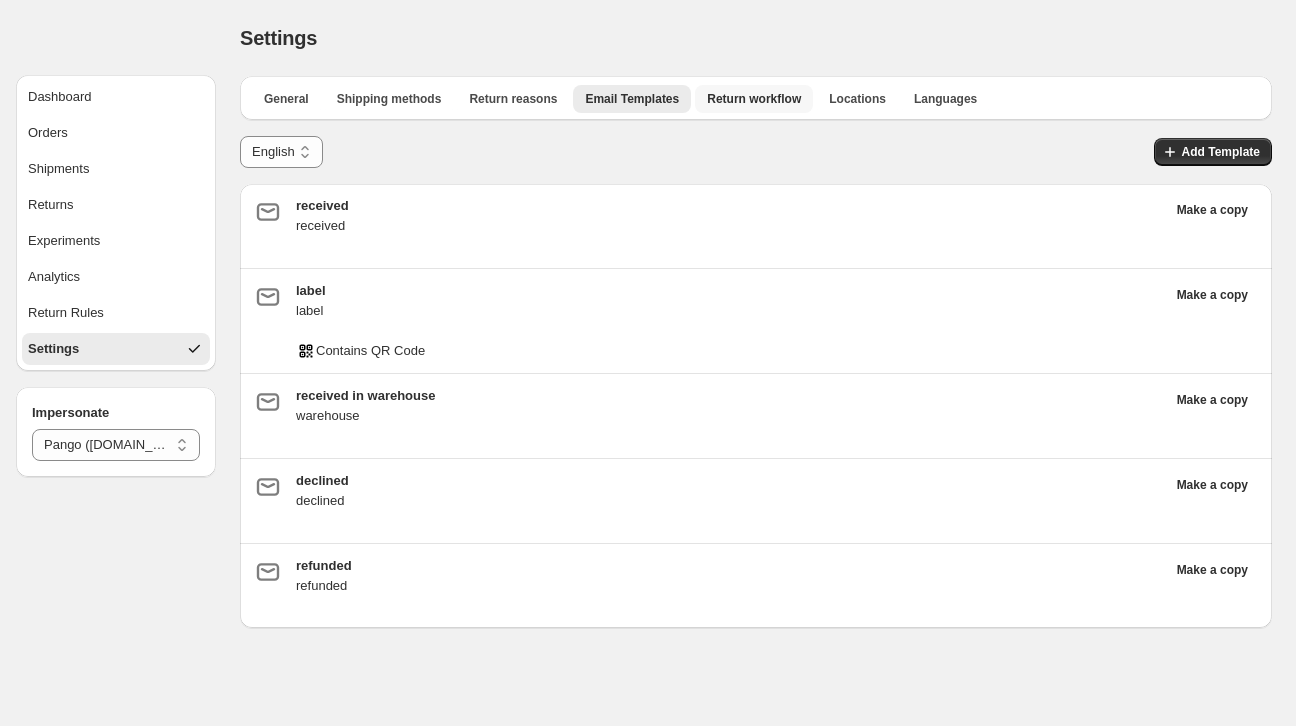 drag, startPoint x: 710, startPoint y: 101, endPoint x: 690, endPoint y: 102, distance: 20.024984 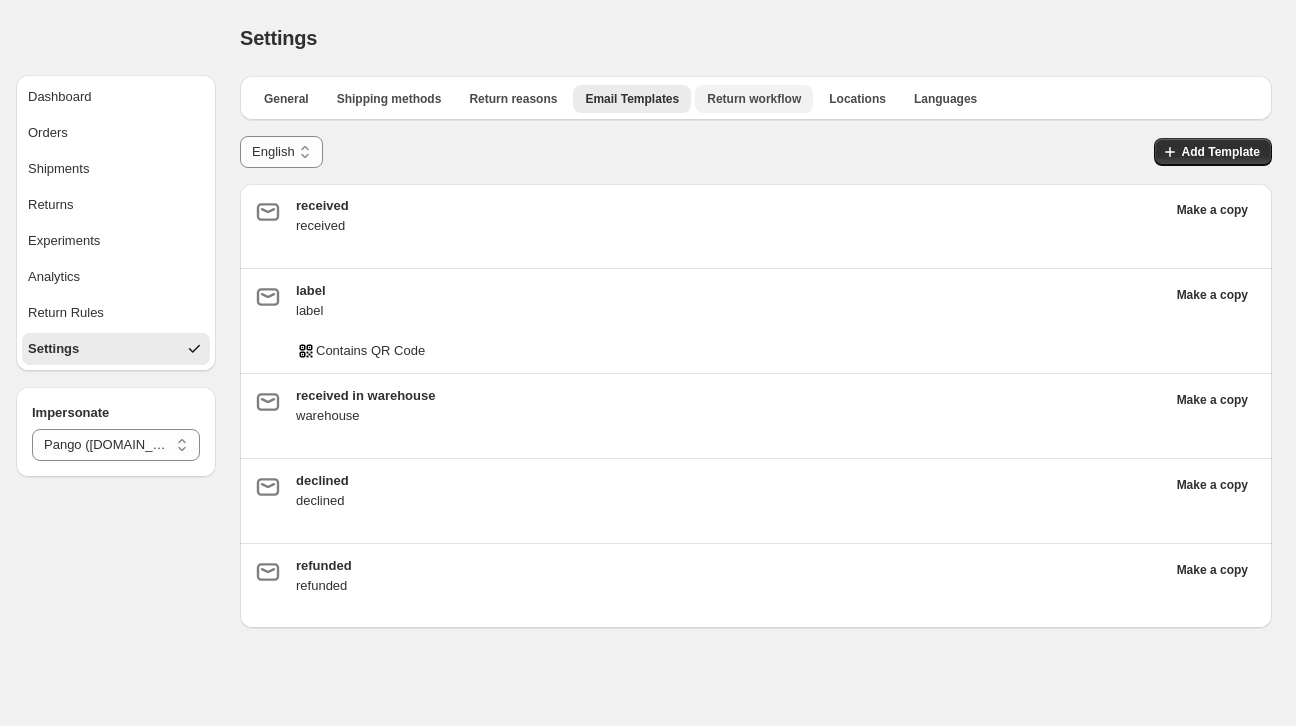 click on "Return workflow" at bounding box center [754, 99] 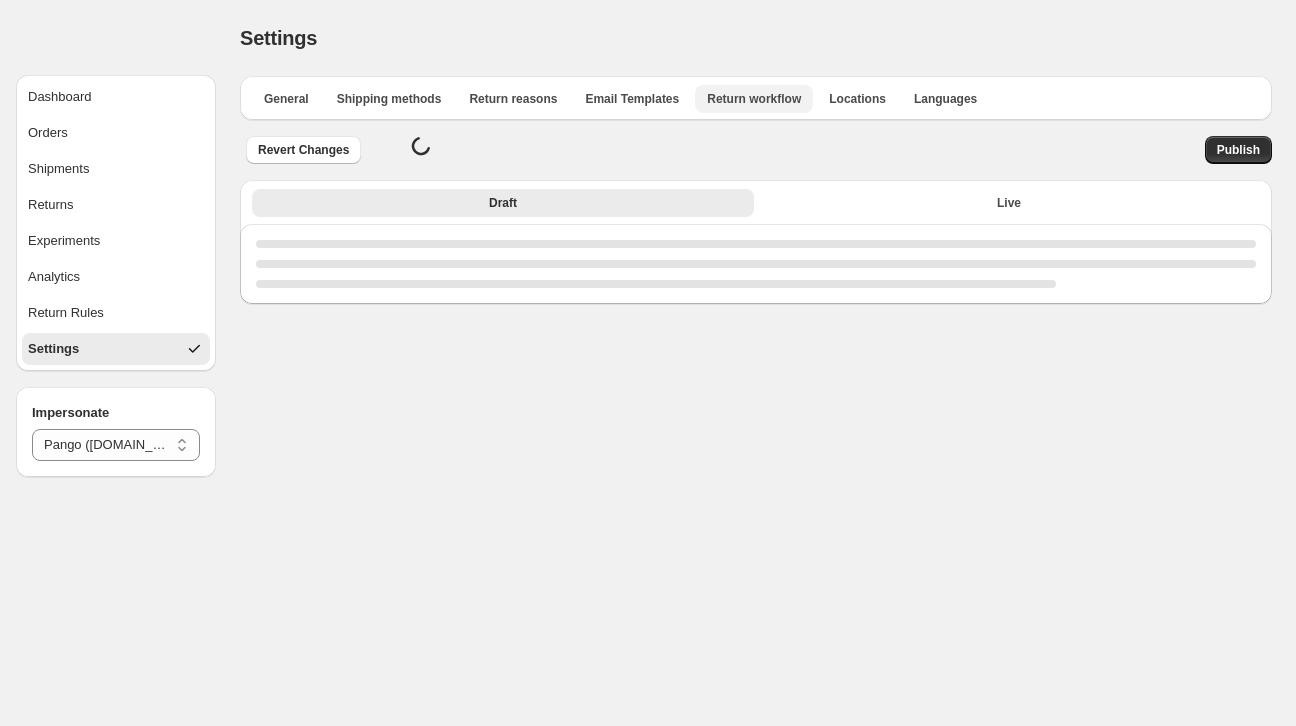 select on "********" 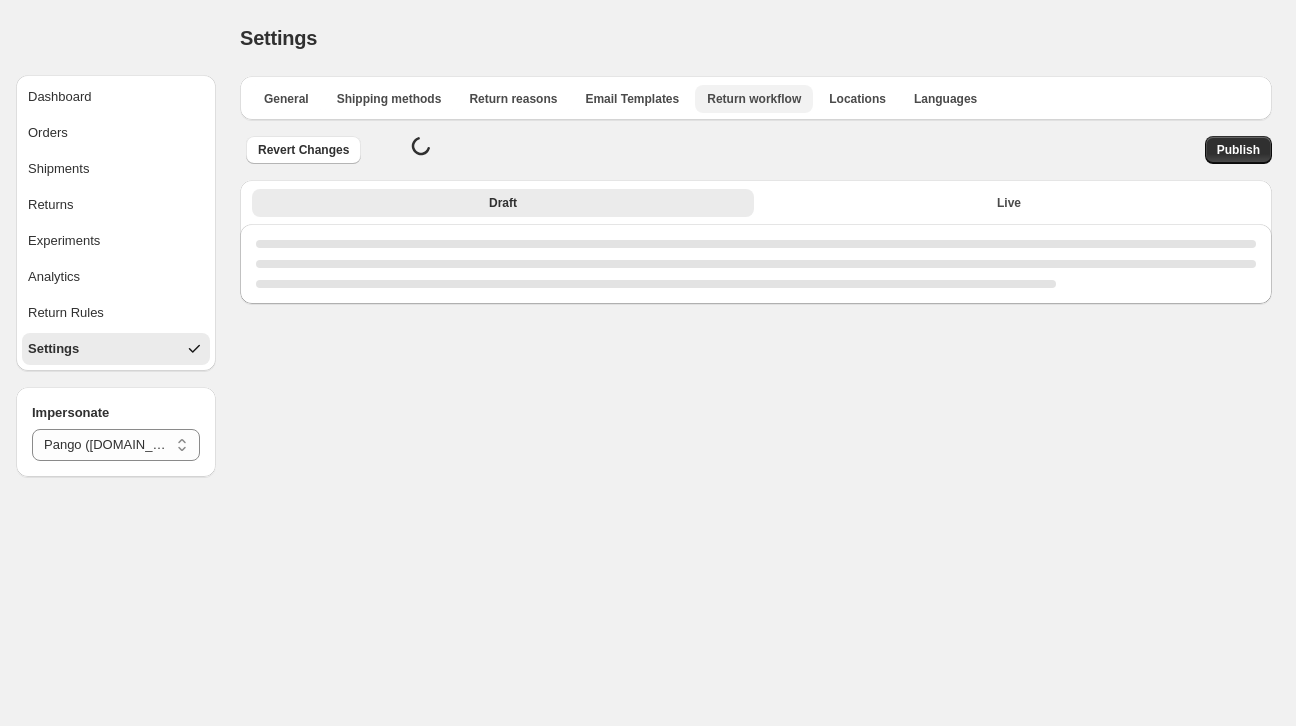 select on "********" 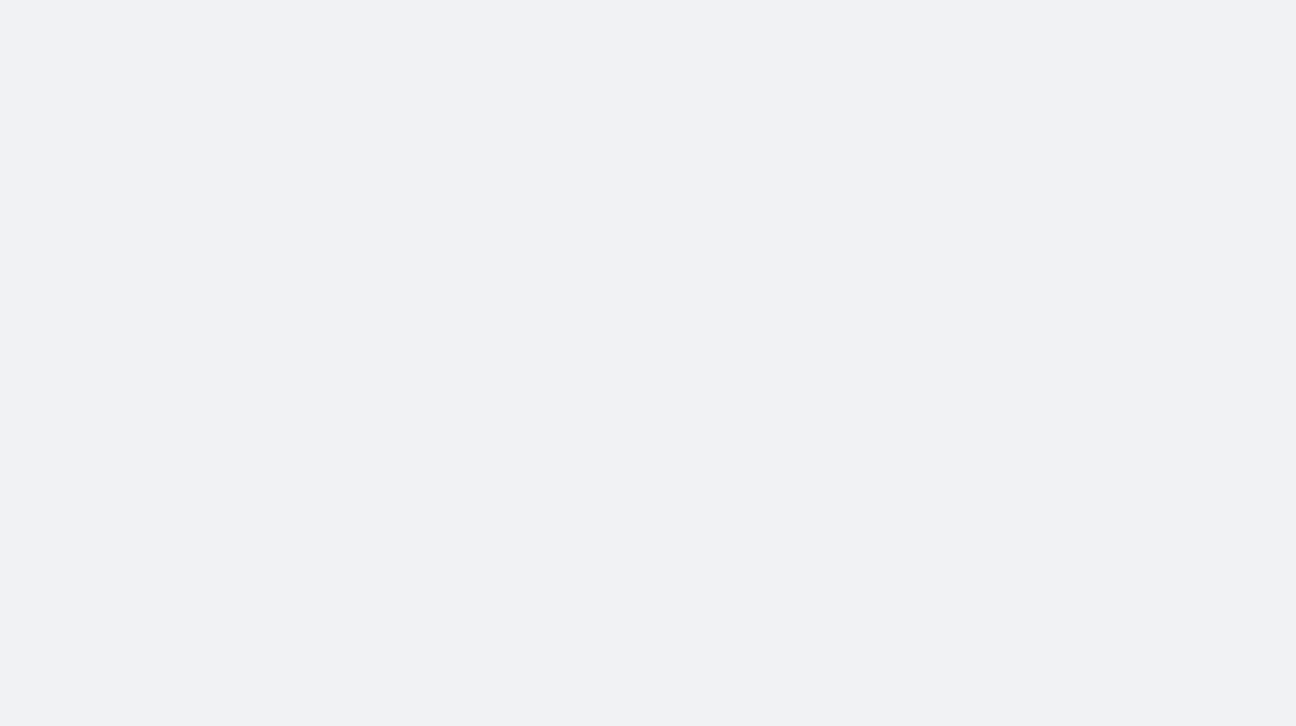 scroll, scrollTop: 0, scrollLeft: 0, axis: both 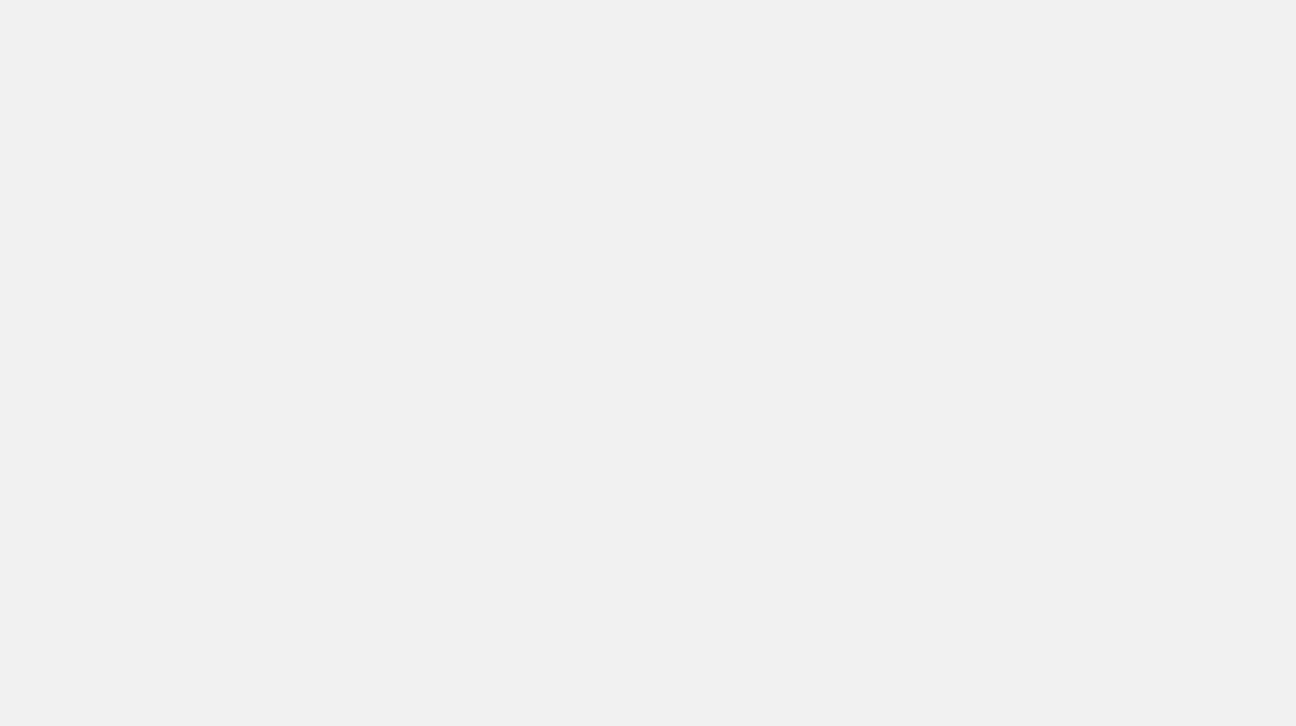 select on "********" 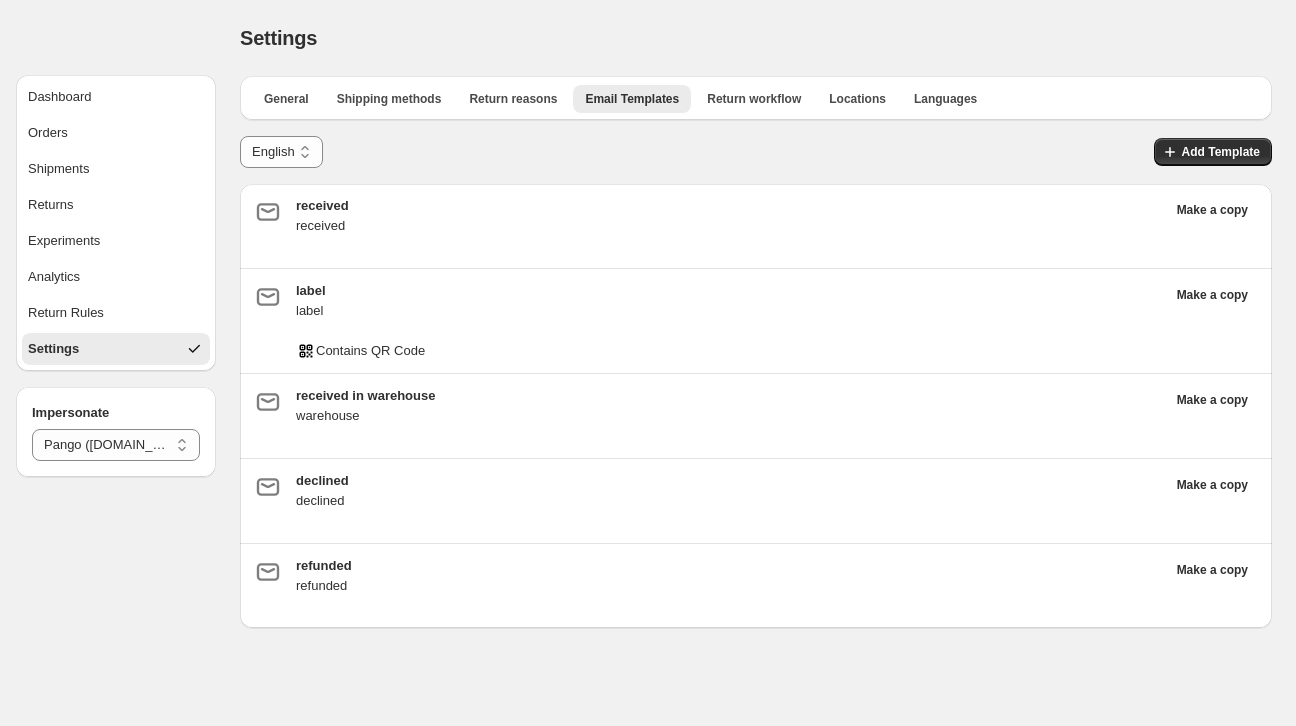 click on "Impersonate" at bounding box center (116, 413) 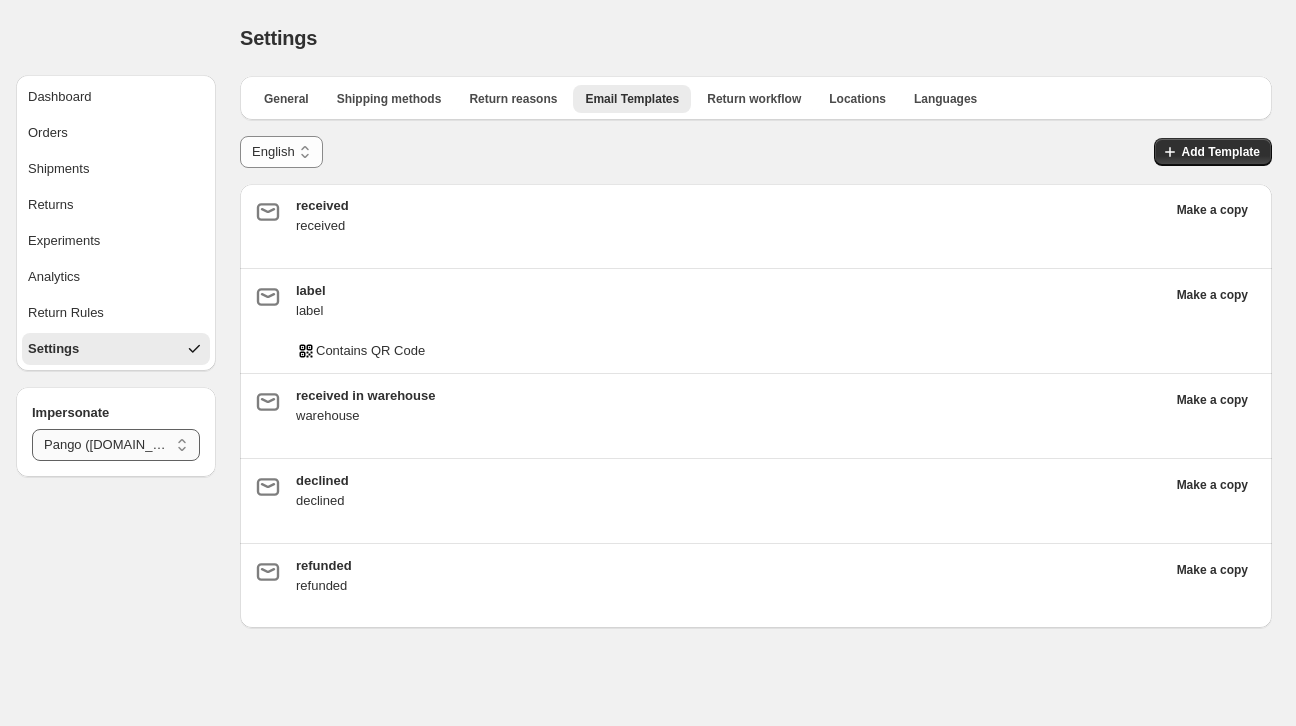 drag, startPoint x: 133, startPoint y: 451, endPoint x: 151, endPoint y: 453, distance: 18.110771 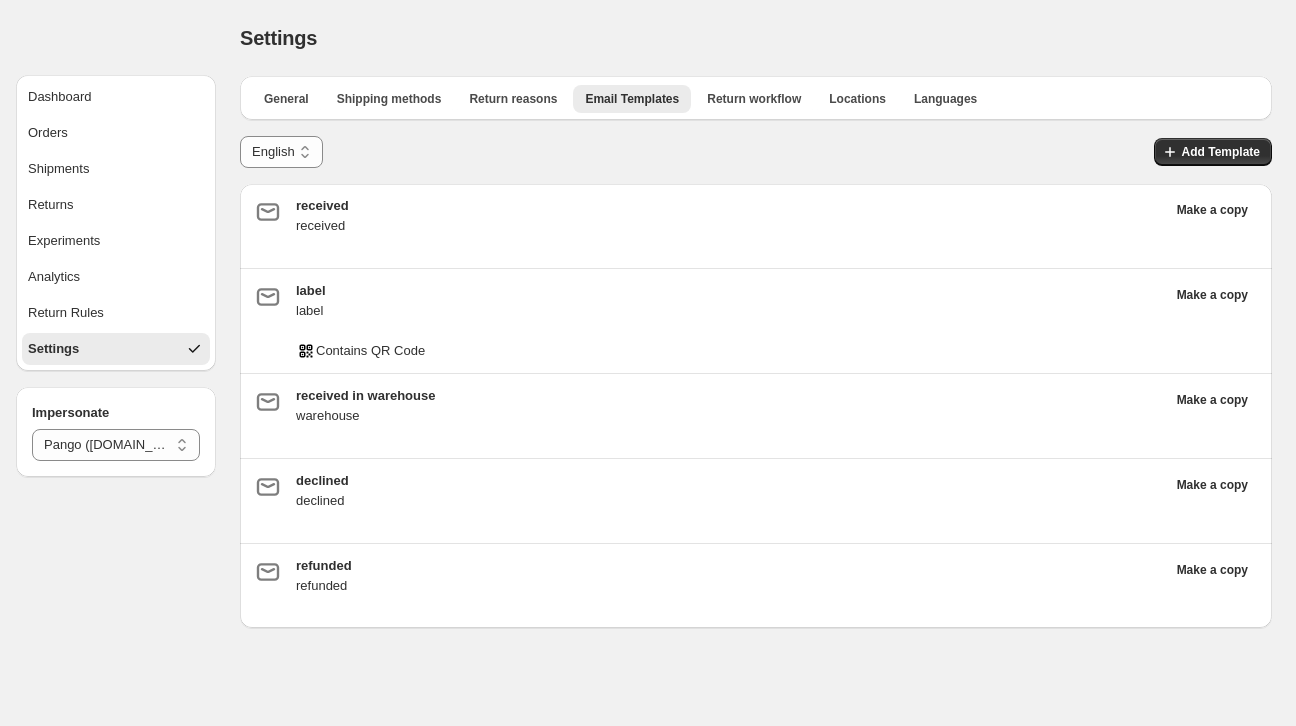 click on "**********" at bounding box center (116, 445) 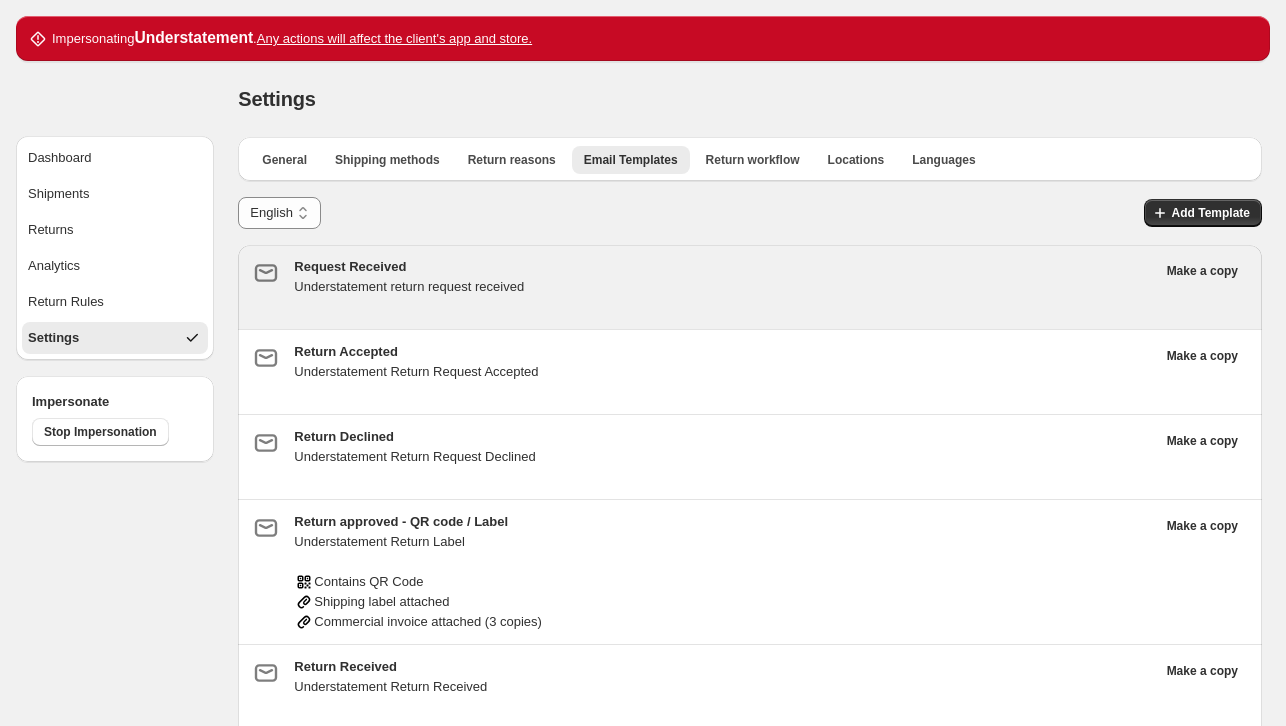 scroll, scrollTop: 87, scrollLeft: 0, axis: vertical 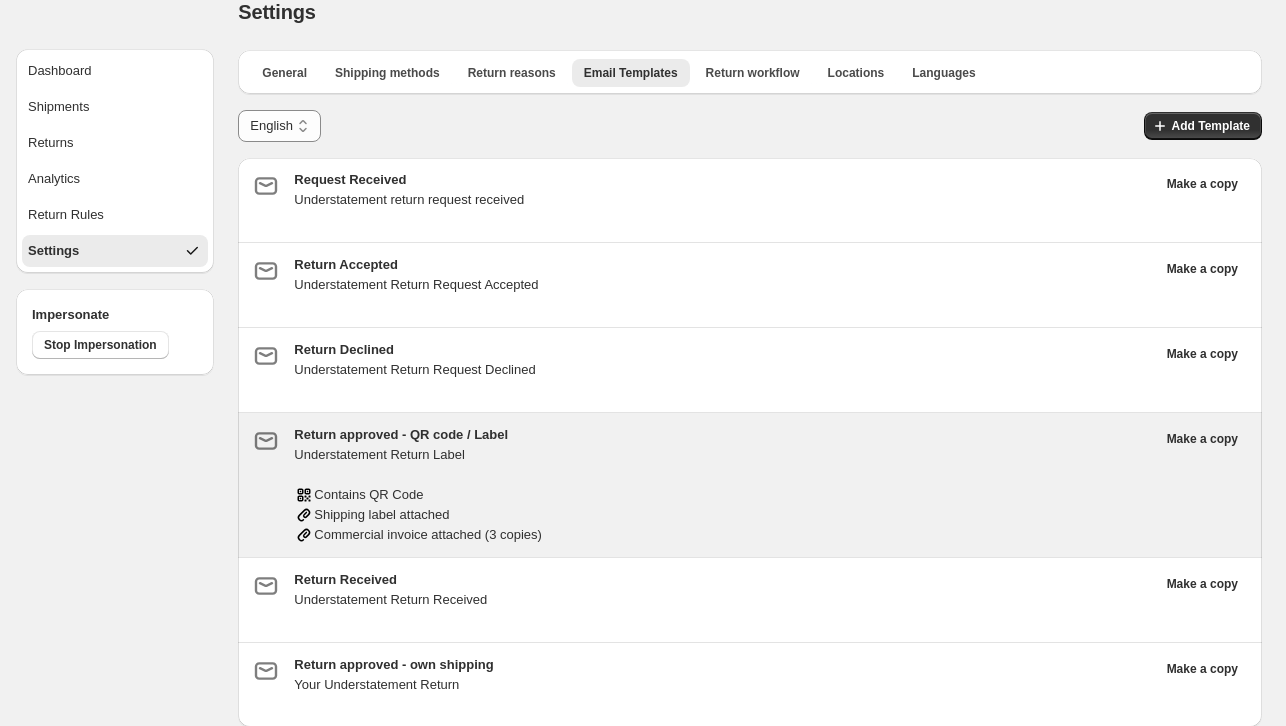 click on "Contains QR Code" at bounding box center (724, 495) 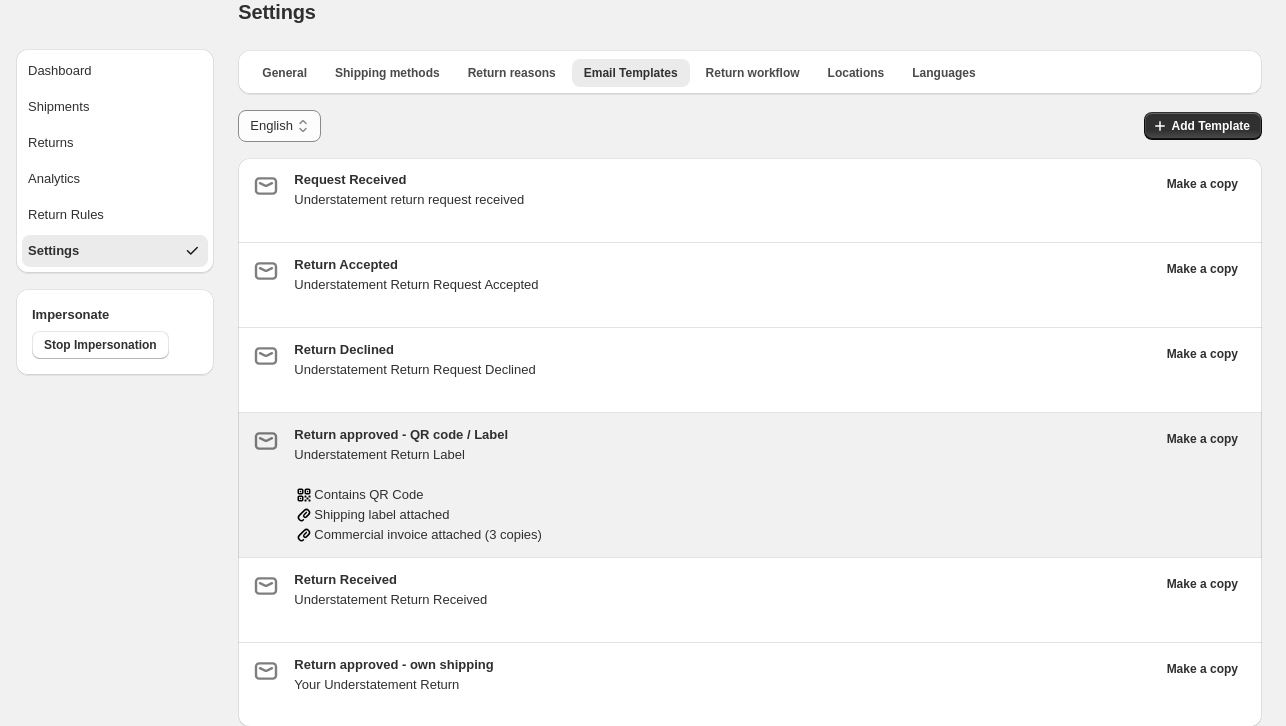 type on "**********" 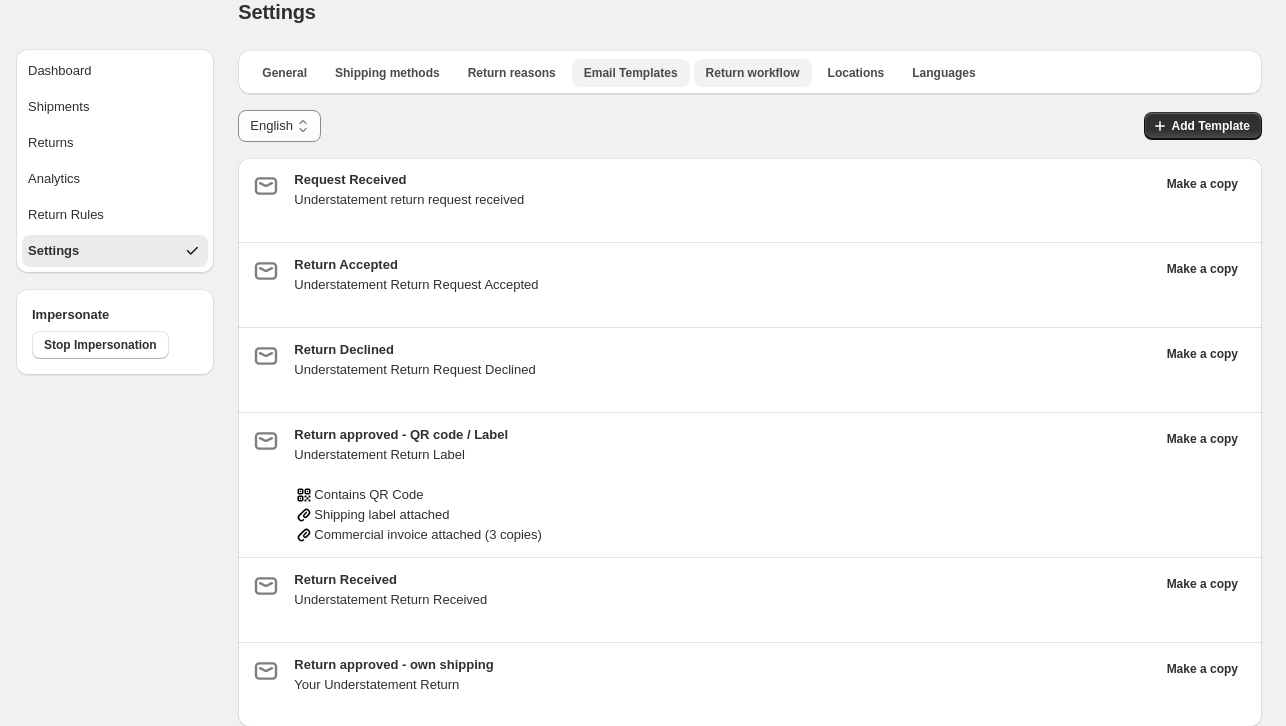 click on "Return workflow" at bounding box center [753, 73] 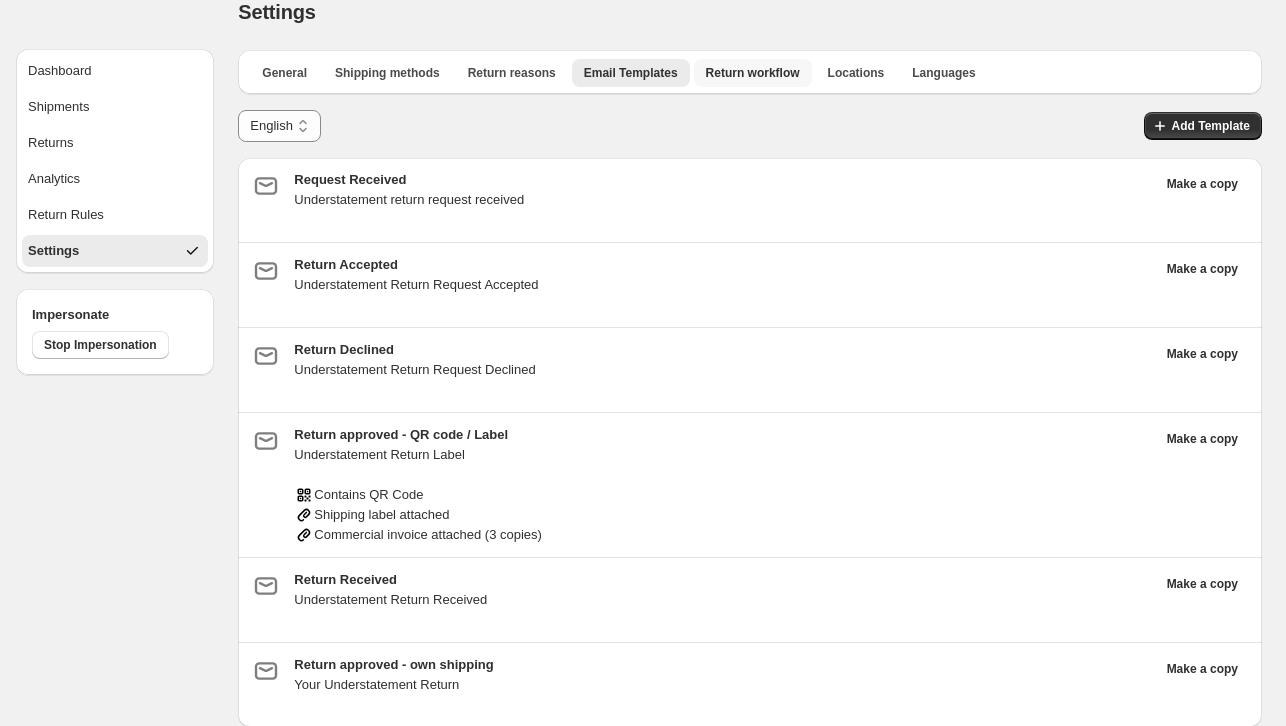 scroll, scrollTop: 0, scrollLeft: 0, axis: both 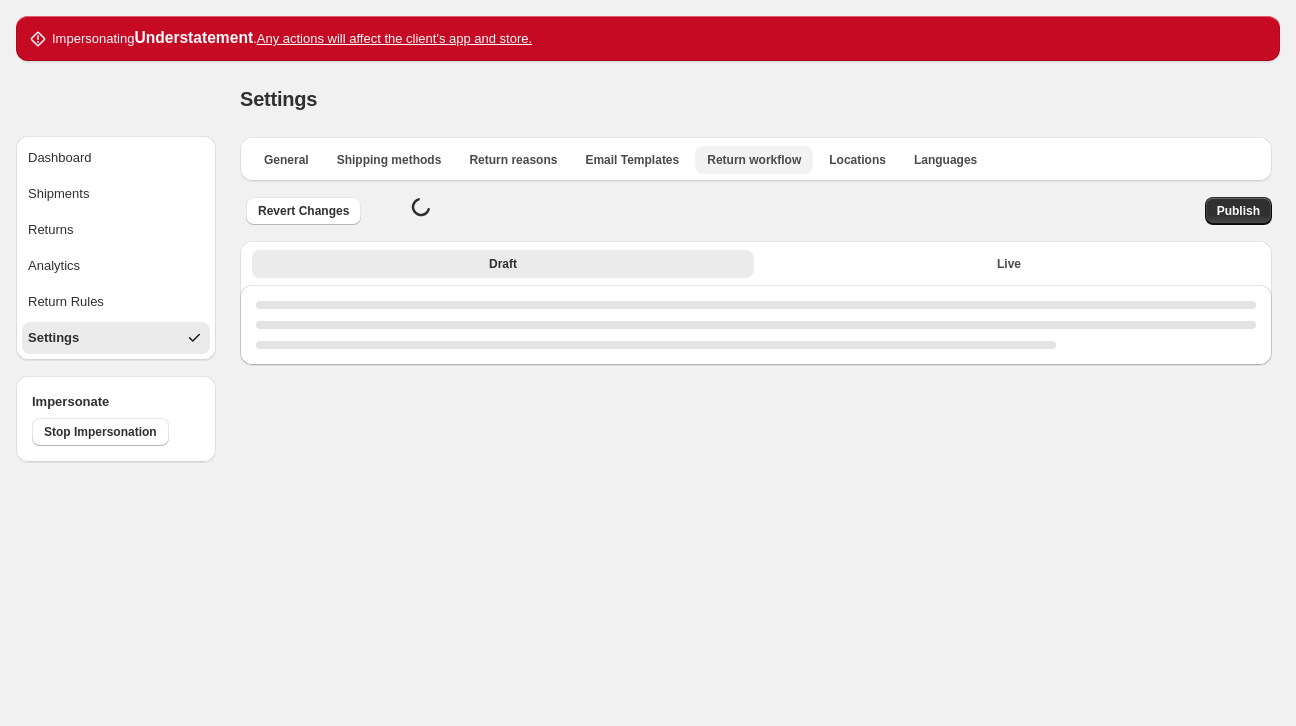select on "********" 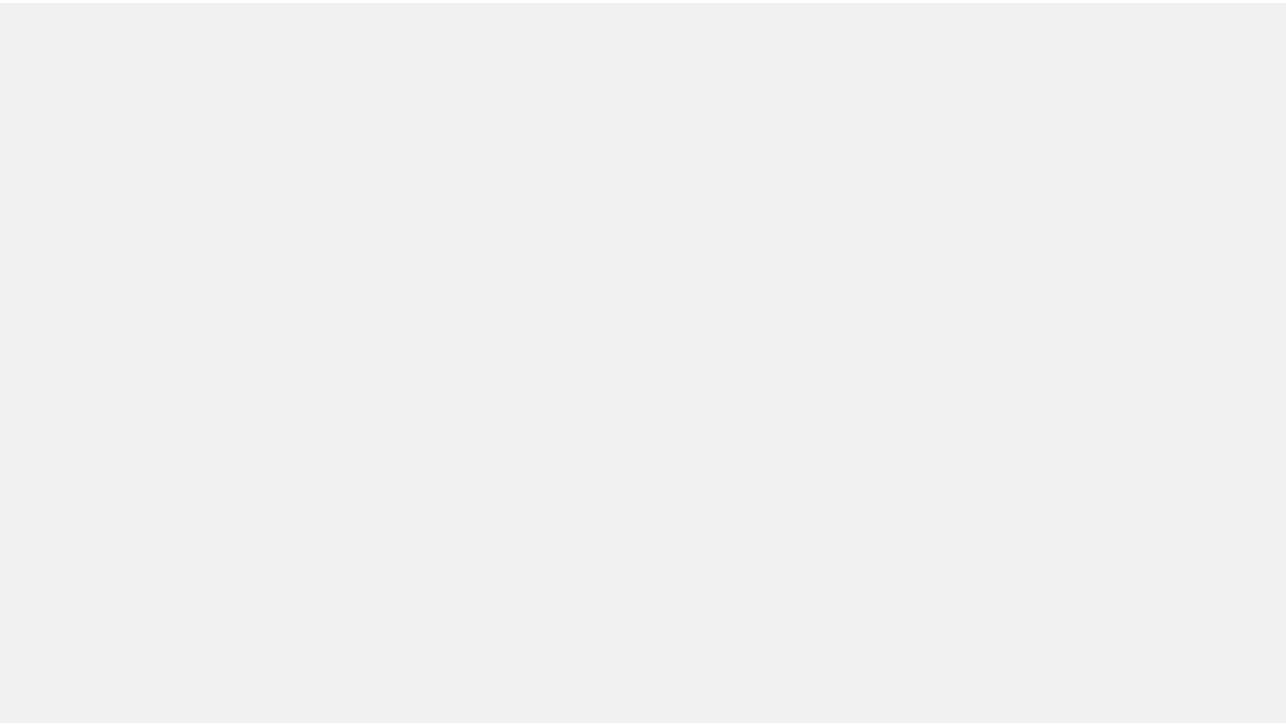 scroll, scrollTop: 0, scrollLeft: 0, axis: both 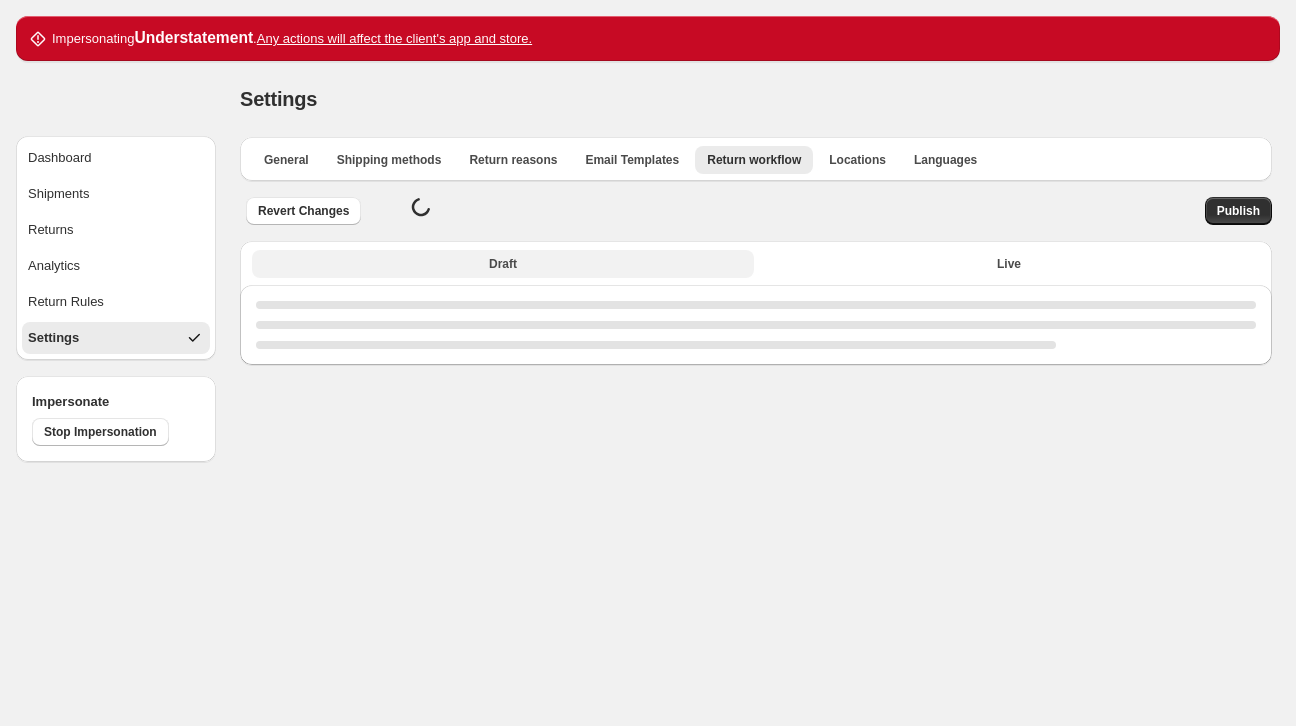 select on "**" 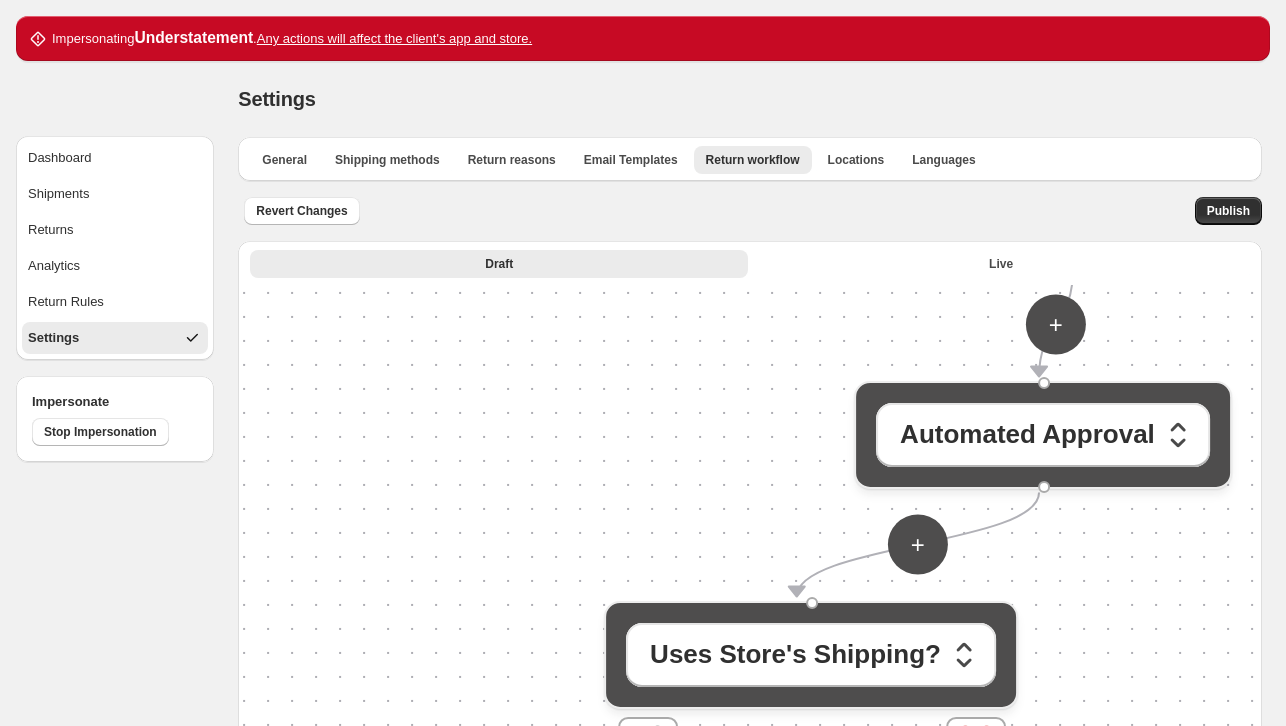 drag, startPoint x: 552, startPoint y: 470, endPoint x: 336, endPoint y: 555, distance: 232.12282 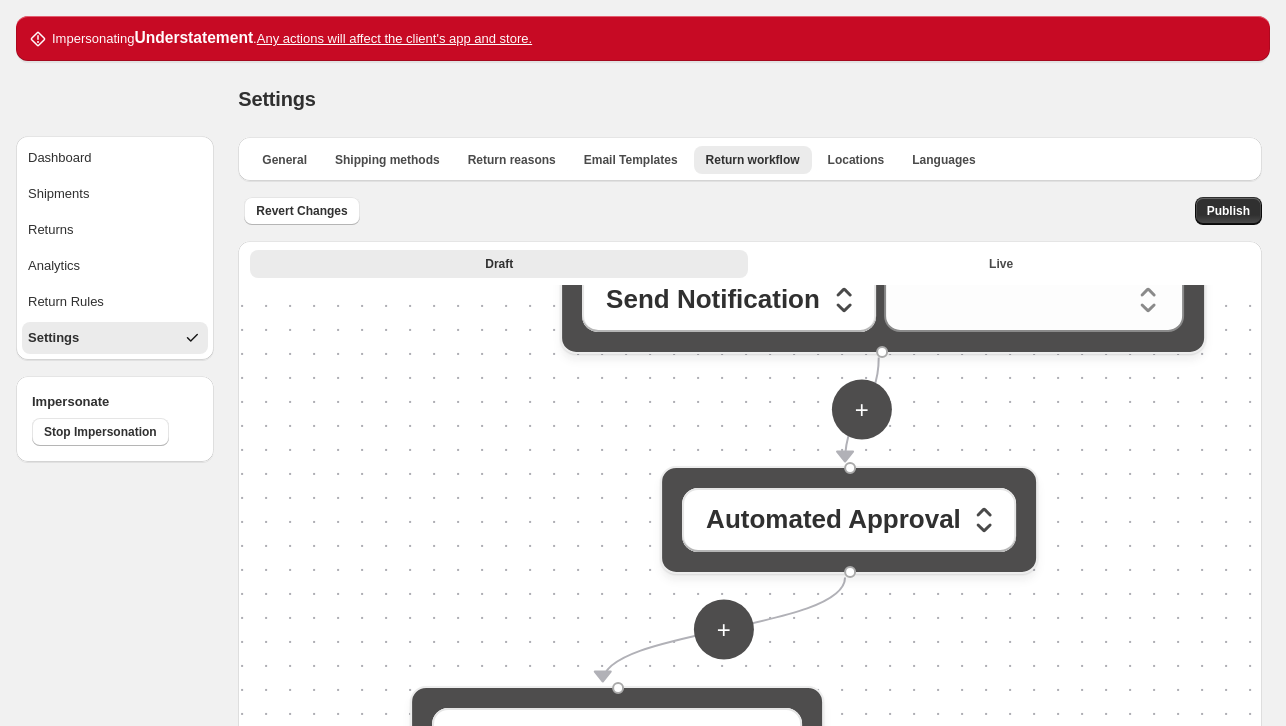drag, startPoint x: 444, startPoint y: 601, endPoint x: 483, endPoint y: 538, distance: 74.094536 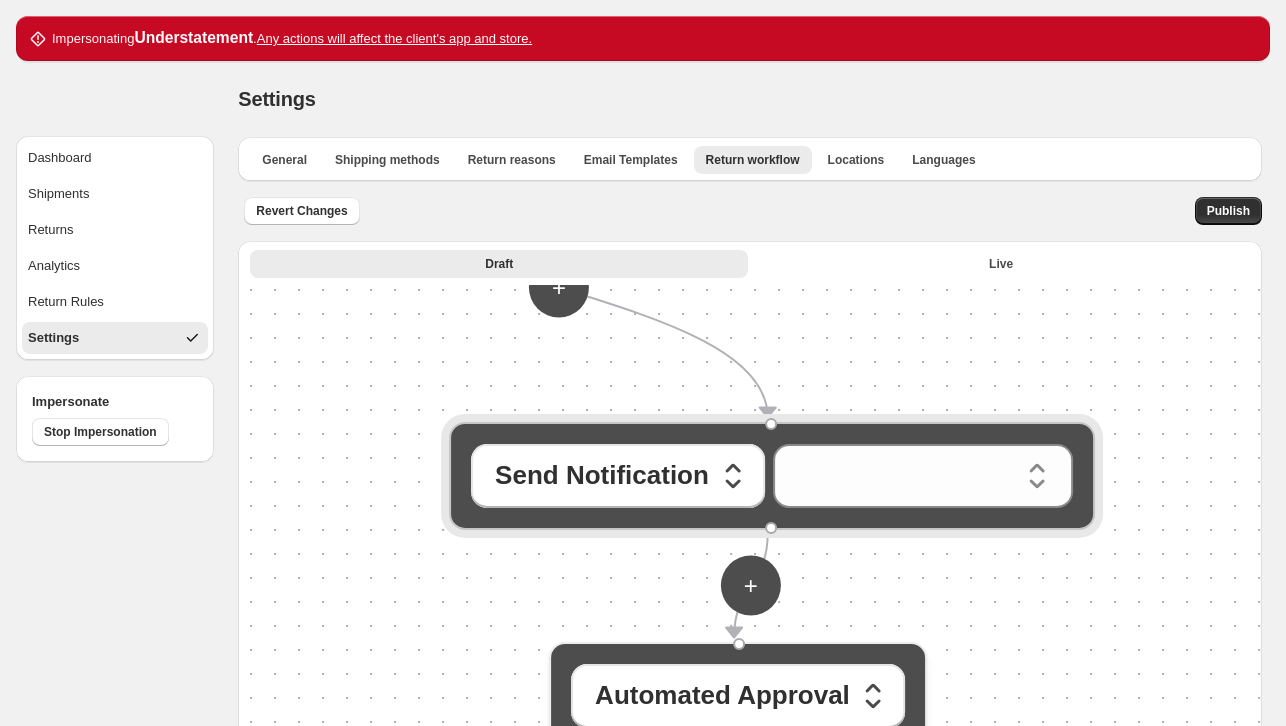drag, startPoint x: 538, startPoint y: 425, endPoint x: 543, endPoint y: 613, distance: 188.06648 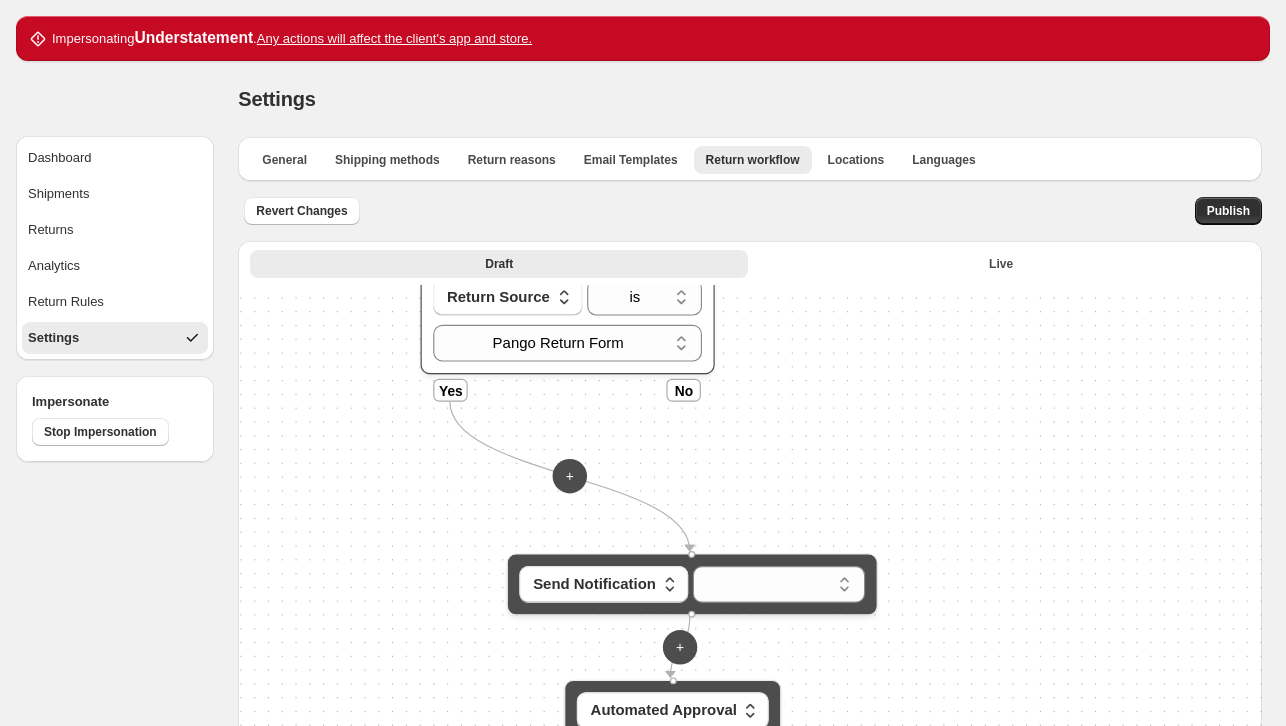 drag, startPoint x: 572, startPoint y: 394, endPoint x: 672, endPoint y: 635, distance: 260.92337 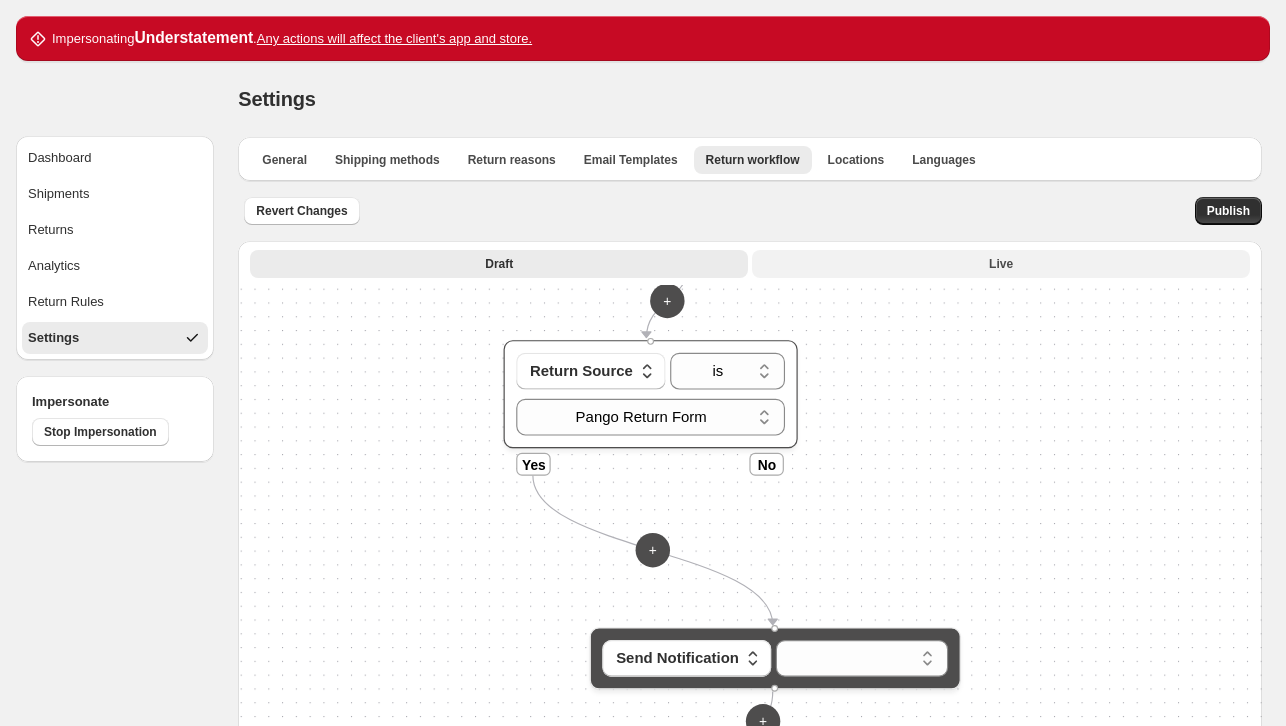 drag, startPoint x: 773, startPoint y: 423, endPoint x: 762, endPoint y: 276, distance: 147.411 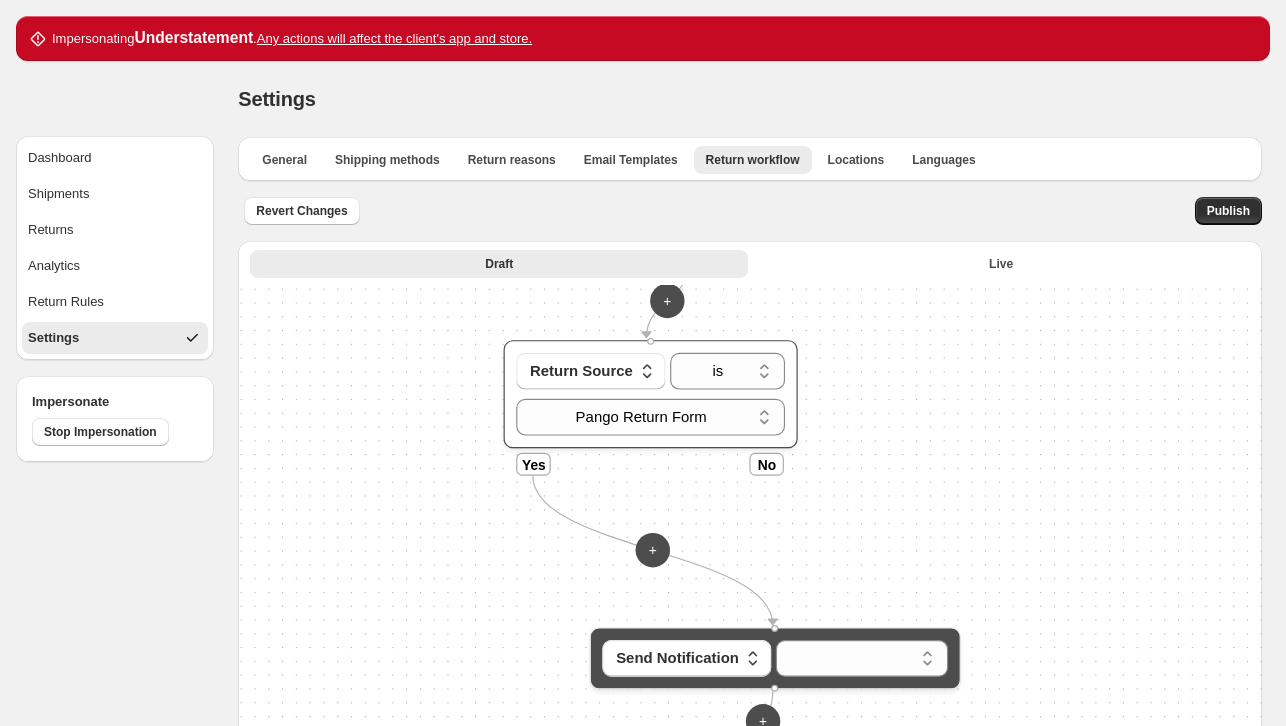 drag, startPoint x: 862, startPoint y: 501, endPoint x: 816, endPoint y: 287, distance: 218.88809 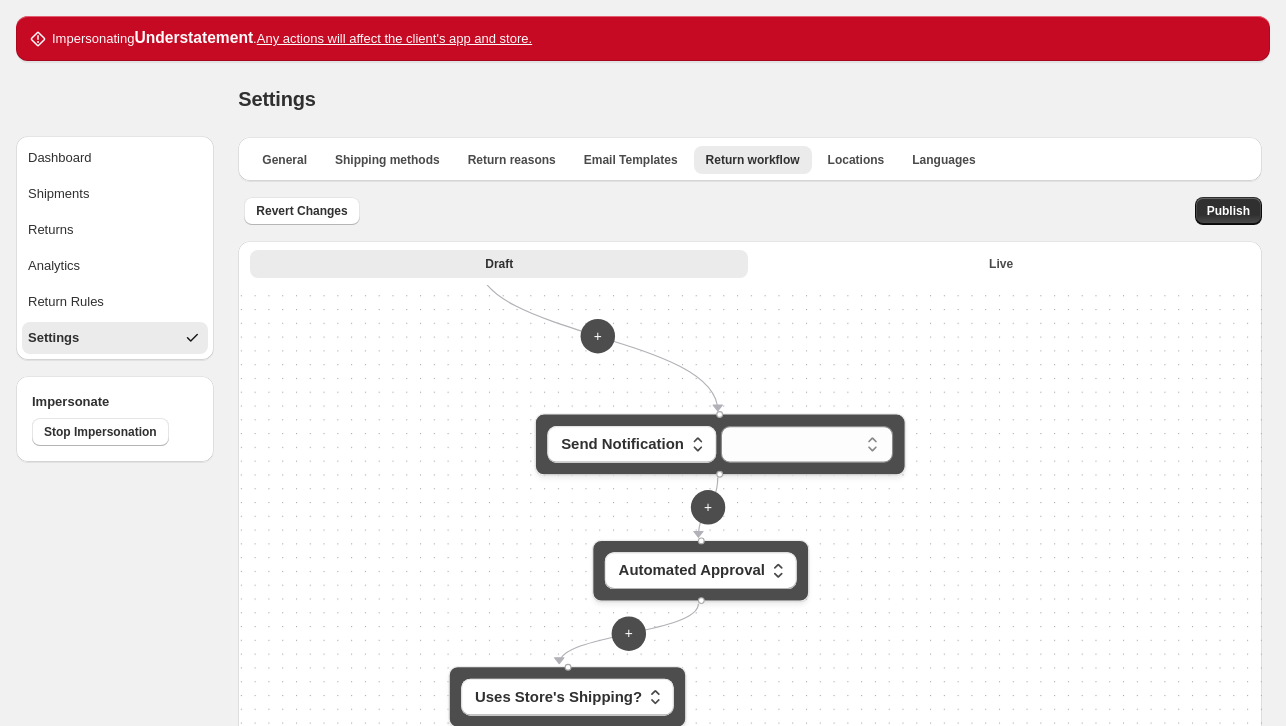 click on "**********" at bounding box center (750, 648) 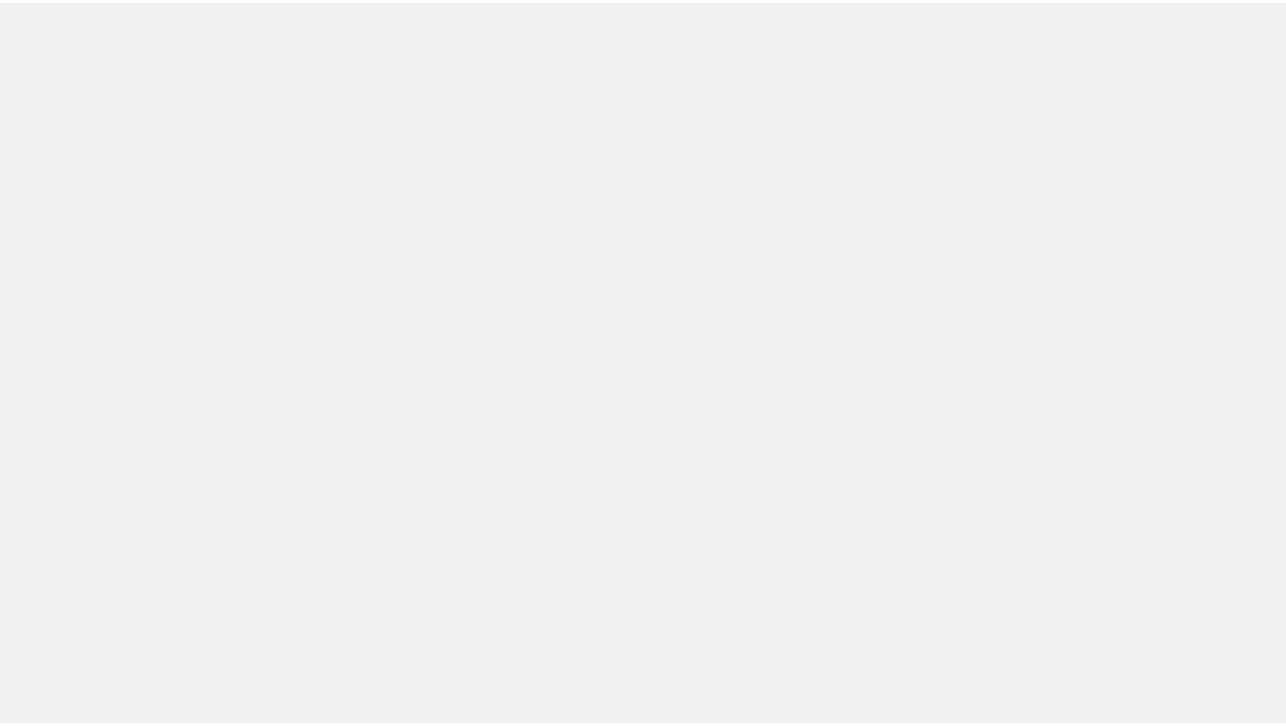scroll, scrollTop: 0, scrollLeft: 0, axis: both 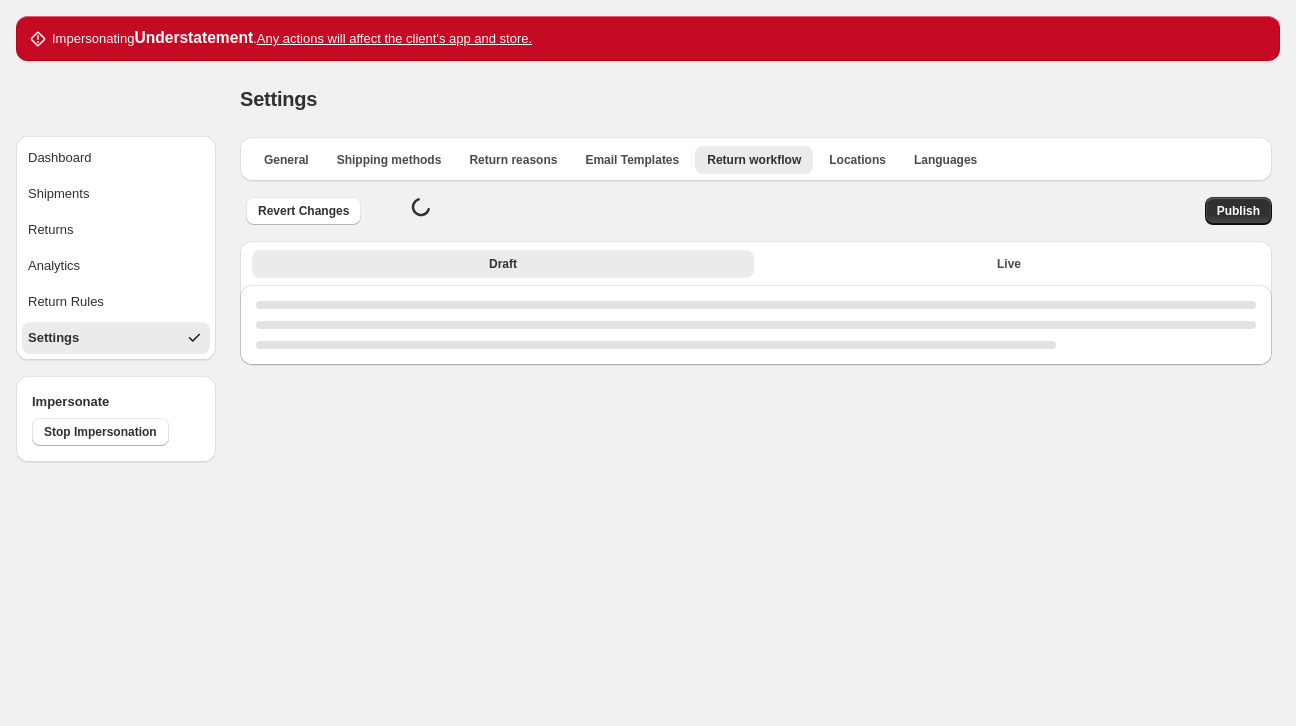select on "********" 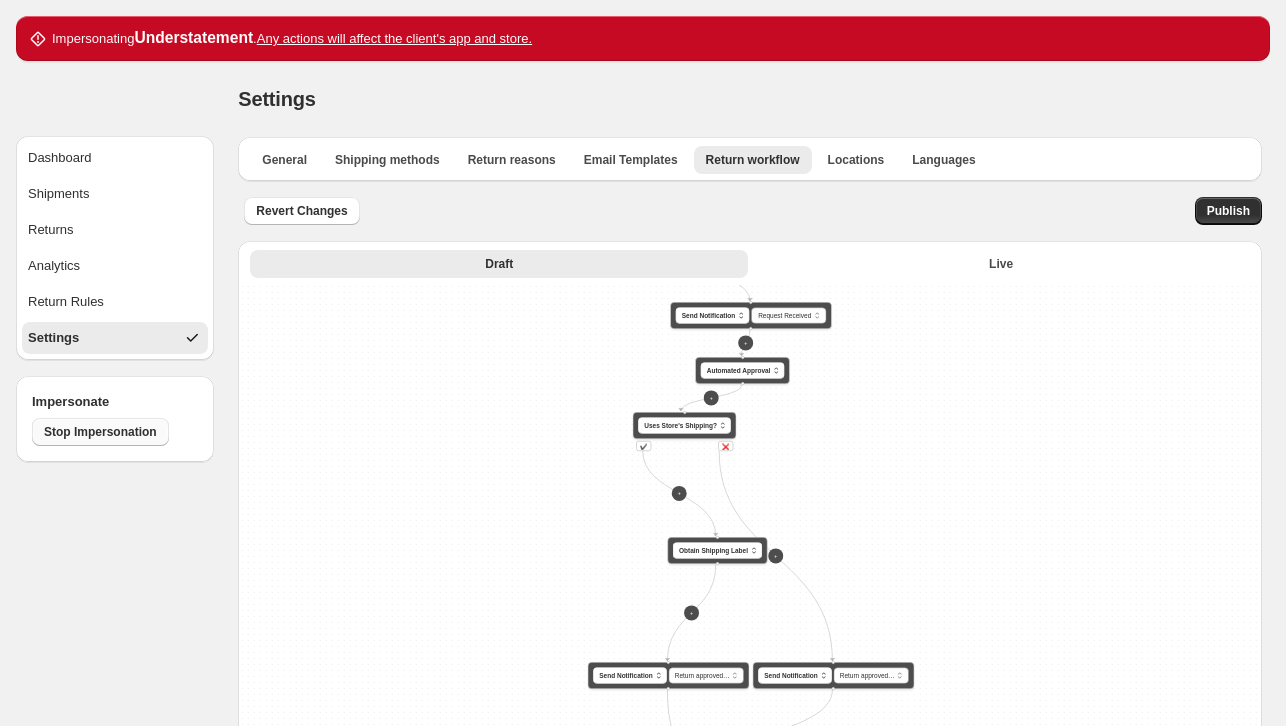 click on "Stop Impersonation" at bounding box center [100, 432] 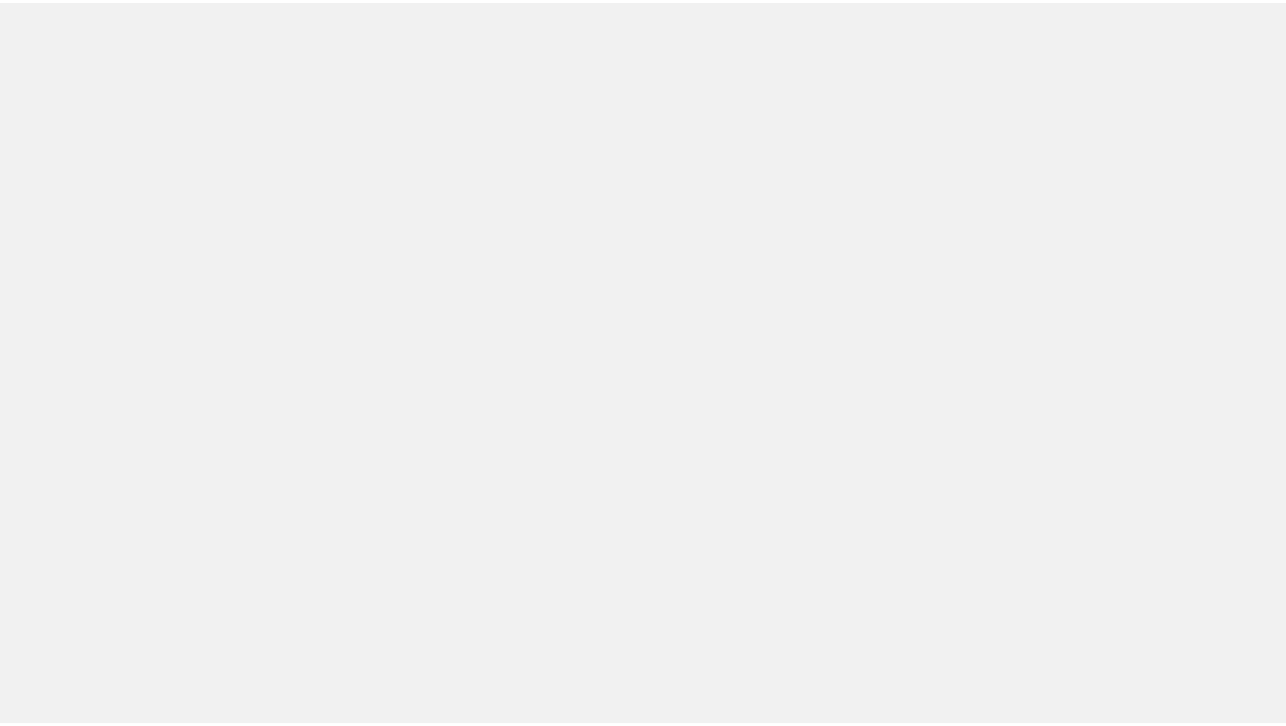 scroll, scrollTop: 0, scrollLeft: 0, axis: both 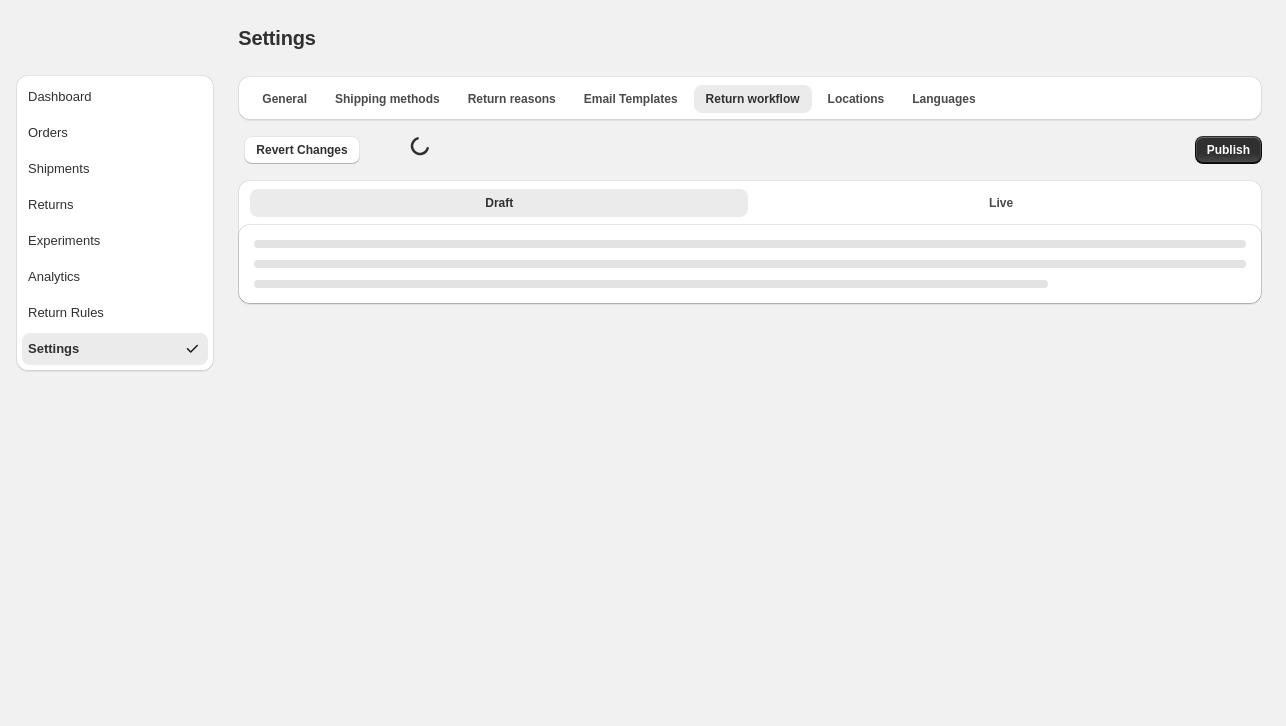 select on "********" 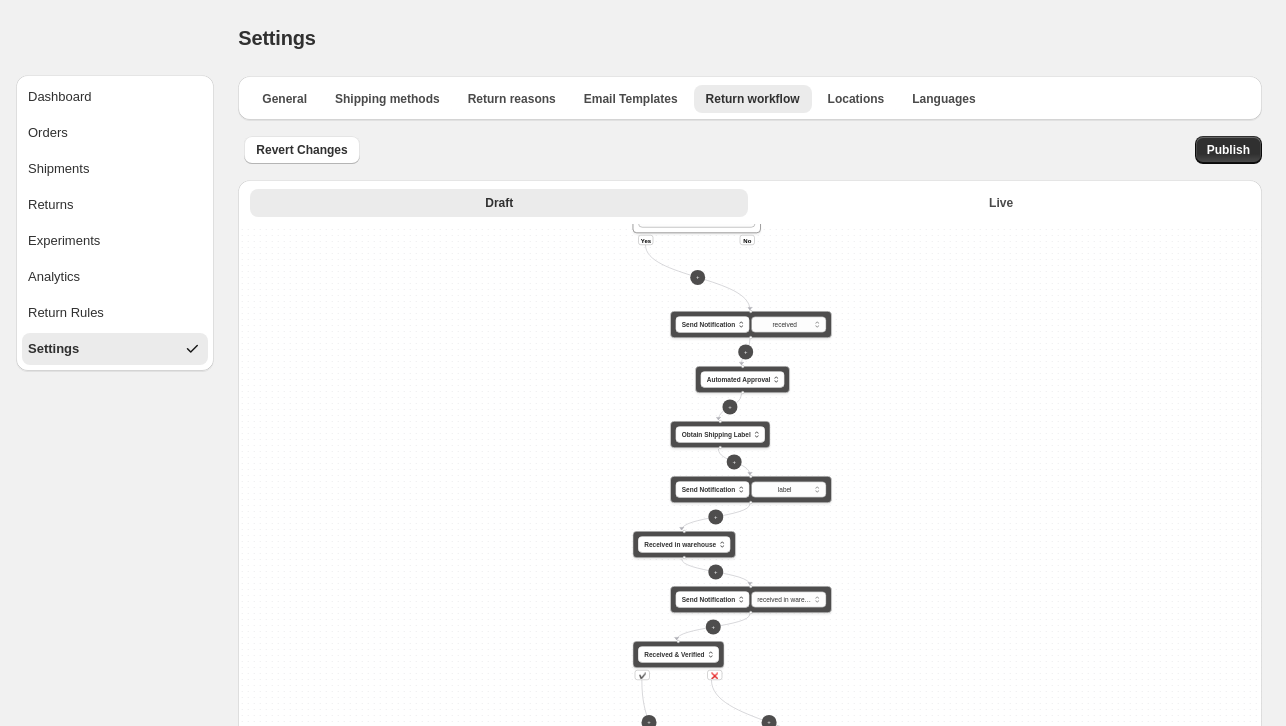 select on "********" 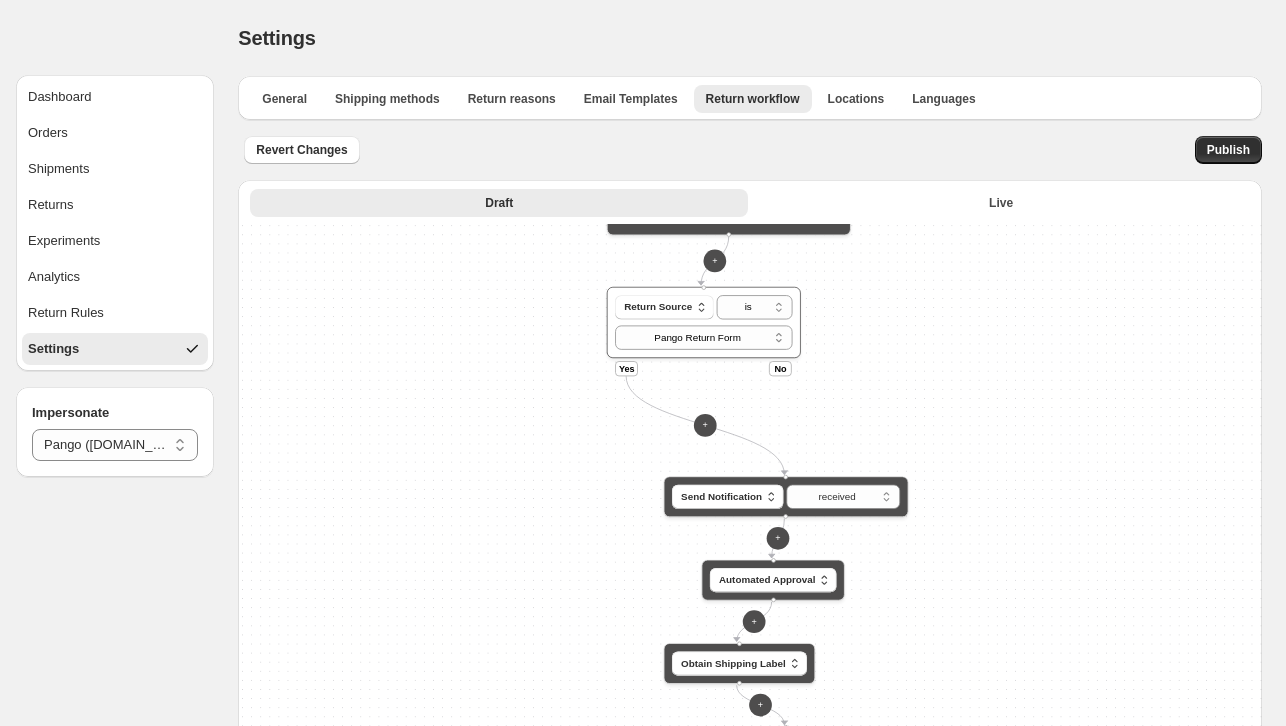 drag, startPoint x: 522, startPoint y: 319, endPoint x: 483, endPoint y: 505, distance: 190.04474 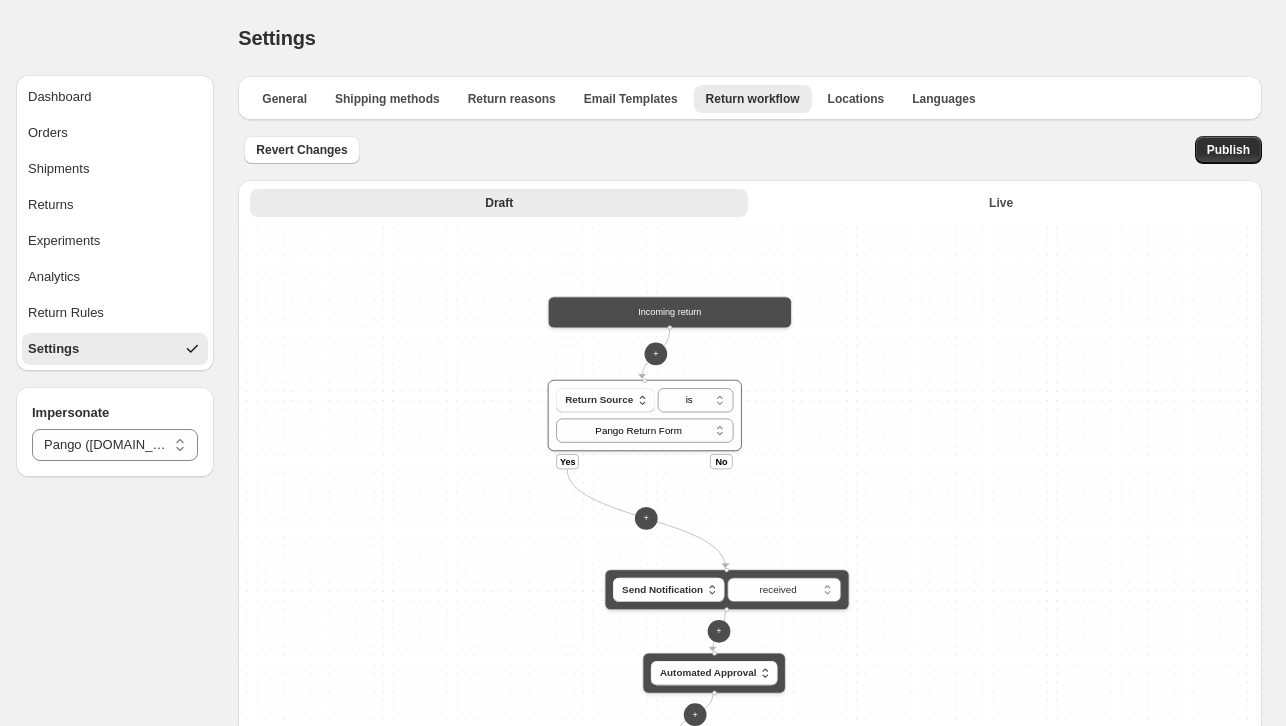drag, startPoint x: 514, startPoint y: 401, endPoint x: 461, endPoint y: 473, distance: 89.40358 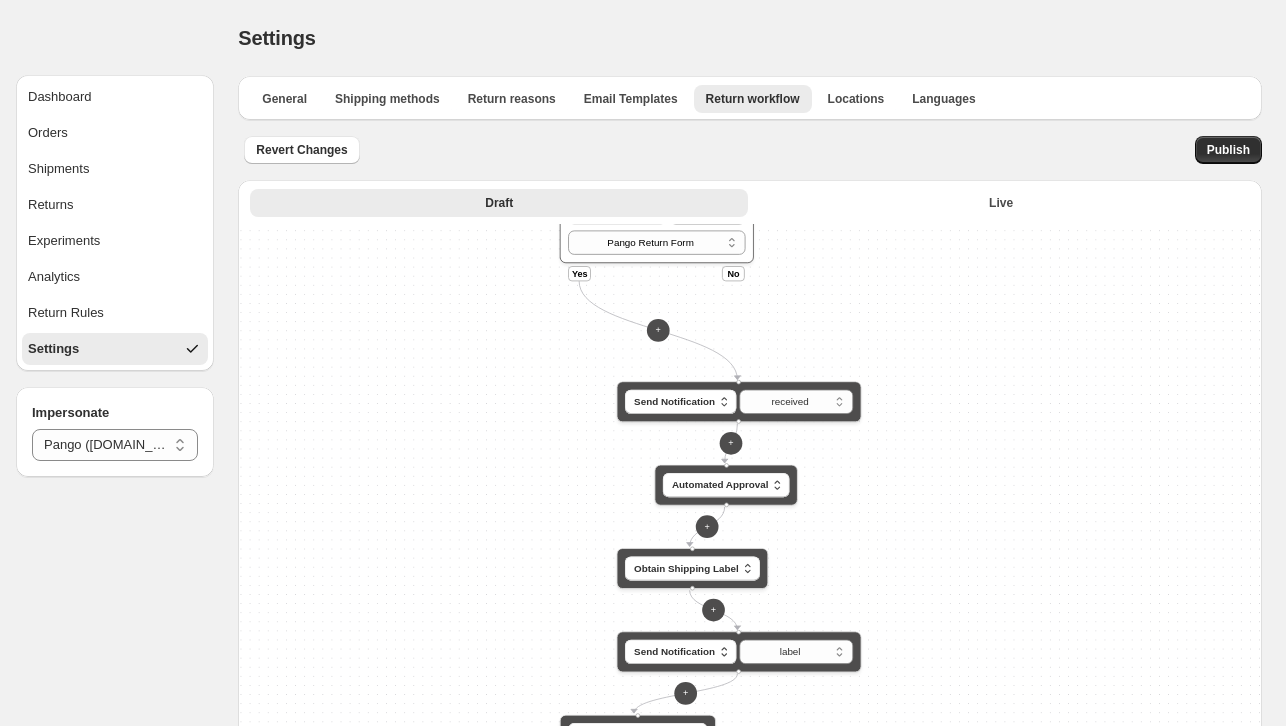 drag, startPoint x: 863, startPoint y: 467, endPoint x: 857, endPoint y: 251, distance: 216.08331 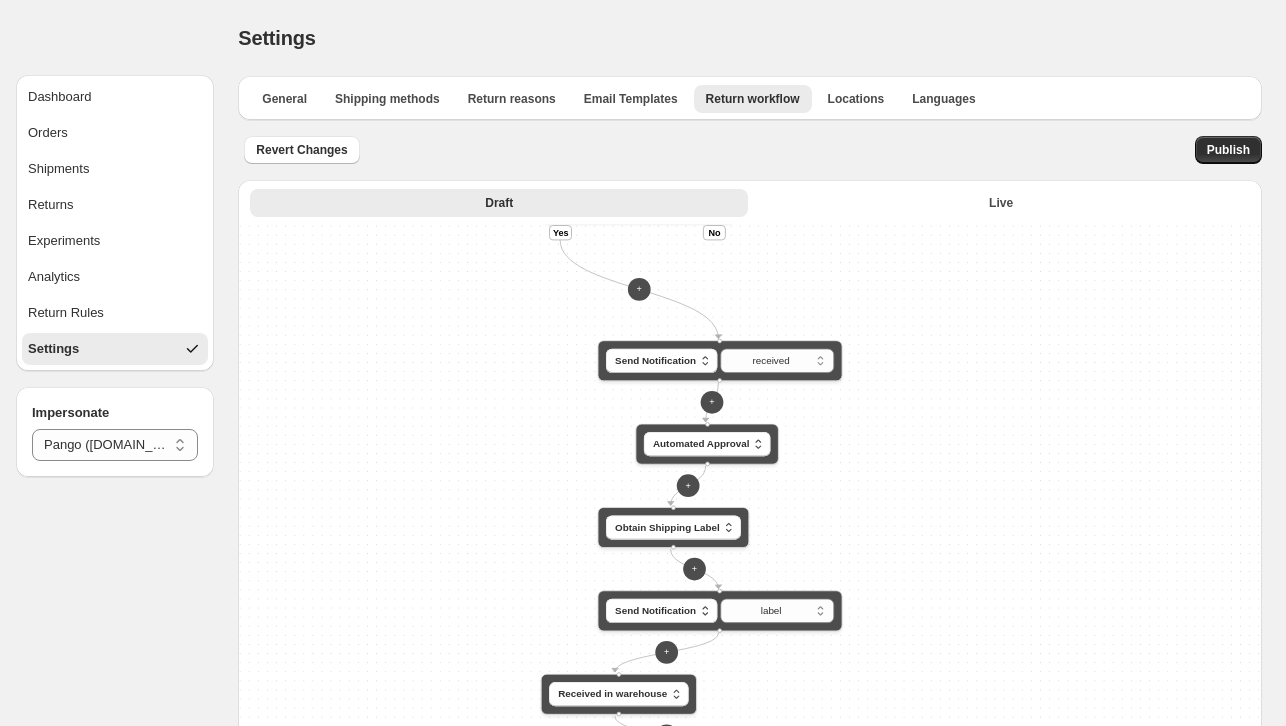 drag, startPoint x: 777, startPoint y: 313, endPoint x: 779, endPoint y: 281, distance: 32.06244 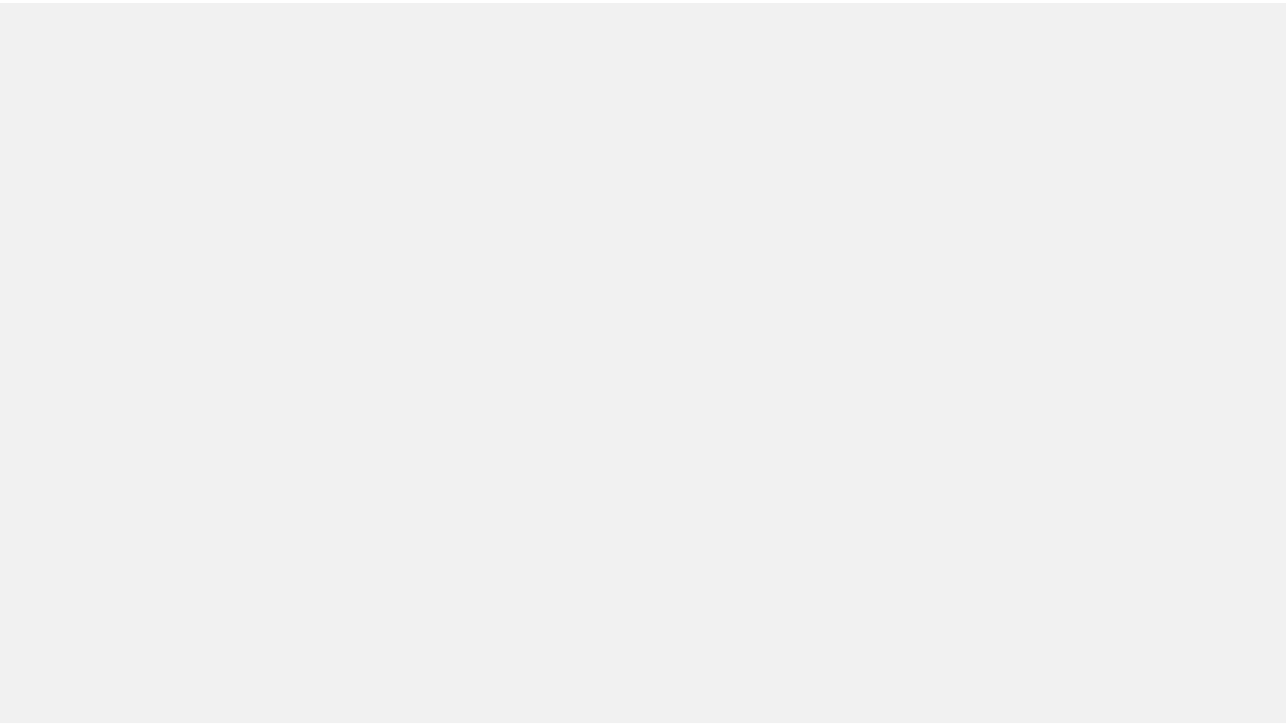 scroll, scrollTop: 0, scrollLeft: 0, axis: both 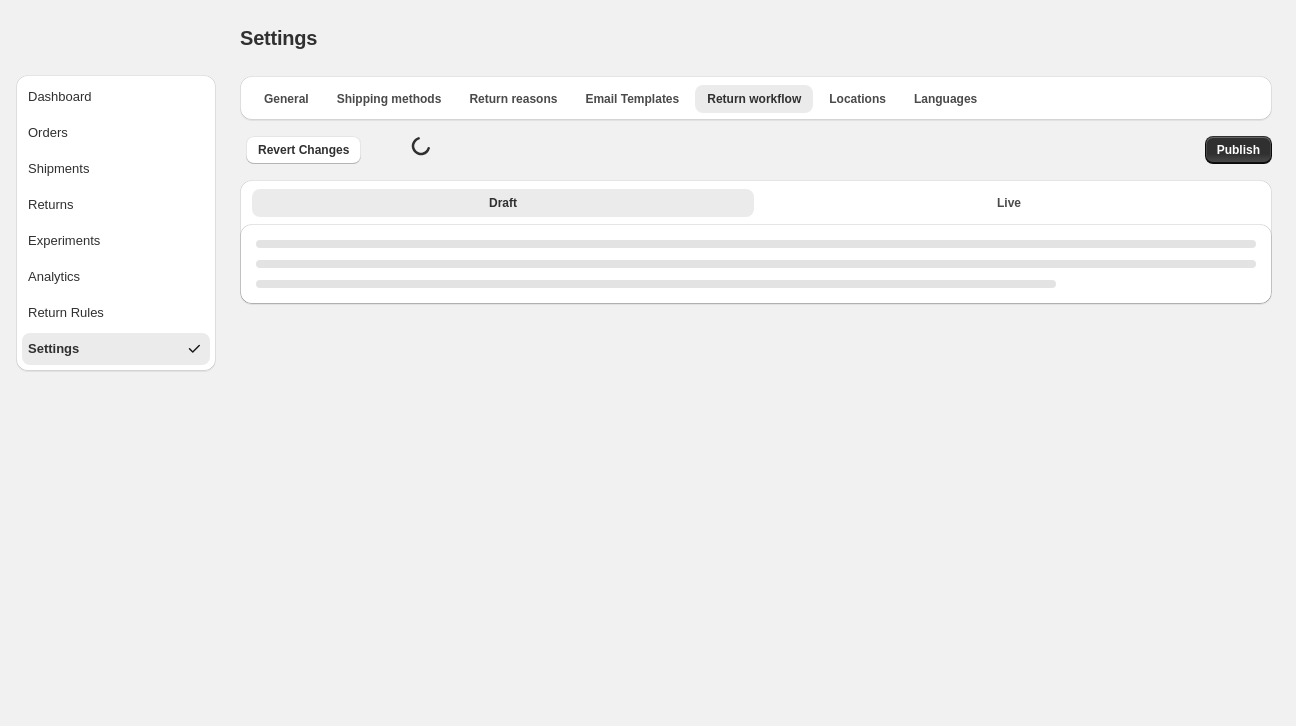 select on "********" 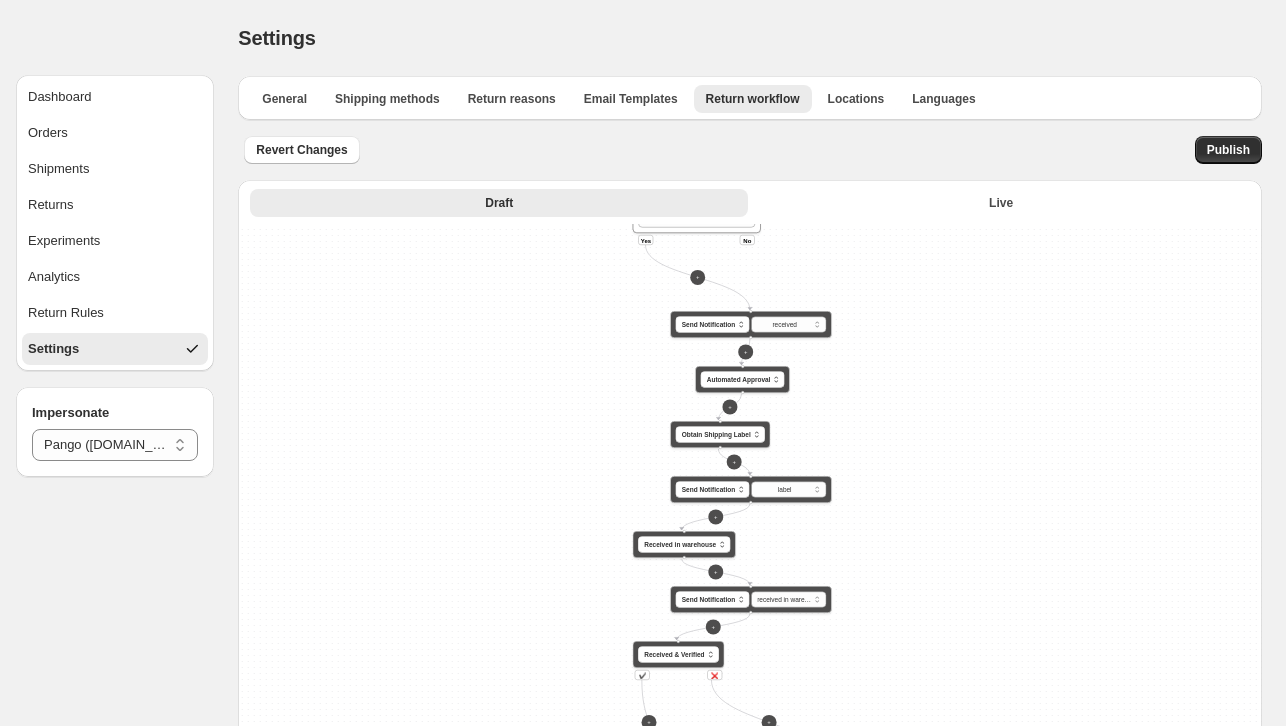 click on "**********" at bounding box center [115, 432] 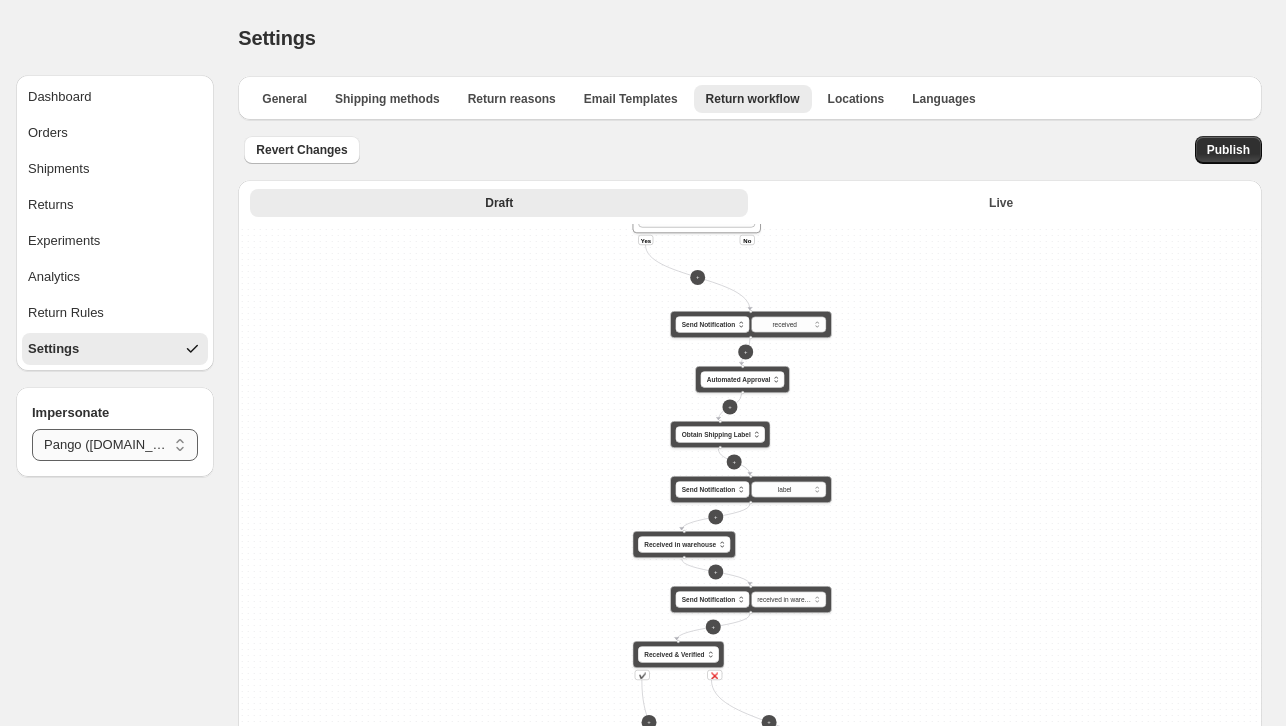 click on "**********" at bounding box center (115, 445) 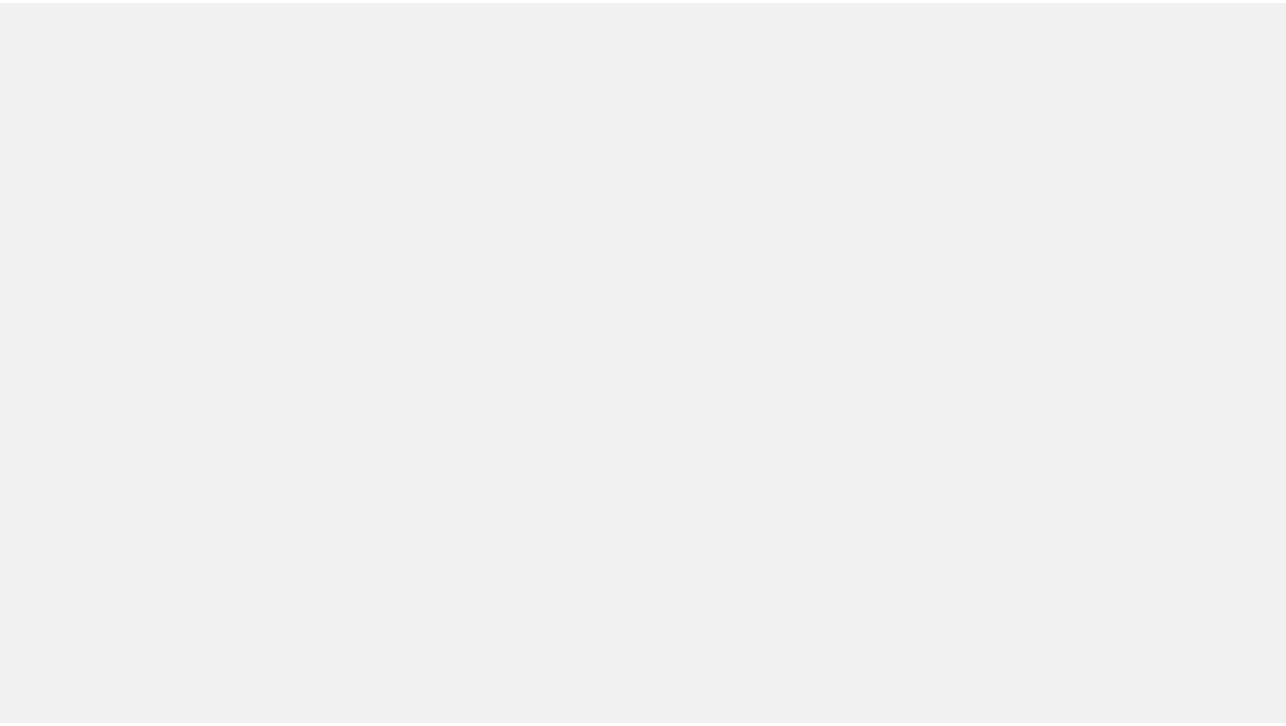 scroll, scrollTop: 0, scrollLeft: 0, axis: both 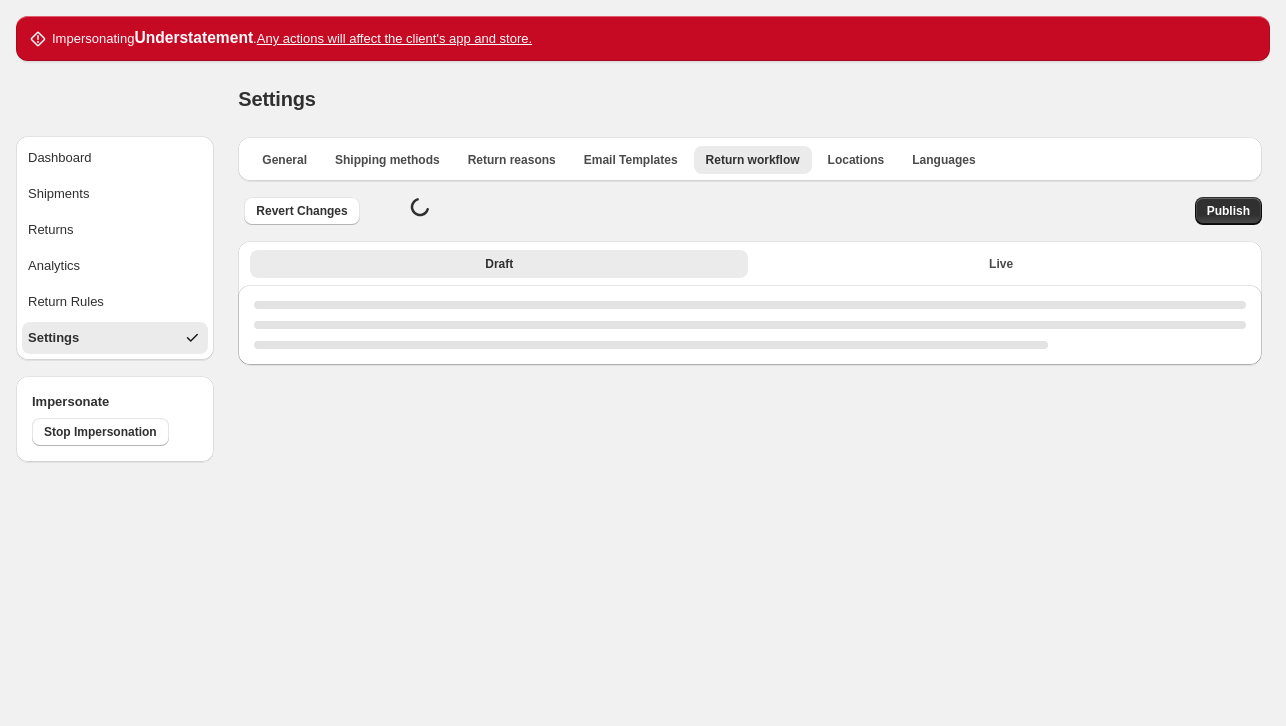 select on "********" 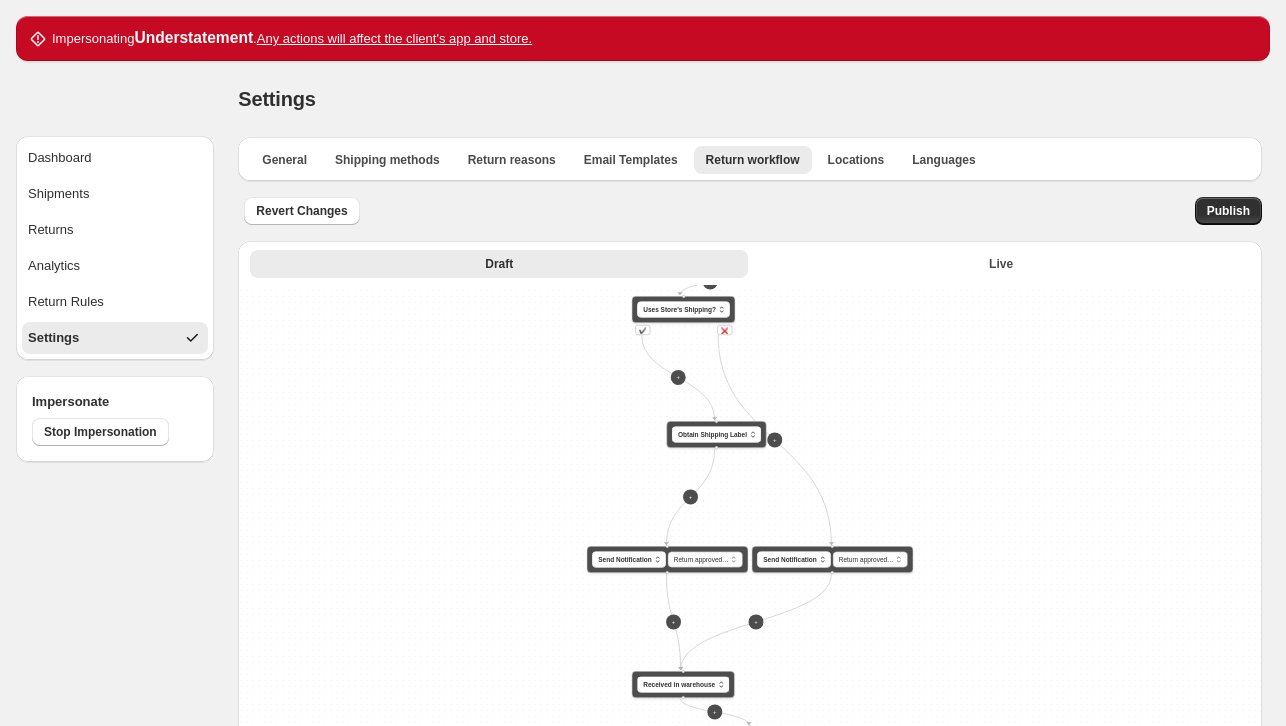drag, startPoint x: 545, startPoint y: 466, endPoint x: 544, endPoint y: 350, distance: 116.00431 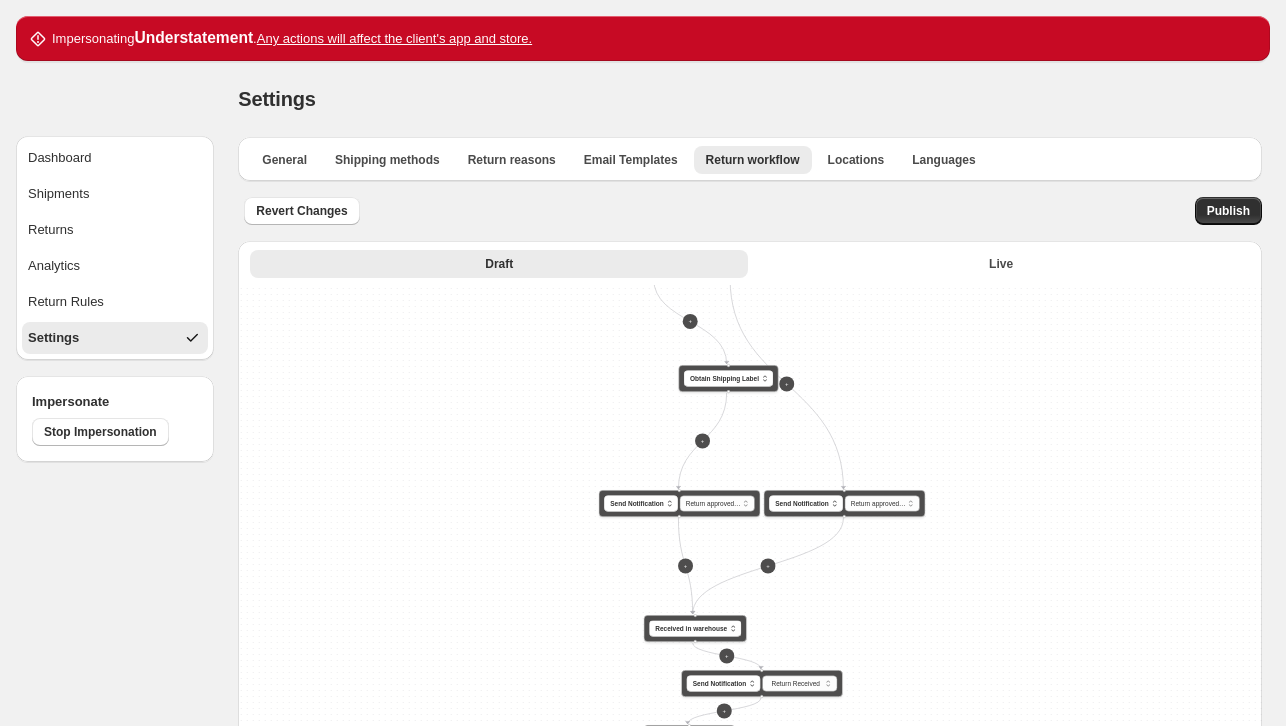 click on "**********" at bounding box center (750, 648) 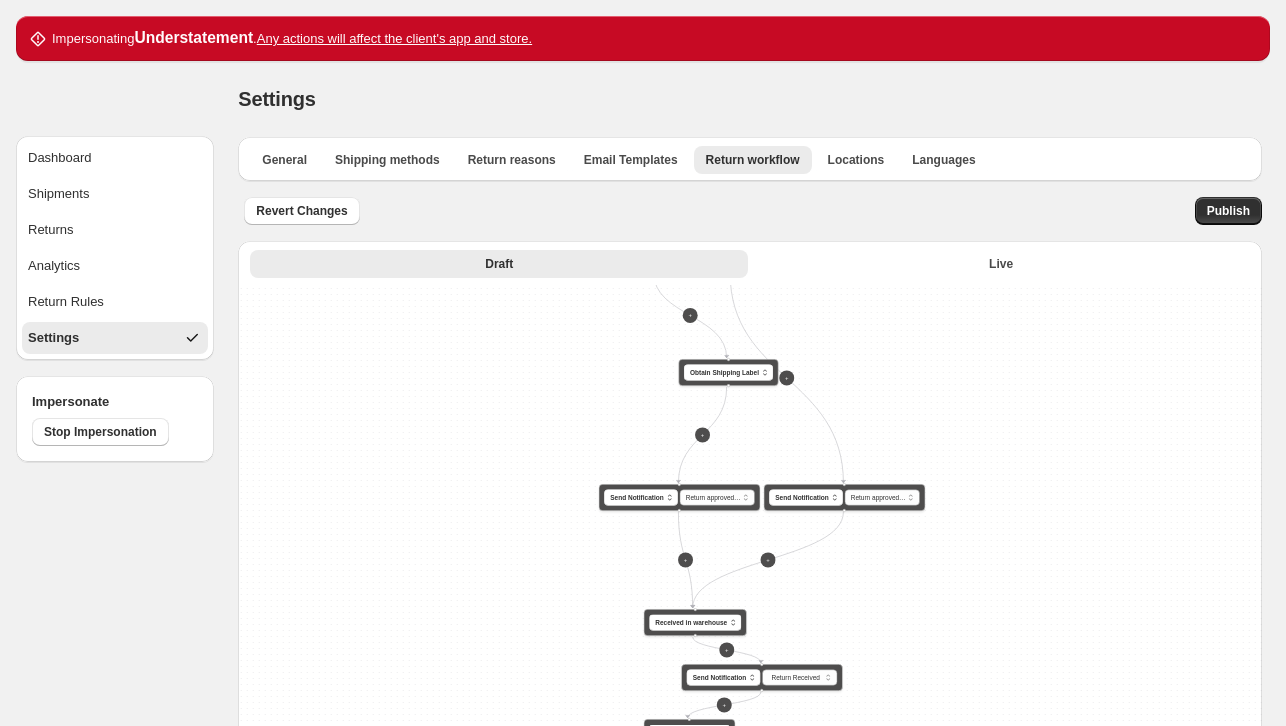 drag, startPoint x: 502, startPoint y: 355, endPoint x: 499, endPoint y: 331, distance: 24.186773 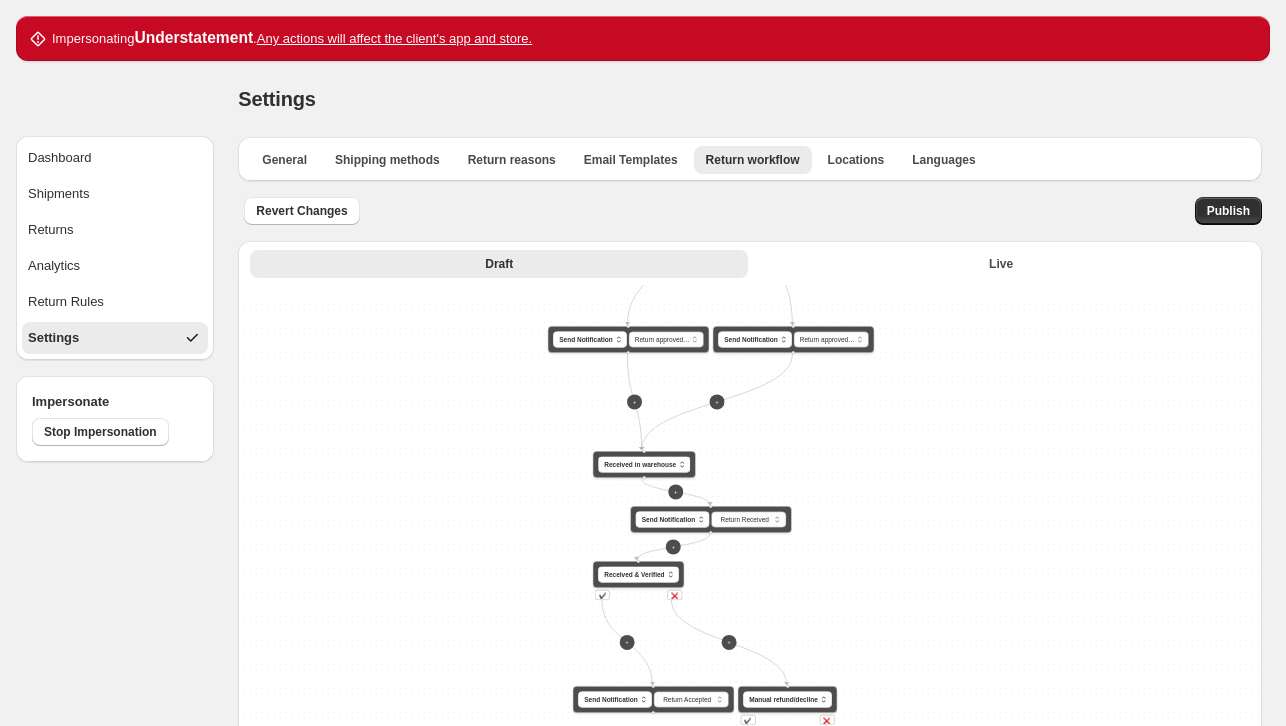 drag, startPoint x: 503, startPoint y: 398, endPoint x: 442, endPoint y: 295, distance: 119.70798 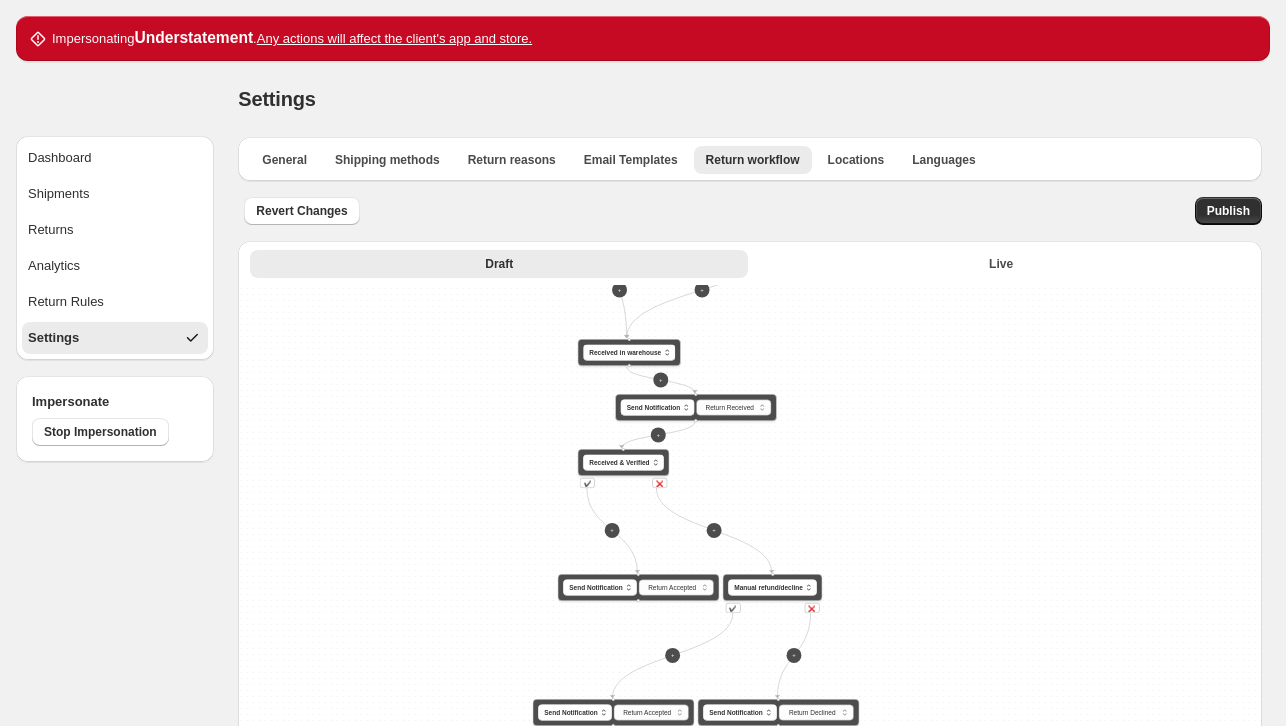 drag, startPoint x: 443, startPoint y: 401, endPoint x: 446, endPoint y: 319, distance: 82.05486 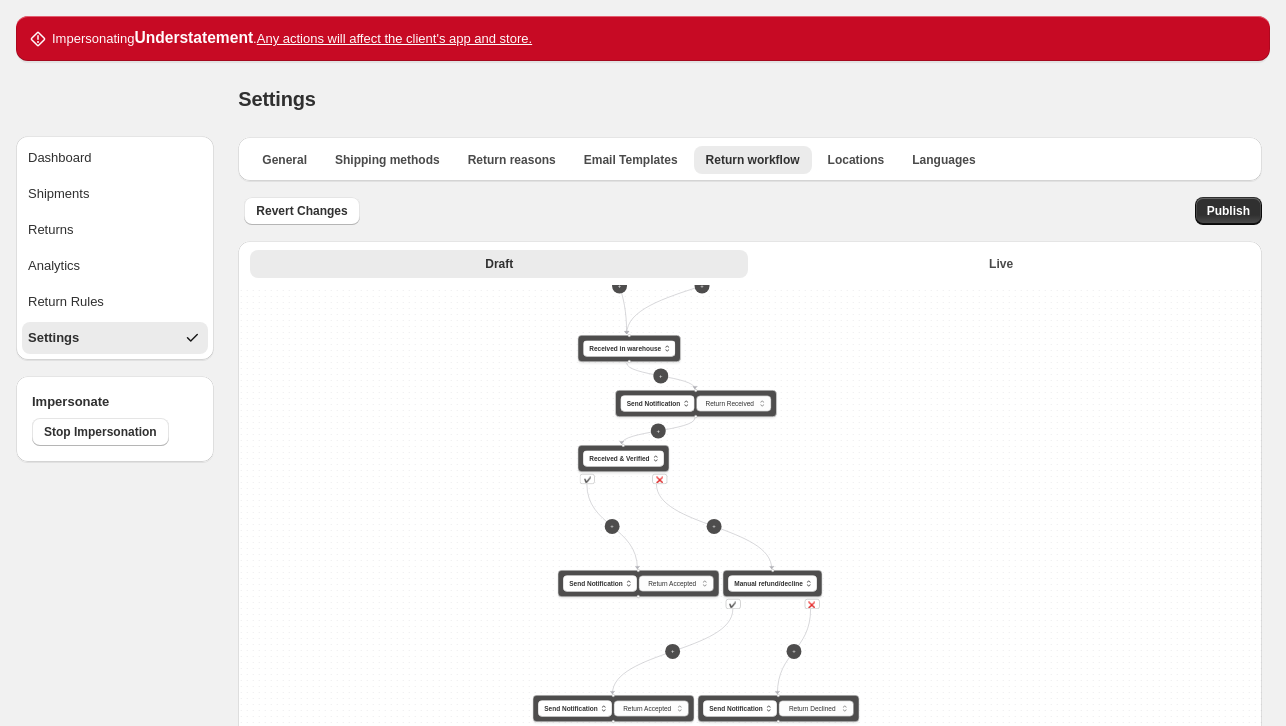 drag, startPoint x: 497, startPoint y: 420, endPoint x: 462, endPoint y: 553, distance: 137.52818 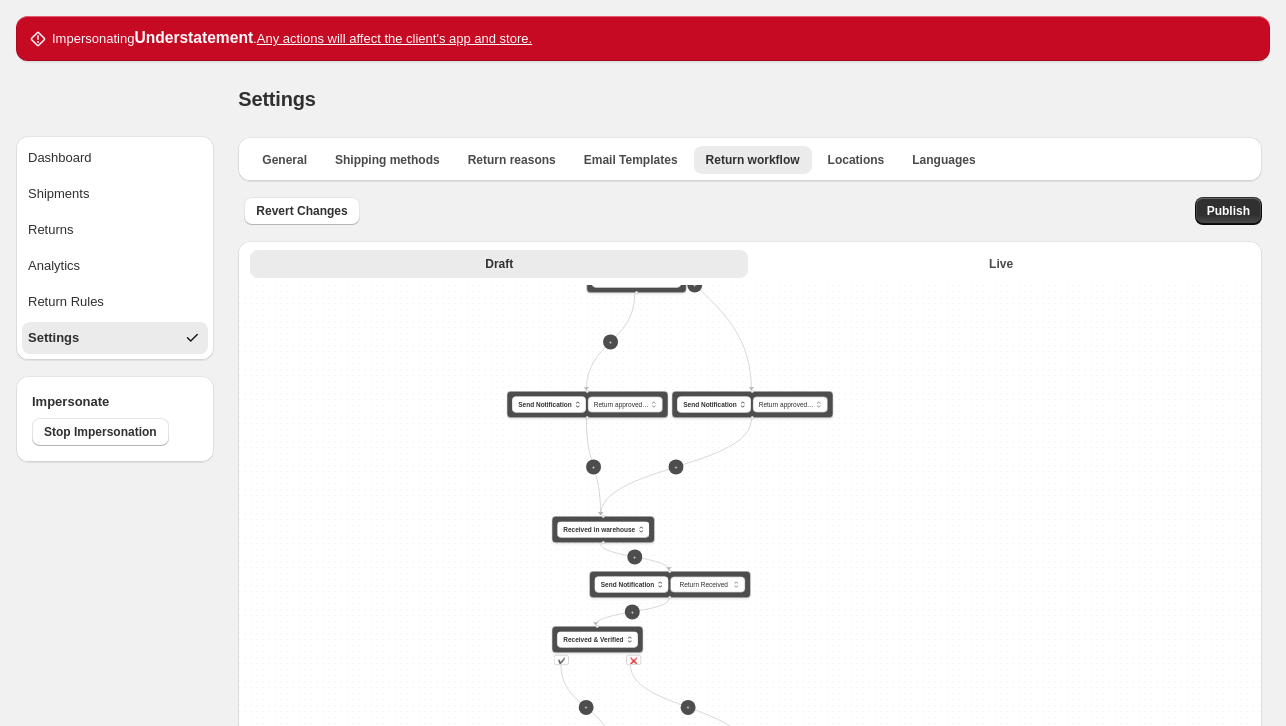 drag, startPoint x: 460, startPoint y: 425, endPoint x: 431, endPoint y: 476, distance: 58.66856 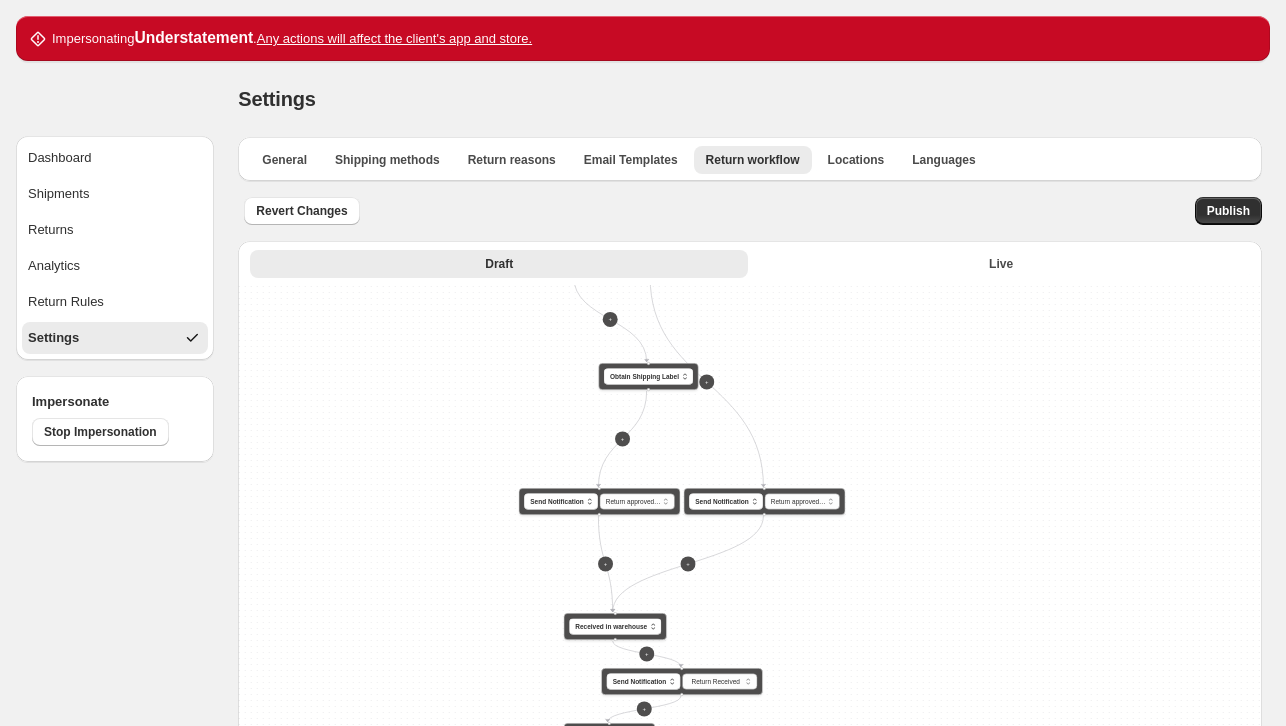 drag, startPoint x: 420, startPoint y: 440, endPoint x: 396, endPoint y: 517, distance: 80.65358 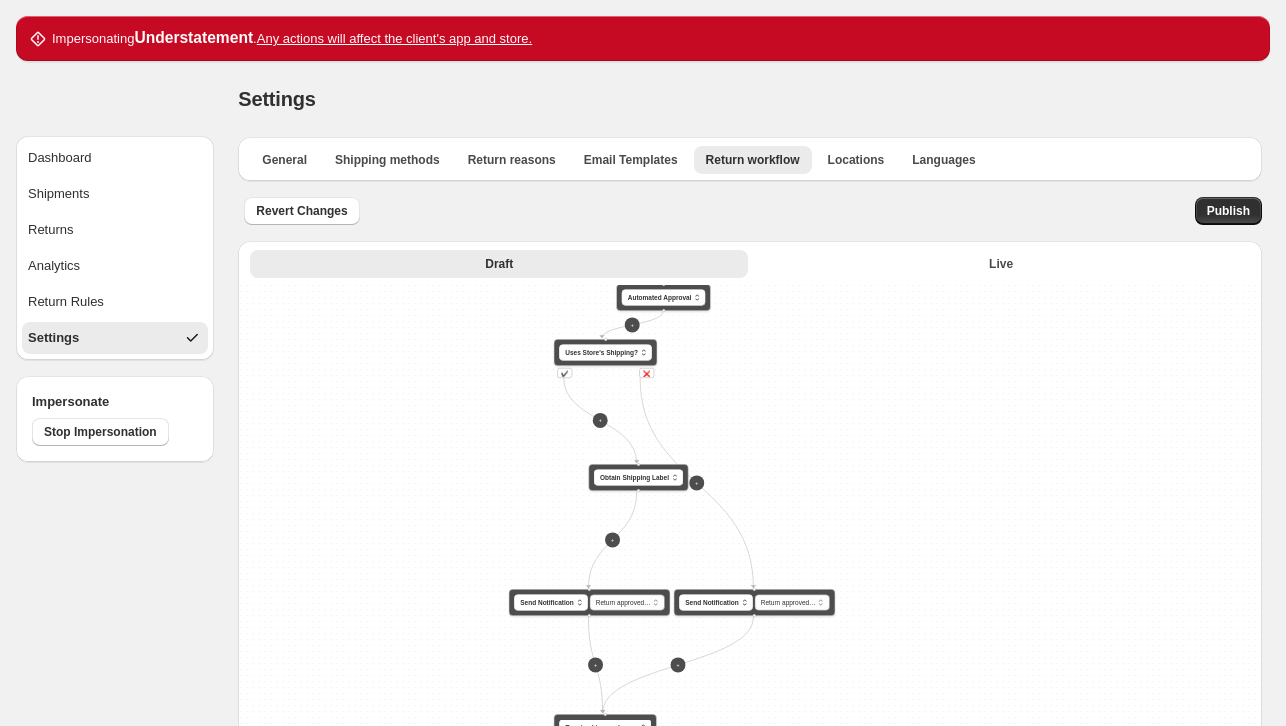 drag, startPoint x: 425, startPoint y: 419, endPoint x: 398, endPoint y: 555, distance: 138.65425 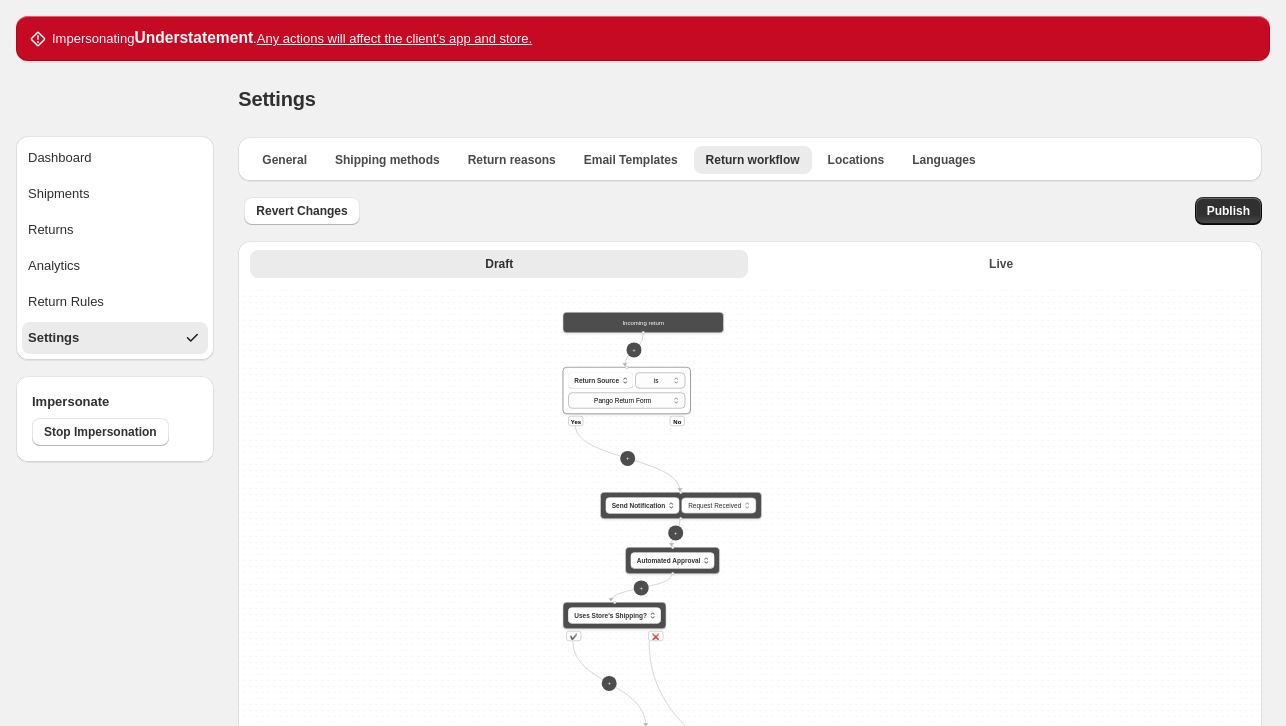 drag, startPoint x: 380, startPoint y: 391, endPoint x: 397, endPoint y: 538, distance: 147.97972 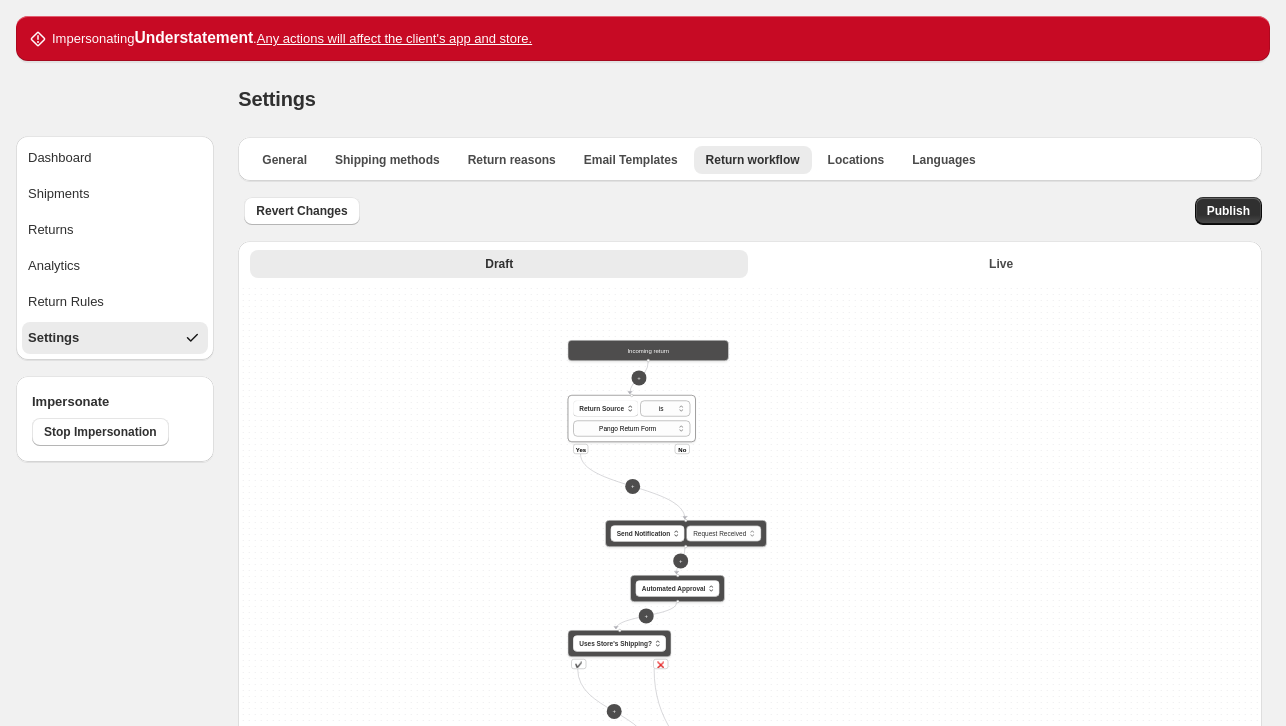 drag, startPoint x: 374, startPoint y: 429, endPoint x: 385, endPoint y: 490, distance: 61.983868 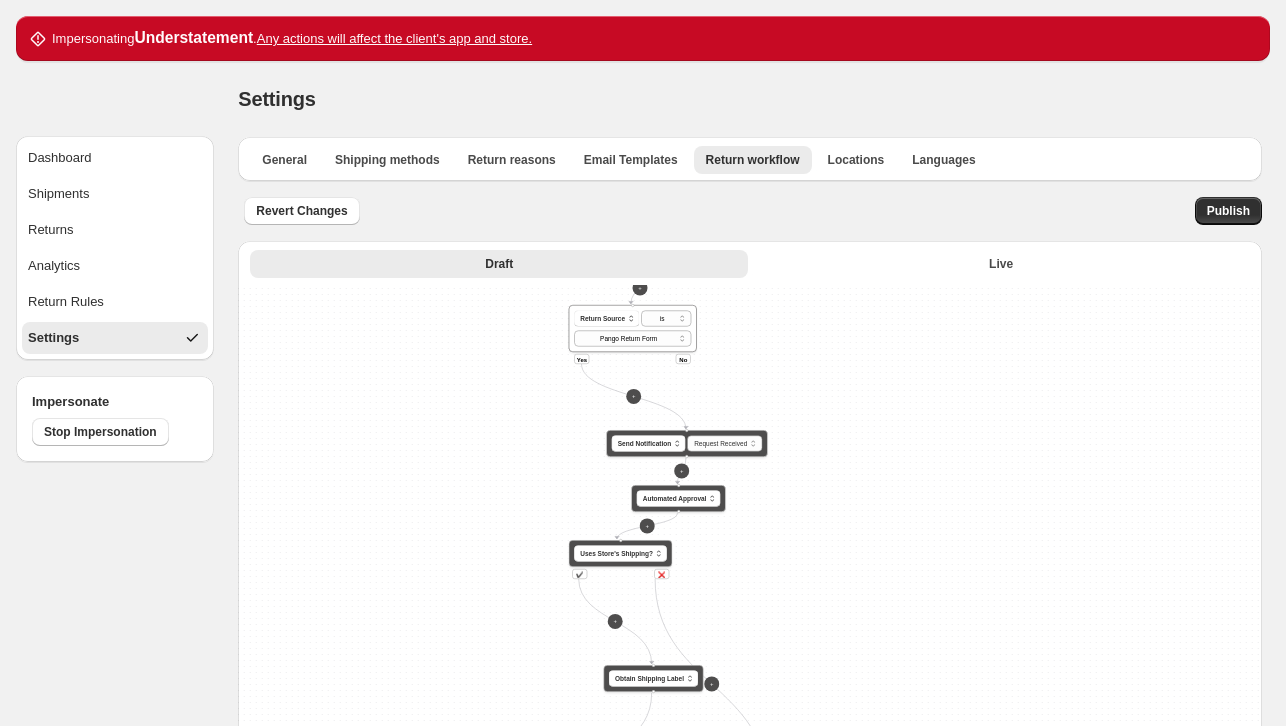 drag, startPoint x: 374, startPoint y: 471, endPoint x: 385, endPoint y: 363, distance: 108.55874 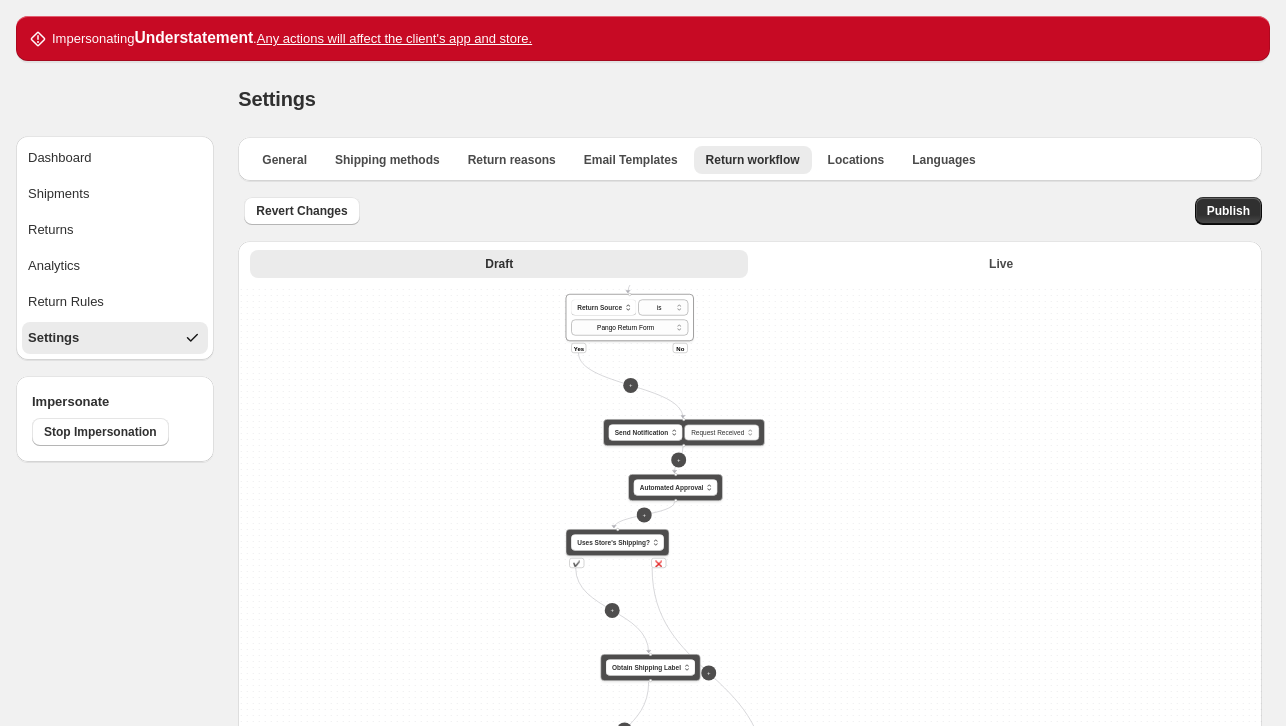 drag, startPoint x: 418, startPoint y: 442, endPoint x: 427, endPoint y: 417, distance: 26.57066 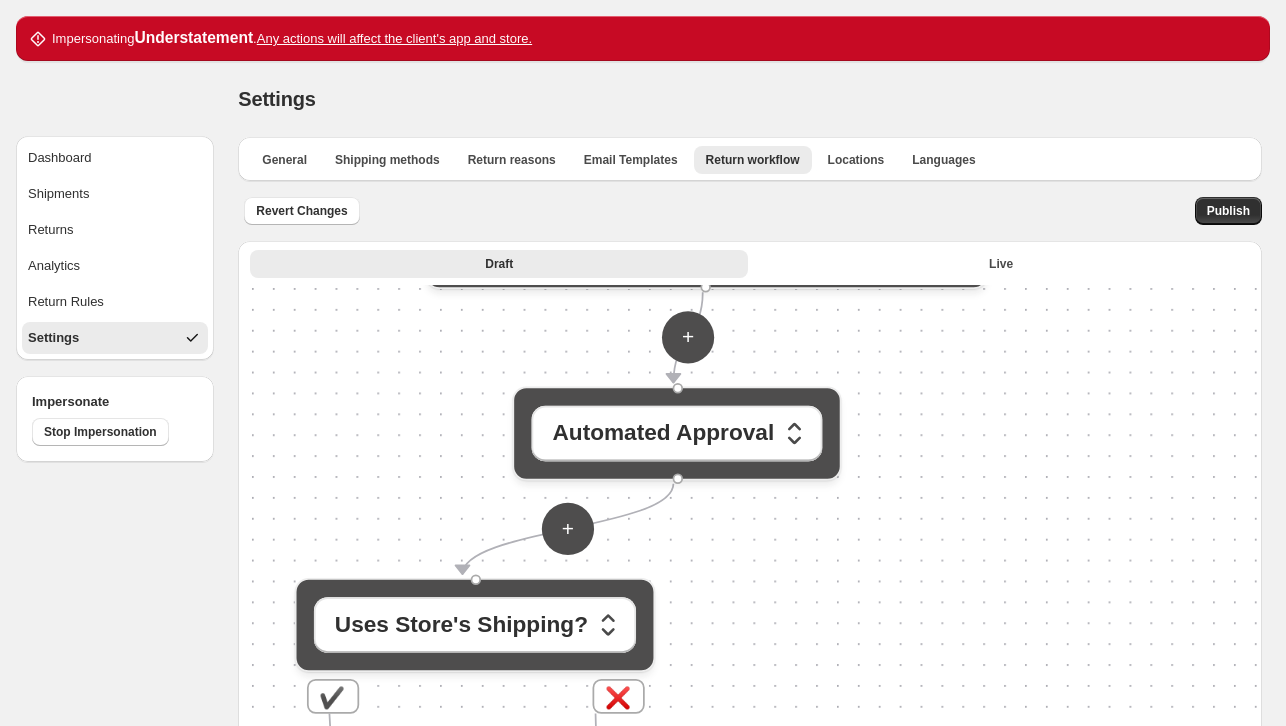 drag, startPoint x: 376, startPoint y: 396, endPoint x: 487, endPoint y: 671, distance: 296.55692 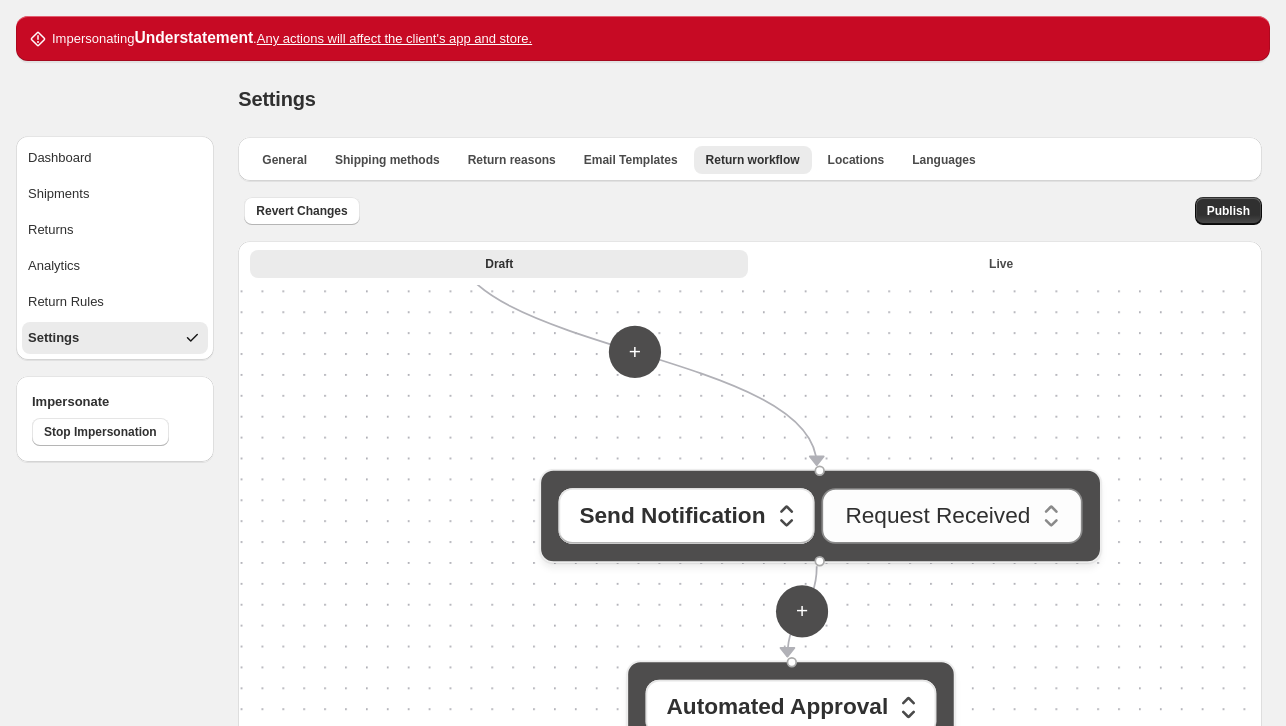 drag, startPoint x: 438, startPoint y: 588, endPoint x: 426, endPoint y: 526, distance: 63.15061 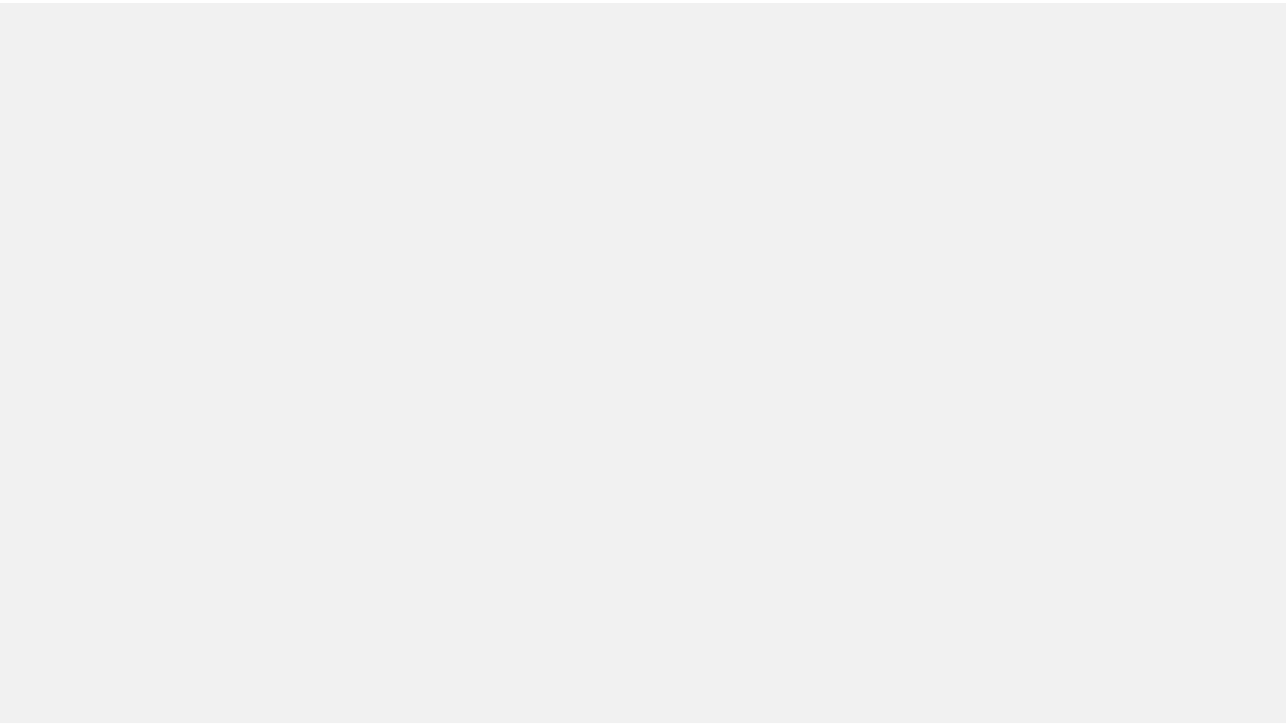 scroll, scrollTop: 0, scrollLeft: 0, axis: both 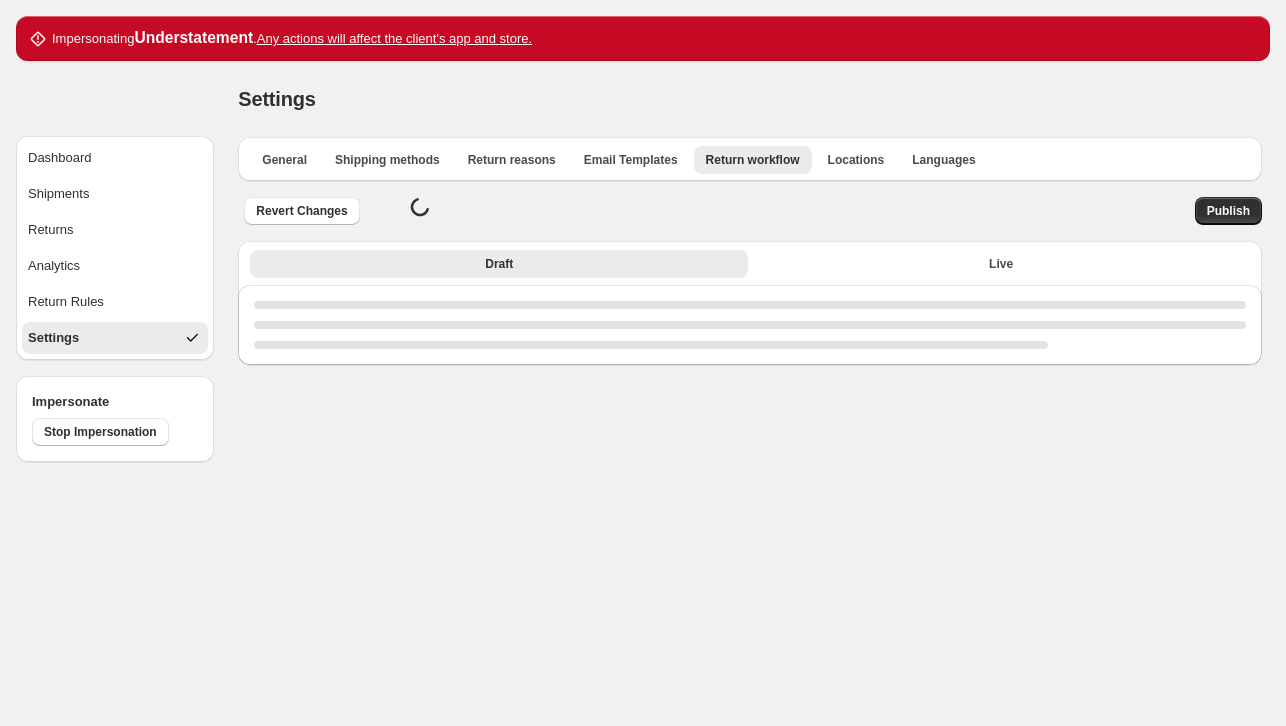 select on "********" 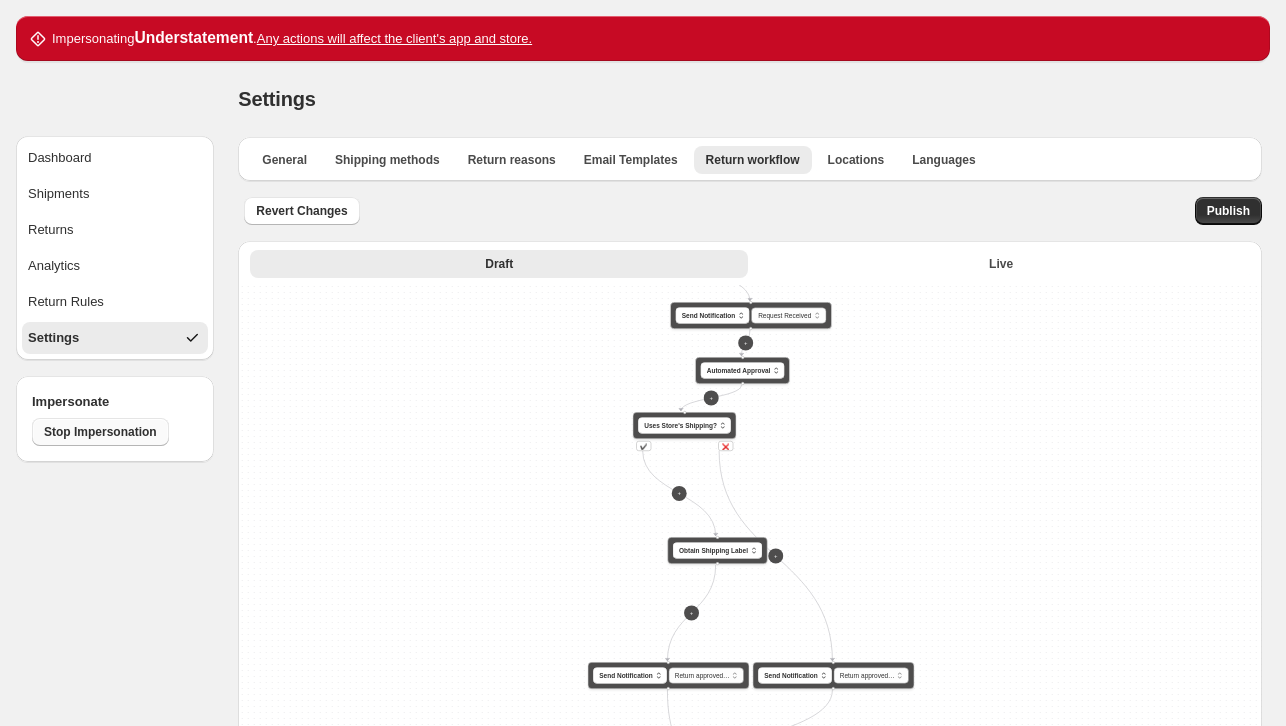 click on "Stop Impersonation" at bounding box center [100, 432] 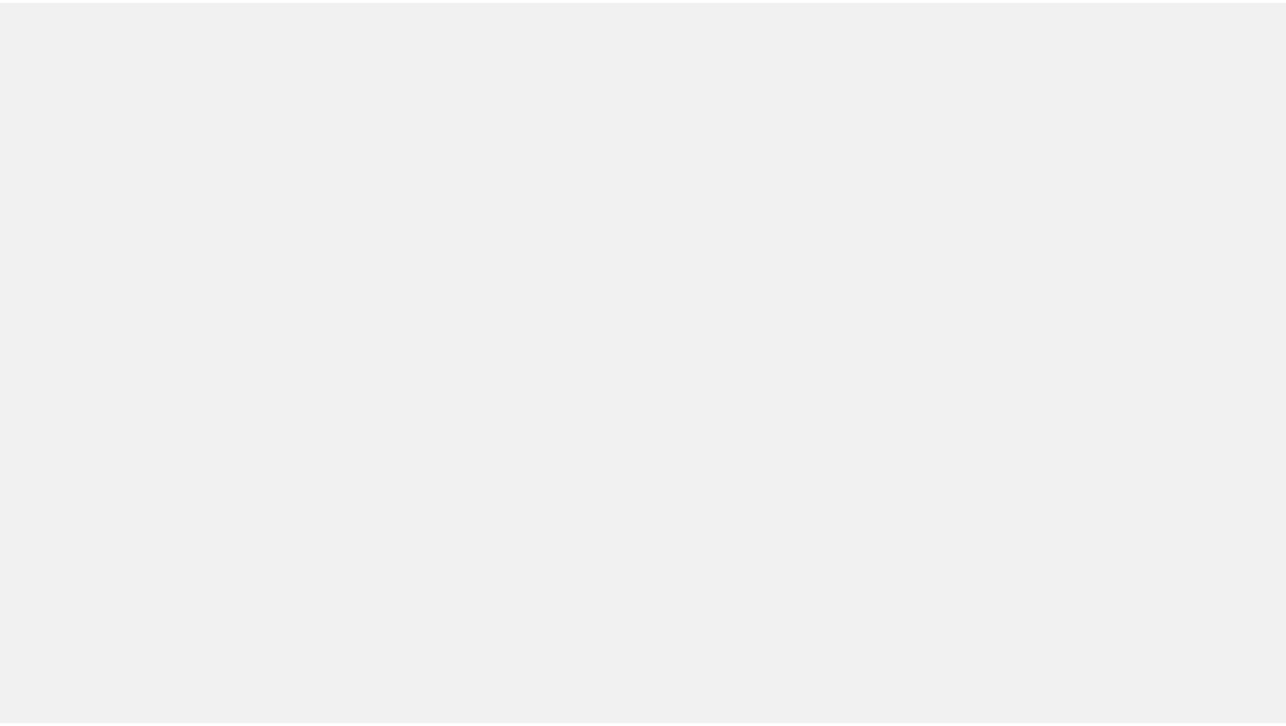 scroll, scrollTop: 0, scrollLeft: 0, axis: both 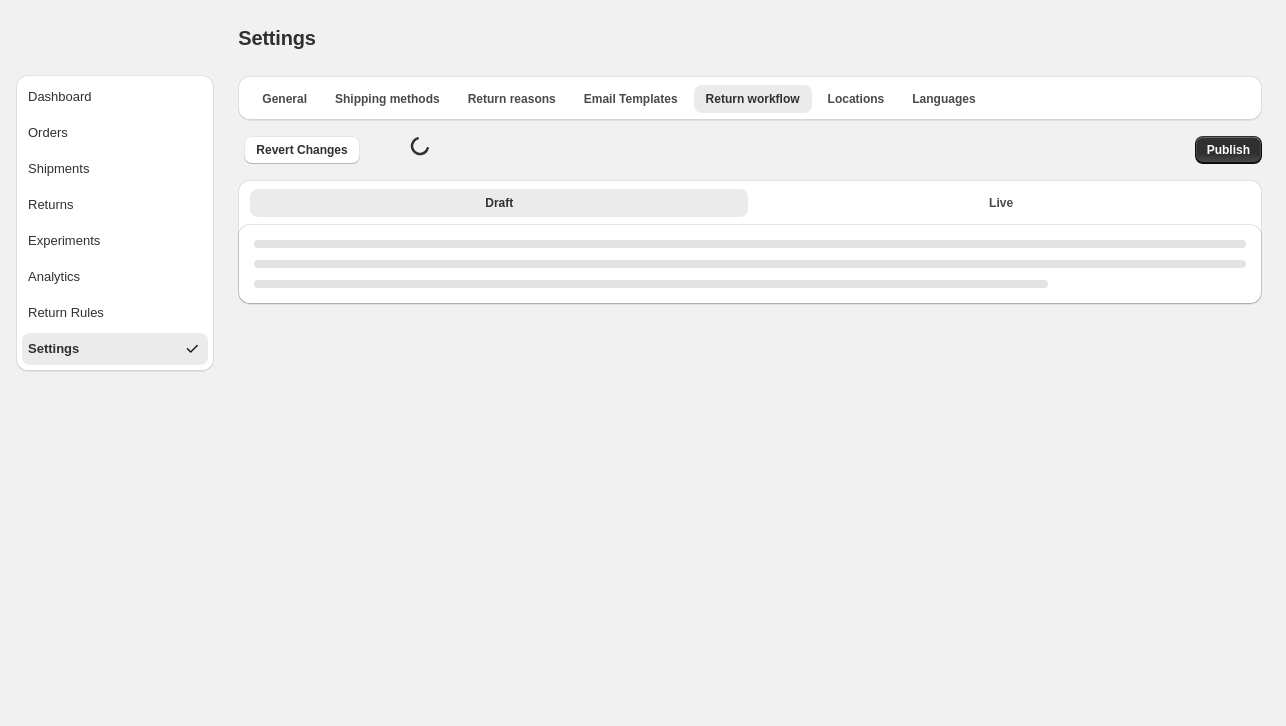 select on "********" 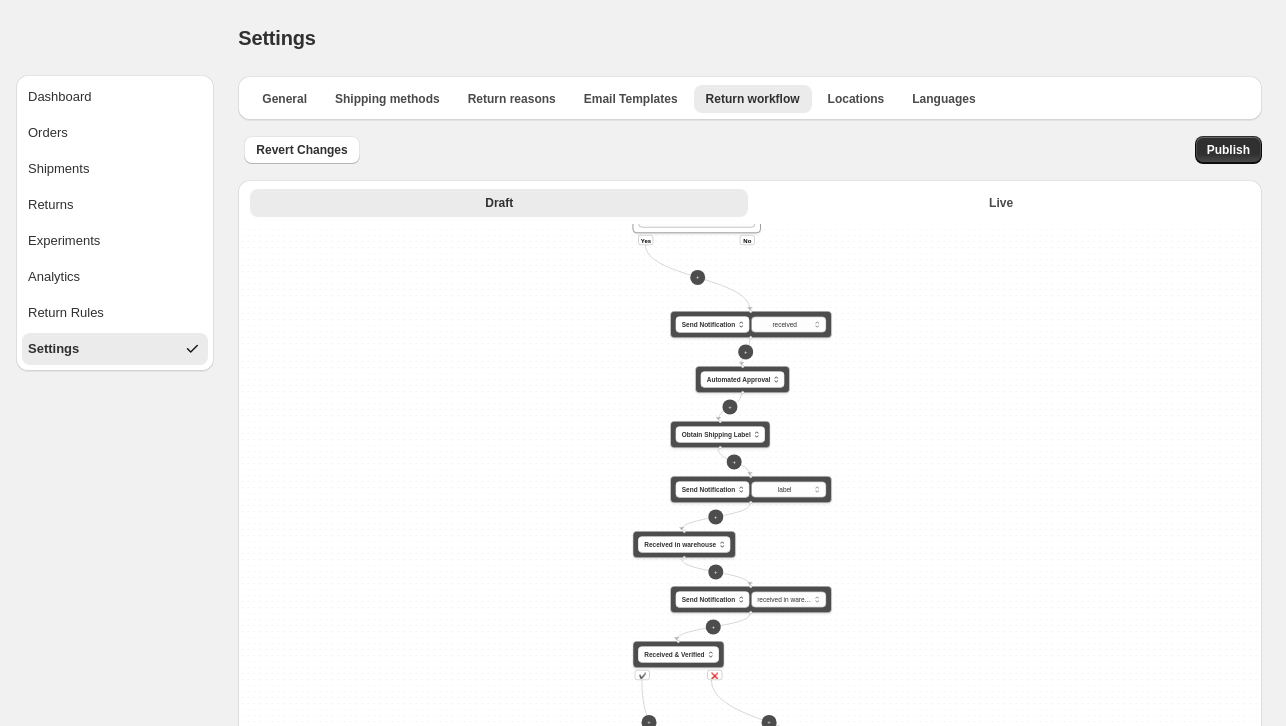 select on "********" 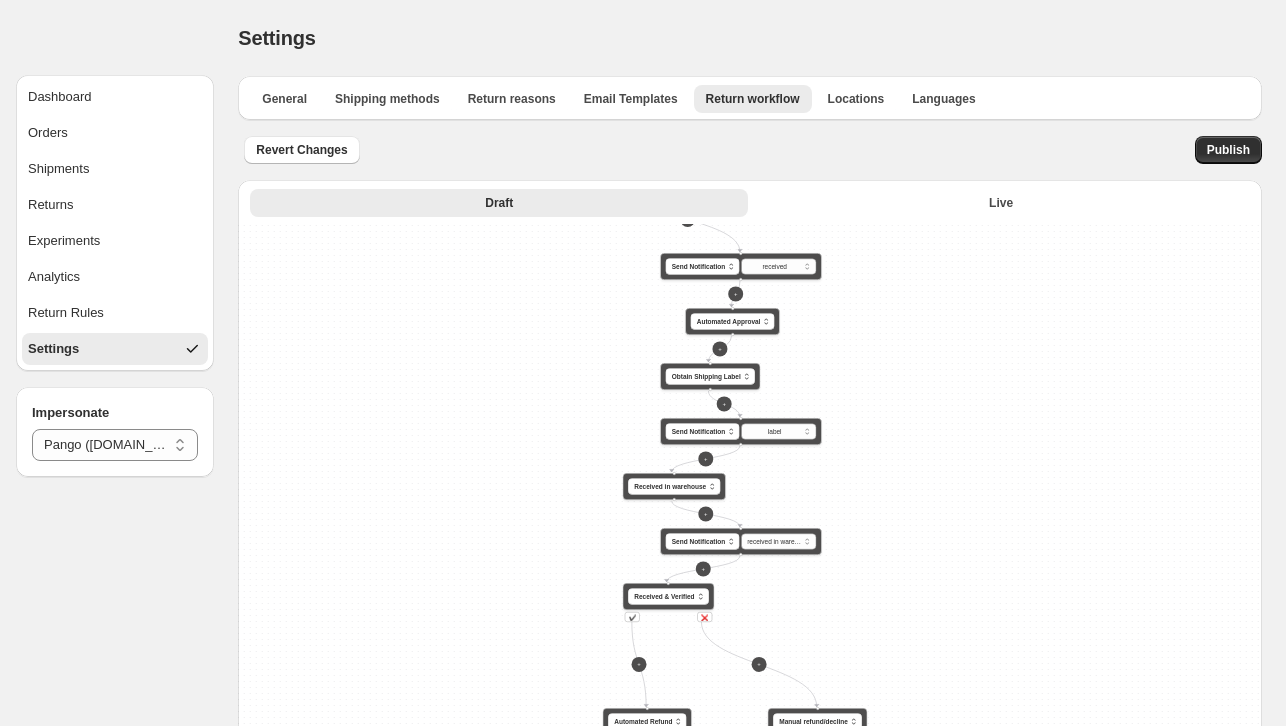 drag, startPoint x: 480, startPoint y: 407, endPoint x: 451, endPoint y: 567, distance: 162.60689 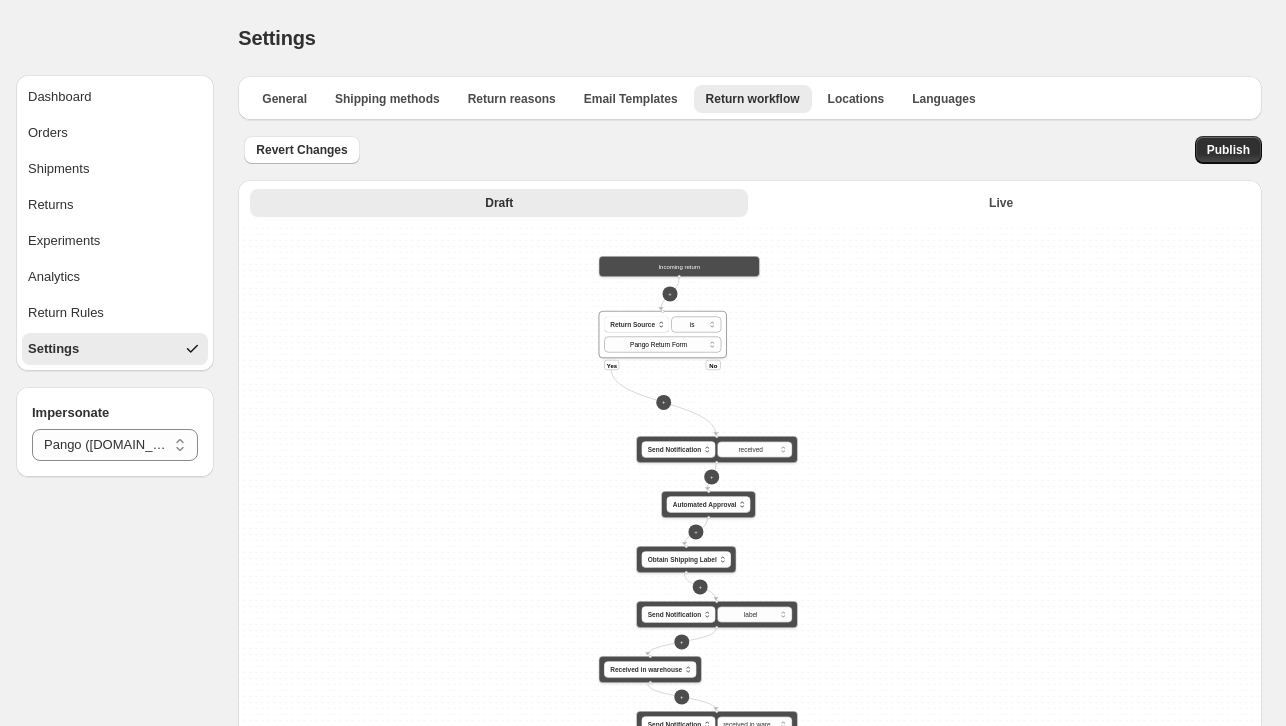 drag, startPoint x: 463, startPoint y: 472, endPoint x: 418, endPoint y: 415, distance: 72.62231 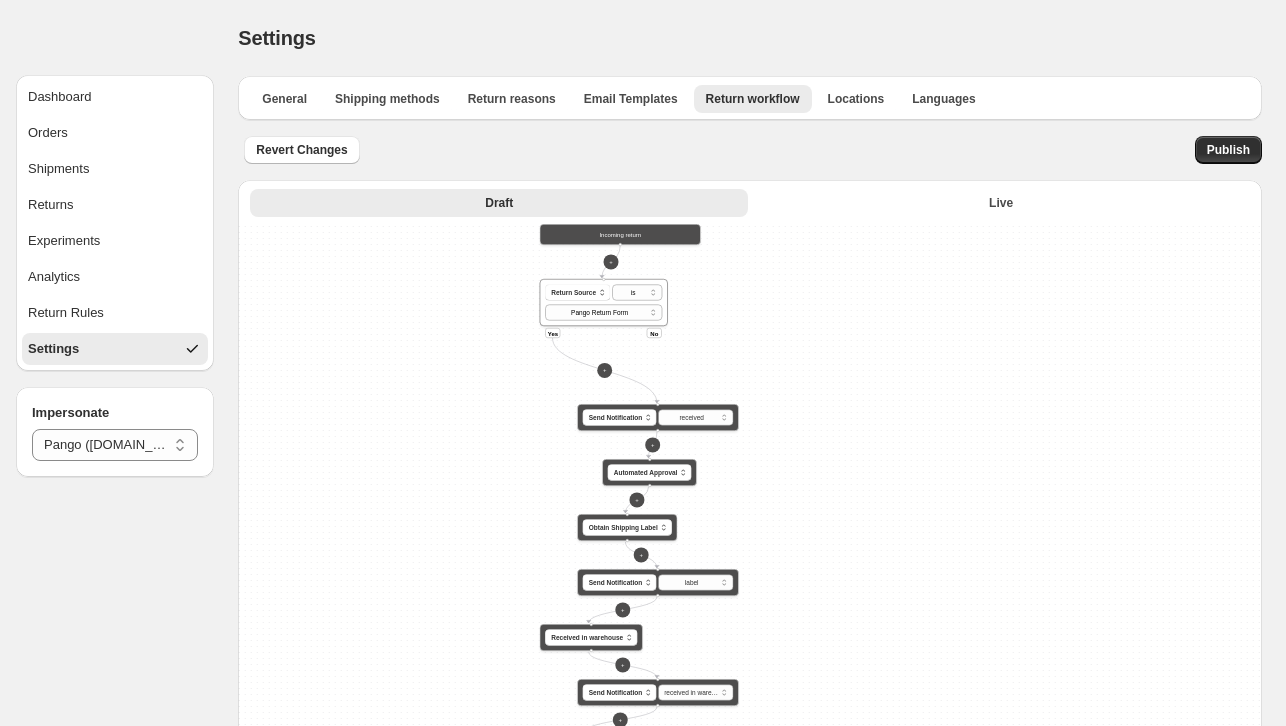 drag, startPoint x: 451, startPoint y: 416, endPoint x: 451, endPoint y: 429, distance: 13 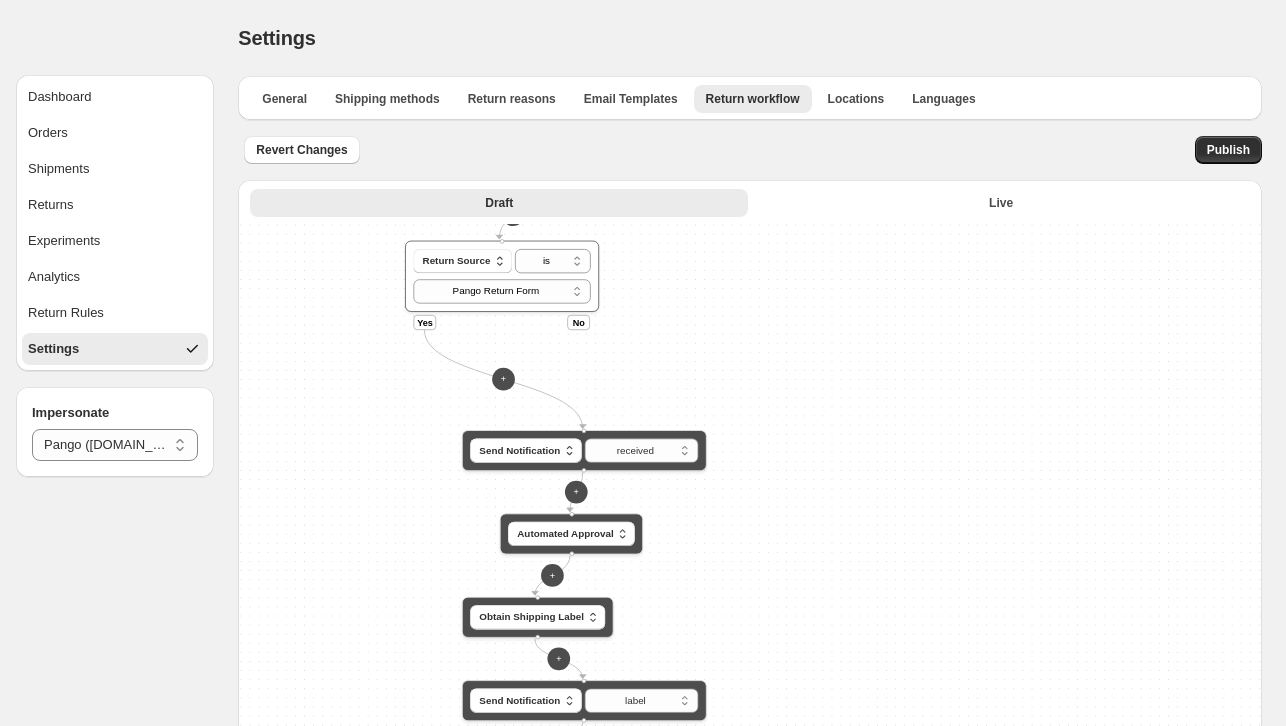 drag, startPoint x: 738, startPoint y: 364, endPoint x: 806, endPoint y: 291, distance: 99.764725 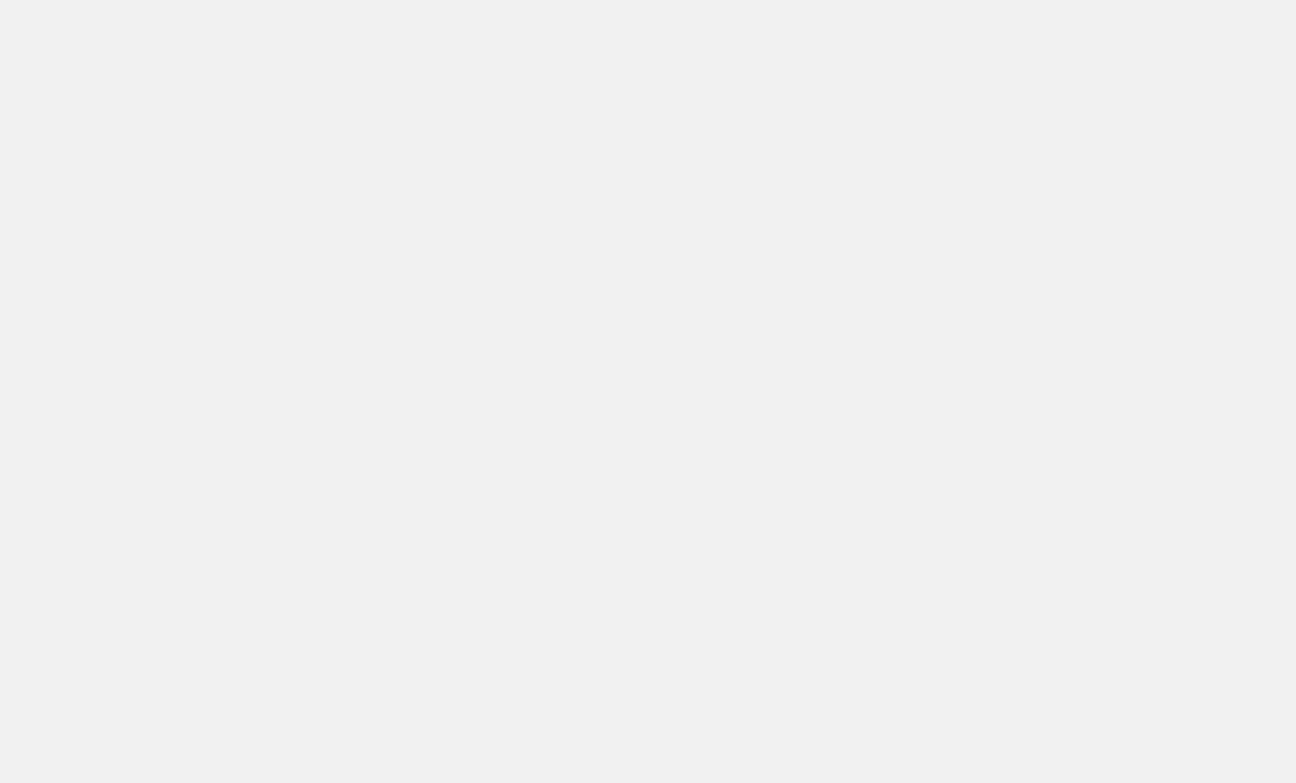 select on "********" 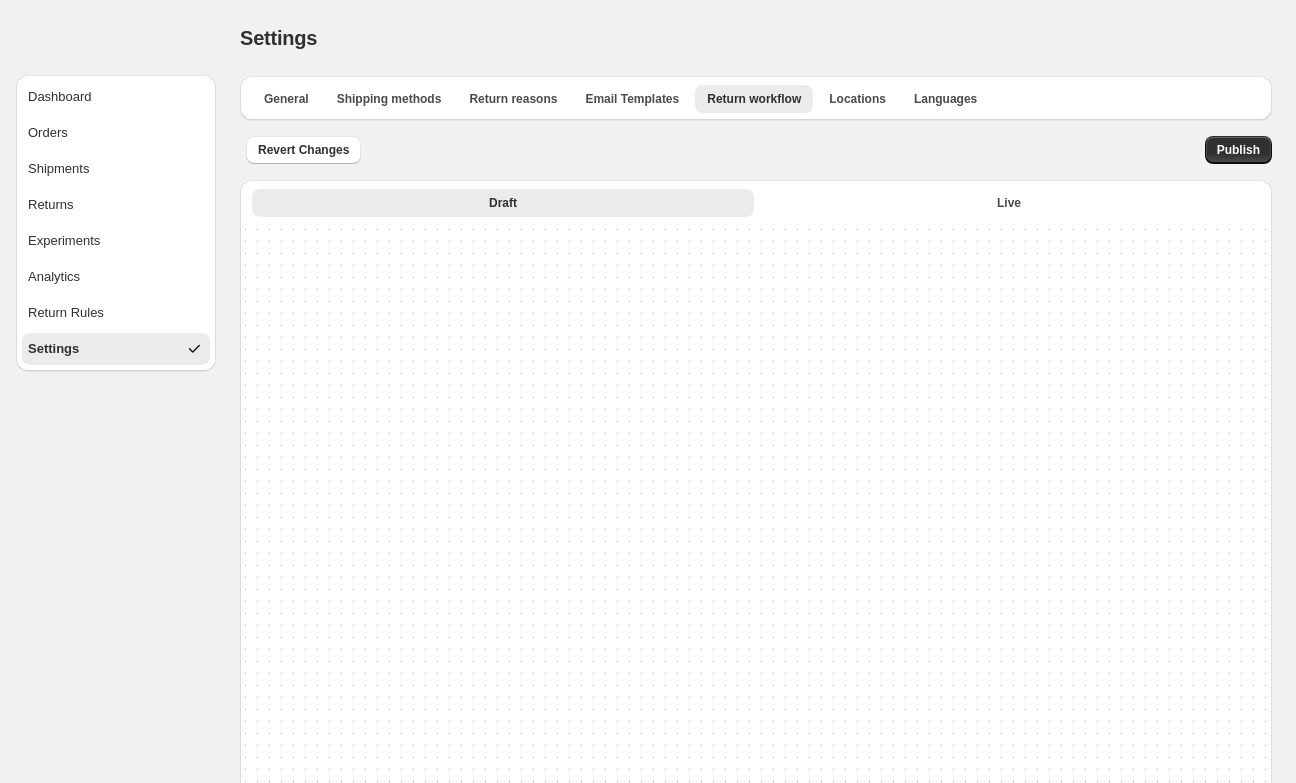 select on "********" 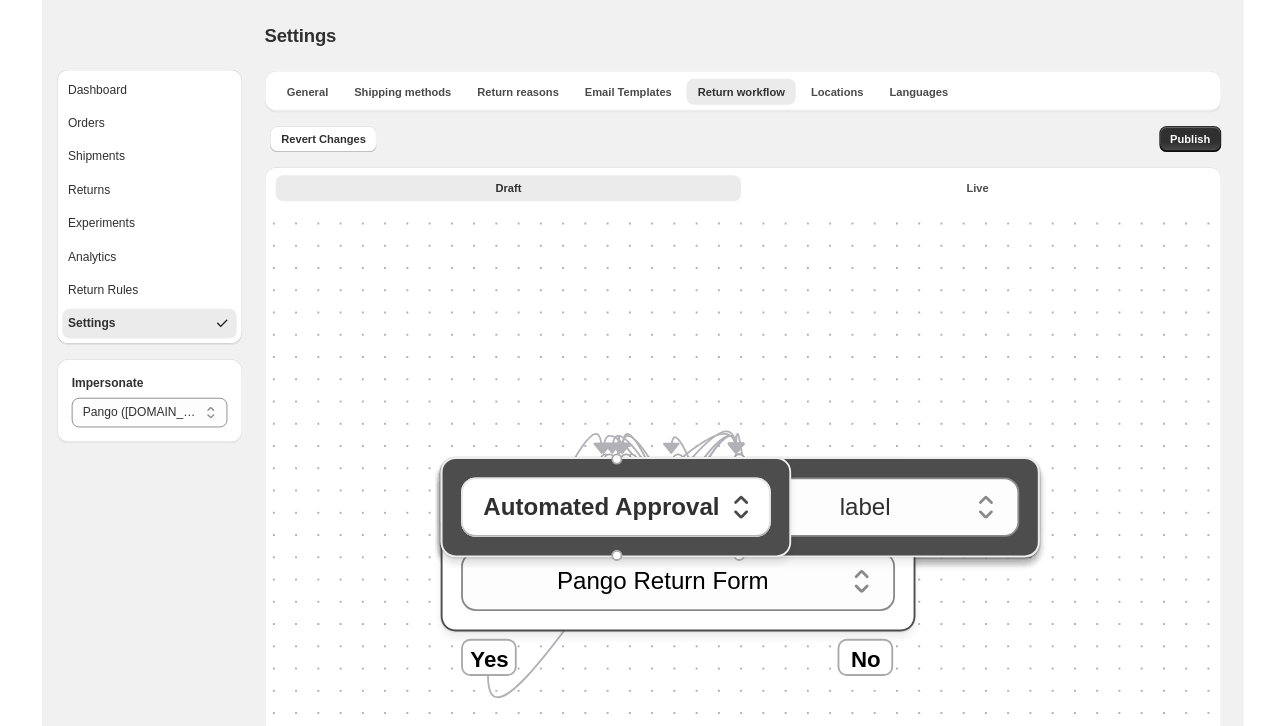 scroll, scrollTop: 0, scrollLeft: 0, axis: both 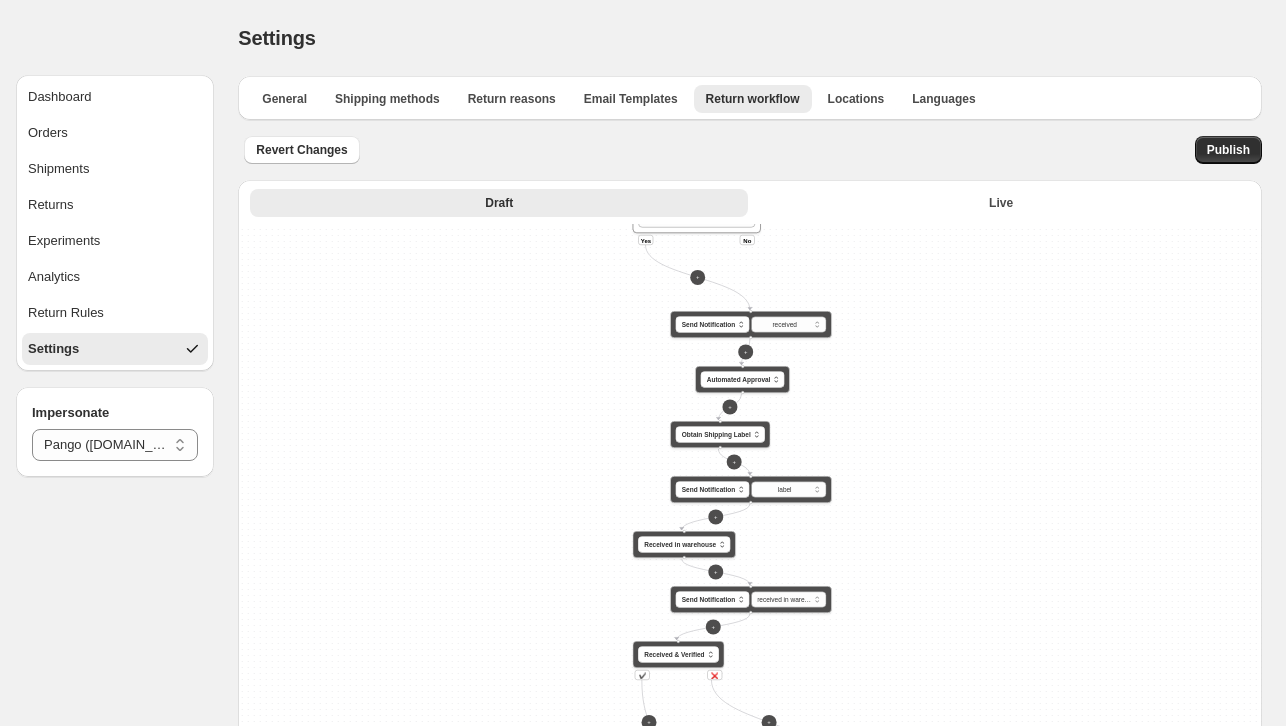drag, startPoint x: 516, startPoint y: 404, endPoint x: 489, endPoint y: 479, distance: 79.71198 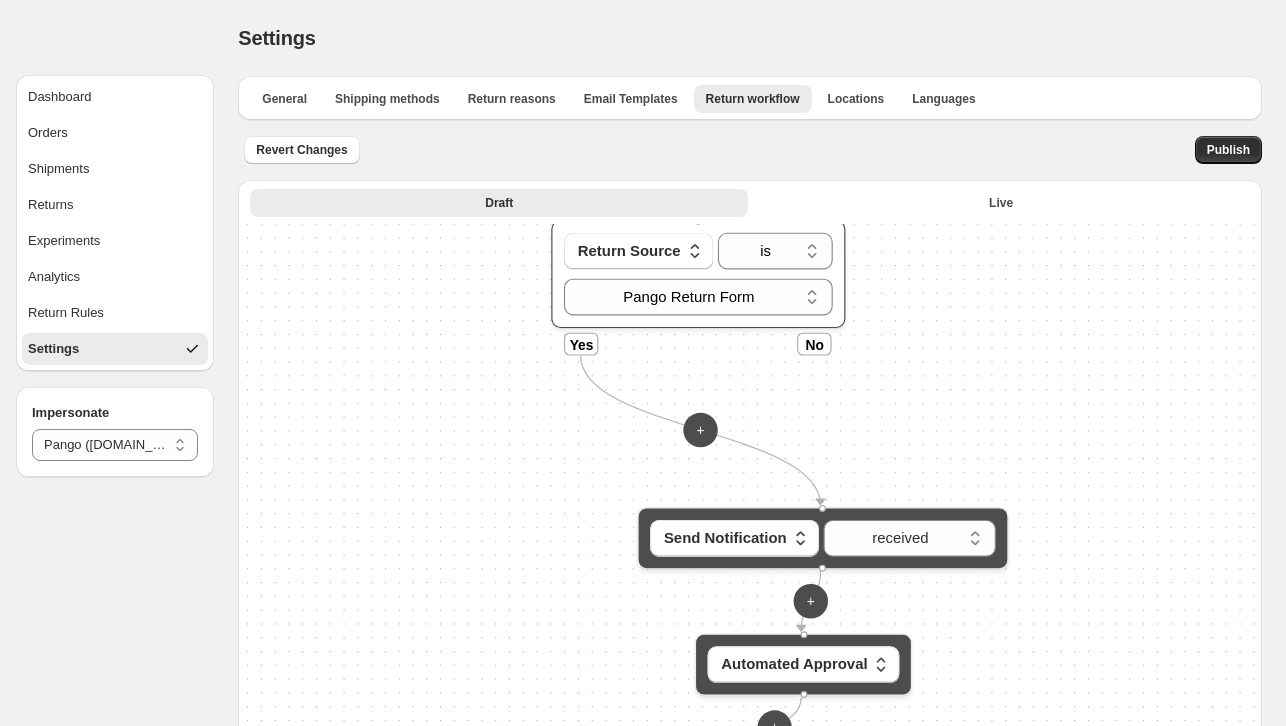 drag, startPoint x: 467, startPoint y: 441, endPoint x: 414, endPoint y: 473, distance: 61.91123 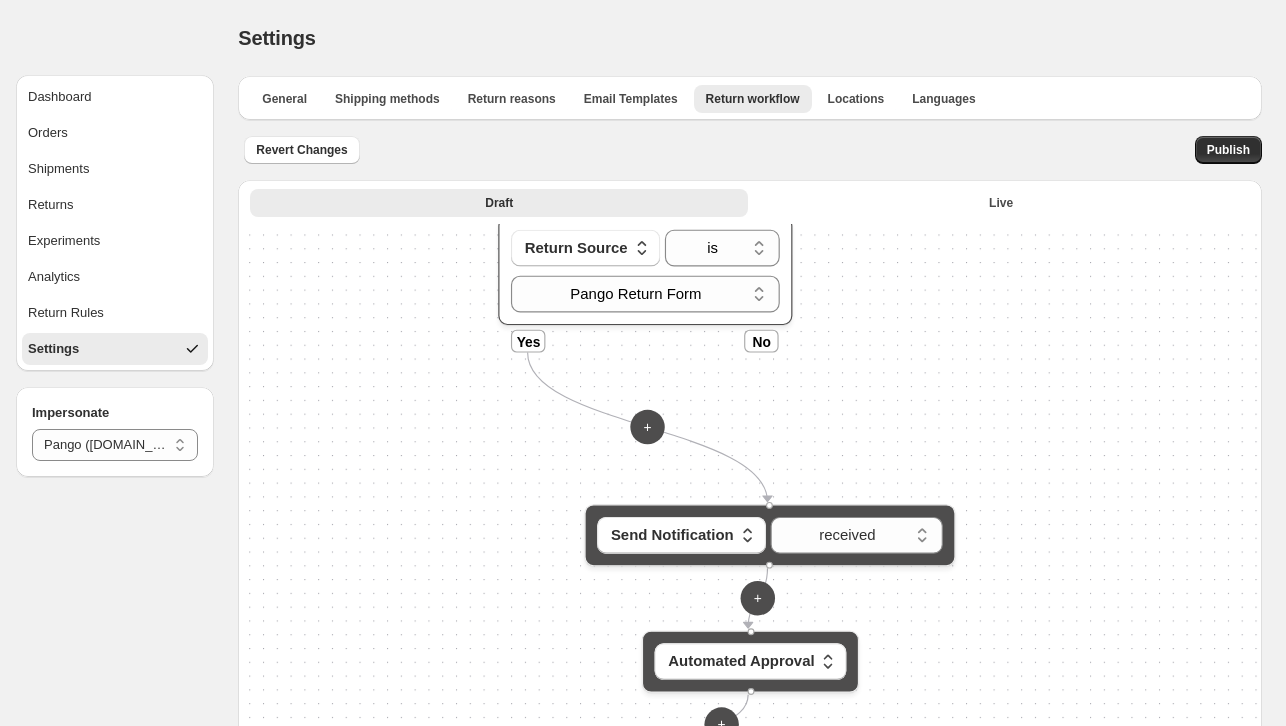 drag, startPoint x: 378, startPoint y: 478, endPoint x: 406, endPoint y: 341, distance: 139.83205 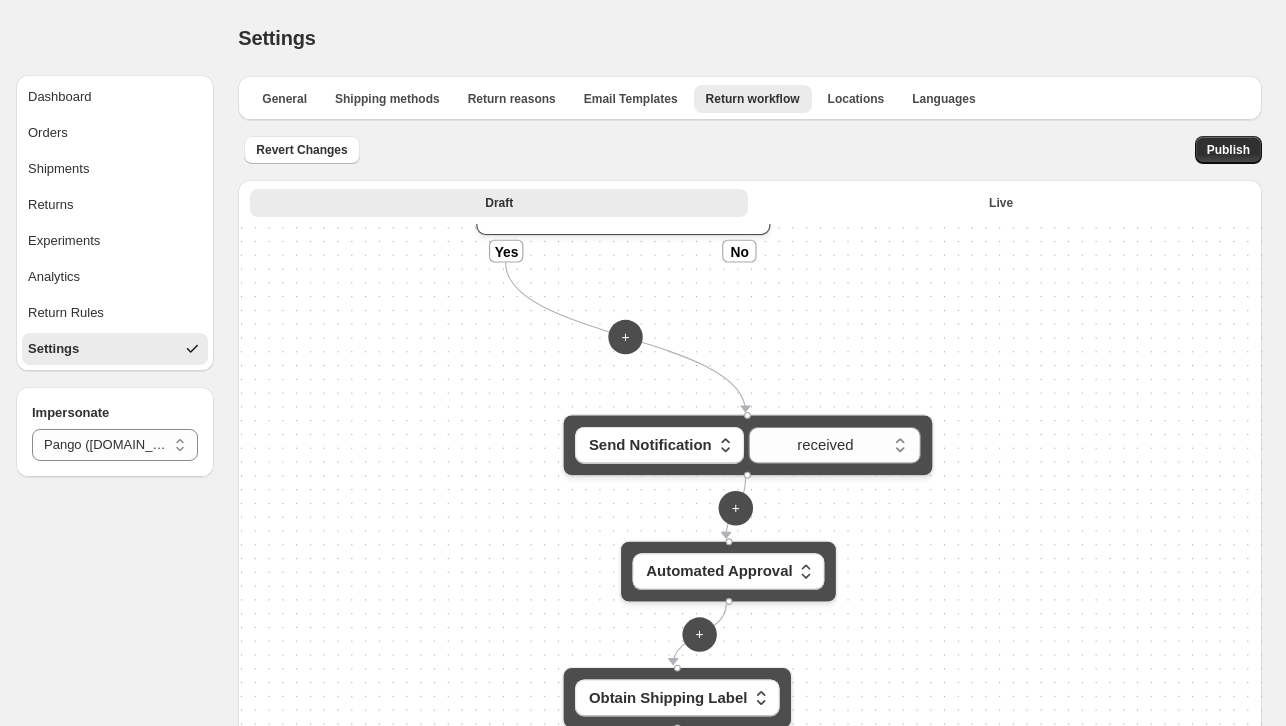 drag, startPoint x: 426, startPoint y: 404, endPoint x: 401, endPoint y: 312, distance: 95.33625 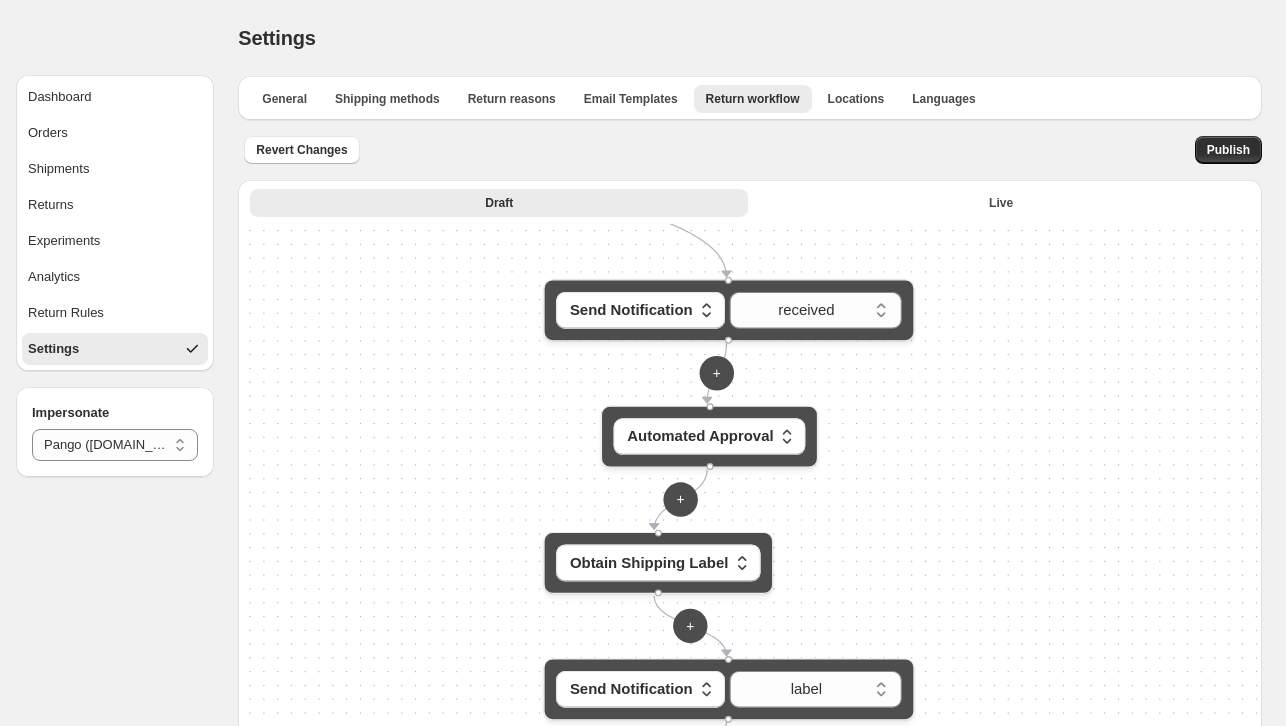 drag, startPoint x: 409, startPoint y: 338, endPoint x: 417, endPoint y: 301, distance: 37.85499 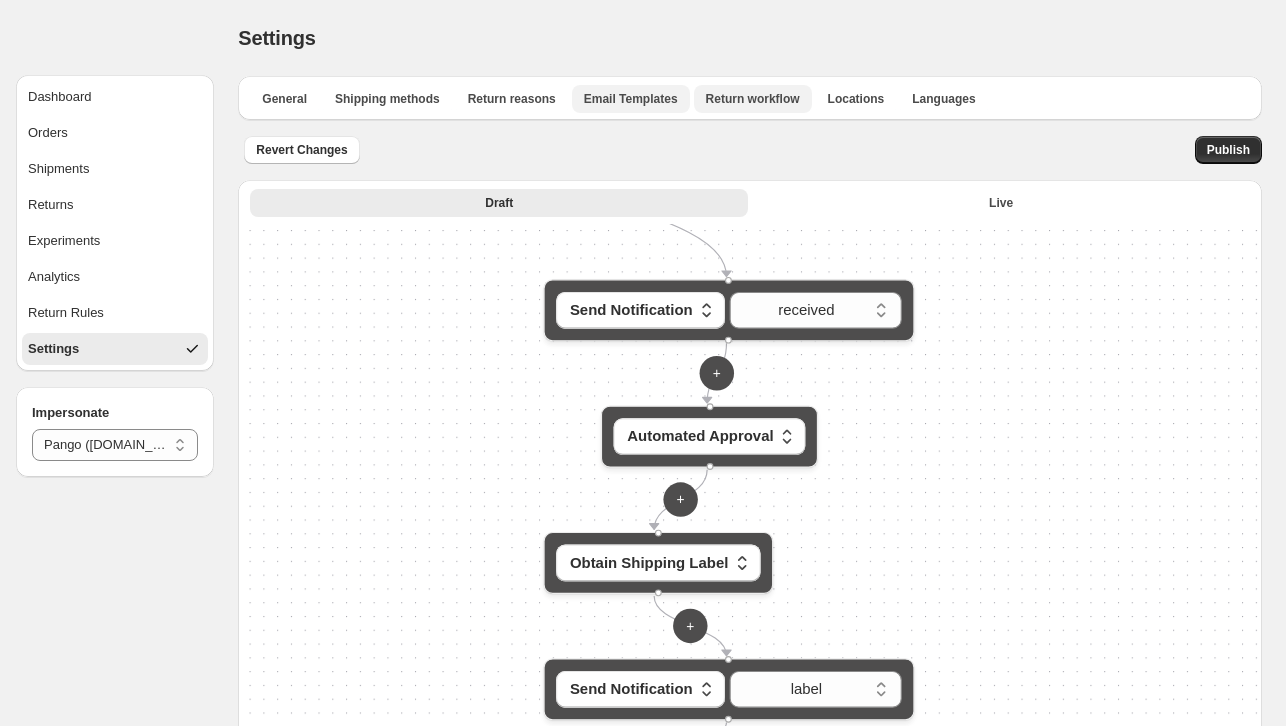 click on "Email Templates" at bounding box center [631, 99] 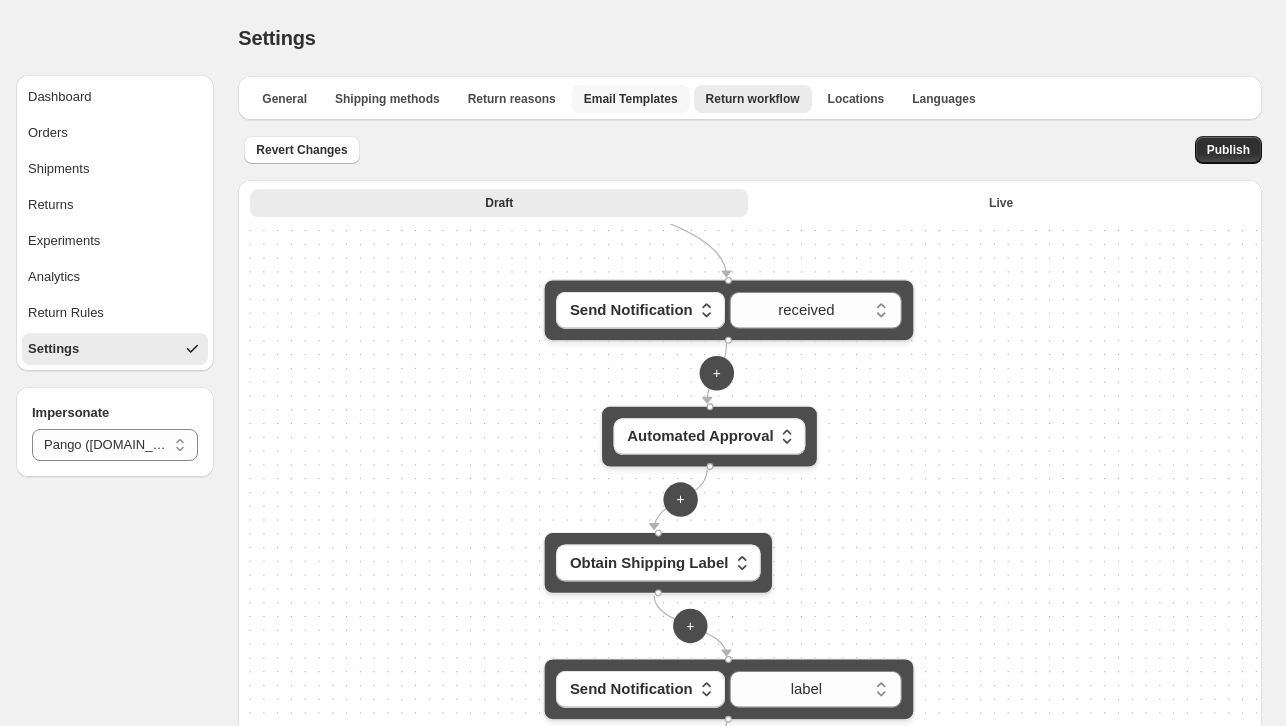 select on "********" 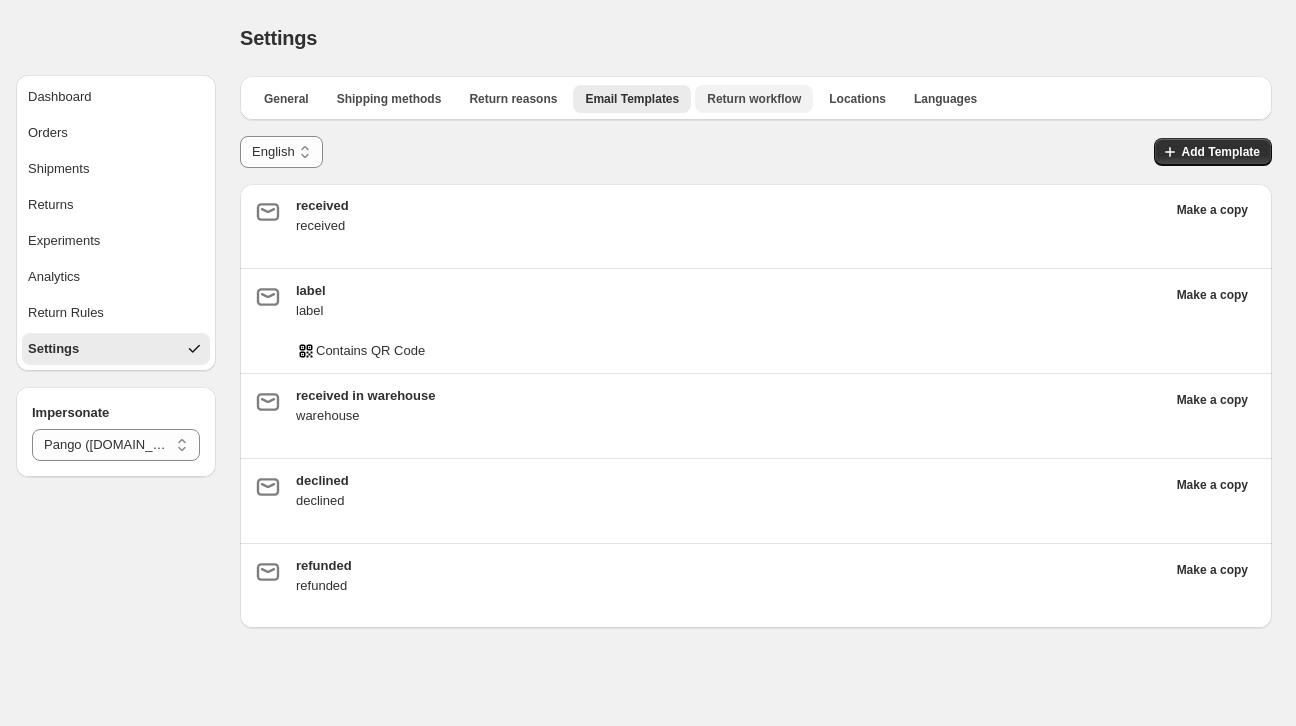 click on "Return workflow" at bounding box center [754, 99] 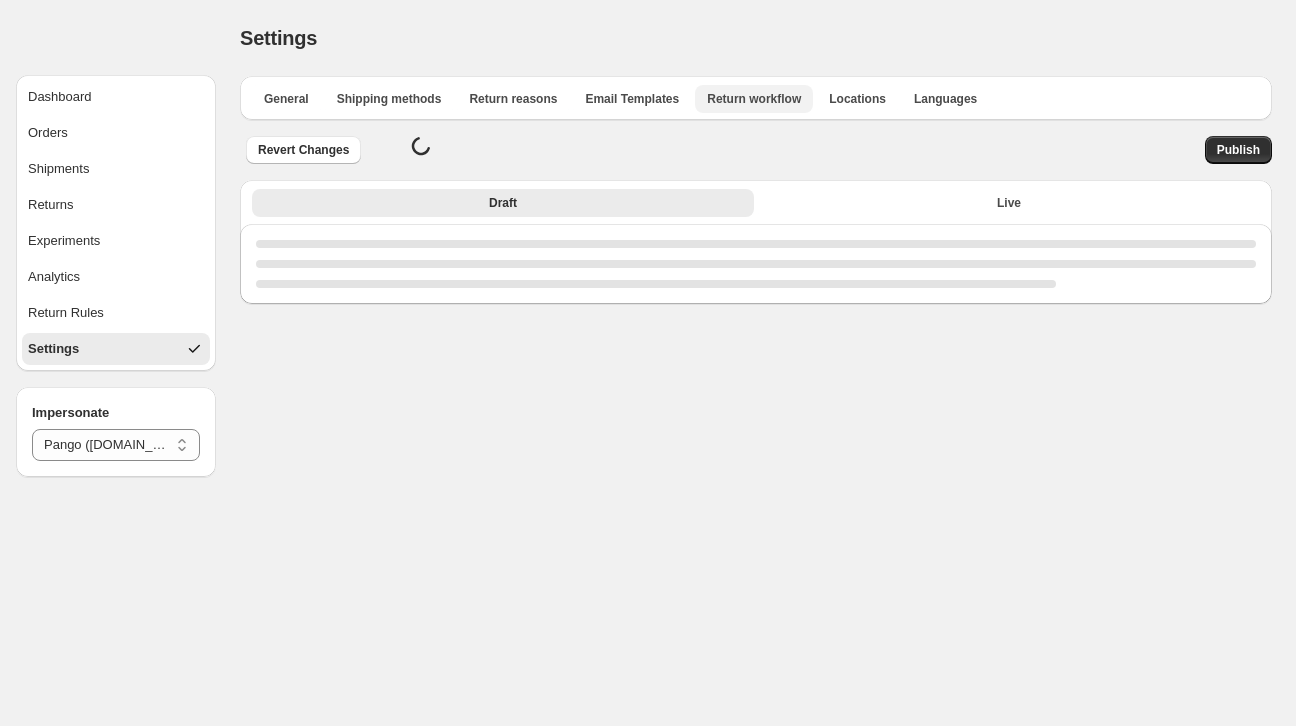 select on "********" 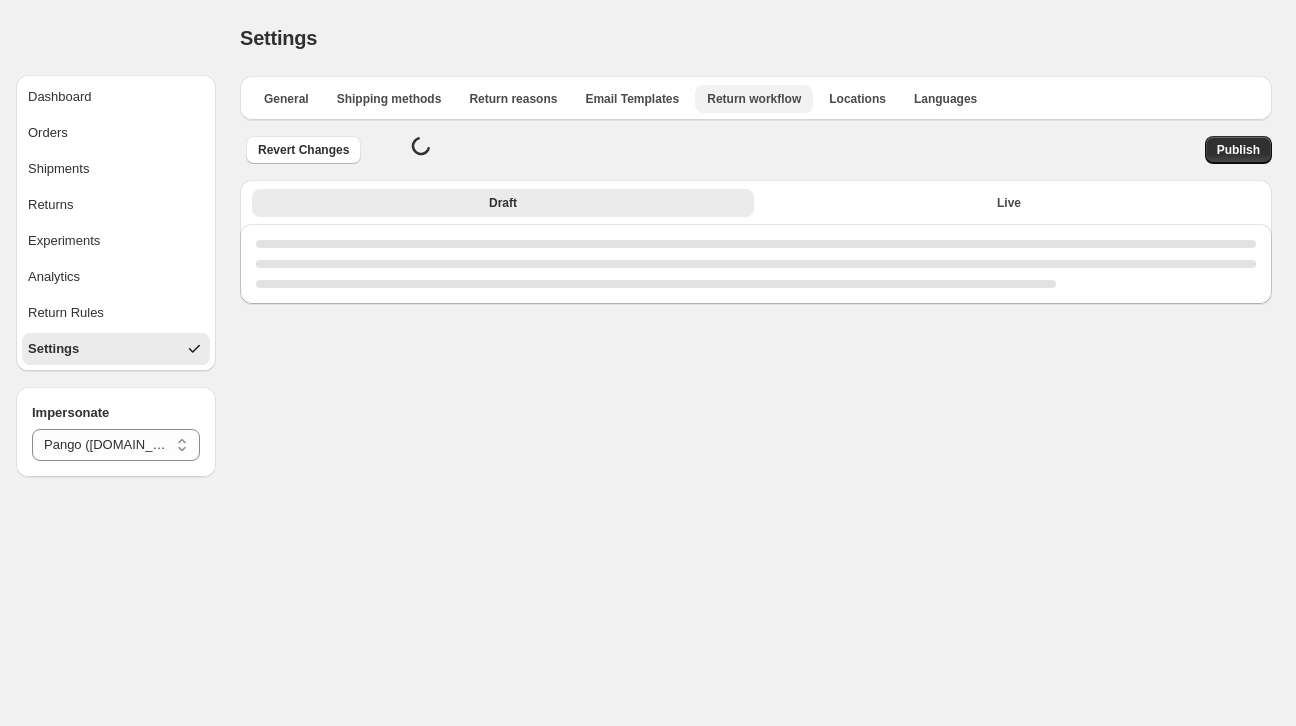 select on "********" 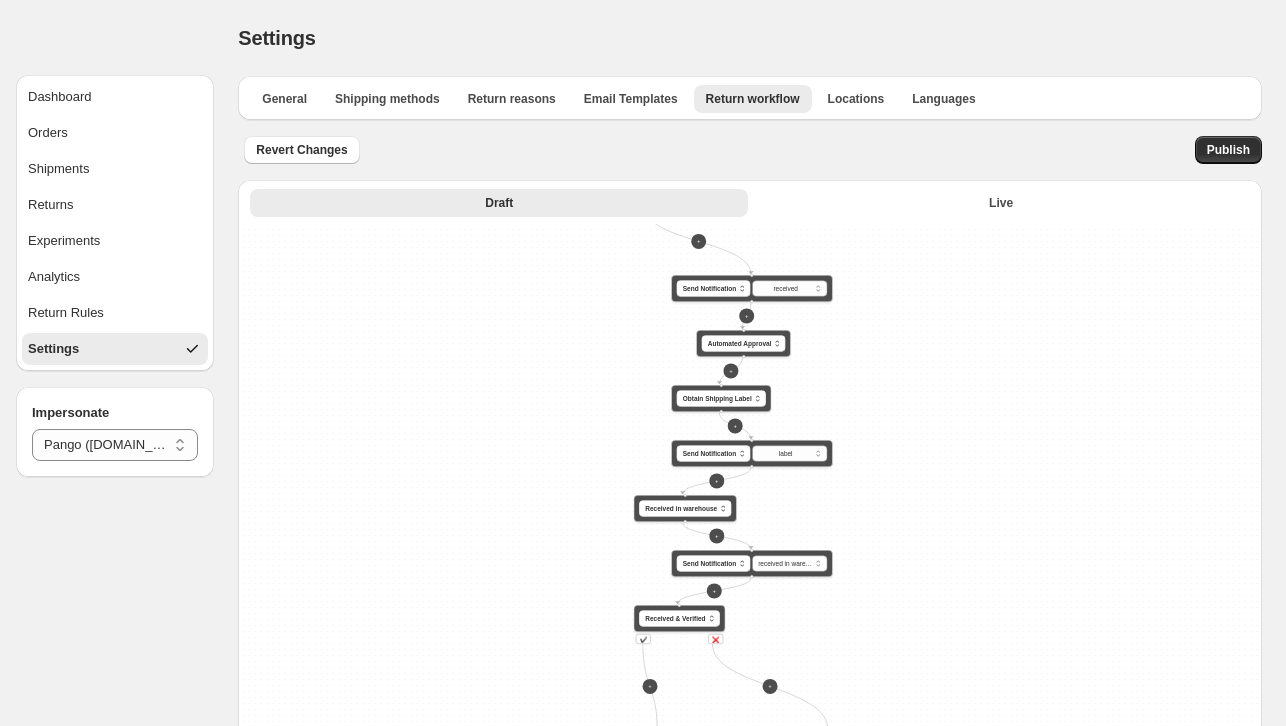 drag, startPoint x: 609, startPoint y: 415, endPoint x: 564, endPoint y: 506, distance: 101.51847 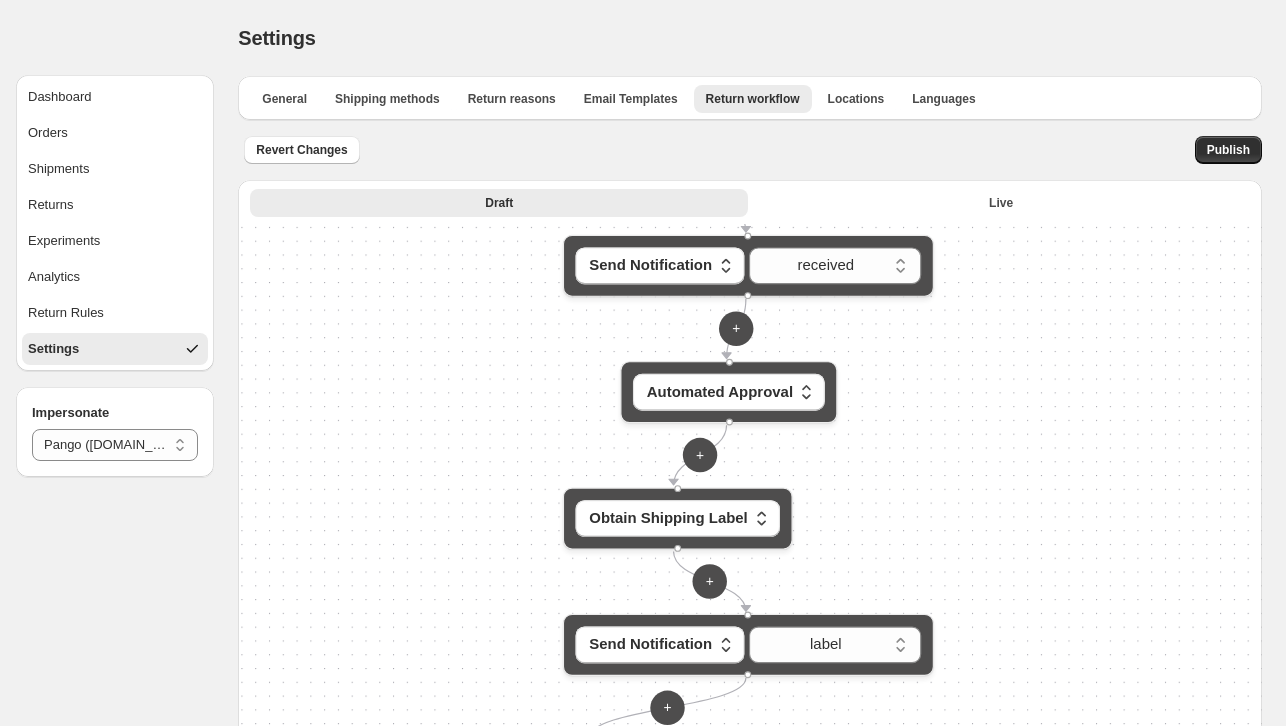 drag, startPoint x: 478, startPoint y: 472, endPoint x: 456, endPoint y: 381, distance: 93.62158 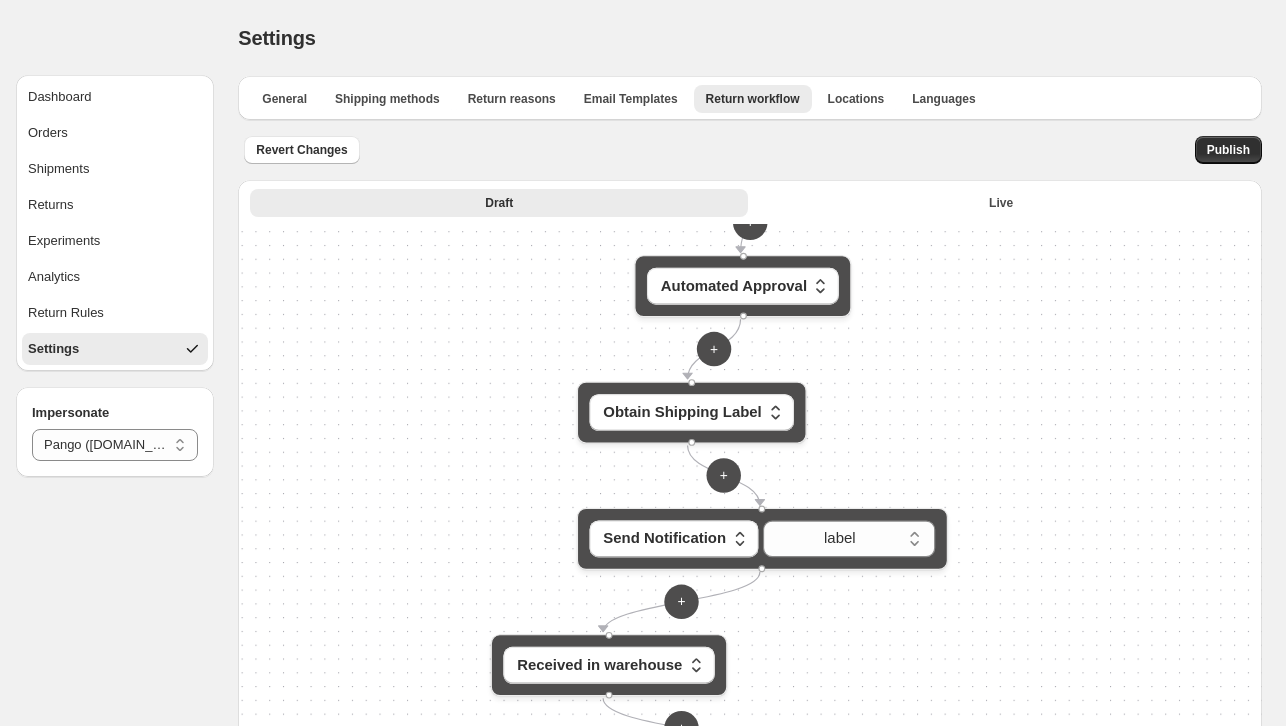drag, startPoint x: 833, startPoint y: 494, endPoint x: 818, endPoint y: 391, distance: 104.0865 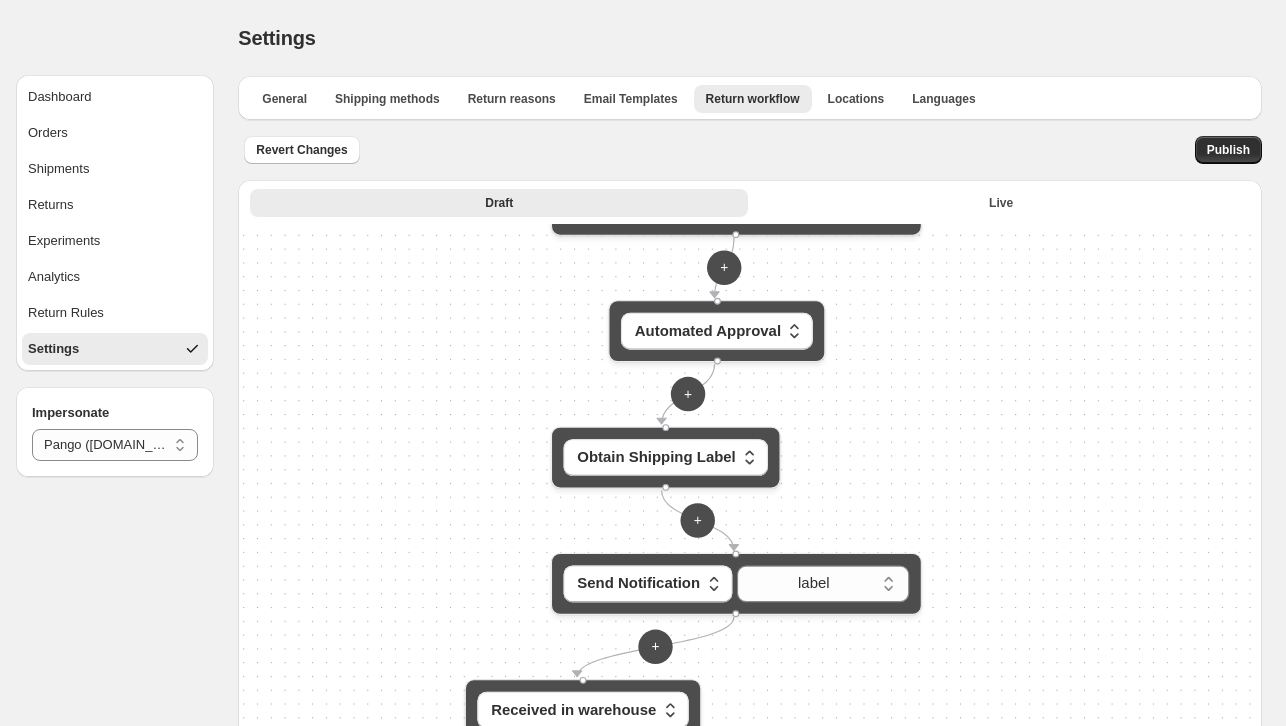 drag, startPoint x: 476, startPoint y: 351, endPoint x: 430, endPoint y: 459, distance: 117.388245 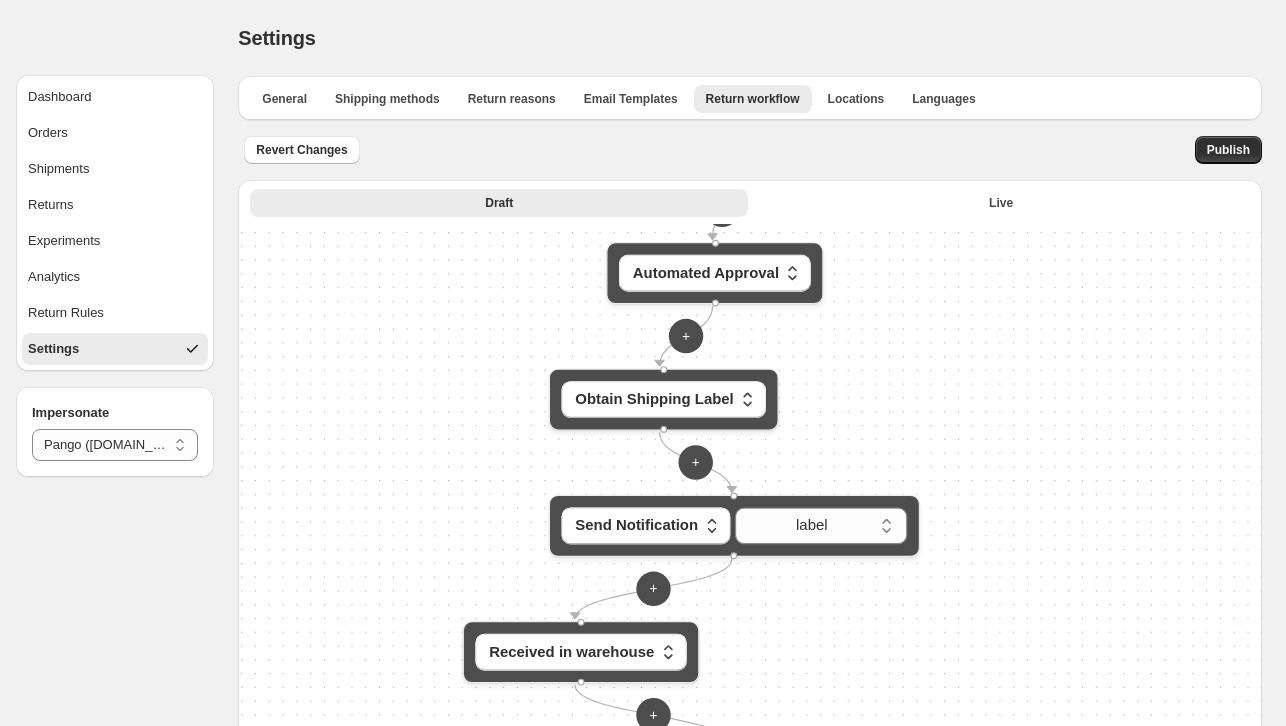 drag, startPoint x: 456, startPoint y: 440, endPoint x: 473, endPoint y: 333, distance: 108.34205 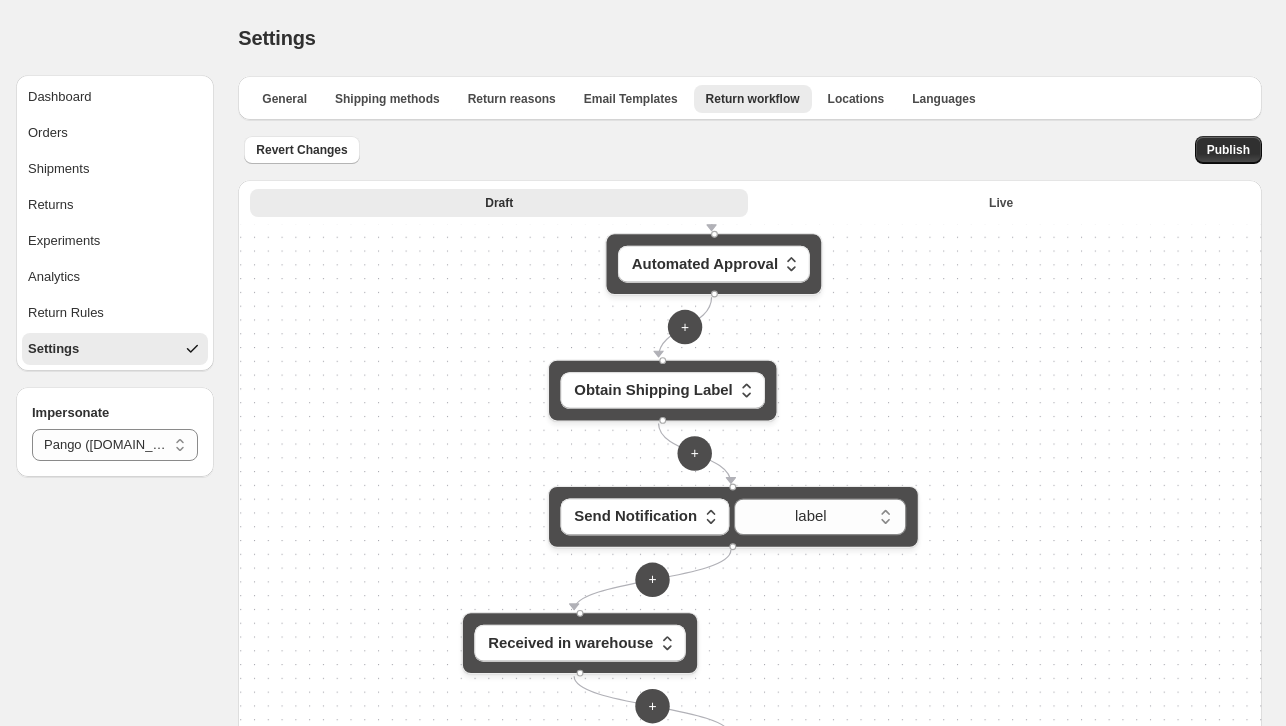 drag, startPoint x: 458, startPoint y: 389, endPoint x: 479, endPoint y: 437, distance: 52.392746 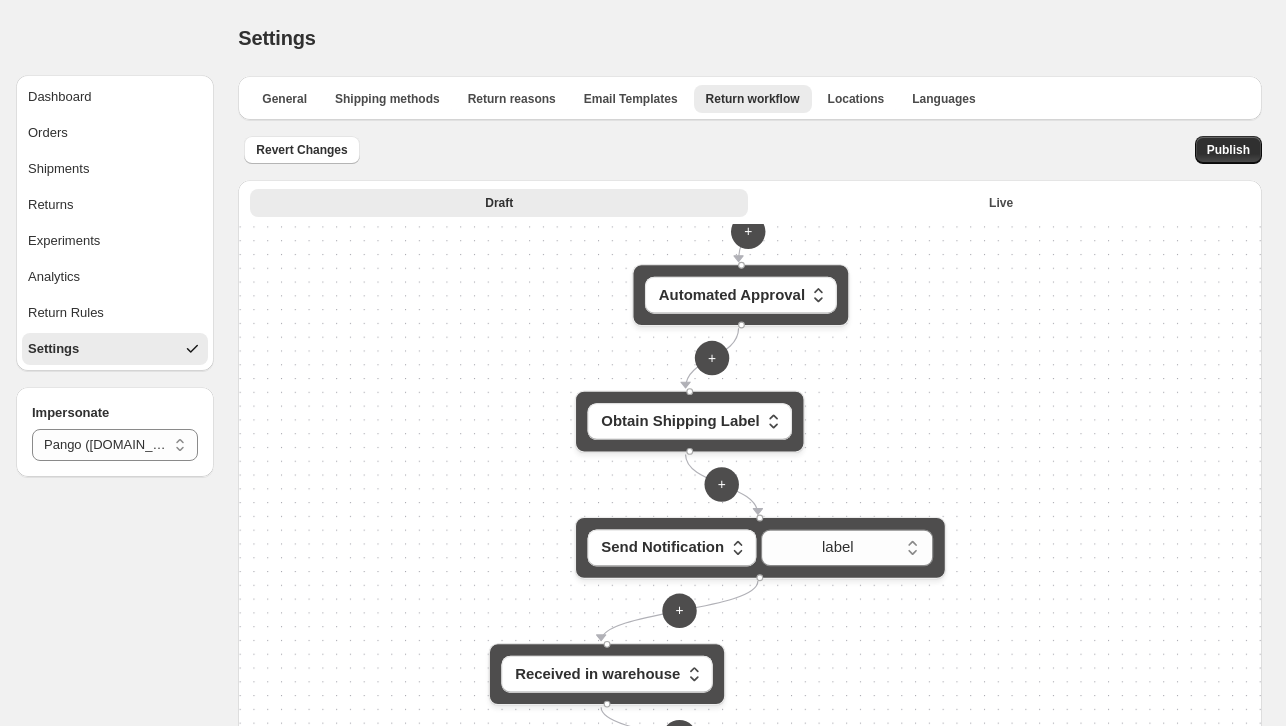 drag, startPoint x: 466, startPoint y: 469, endPoint x: 466, endPoint y: 443, distance: 26 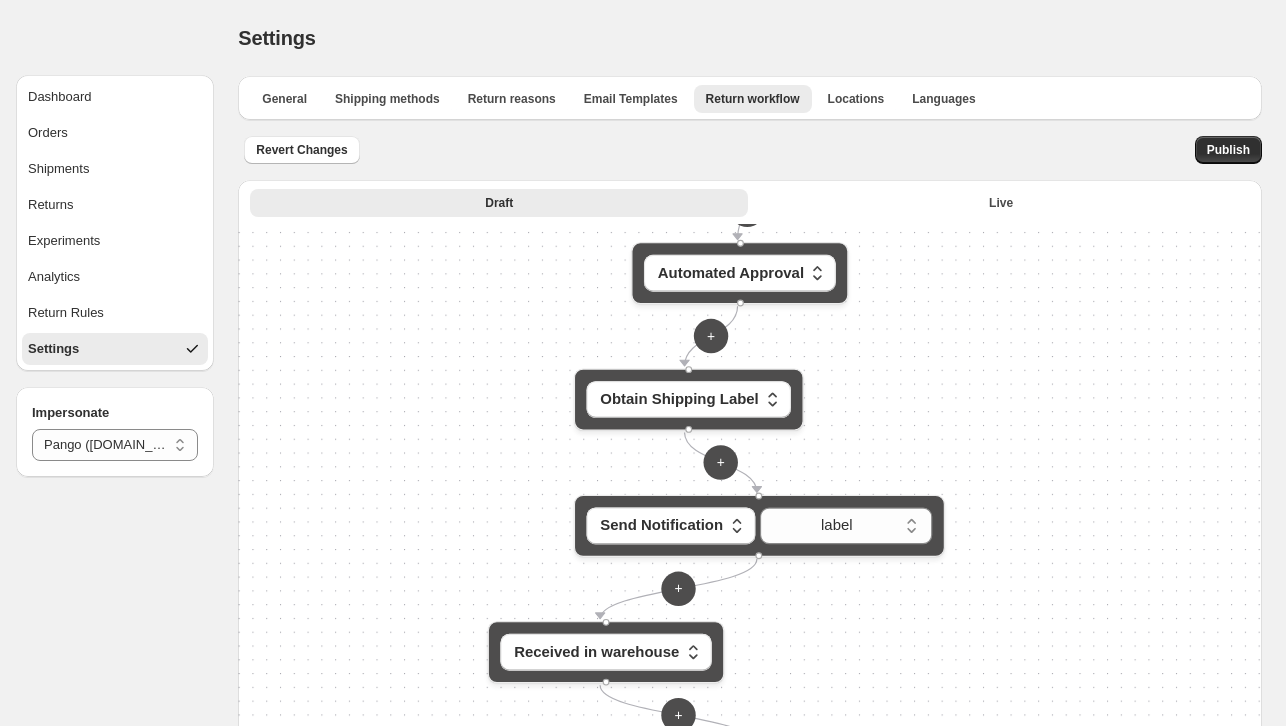 drag, startPoint x: 483, startPoint y: 431, endPoint x: 476, endPoint y: 375, distance: 56.435802 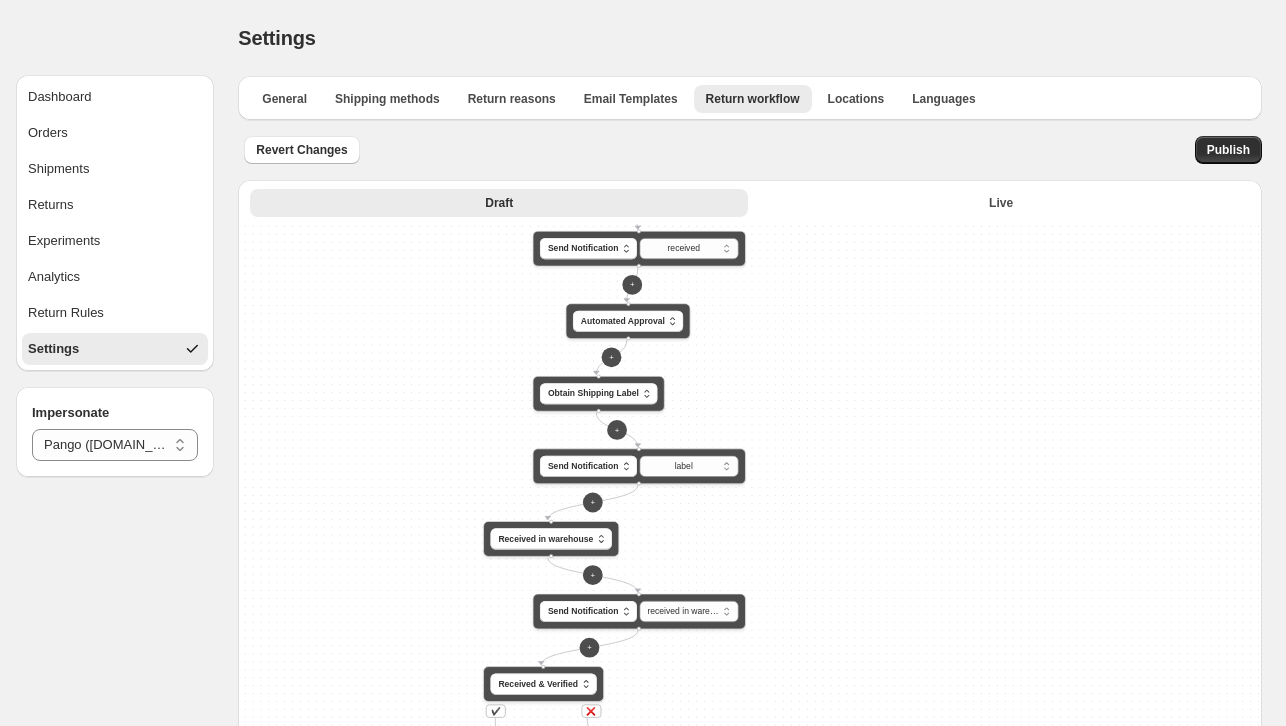 drag, startPoint x: 584, startPoint y: 472, endPoint x: 416, endPoint y: 466, distance: 168.1071 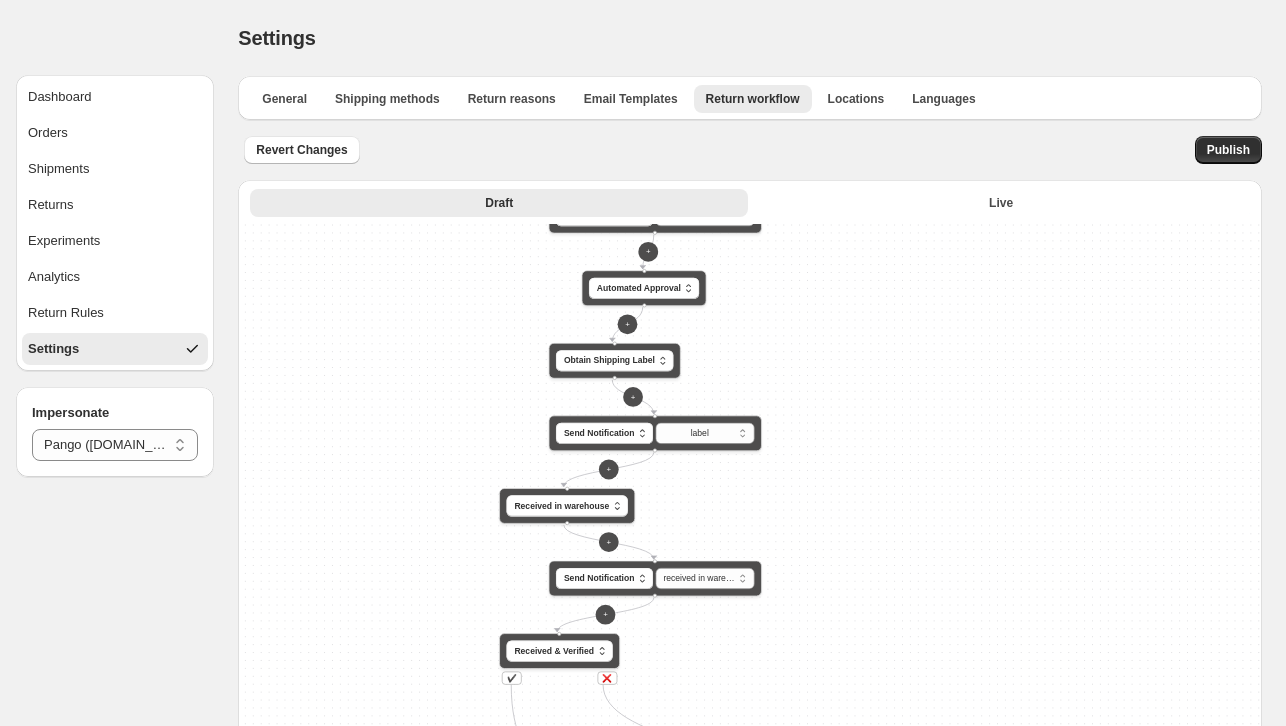 drag, startPoint x: 460, startPoint y: 383, endPoint x: 484, endPoint y: 348, distance: 42.43819 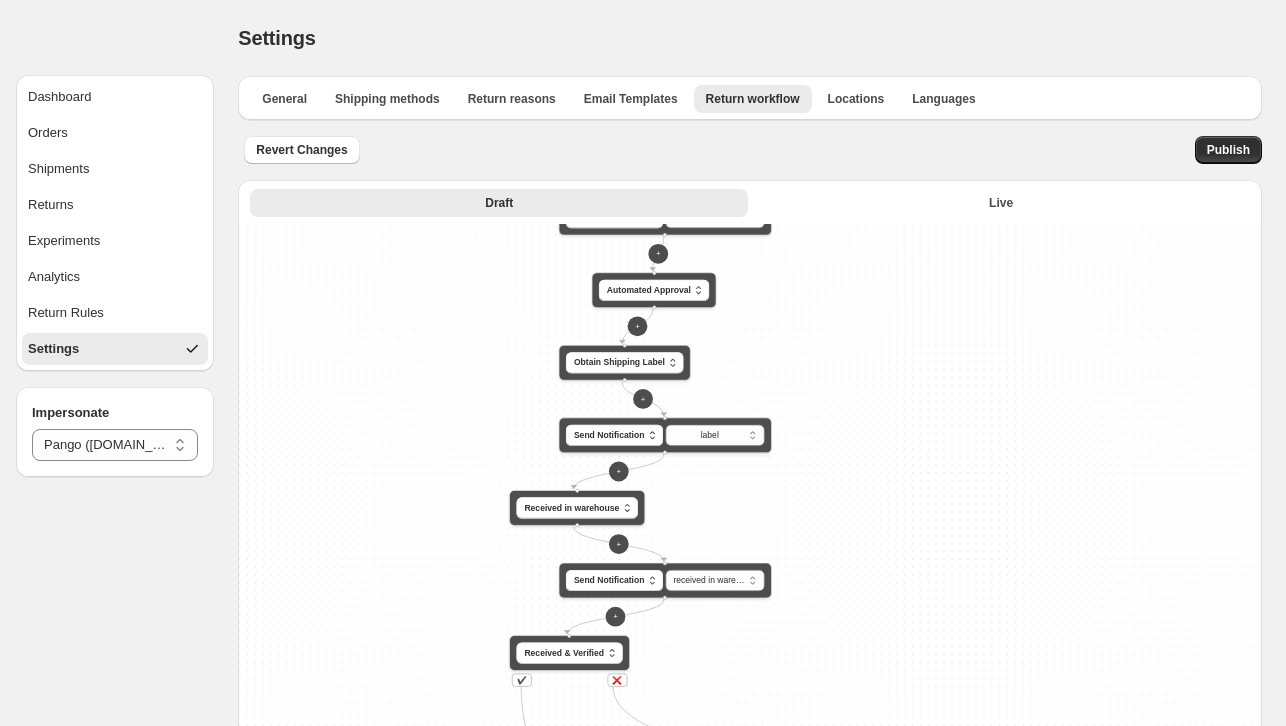 drag, startPoint x: 498, startPoint y: 385, endPoint x: 502, endPoint y: 436, distance: 51.156624 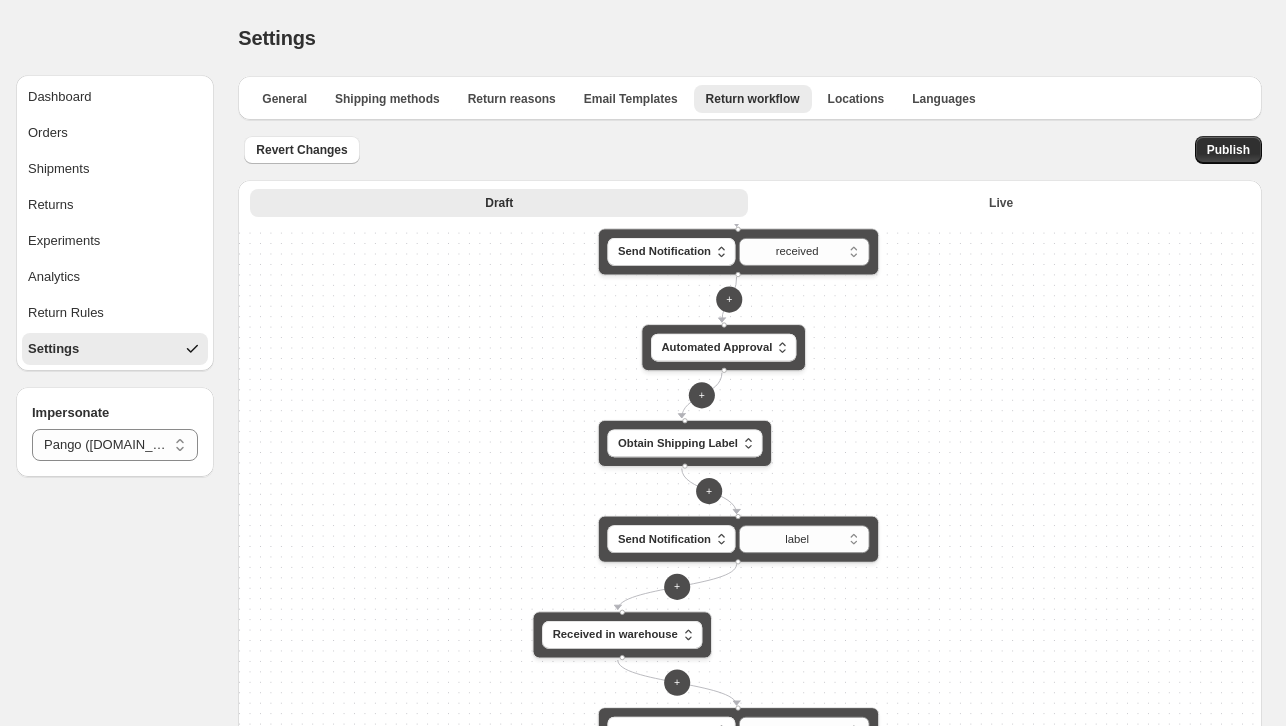 drag, startPoint x: 450, startPoint y: 442, endPoint x: 466, endPoint y: 476, distance: 37.576588 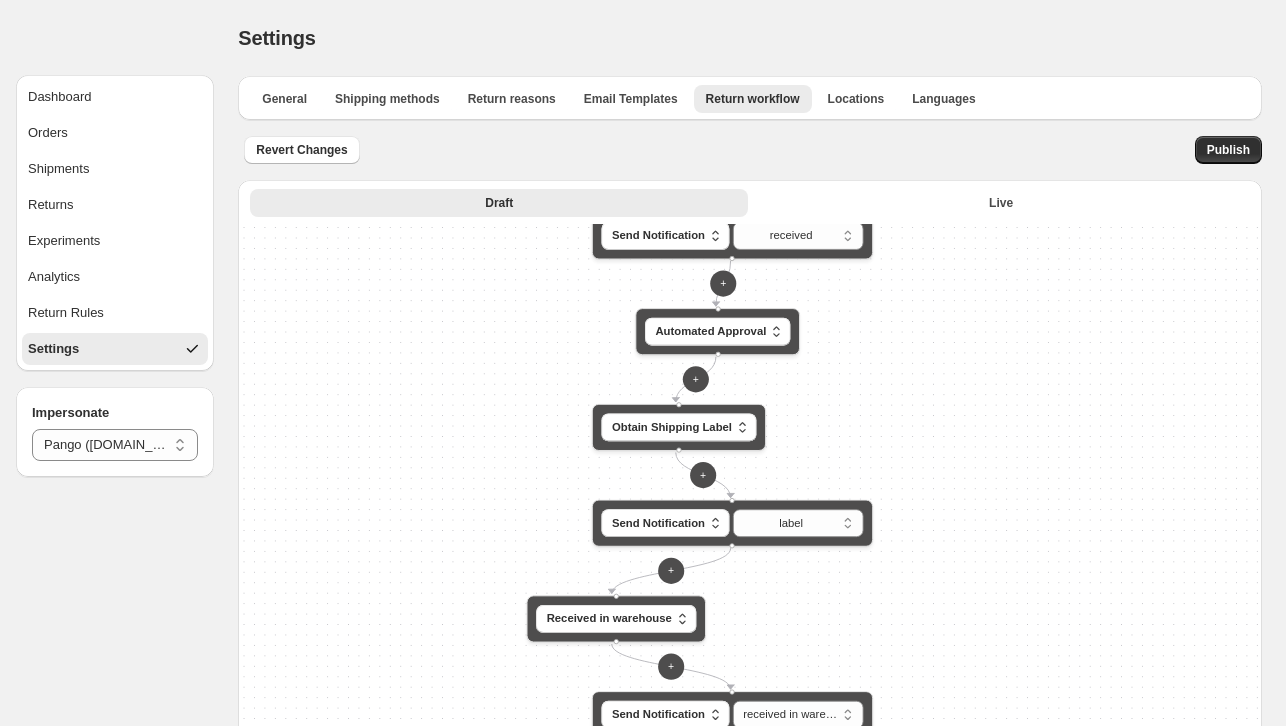 drag, startPoint x: 535, startPoint y: 453, endPoint x: 540, endPoint y: 373, distance: 80.1561 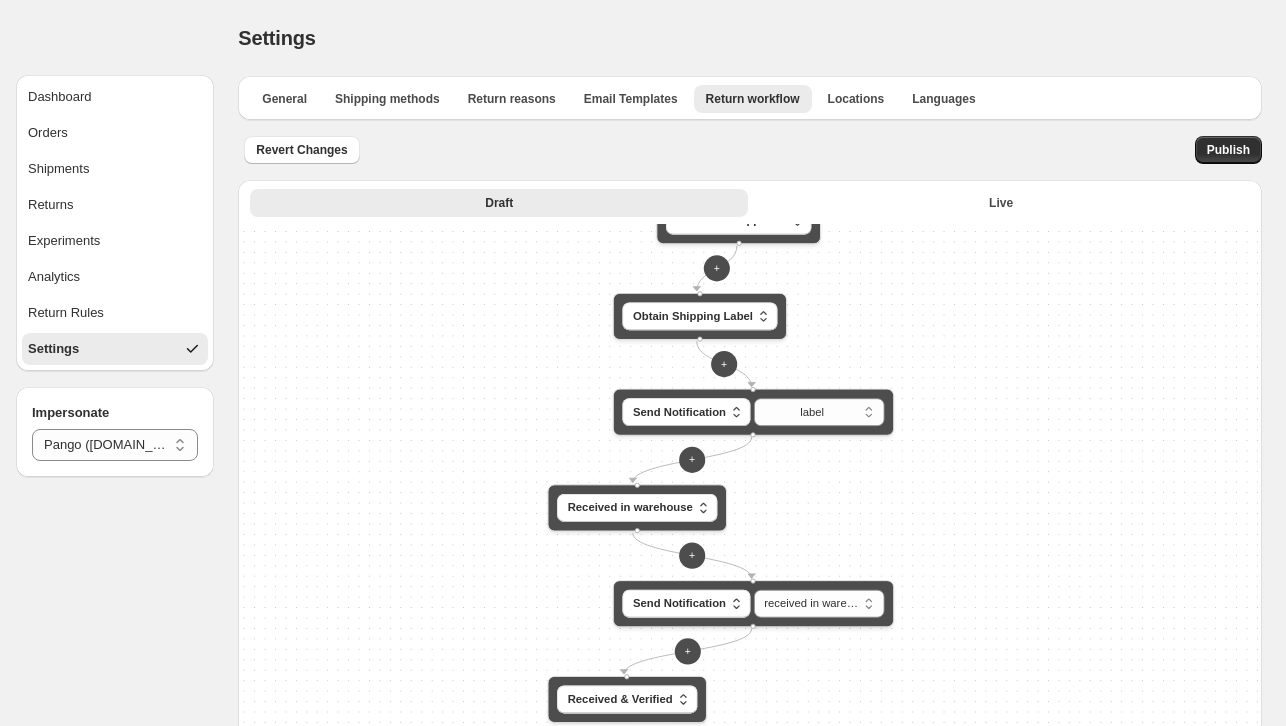 drag, startPoint x: 539, startPoint y: 444, endPoint x: 549, endPoint y: 401, distance: 44.14748 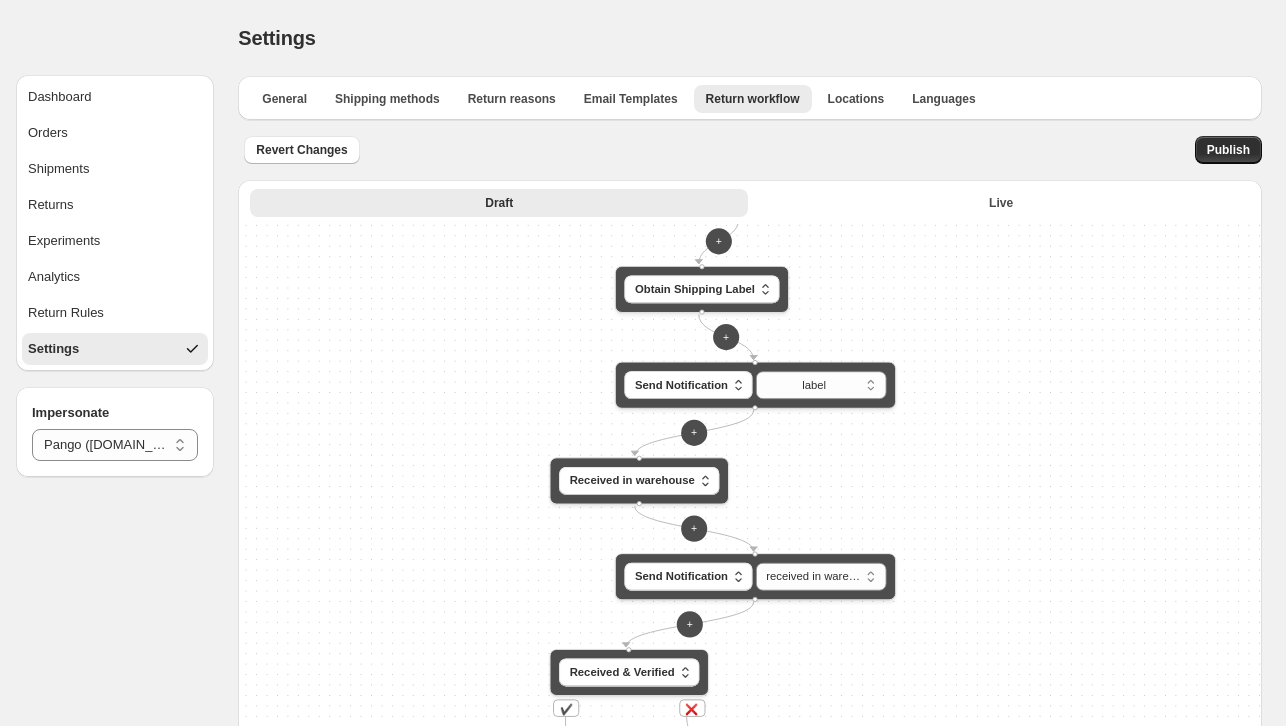 drag, startPoint x: 416, startPoint y: 431, endPoint x: 418, endPoint y: 404, distance: 27.073973 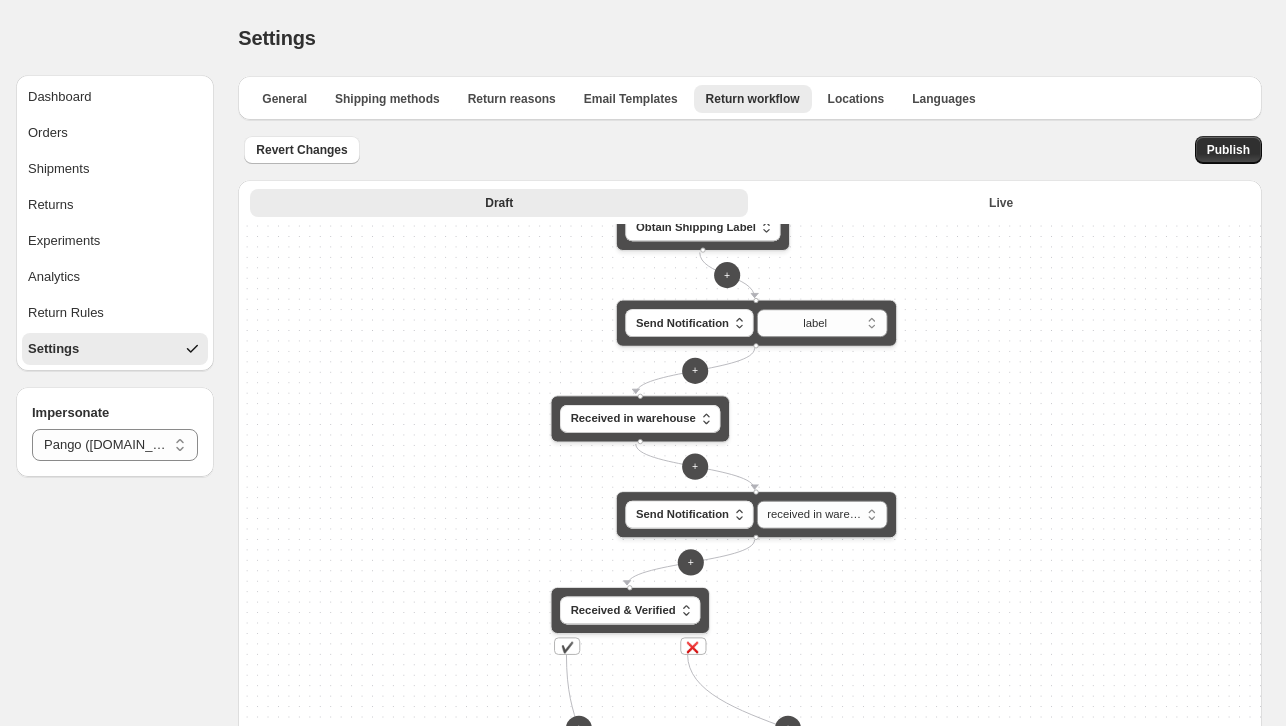 drag, startPoint x: 443, startPoint y: 493, endPoint x: 444, endPoint y: 431, distance: 62.008064 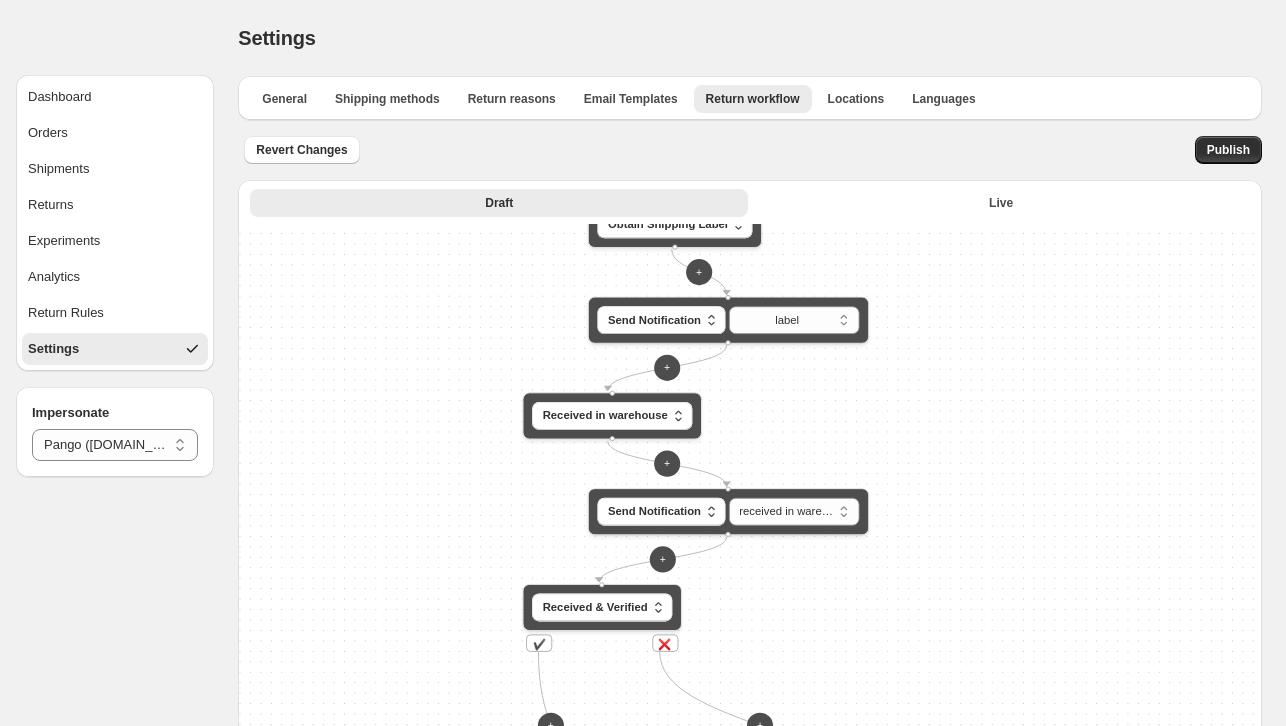 drag, startPoint x: 462, startPoint y: 423, endPoint x: 434, endPoint y: 421, distance: 28.071337 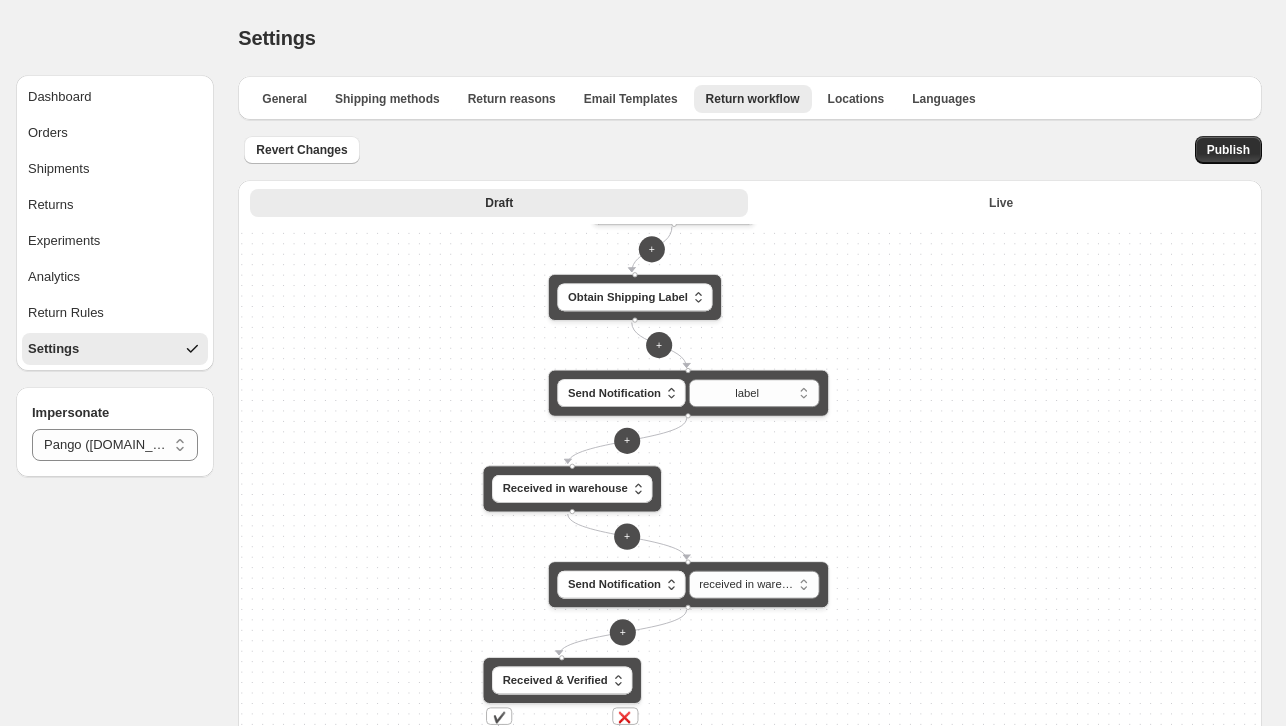 drag, startPoint x: 477, startPoint y: 342, endPoint x: 436, endPoint y: 419, distance: 87.23531 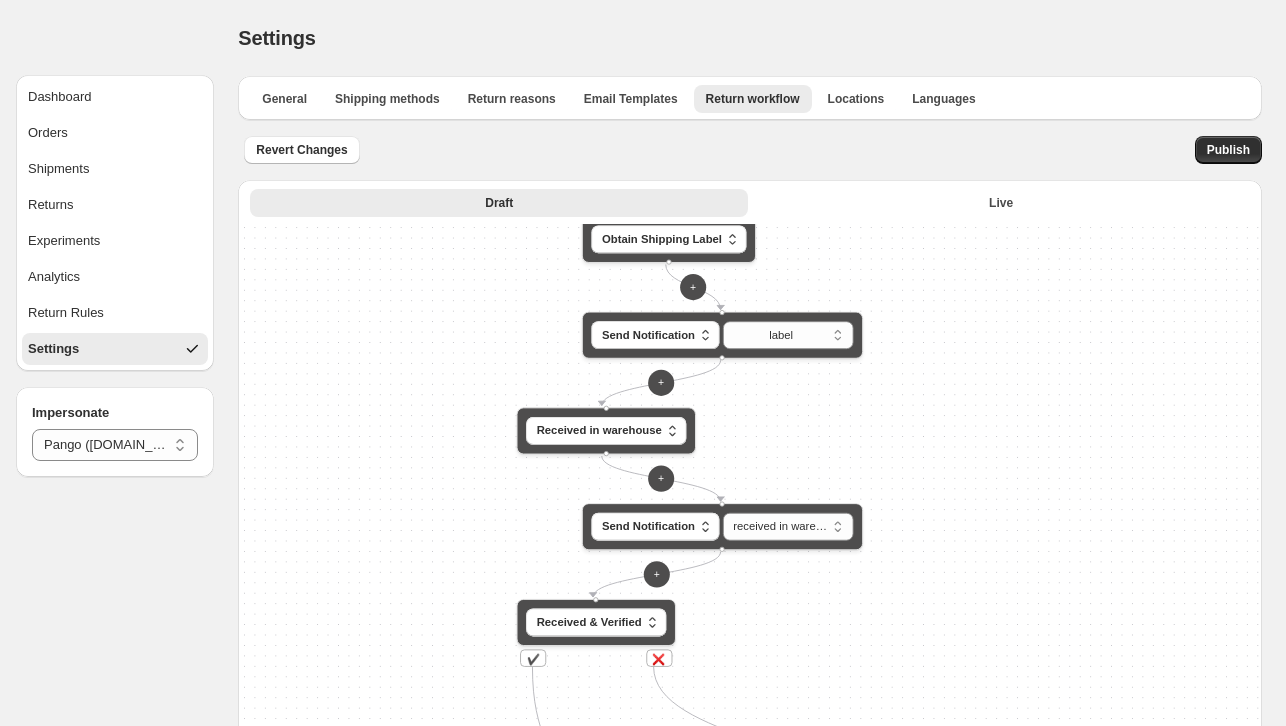 drag, startPoint x: 445, startPoint y: 431, endPoint x: 480, endPoint y: 369, distance: 71.19691 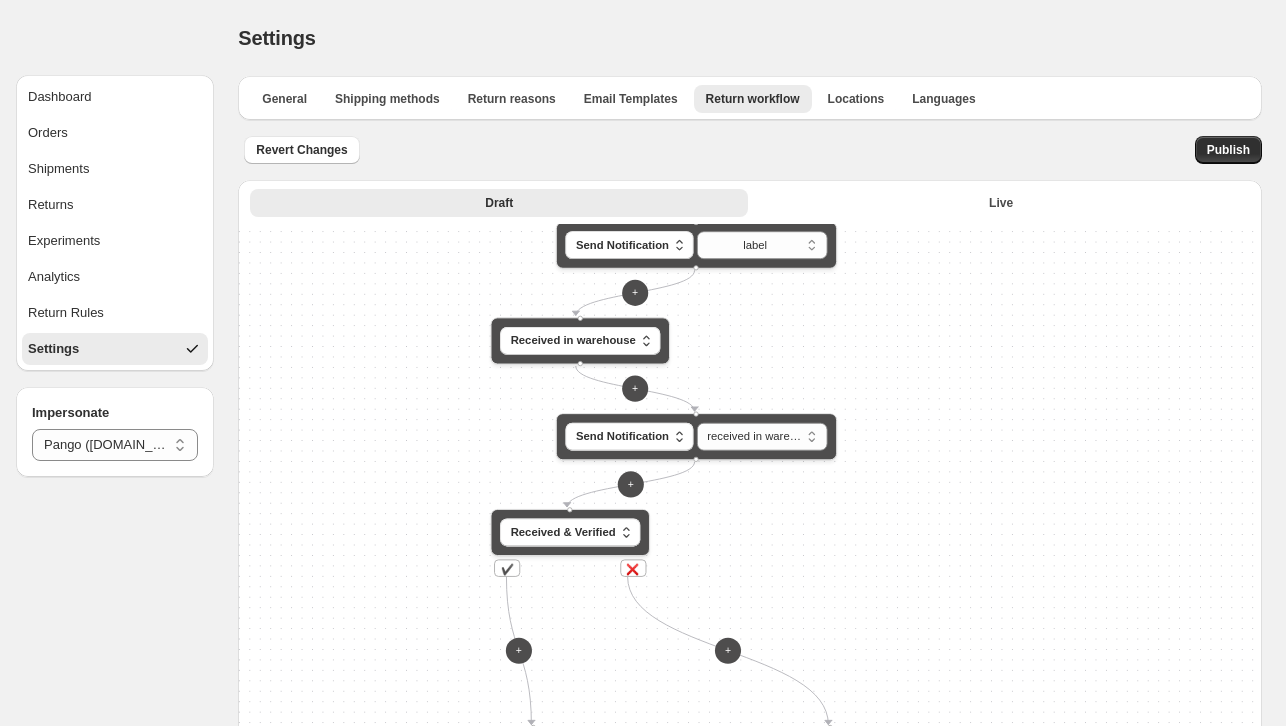 drag, startPoint x: 430, startPoint y: 508, endPoint x: 399, endPoint y: 381, distance: 130.72873 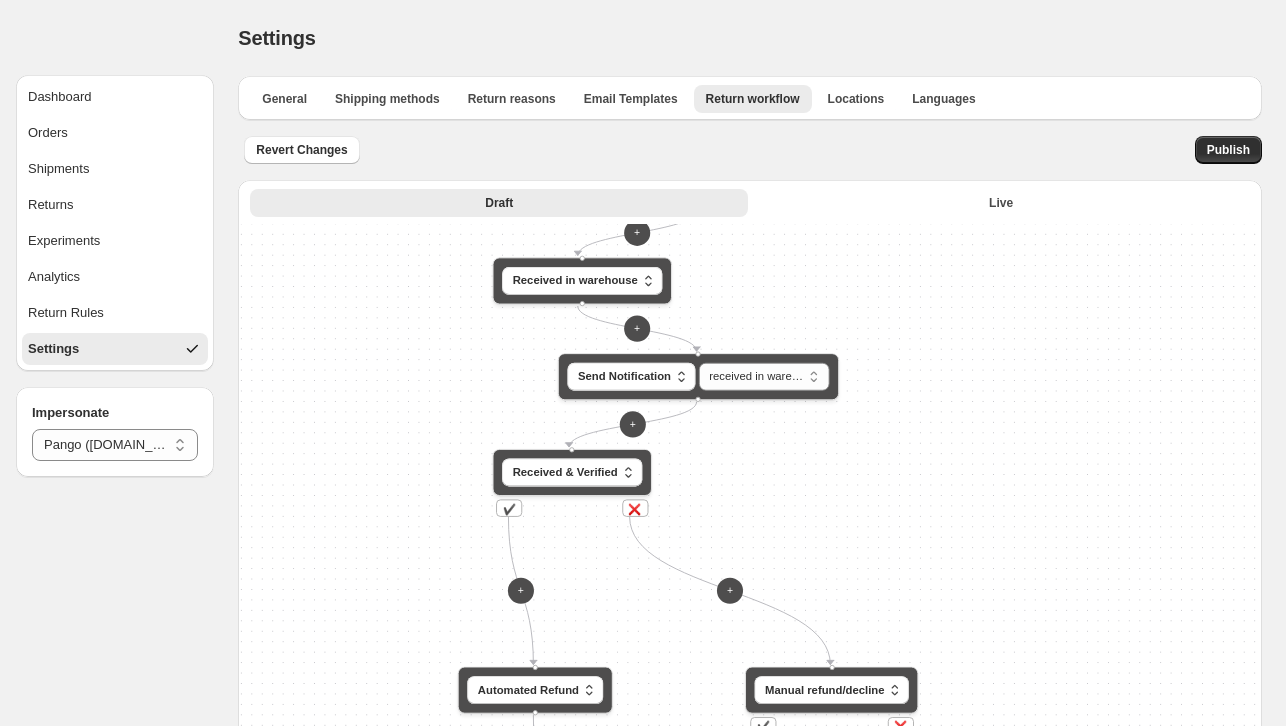 drag, startPoint x: 756, startPoint y: 466, endPoint x: 734, endPoint y: 426, distance: 45.65085 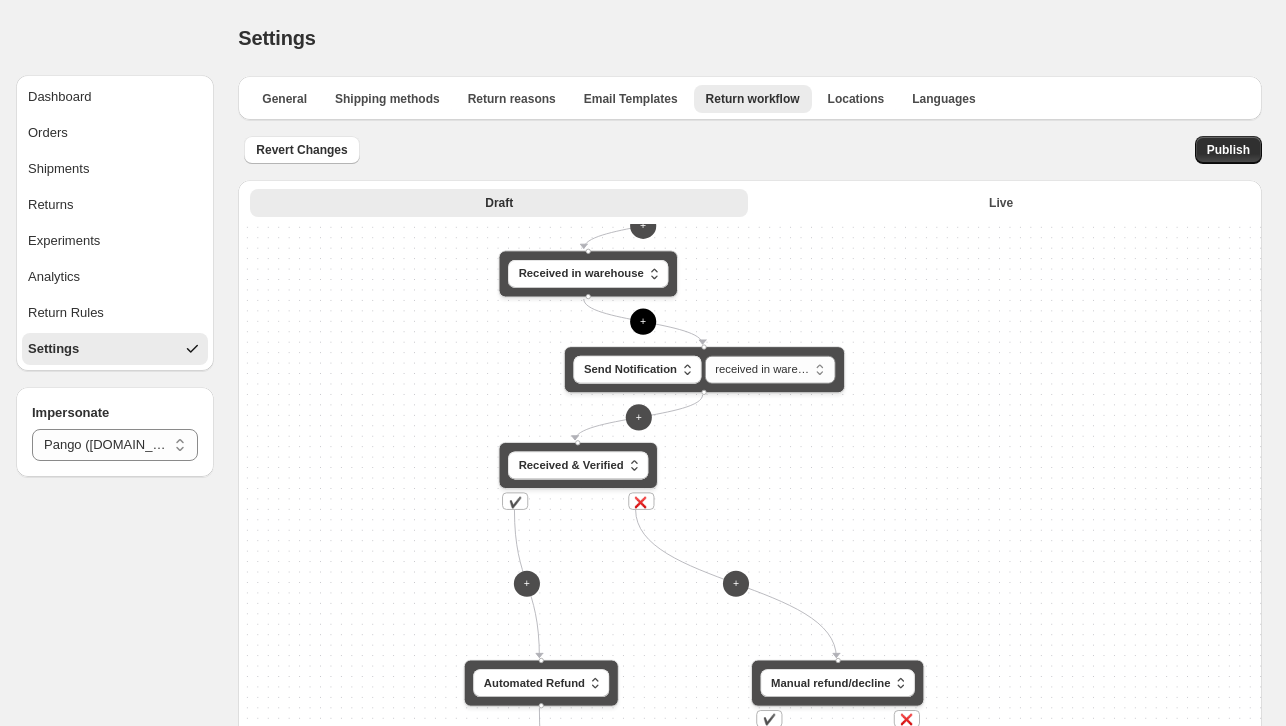 click on "+" at bounding box center [643, 322] 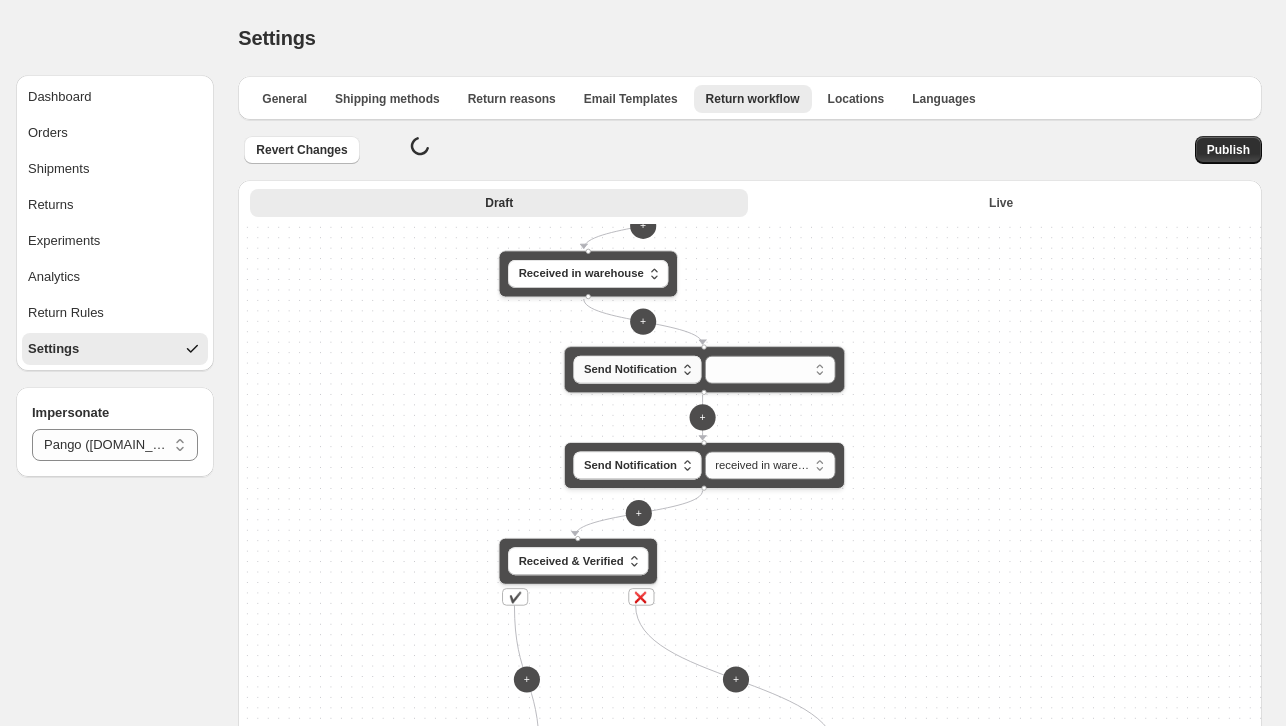 click on "Send Notification" at bounding box center (630, 369) 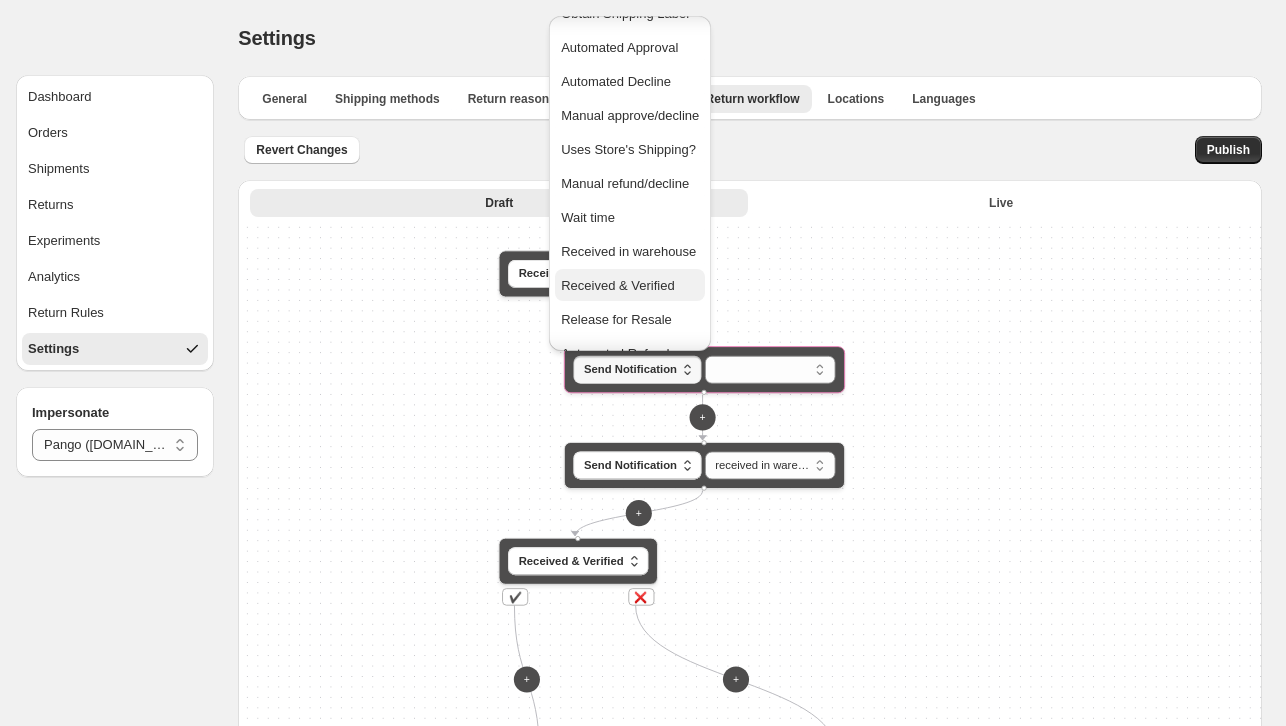 scroll, scrollTop: 324, scrollLeft: 0, axis: vertical 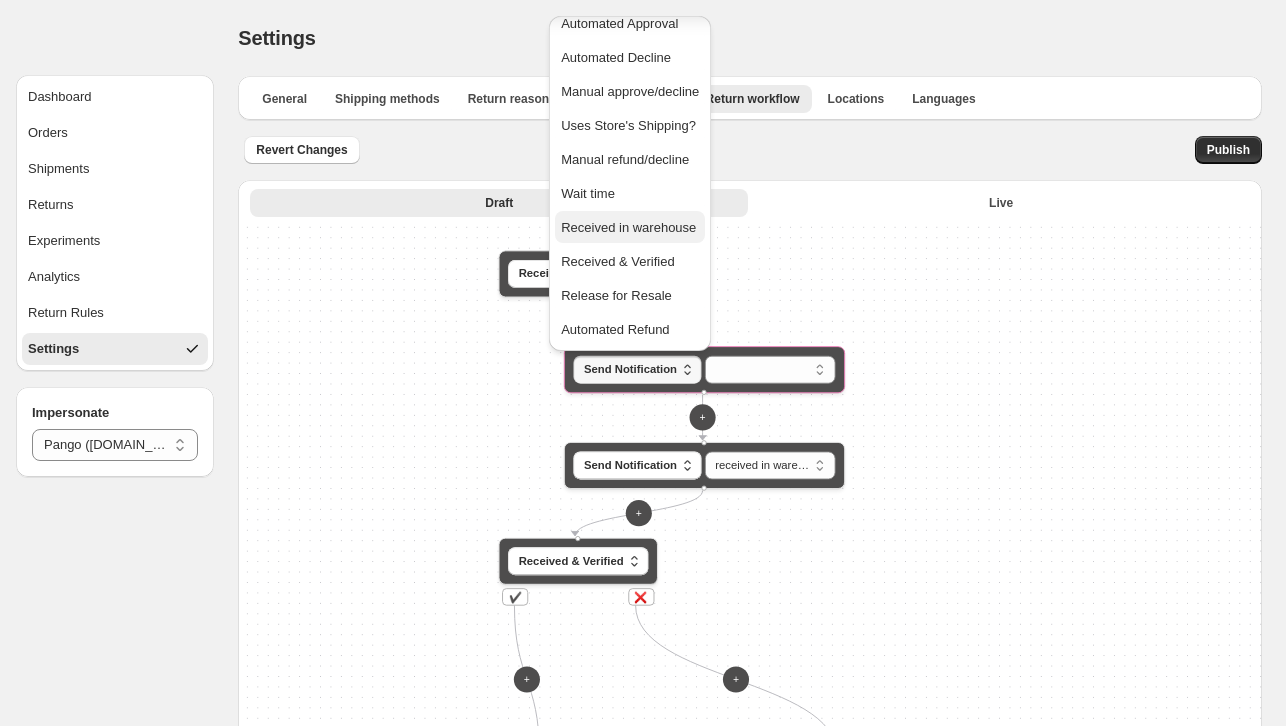 click on "Received in warehouse" at bounding box center [628, 227] 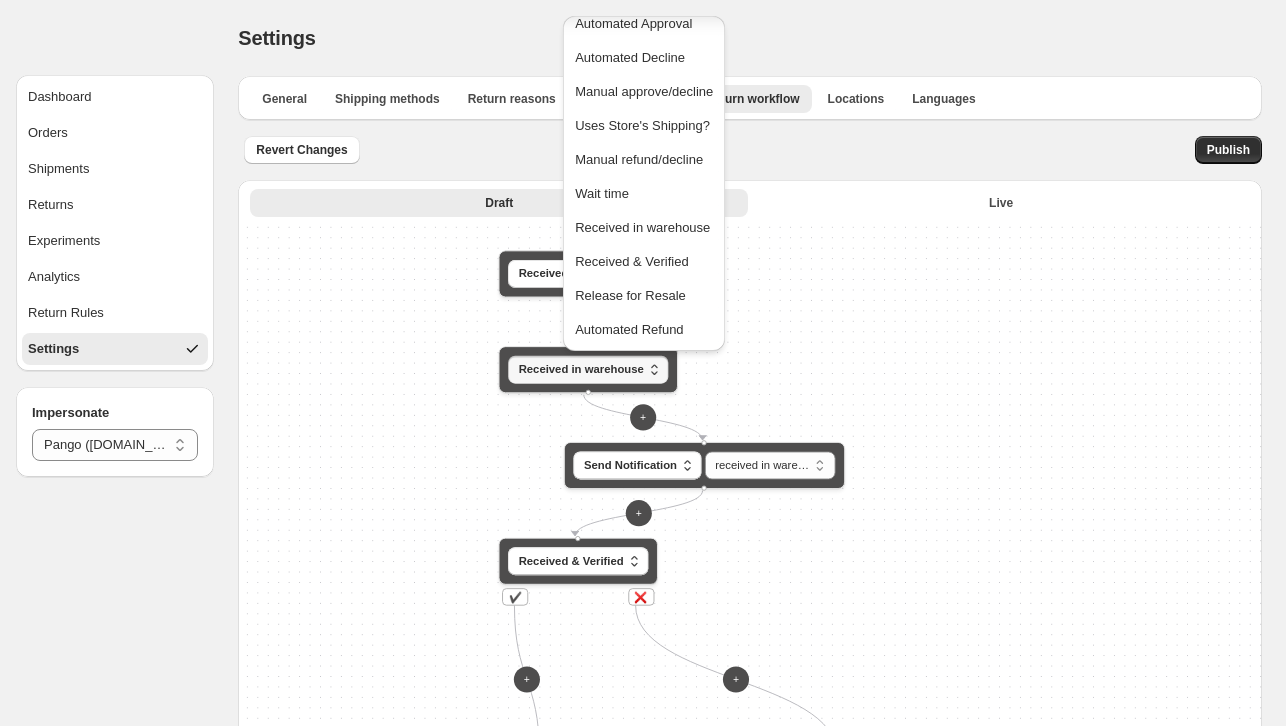 click on "**********" at bounding box center [750, 587] 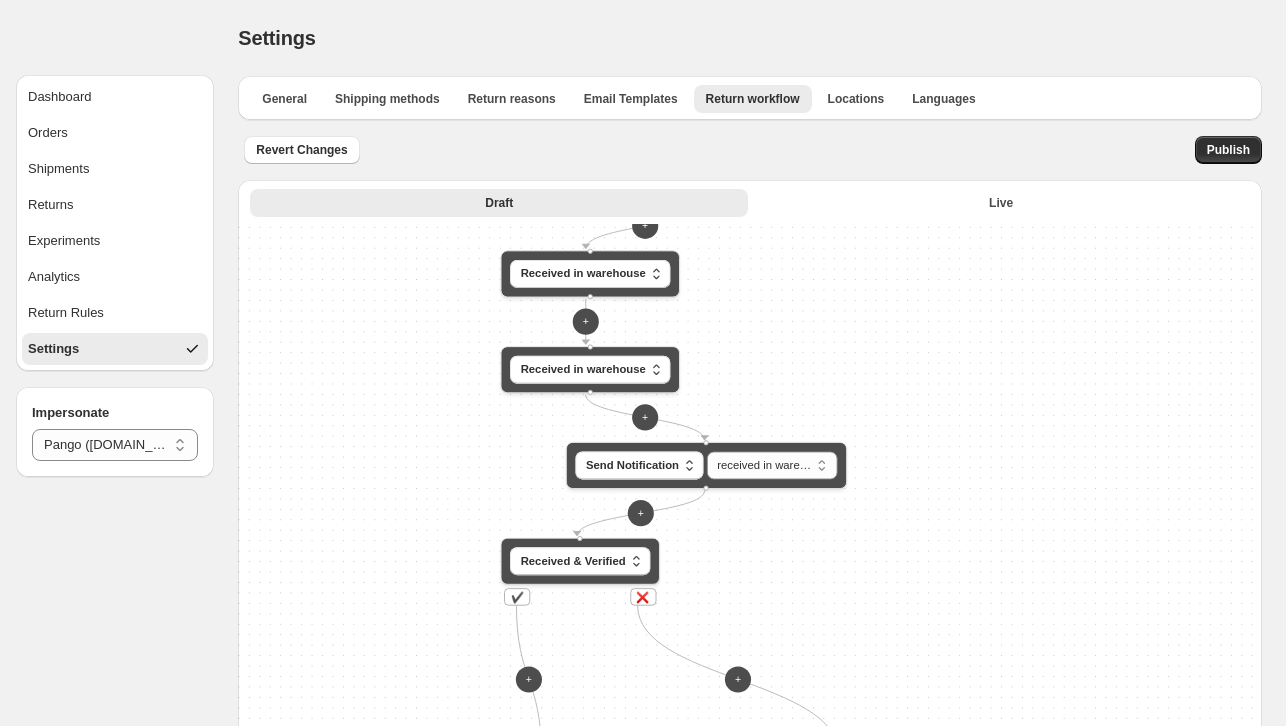 drag, startPoint x: 658, startPoint y: 467, endPoint x: 776, endPoint y: 540, distance: 138.75517 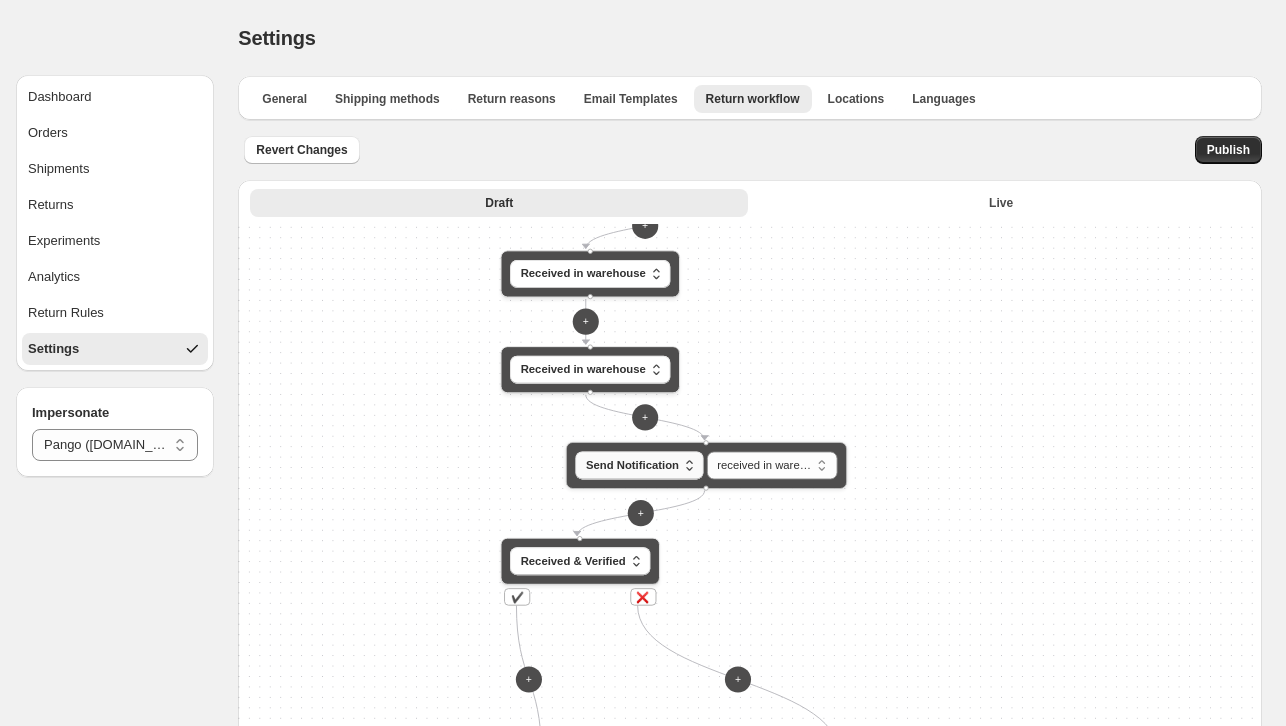 click on "Send Notification" at bounding box center [632, 465] 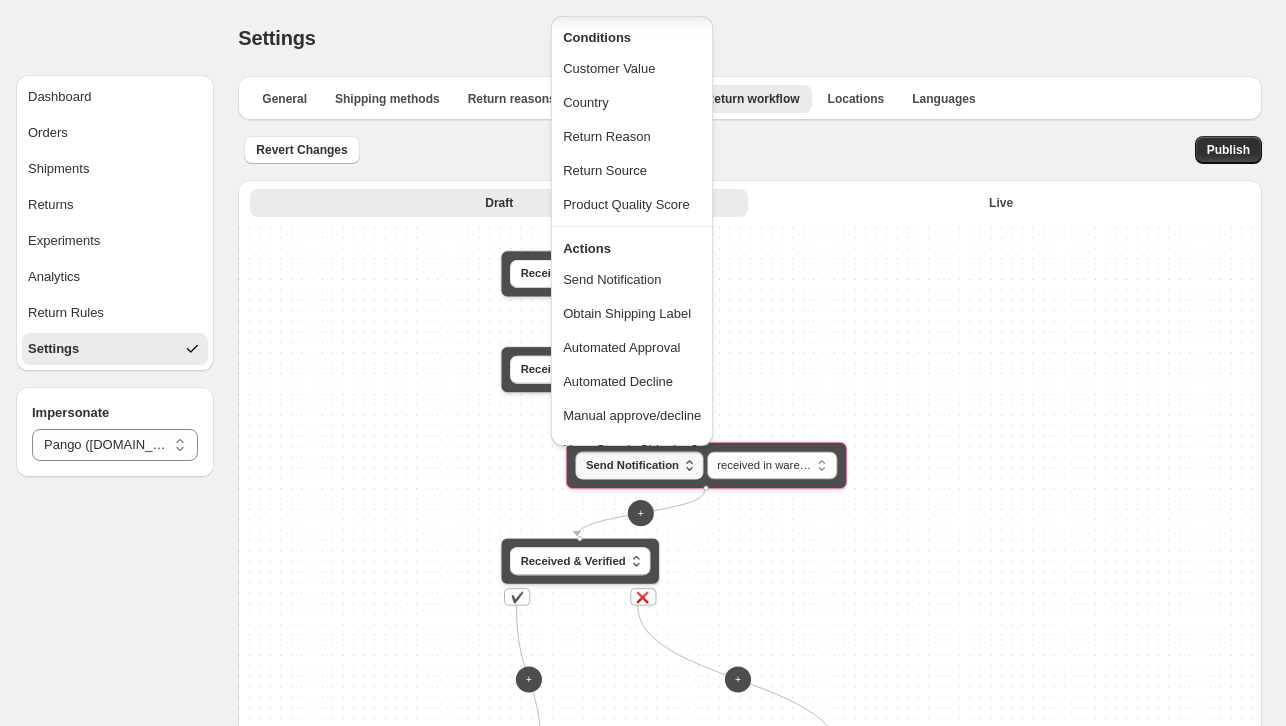 scroll, scrollTop: 228, scrollLeft: 0, axis: vertical 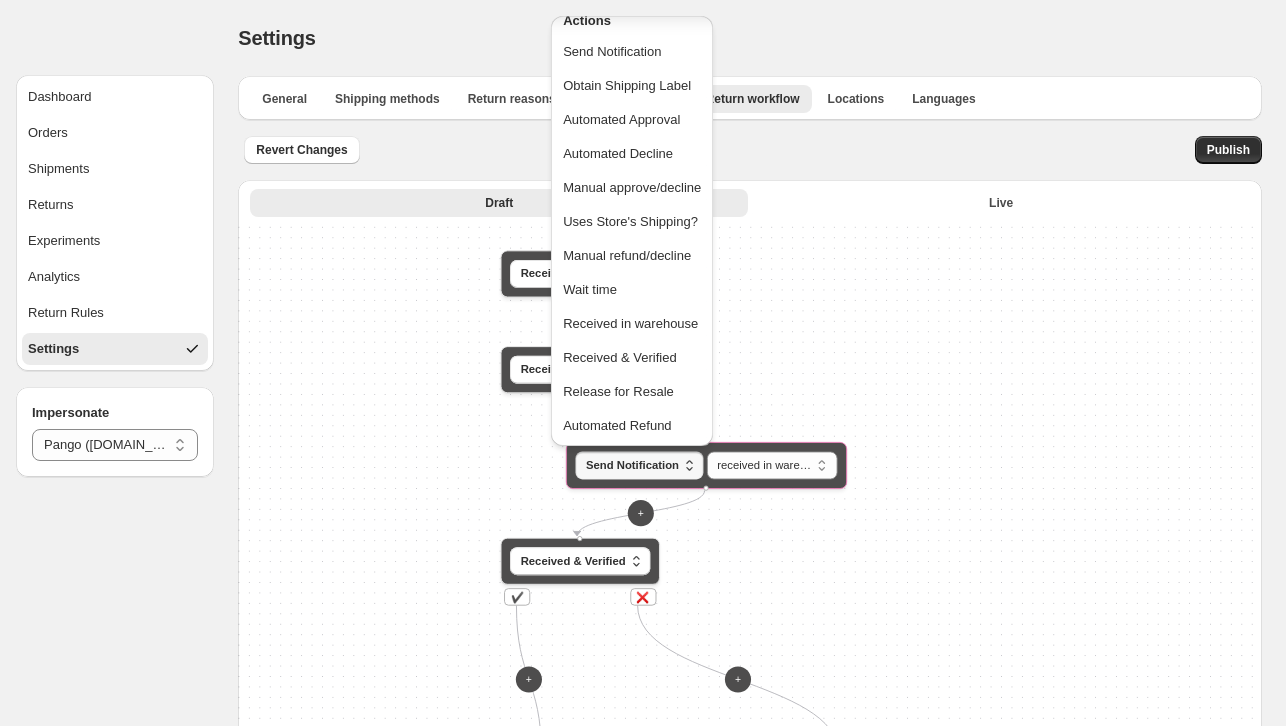 click on "**********" at bounding box center (750, 587) 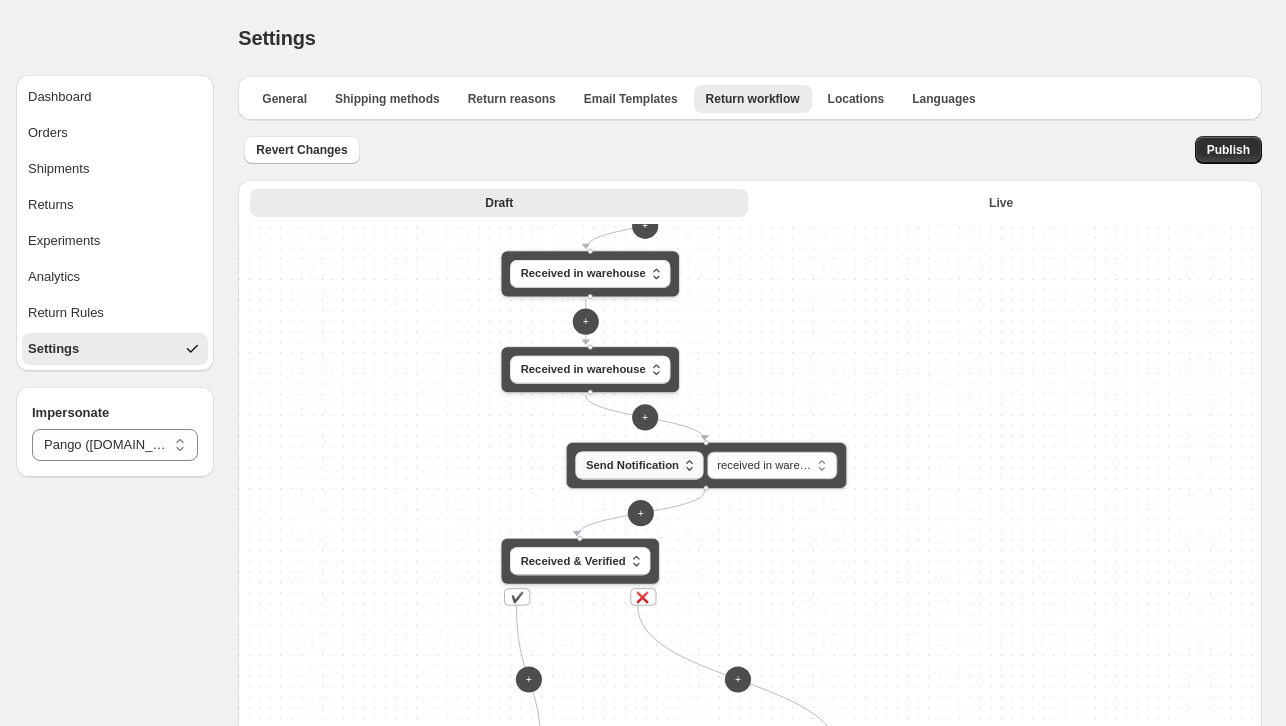 click on "Send Notification" at bounding box center (632, 465) 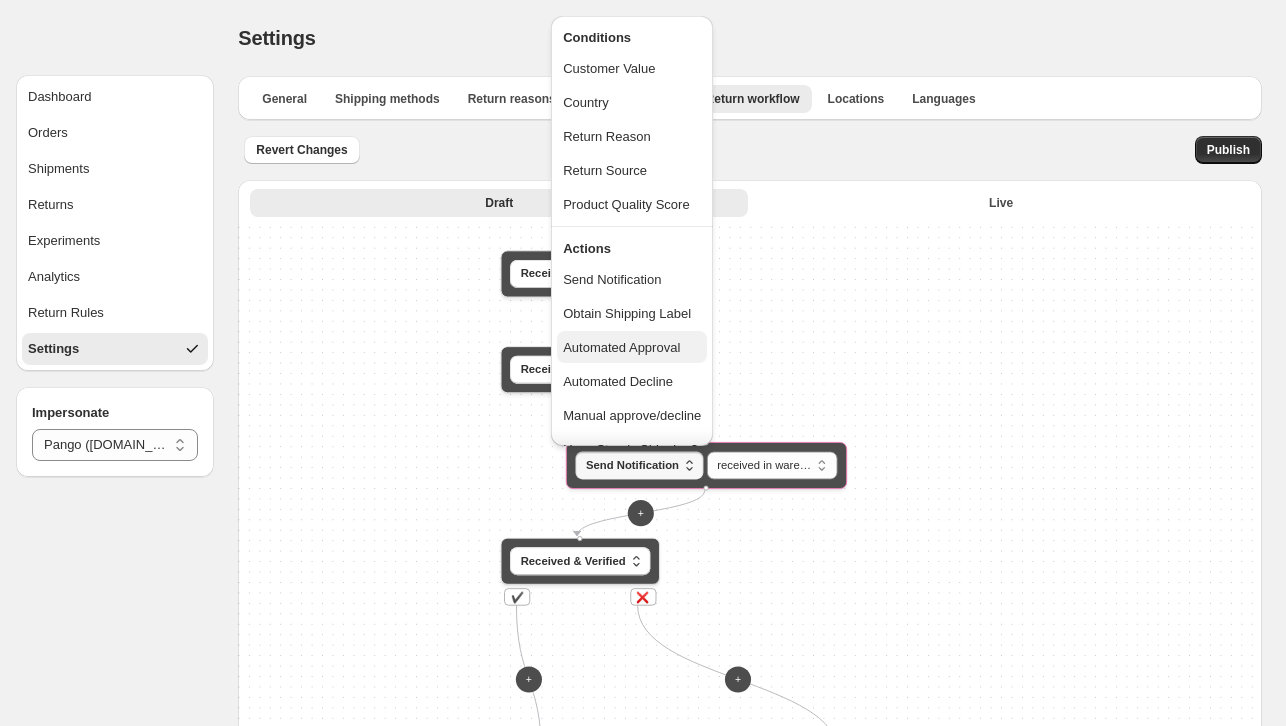 scroll, scrollTop: 100, scrollLeft: 0, axis: vertical 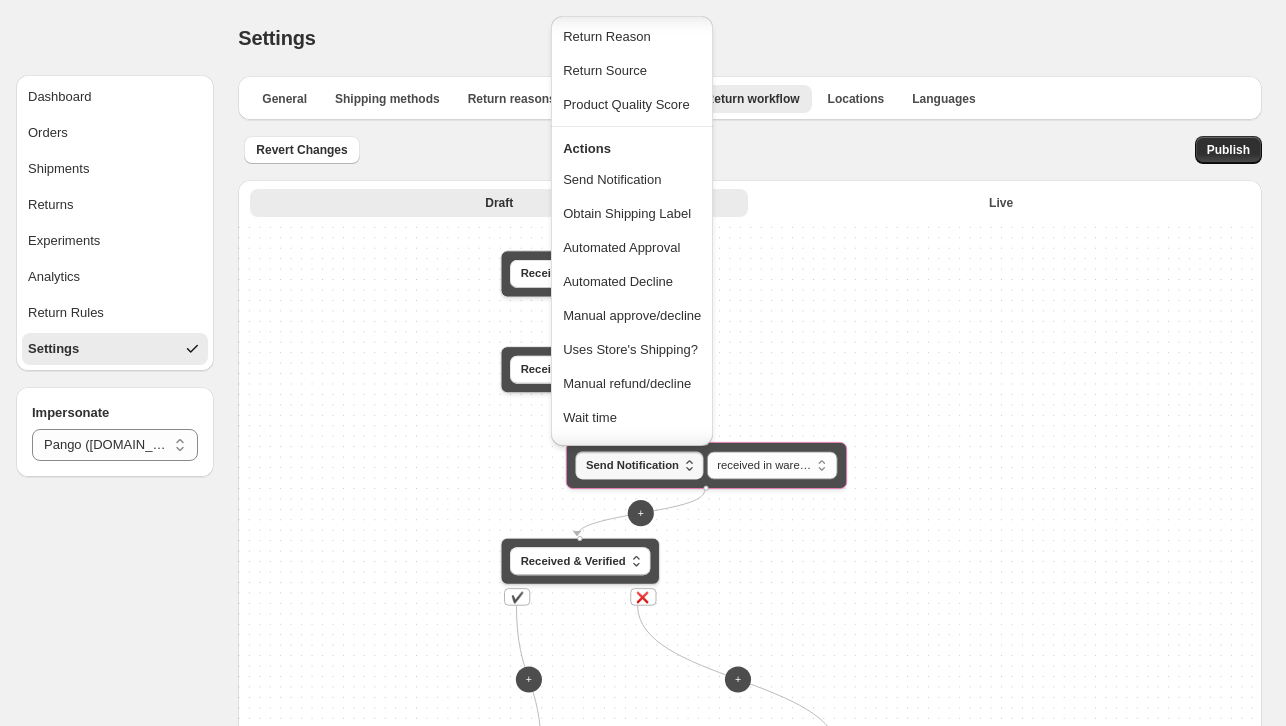 click on "**********" at bounding box center (750, 587) 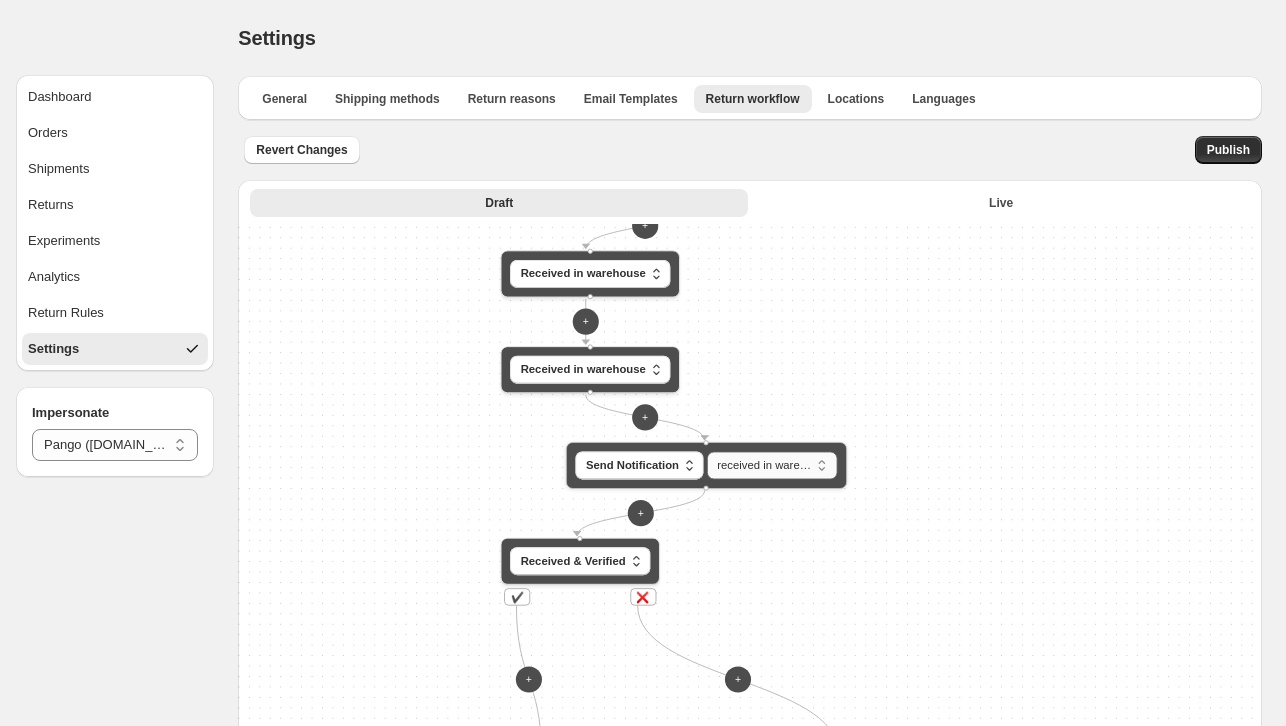 click on "**********" at bounding box center [772, 466] 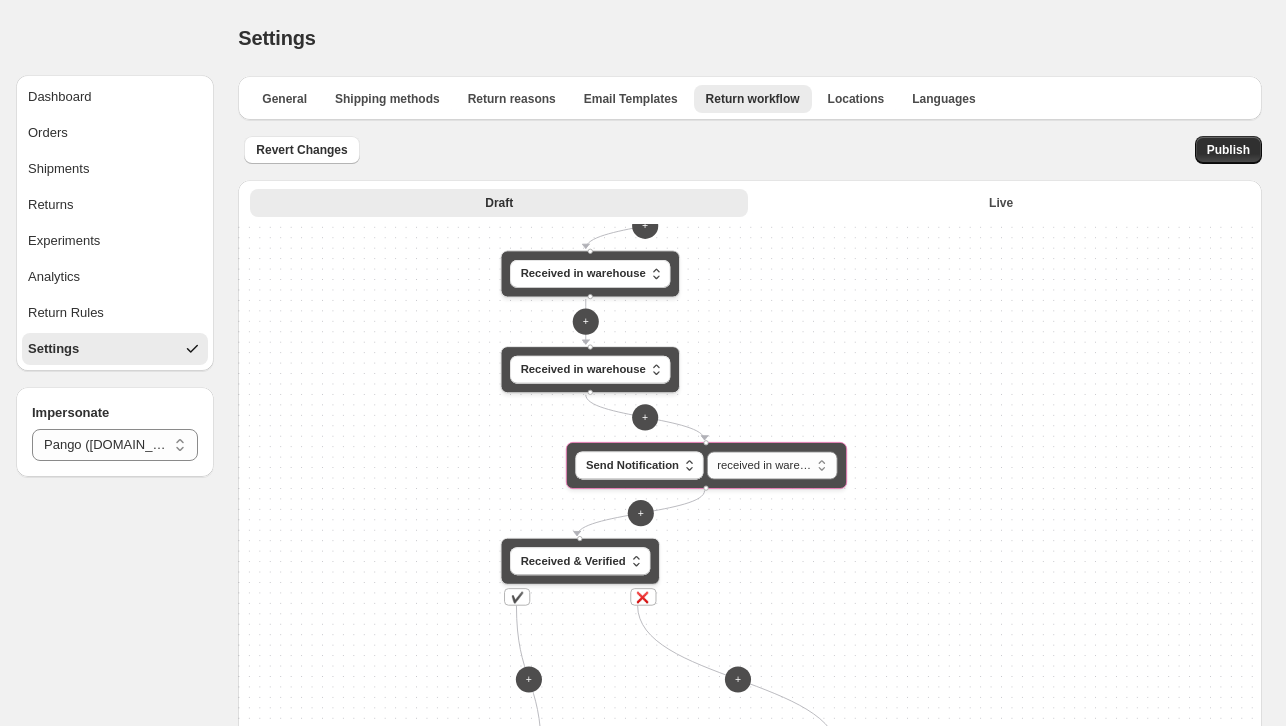 click on "**********" at bounding box center (704, 463) 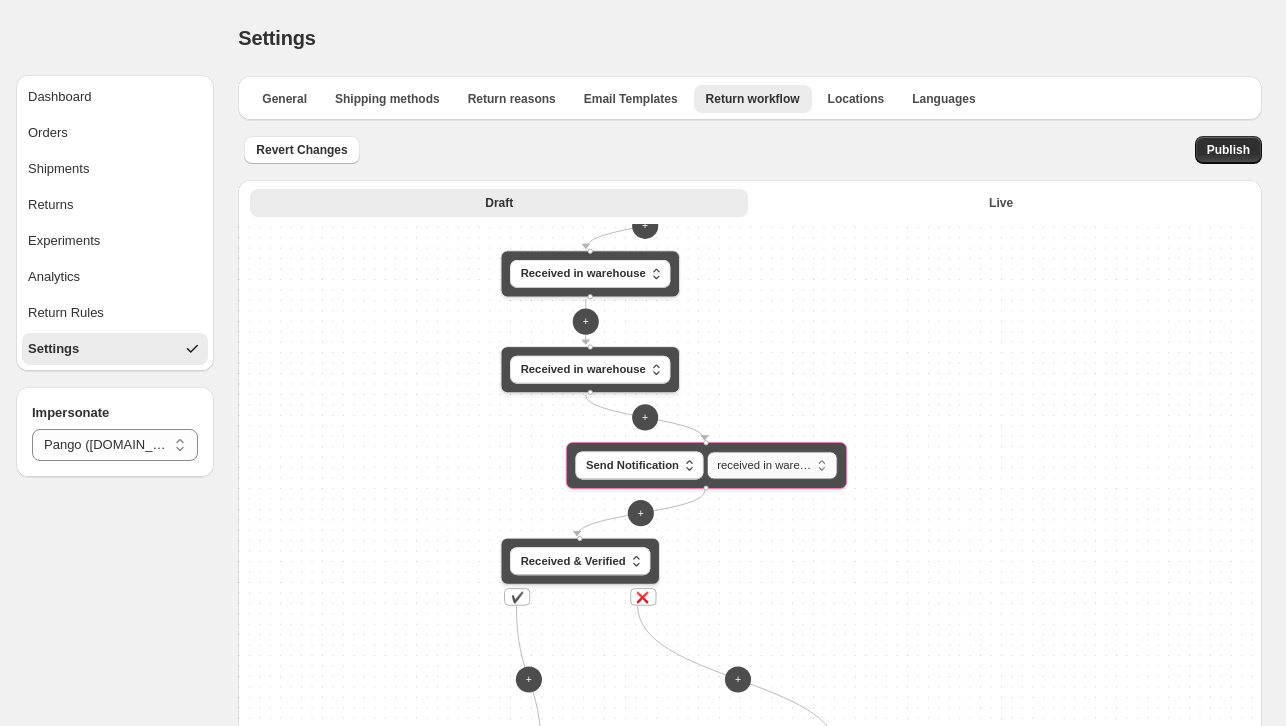 click on "**********" at bounding box center (772, 466) 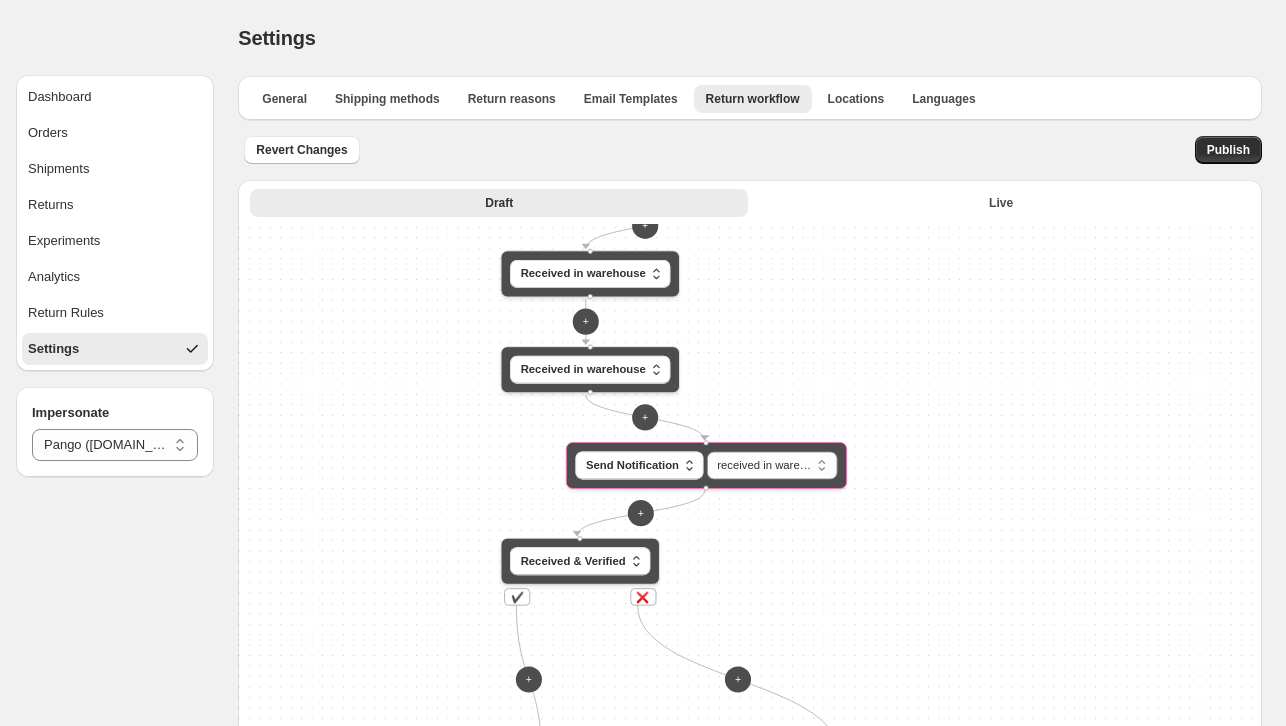 click on "**********" at bounding box center [706, 465] 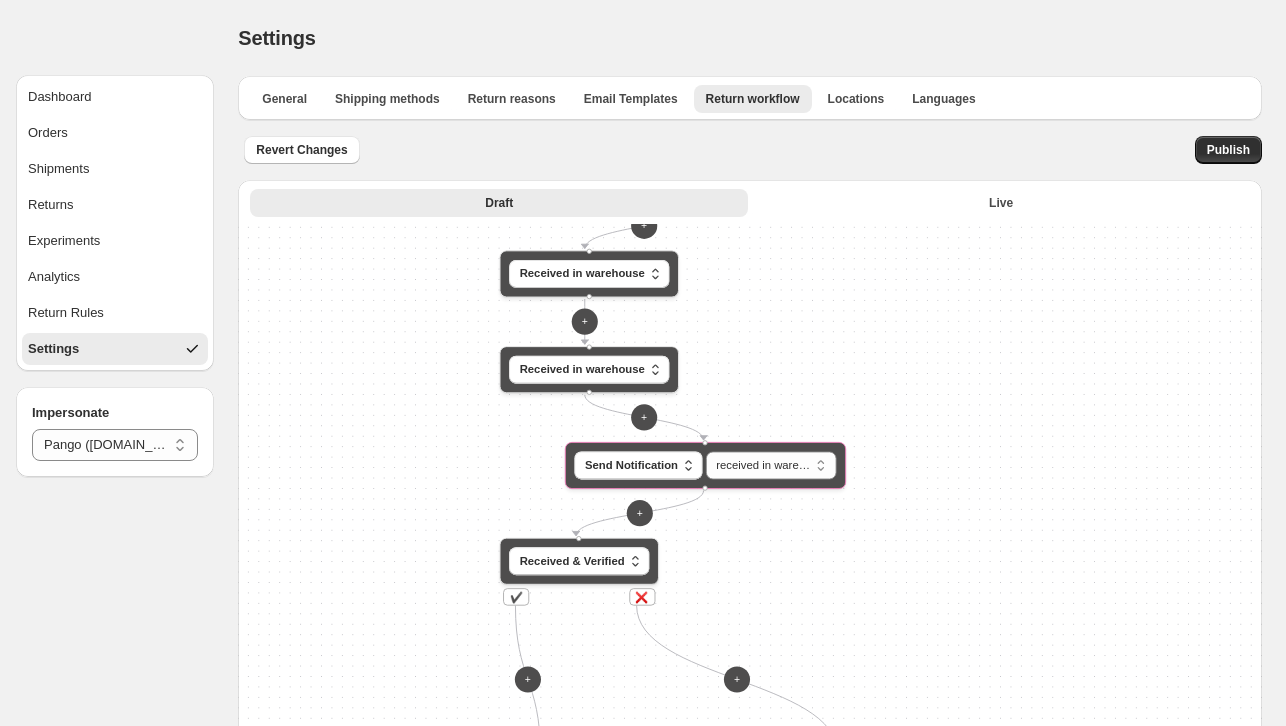 click on "**********" at bounding box center [705, 465] 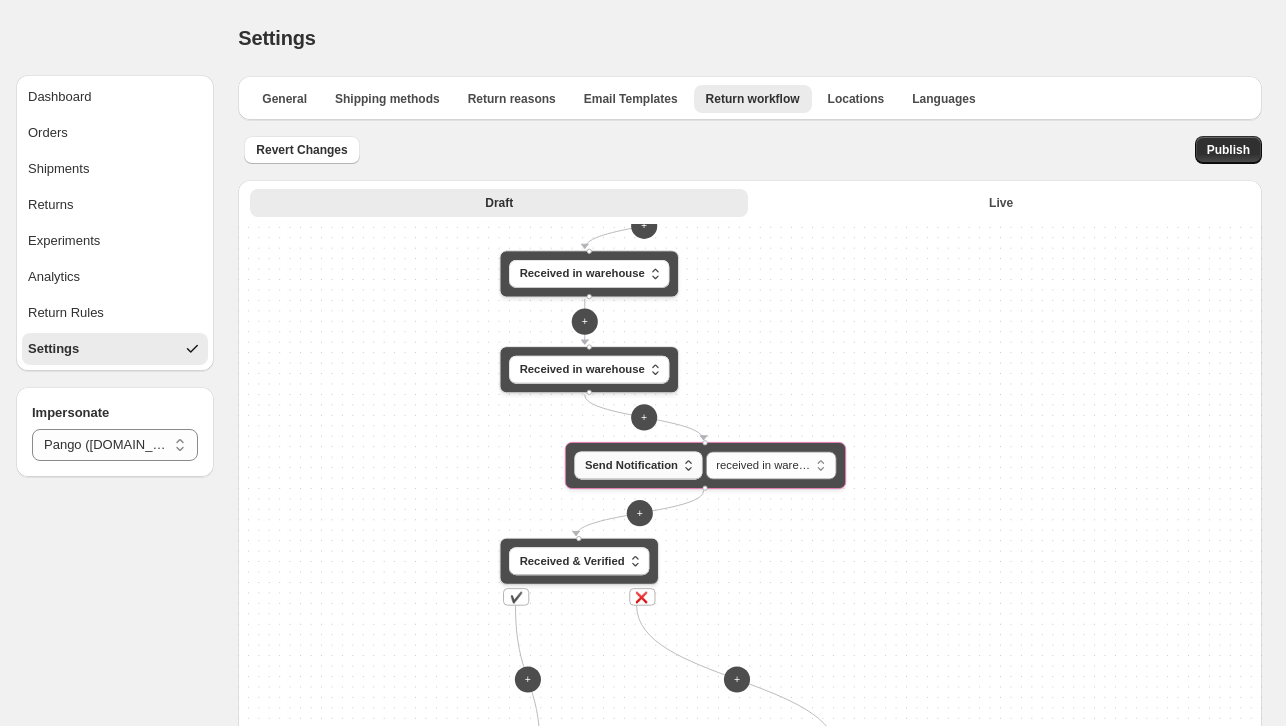 type 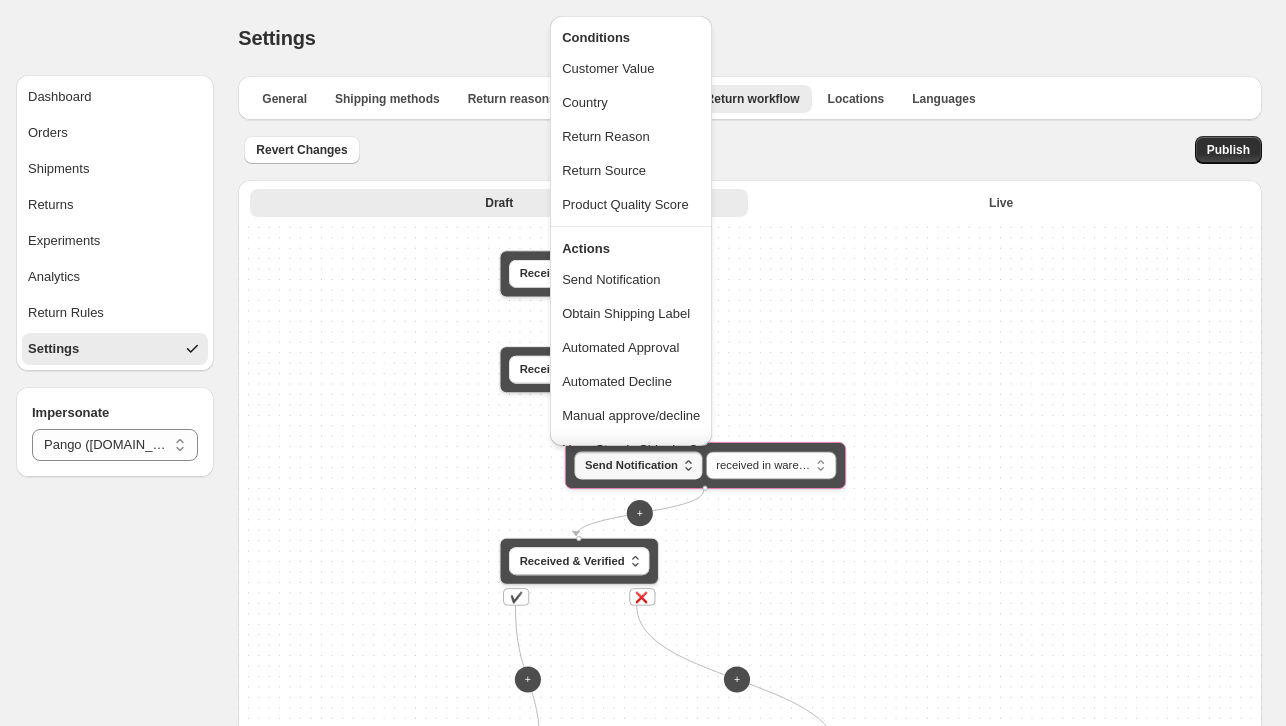 click on "Send Notification" at bounding box center [639, 466] 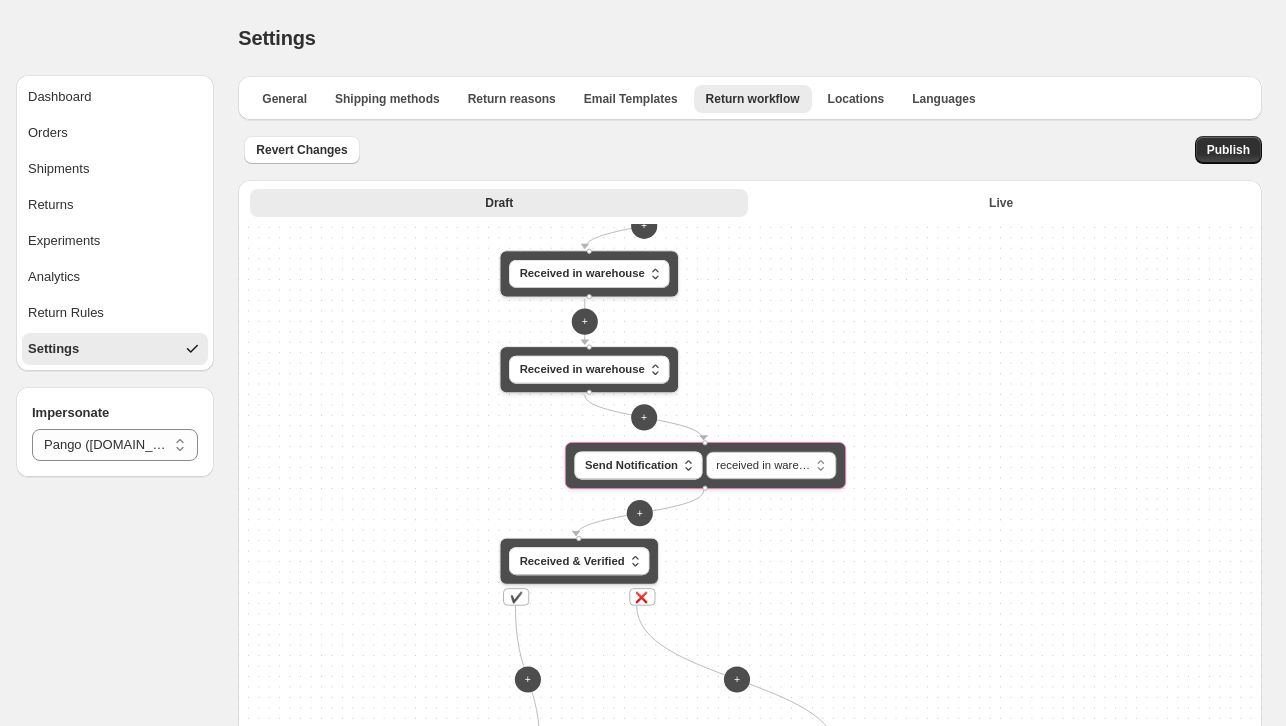 click on "**********" at bounding box center [750, 587] 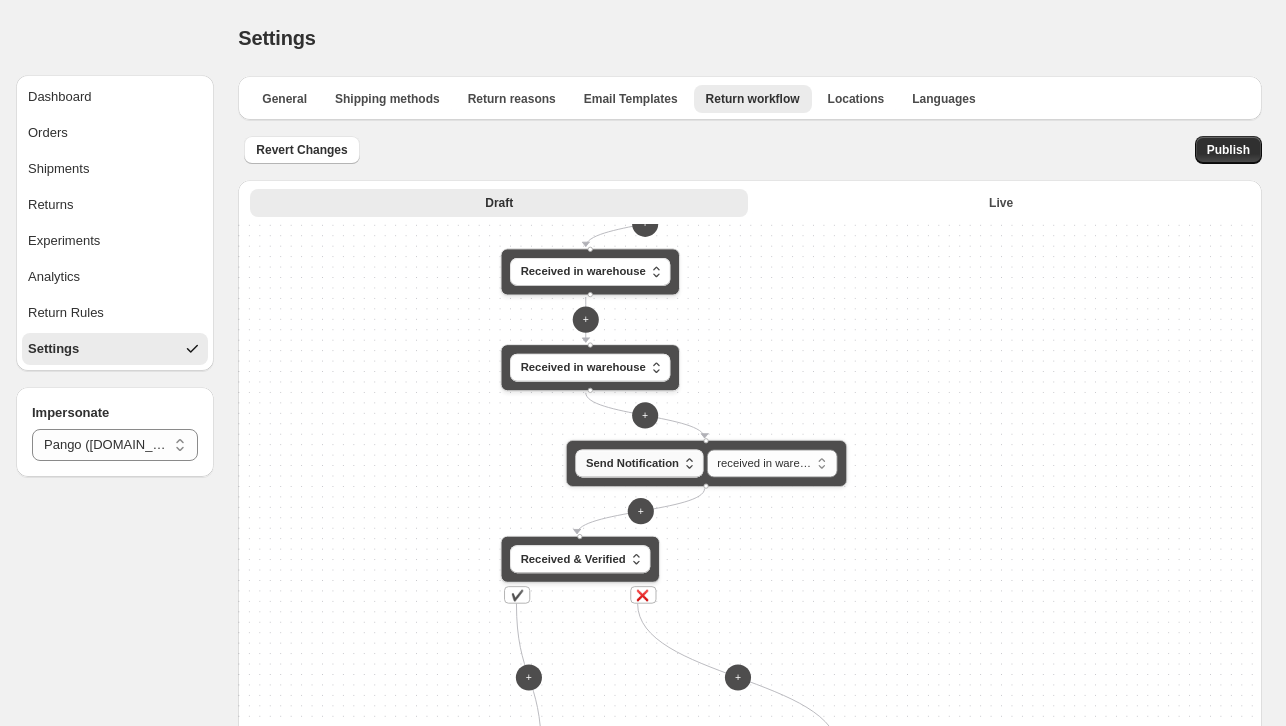 click on "Send Notification" at bounding box center (640, 464) 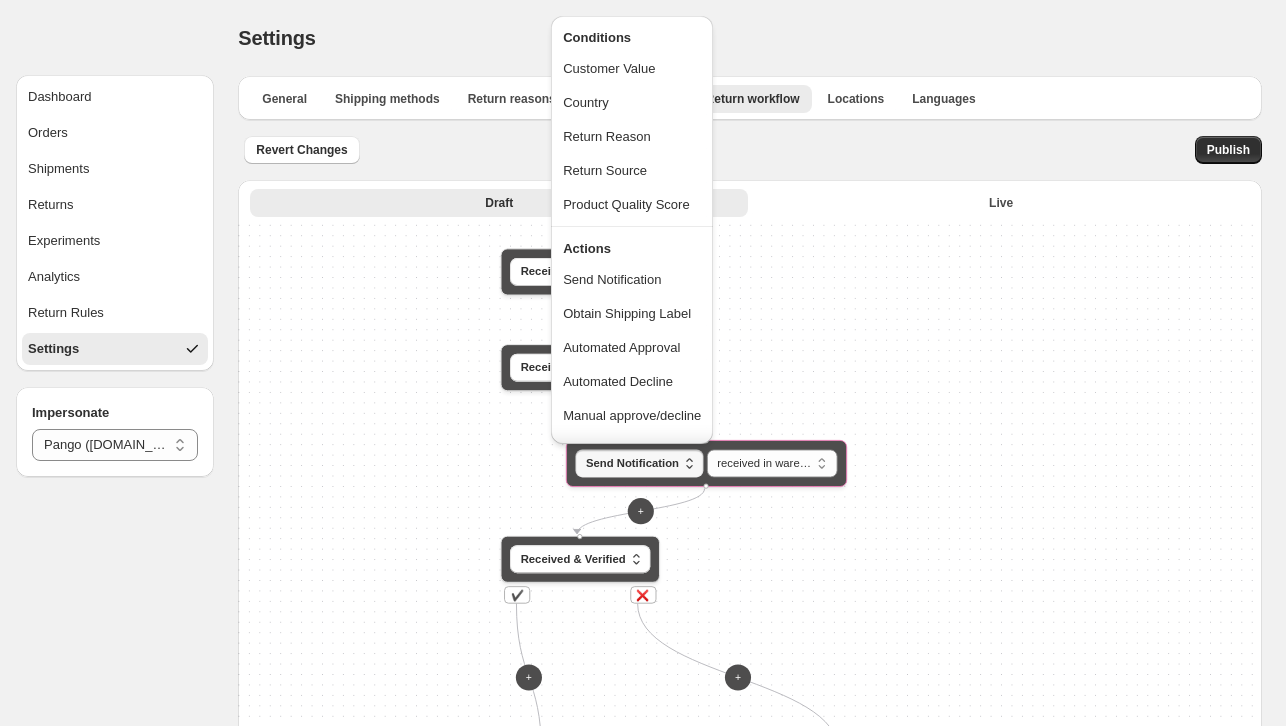 click on "**********" at bounding box center [704, 461] 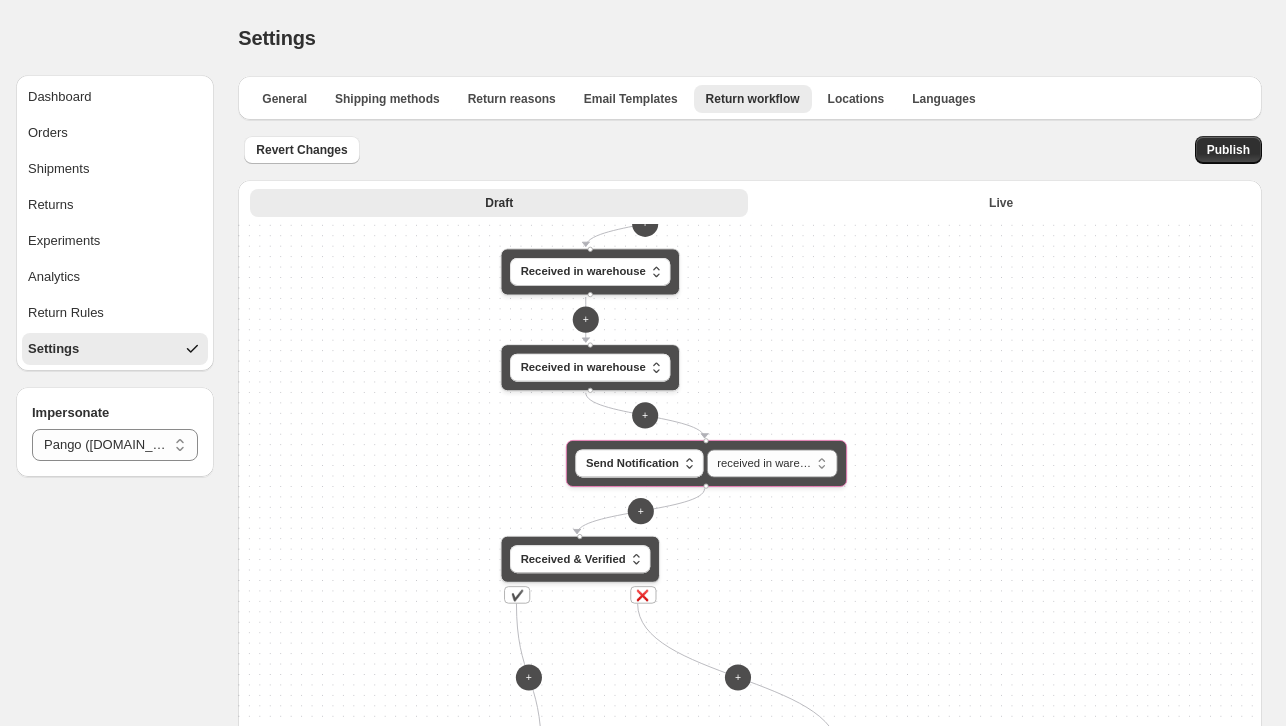 click on "**********" at bounding box center [706, 463] 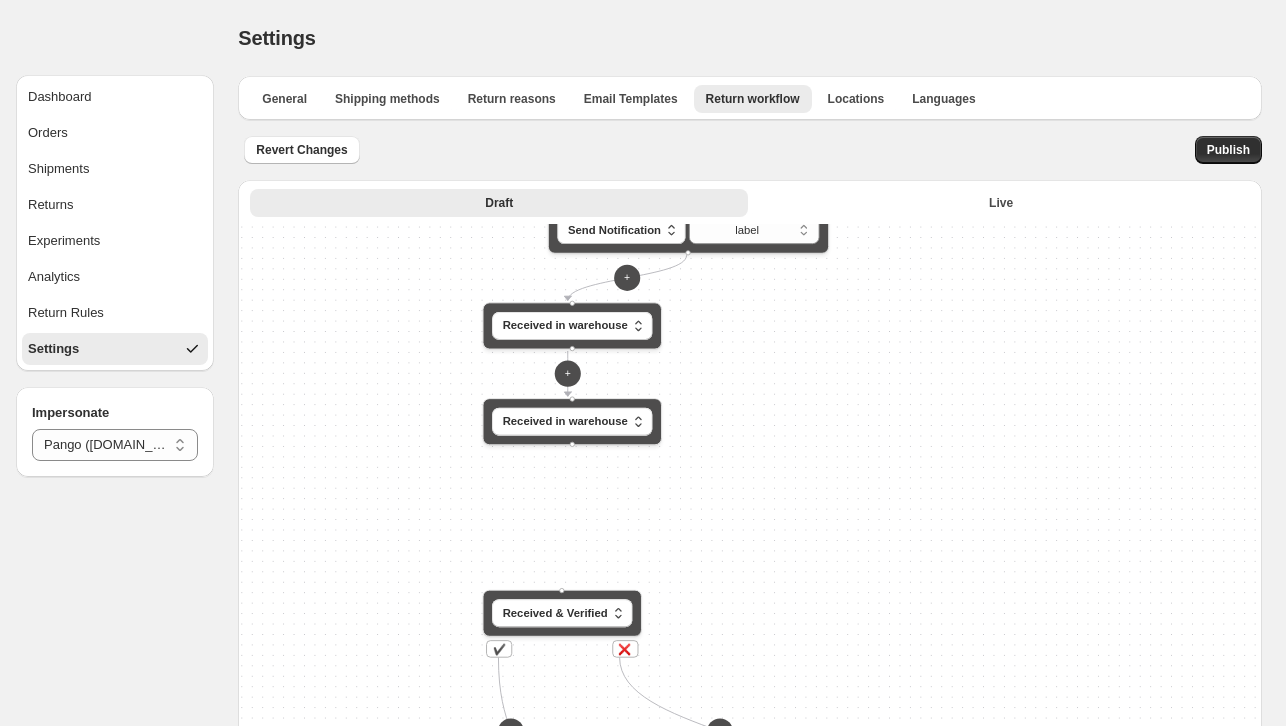 drag, startPoint x: 588, startPoint y: 396, endPoint x: 571, endPoint y: 412, distance: 23.345236 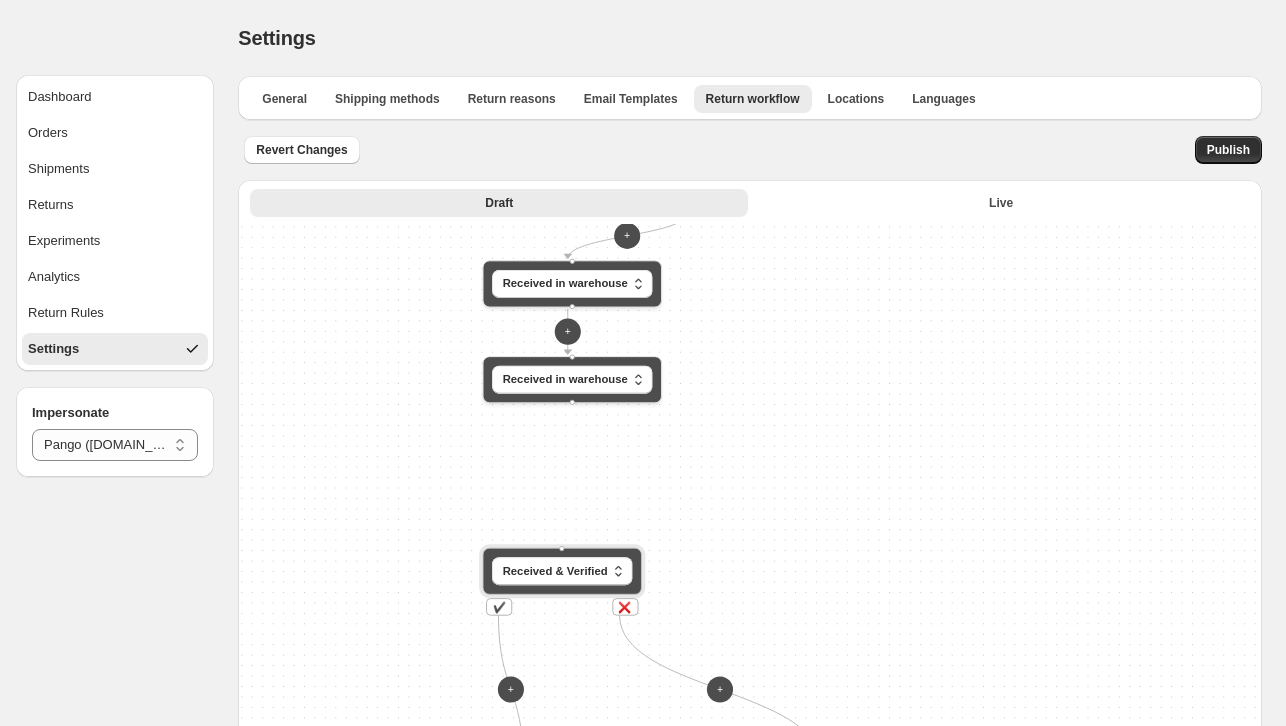 drag, startPoint x: 557, startPoint y: 556, endPoint x: 568, endPoint y: 521, distance: 36.687874 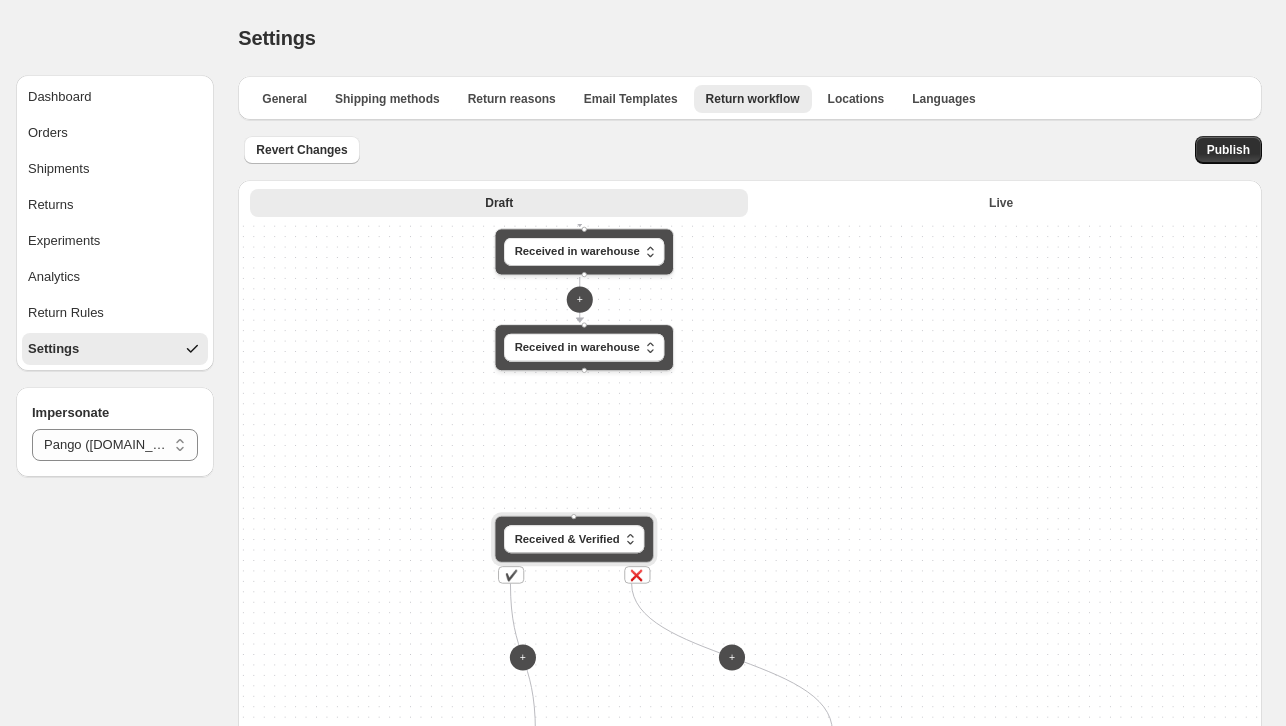drag, startPoint x: 568, startPoint y: 521, endPoint x: 566, endPoint y: 505, distance: 16.124516 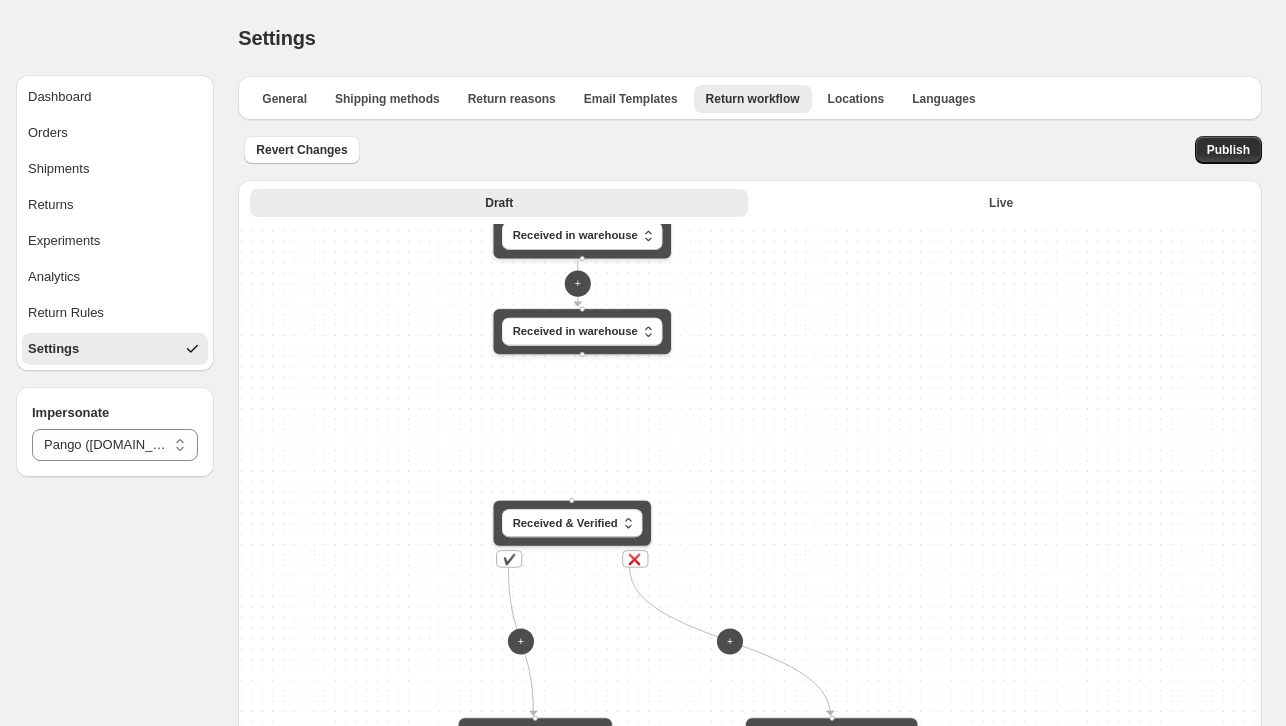 click on "**********" at bounding box center (750, 587) 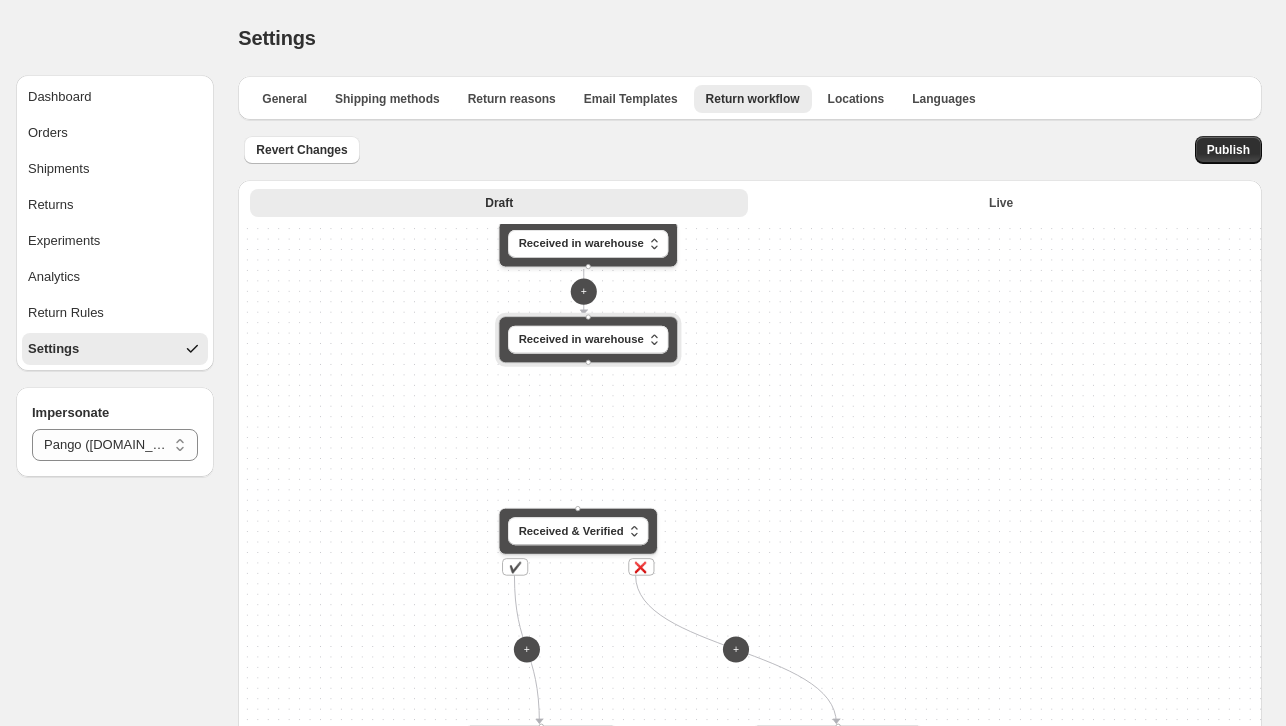 drag, startPoint x: 573, startPoint y: 353, endPoint x: 578, endPoint y: 369, distance: 16.763054 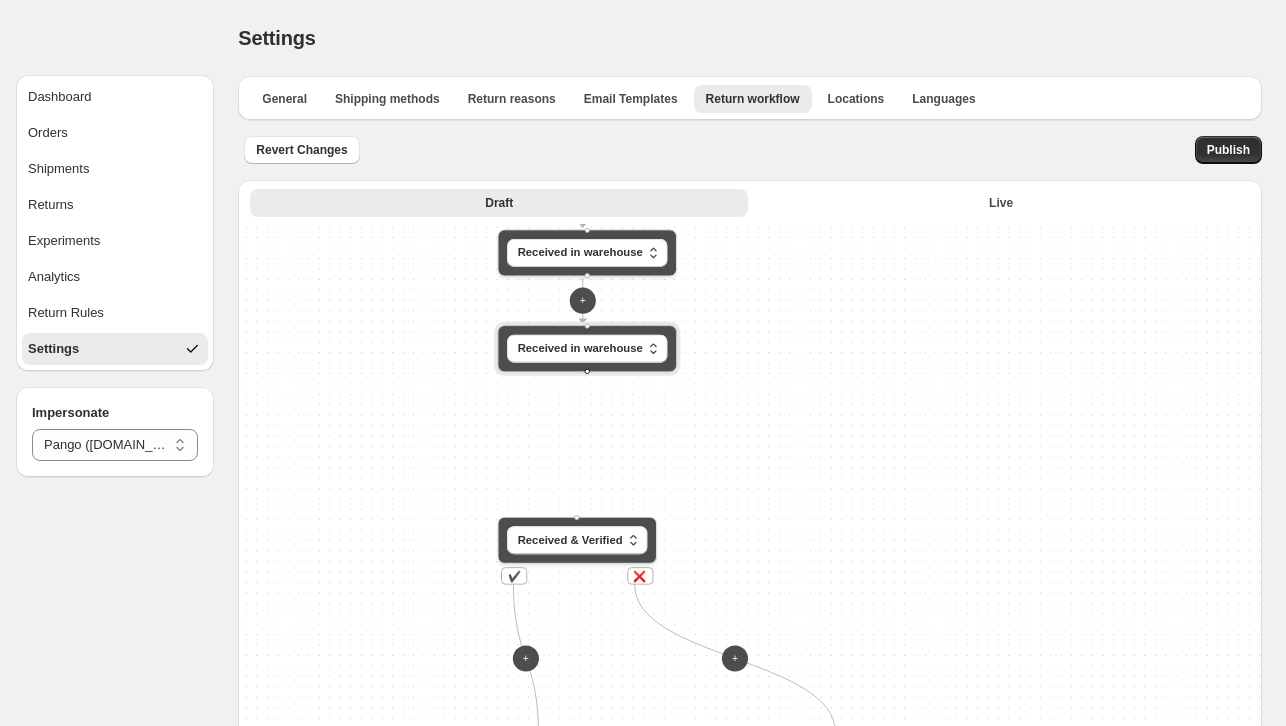 click at bounding box center [587, 371] 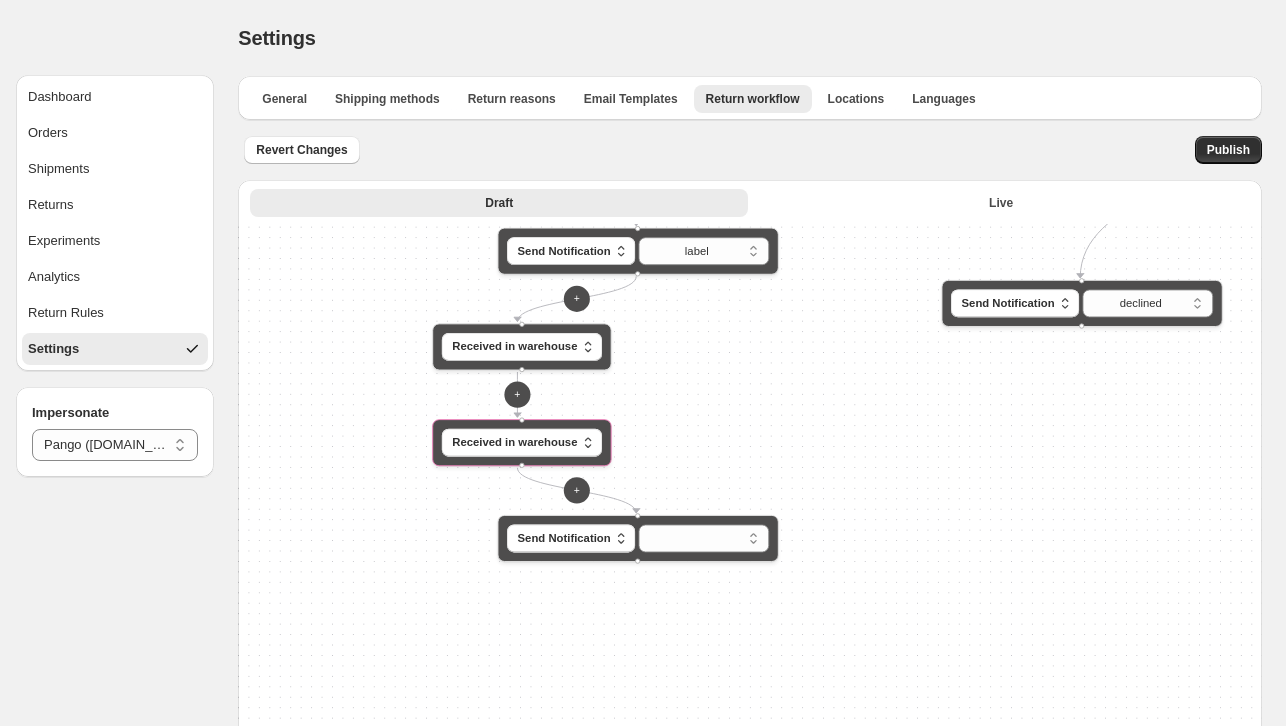 drag, startPoint x: 660, startPoint y: 333, endPoint x: 656, endPoint y: 498, distance: 165.04848 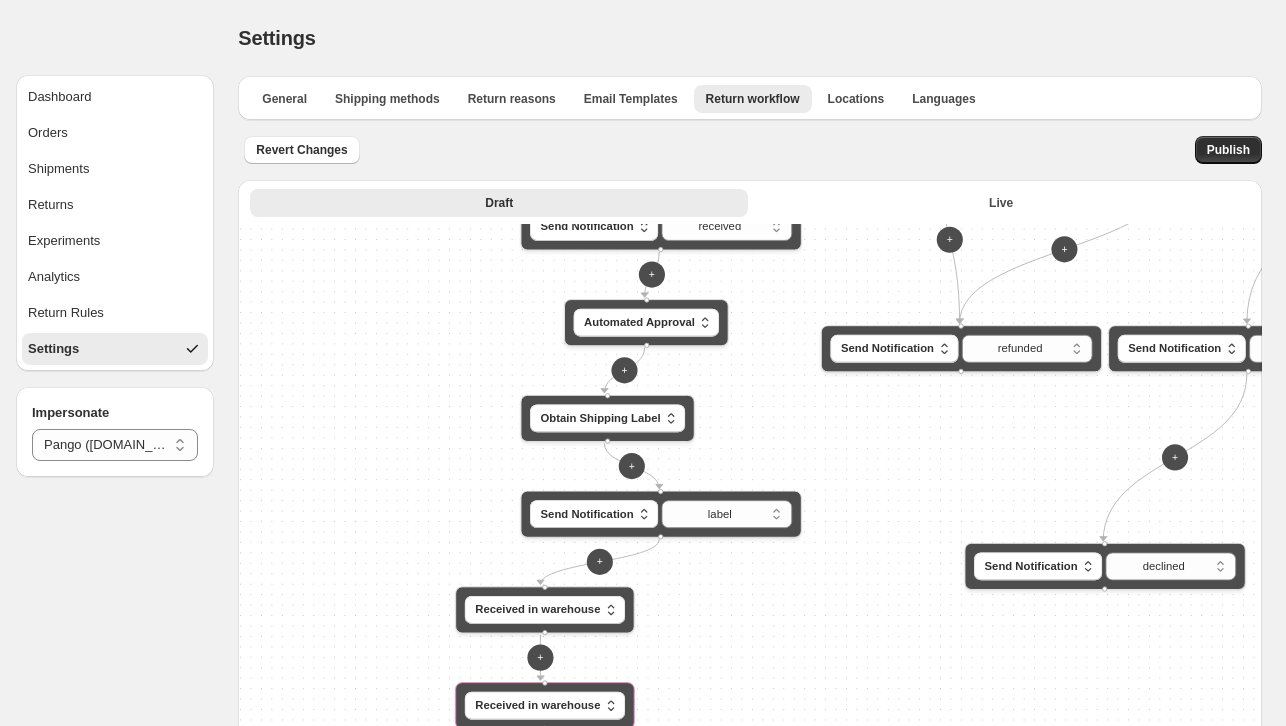 drag, startPoint x: 705, startPoint y: 432, endPoint x: 723, endPoint y: 578, distance: 147.10541 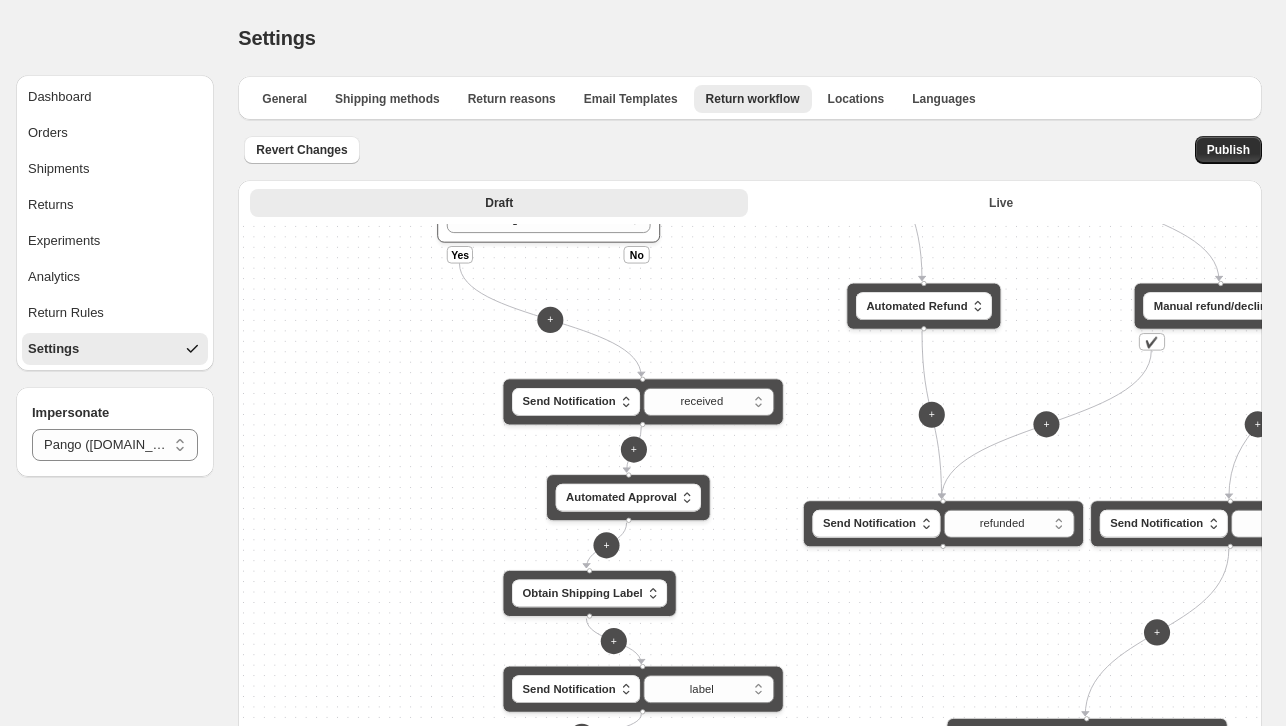 drag, startPoint x: 790, startPoint y: 430, endPoint x: 746, endPoint y: 515, distance: 95.71311 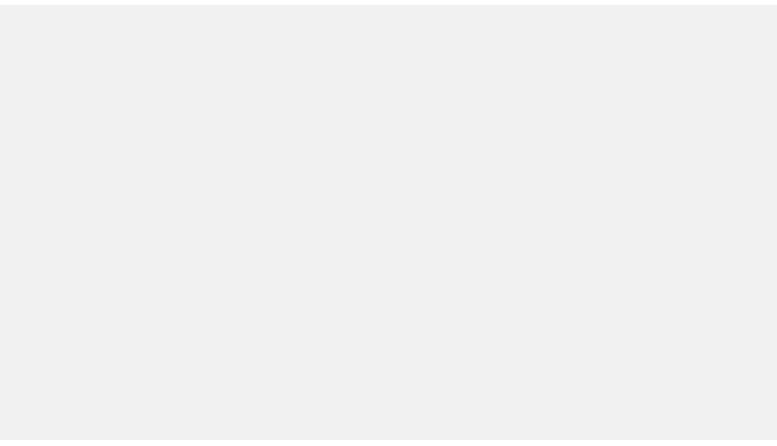 scroll, scrollTop: 0, scrollLeft: 0, axis: both 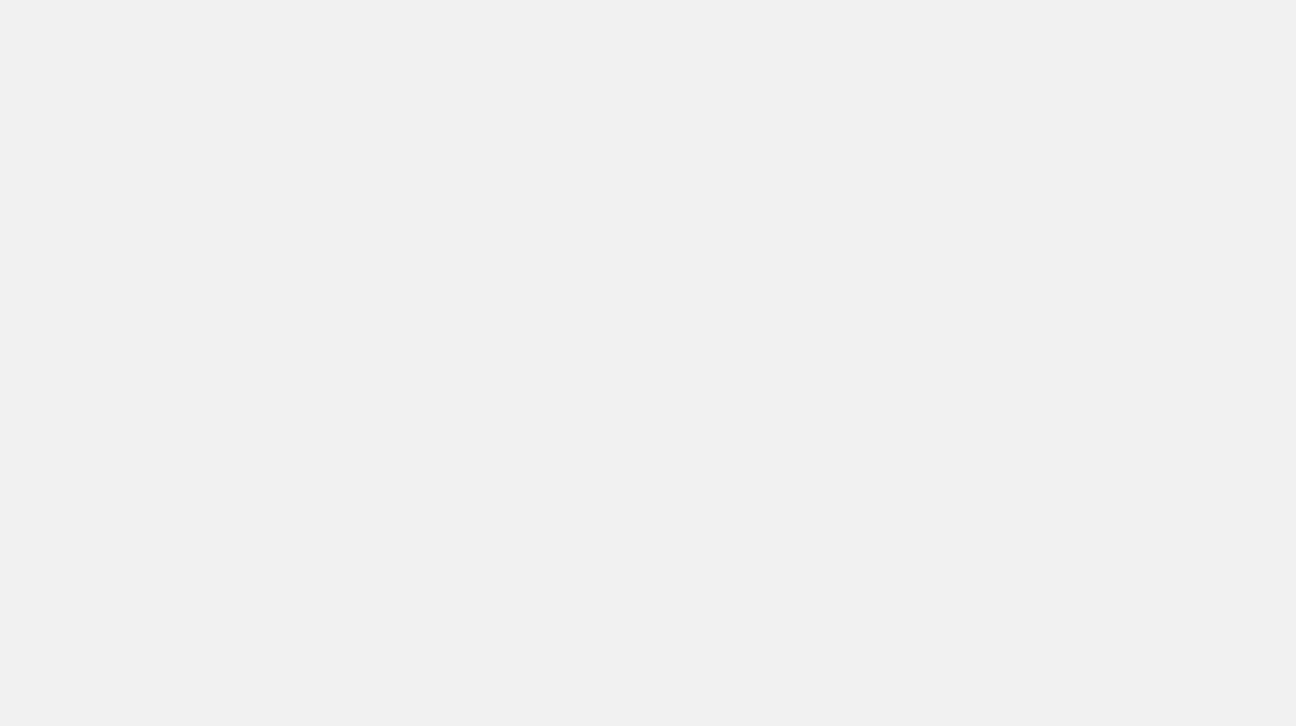 select on "**" 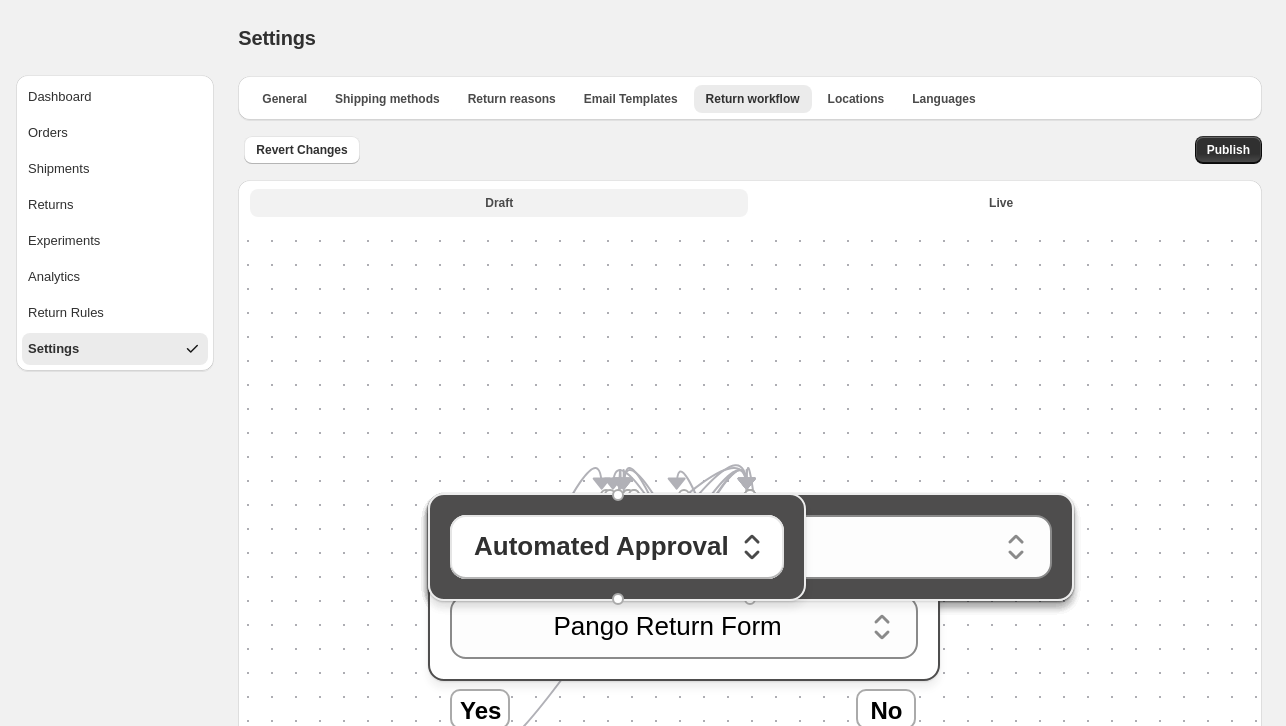 select on "********" 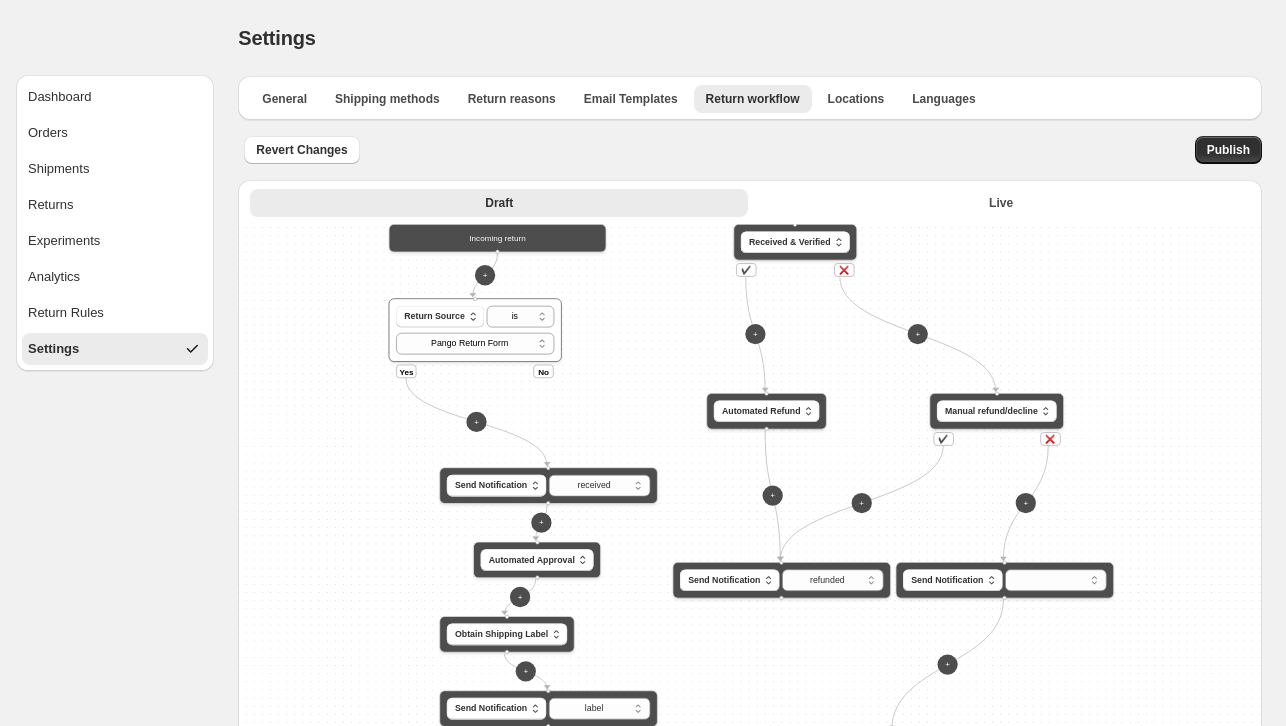 select on "********" 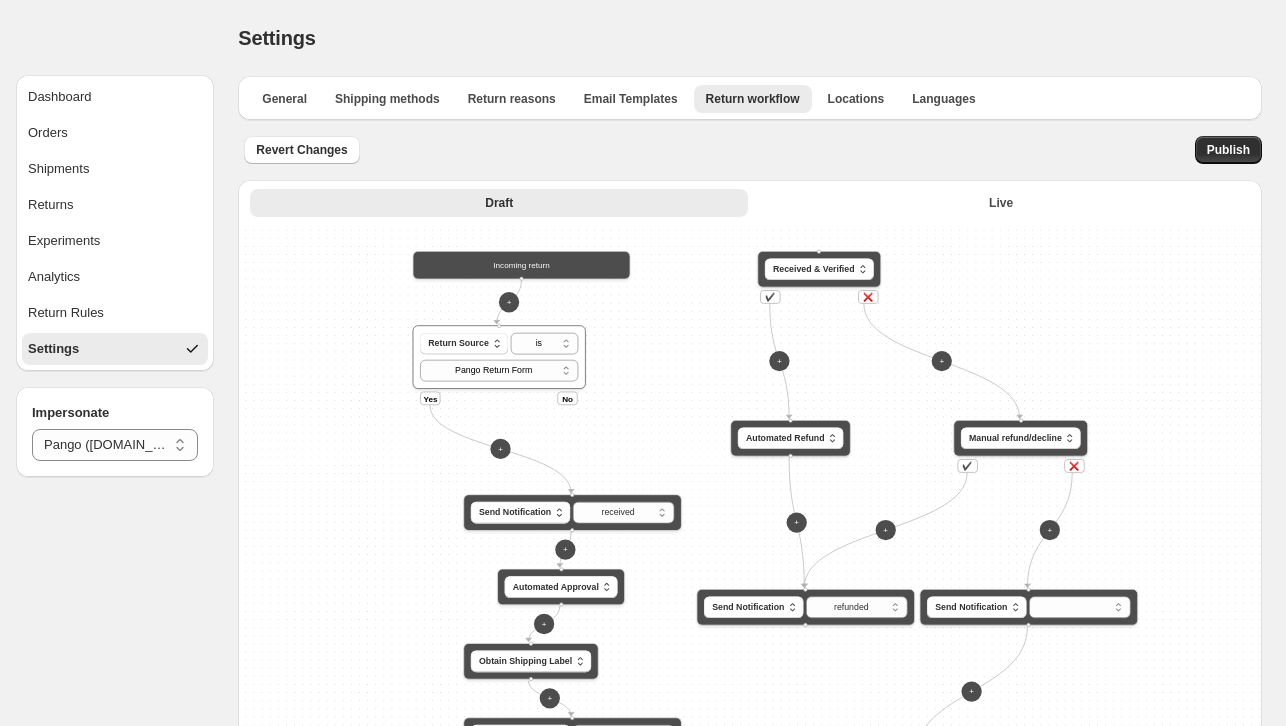 drag, startPoint x: 687, startPoint y: 370, endPoint x: 716, endPoint y: 412, distance: 51.0392 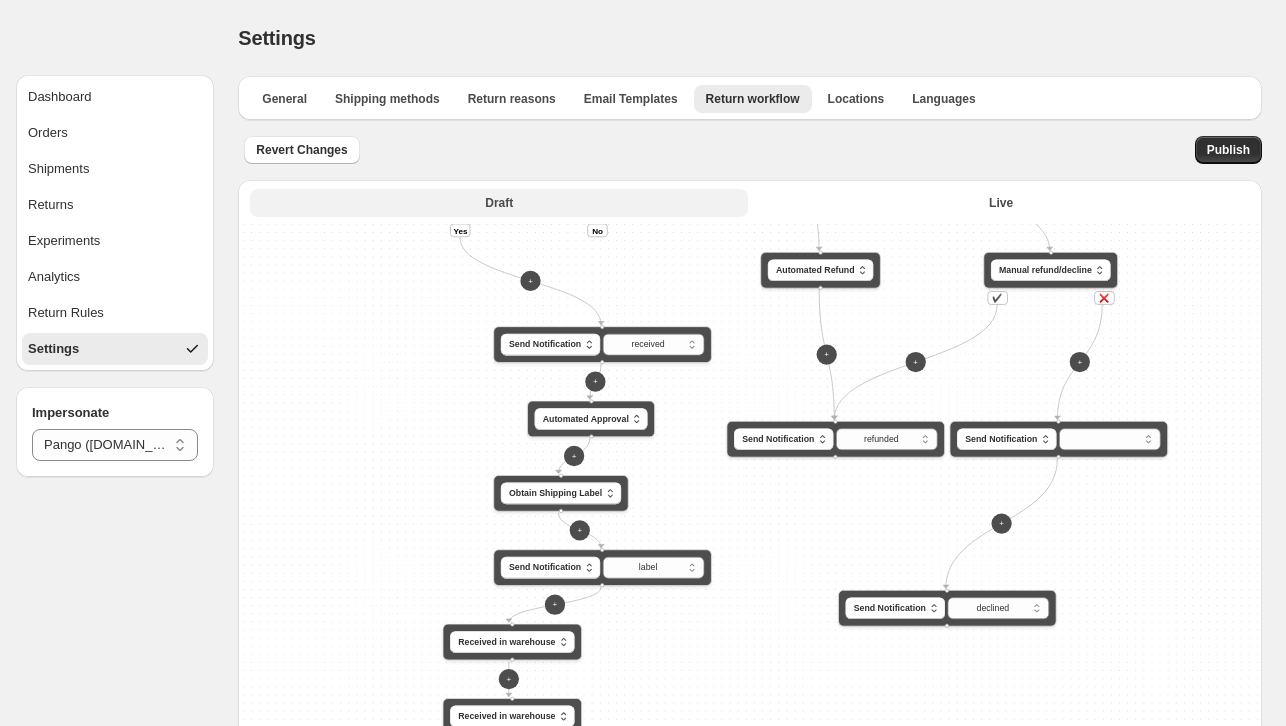 drag, startPoint x: 716, startPoint y: 391, endPoint x: 741, endPoint y: 209, distance: 183.70901 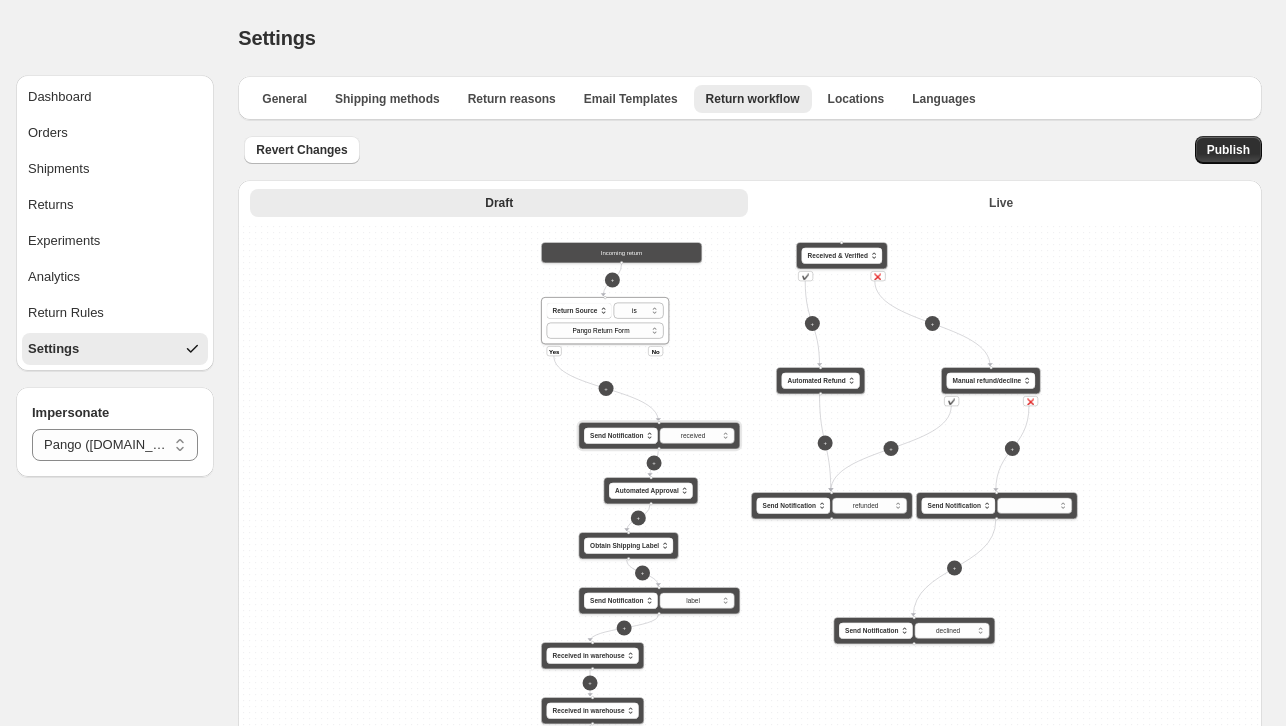 drag, startPoint x: 710, startPoint y: 339, endPoint x: 730, endPoint y: 432, distance: 95.12623 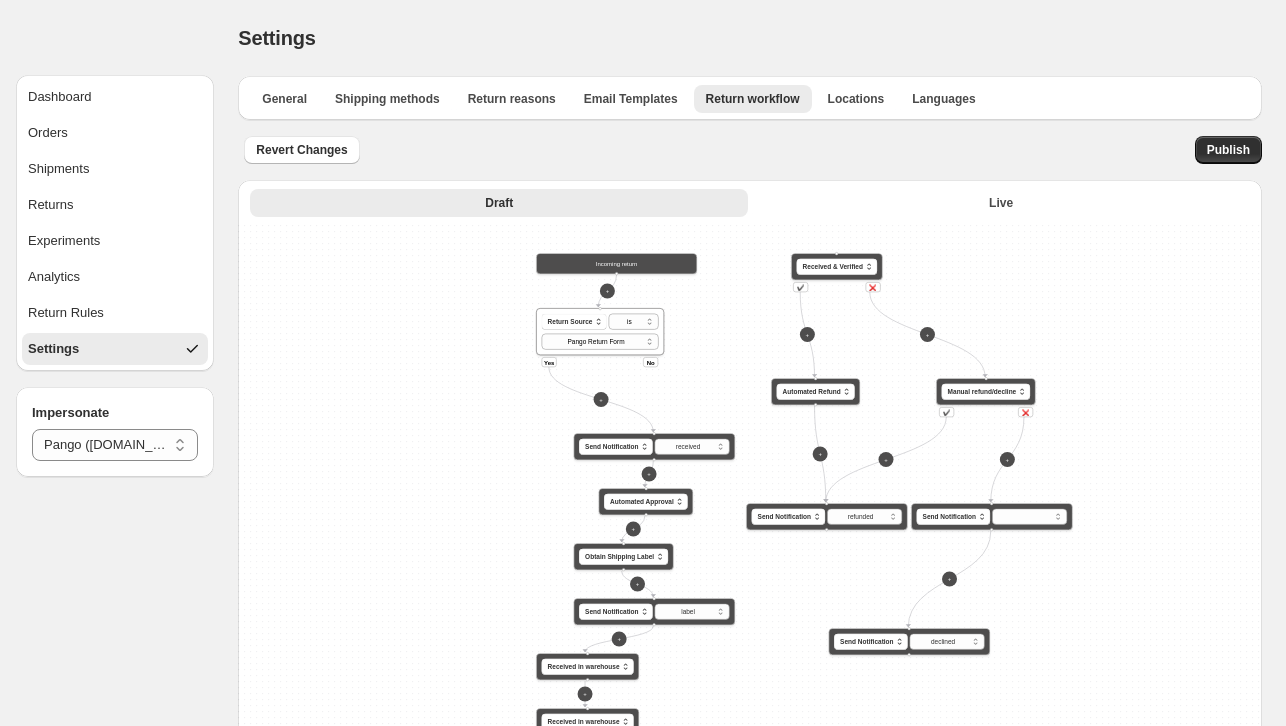 click on "**********" at bounding box center [750, 587] 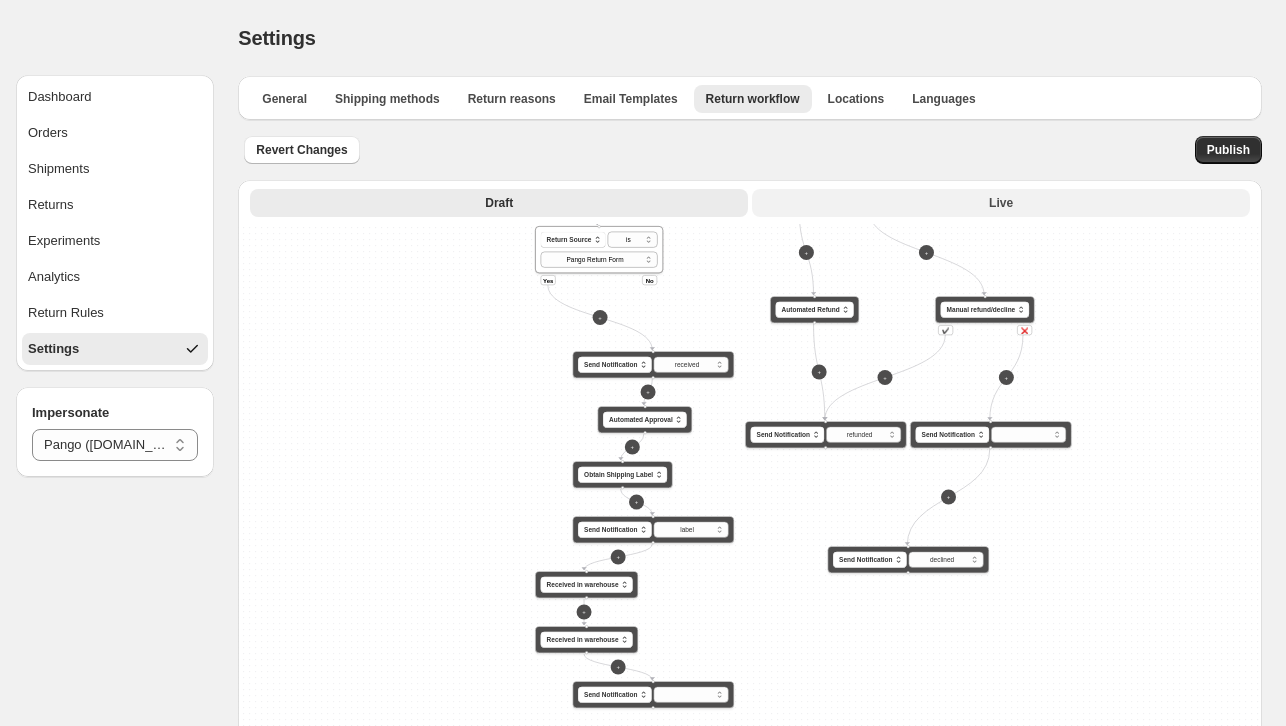 drag, startPoint x: 839, startPoint y: 251, endPoint x: 823, endPoint y: 189, distance: 64.03124 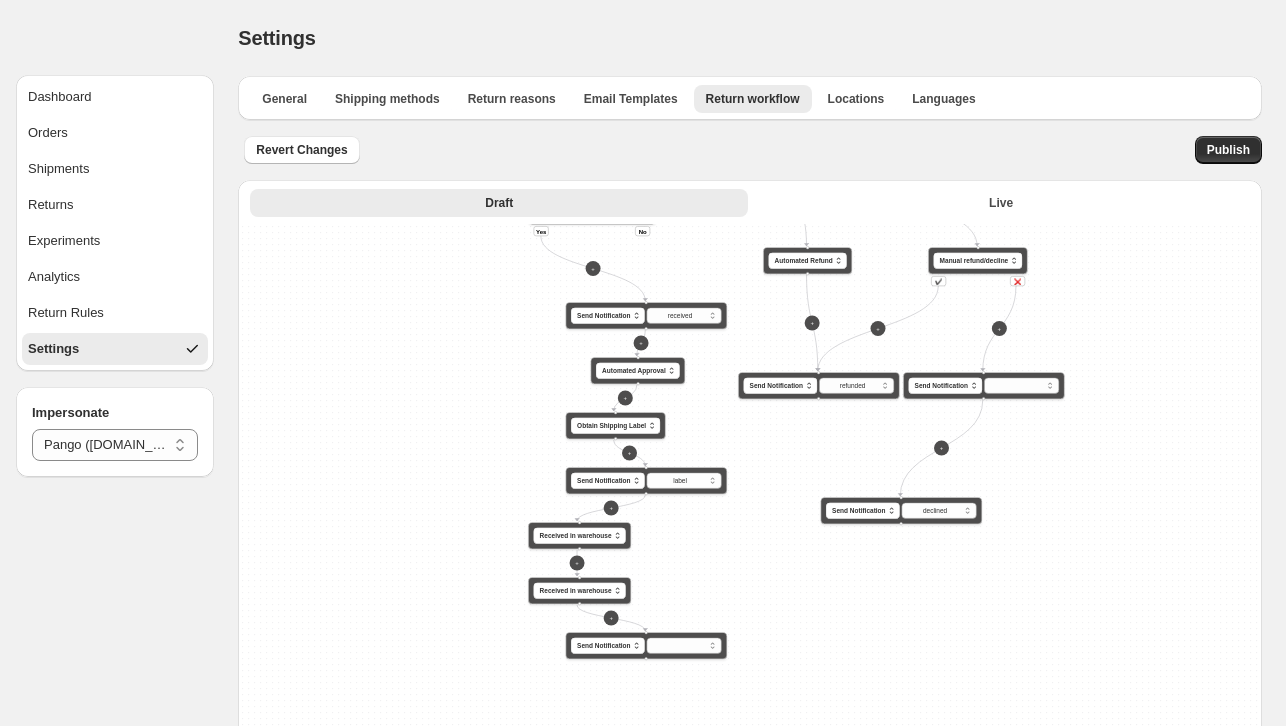 drag, startPoint x: 798, startPoint y: 610, endPoint x: 791, endPoint y: 563, distance: 47.518417 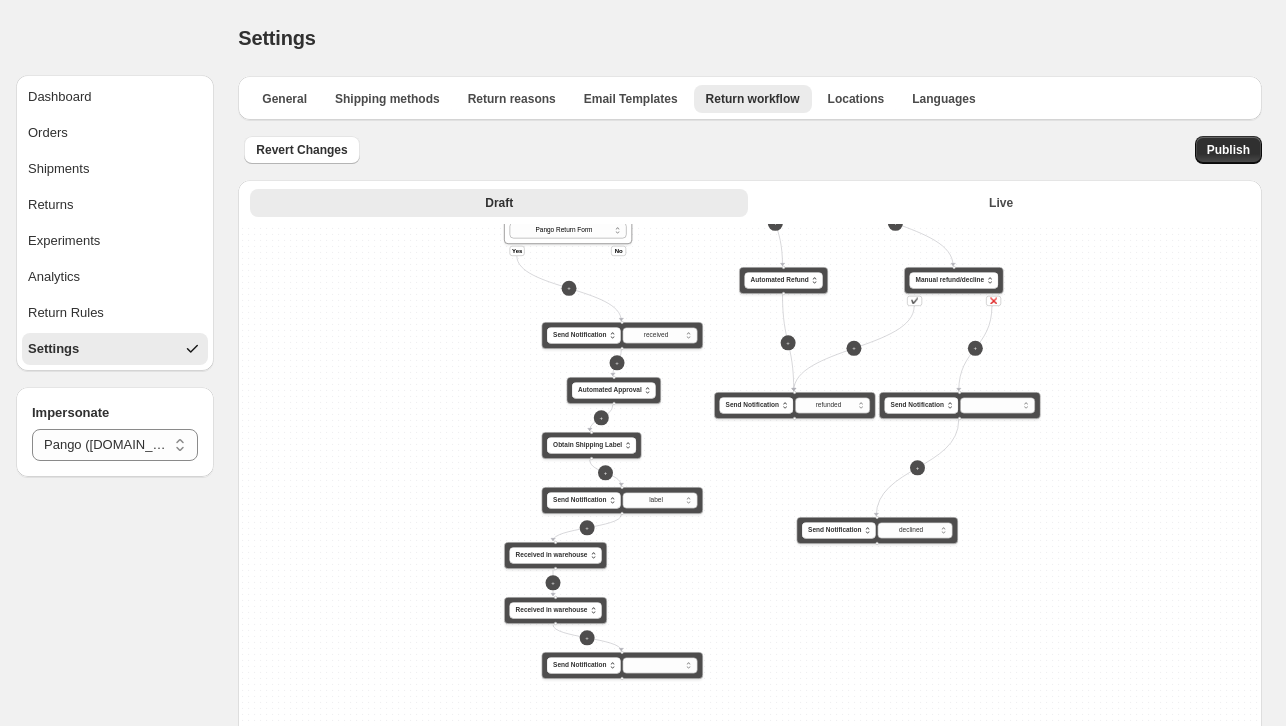drag, startPoint x: 692, startPoint y: 582, endPoint x: 688, endPoint y: 568, distance: 14.56022 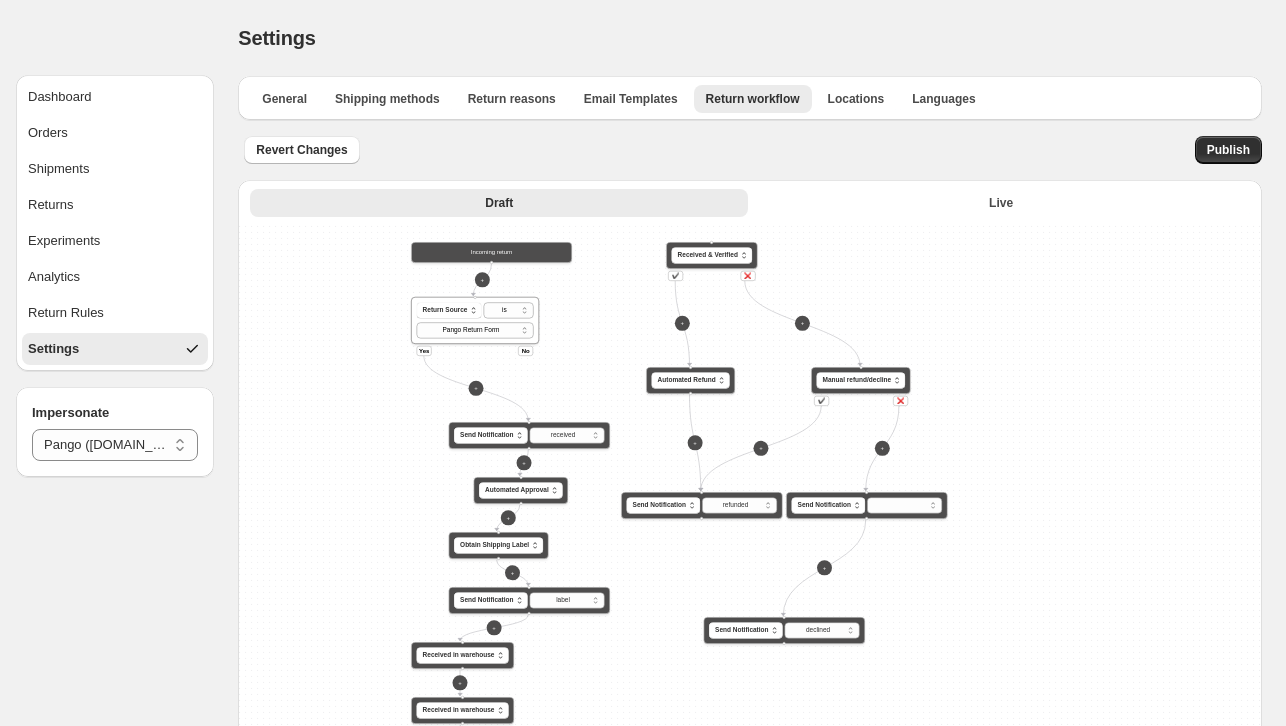 drag, startPoint x: 687, startPoint y: 537, endPoint x: 610, endPoint y: 624, distance: 116.18089 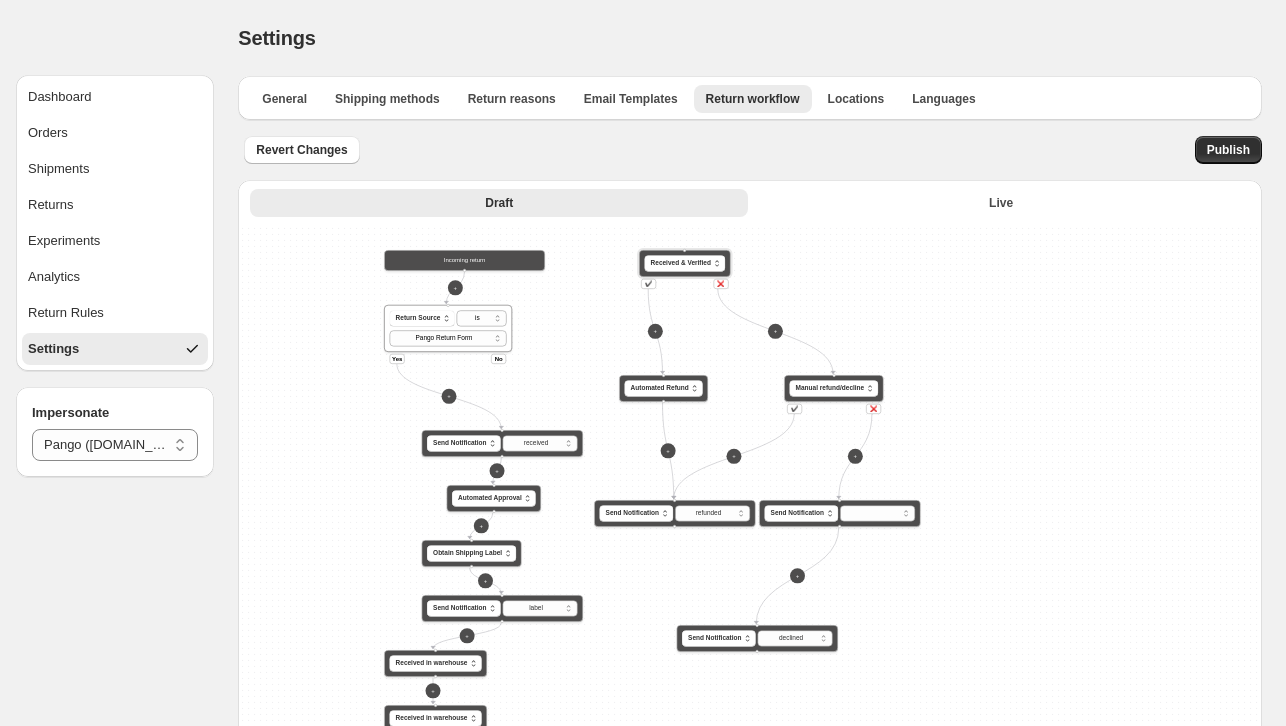 drag, startPoint x: 728, startPoint y: 233, endPoint x: 689, endPoint y: 260, distance: 47.434166 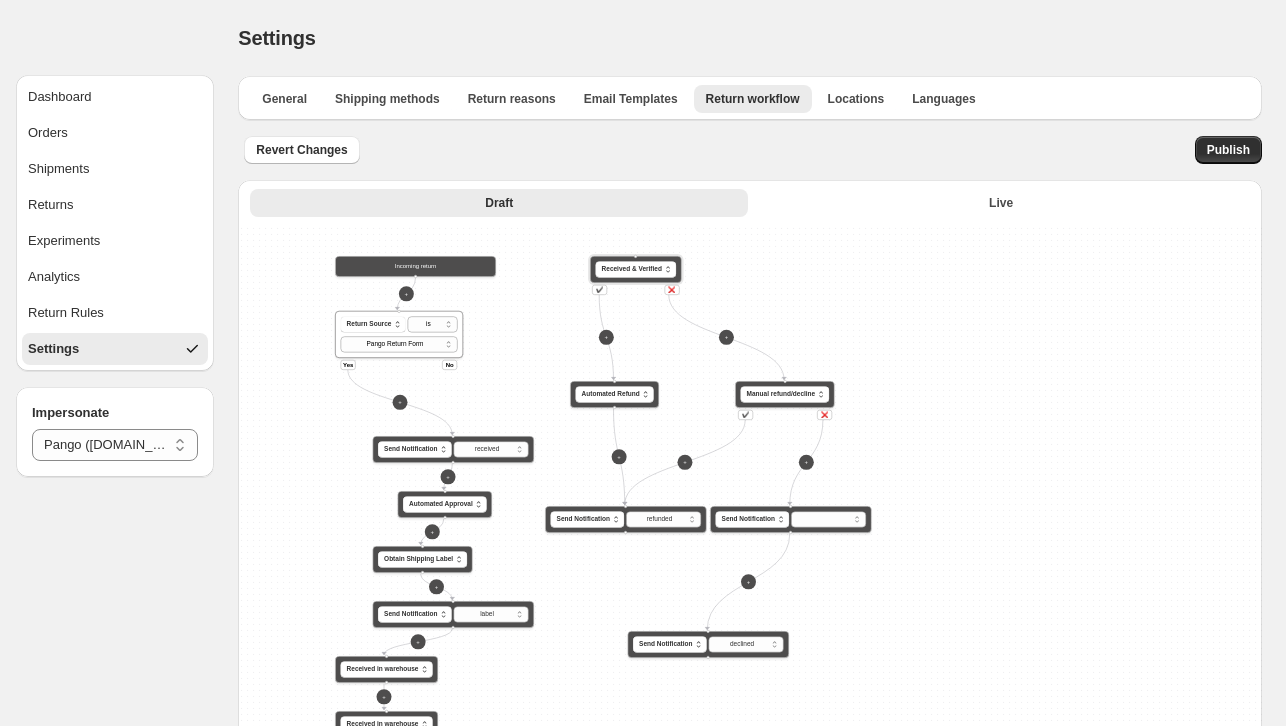 drag, startPoint x: 686, startPoint y: 258, endPoint x: 686, endPoint y: 275, distance: 17 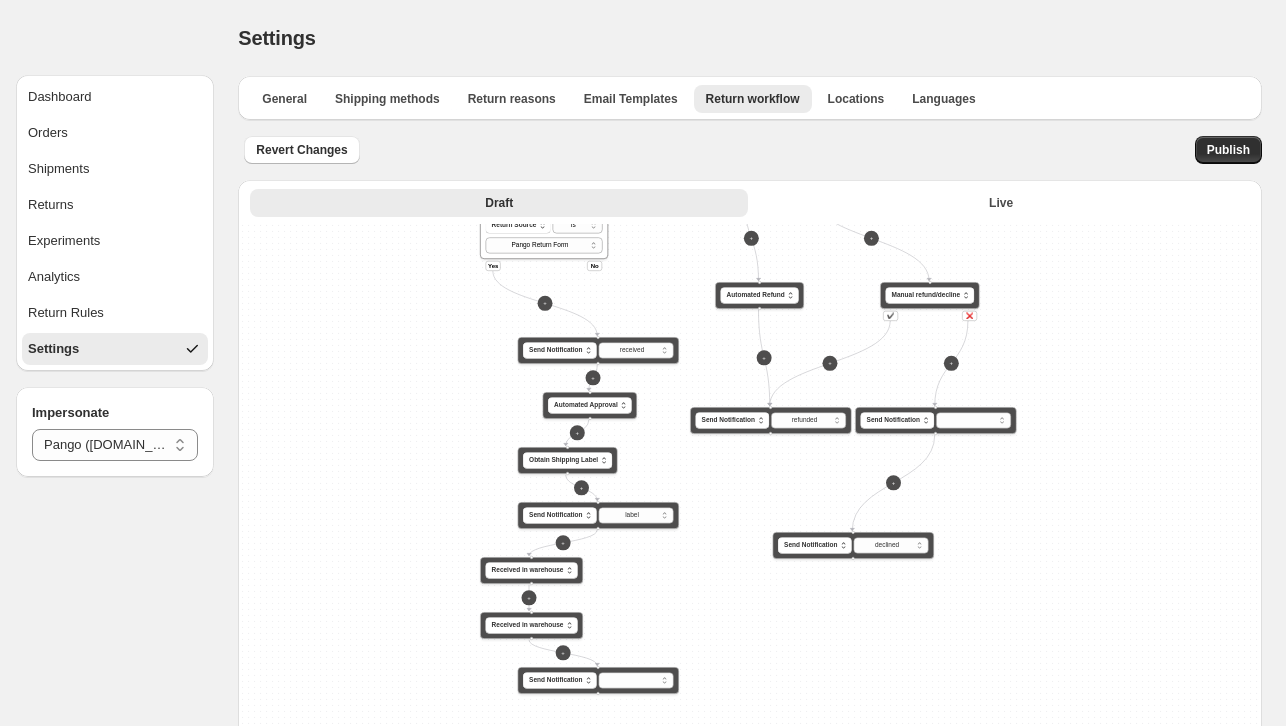 drag, startPoint x: 650, startPoint y: 669, endPoint x: 757, endPoint y: 541, distance: 166.83224 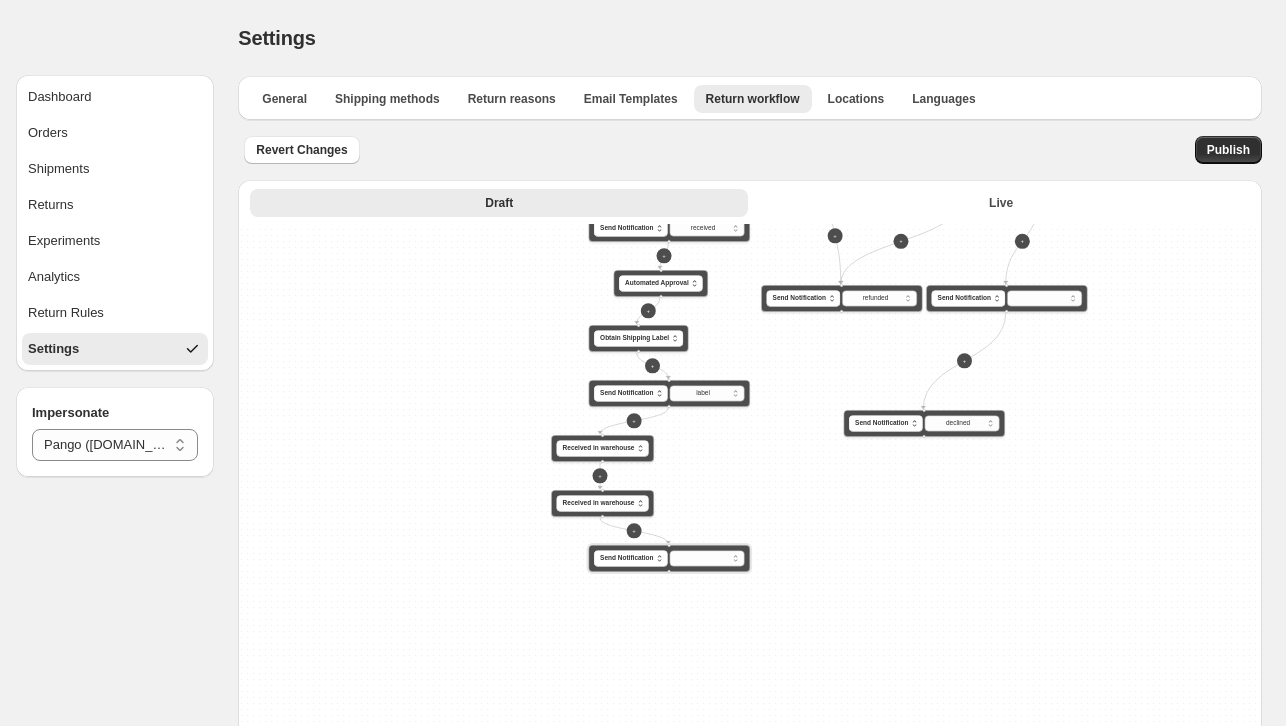 drag, startPoint x: 598, startPoint y: 679, endPoint x: 661, endPoint y: 580, distance: 117.34564 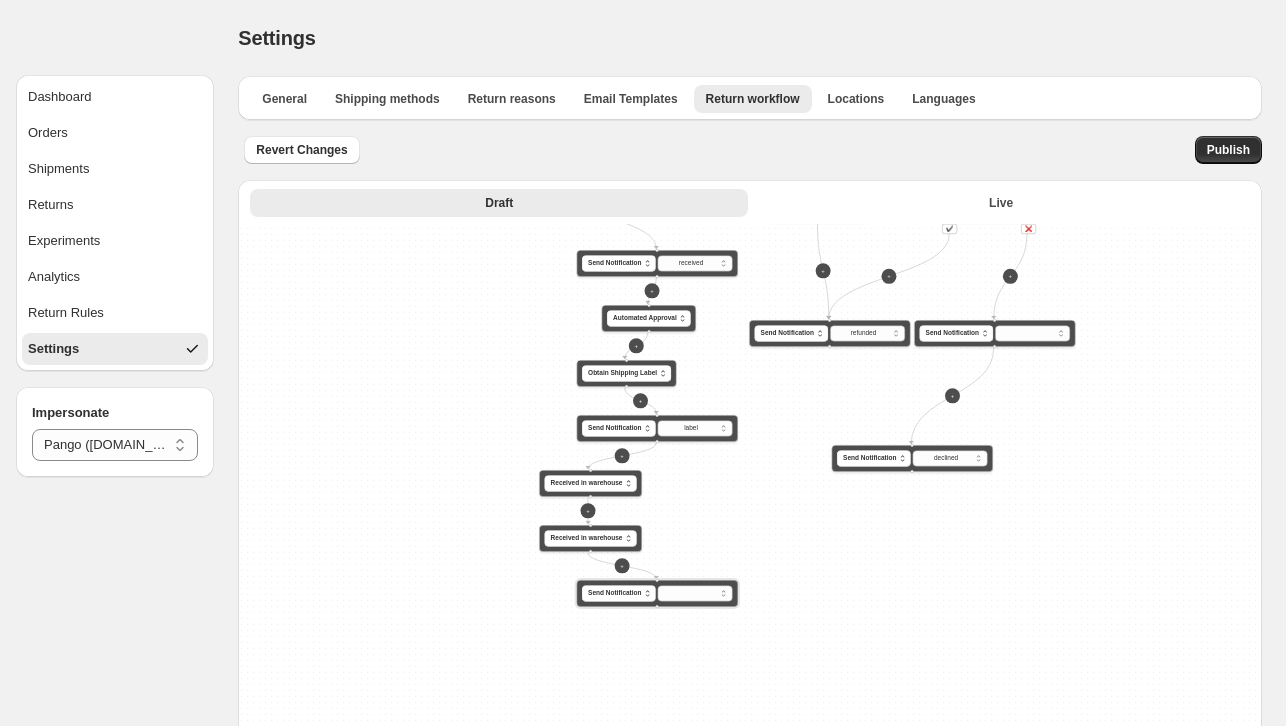drag, startPoint x: 663, startPoint y: 577, endPoint x: 656, endPoint y: 603, distance: 26.925823 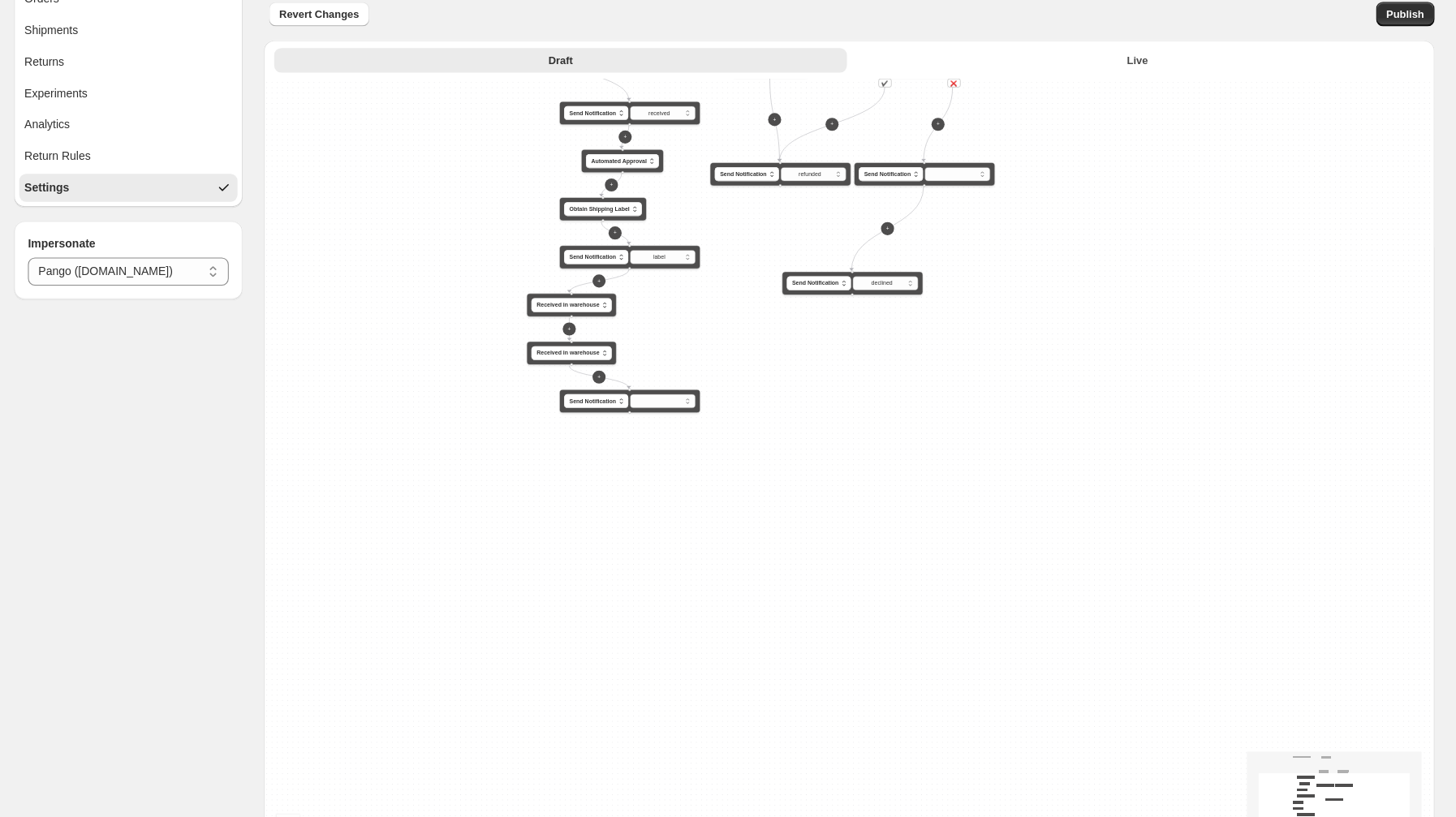 scroll, scrollTop: 108, scrollLeft: 0, axis: vertical 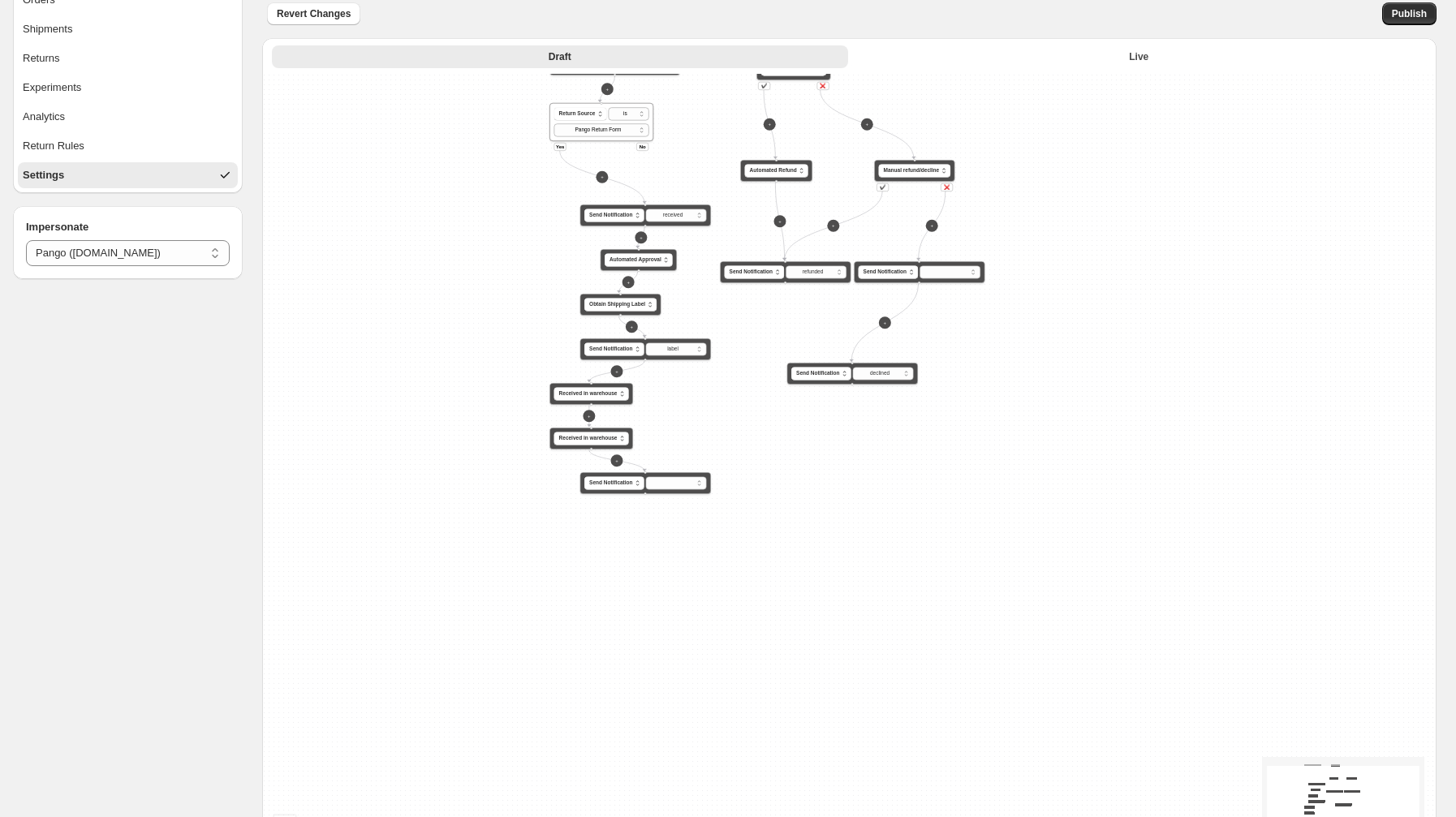 drag, startPoint x: 506, startPoint y: 2, endPoint x: 879, endPoint y: 488, distance: 612.6377 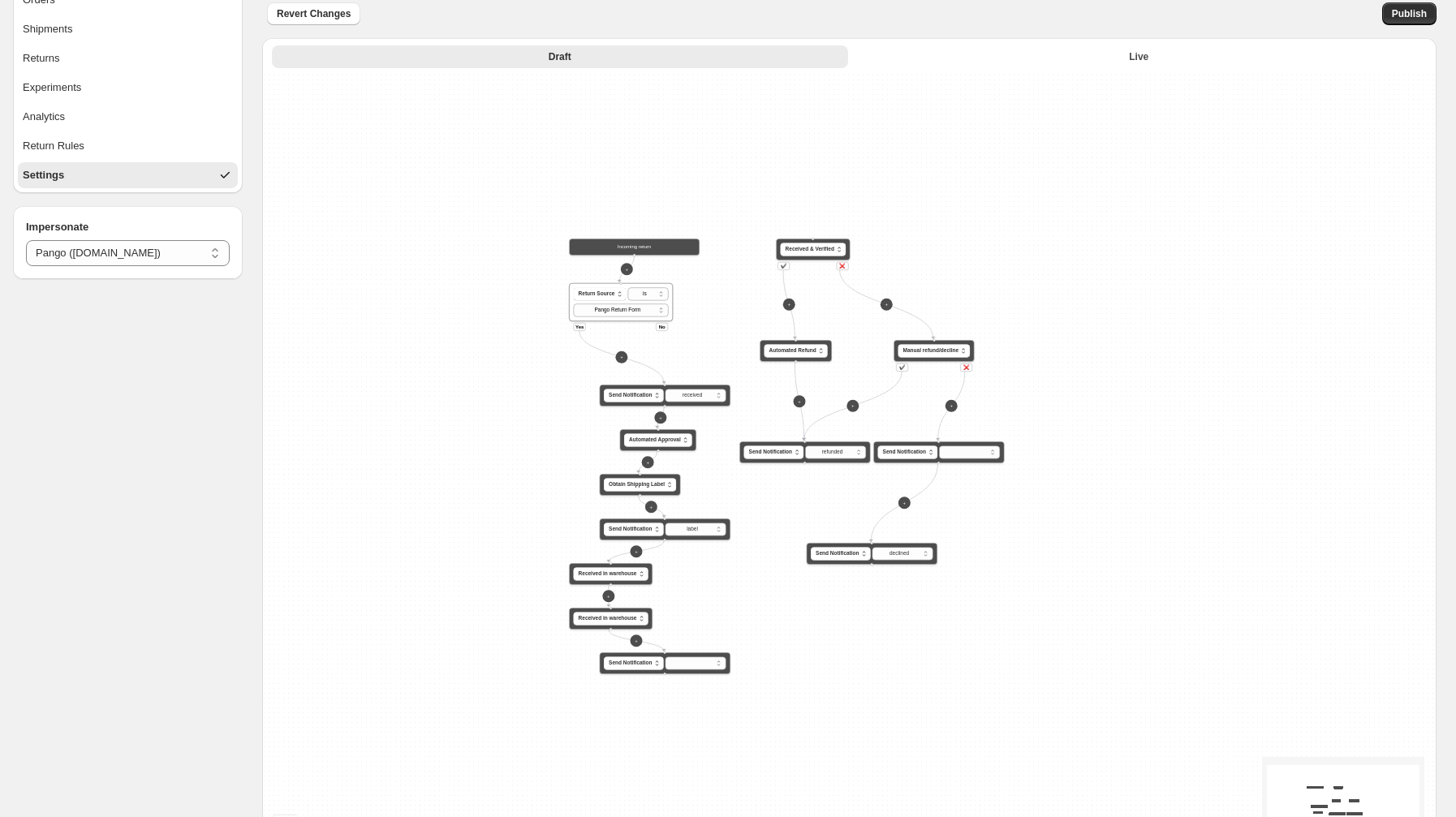 drag, startPoint x: 1006, startPoint y: 355, endPoint x: 1022, endPoint y: 396, distance: 44.01136 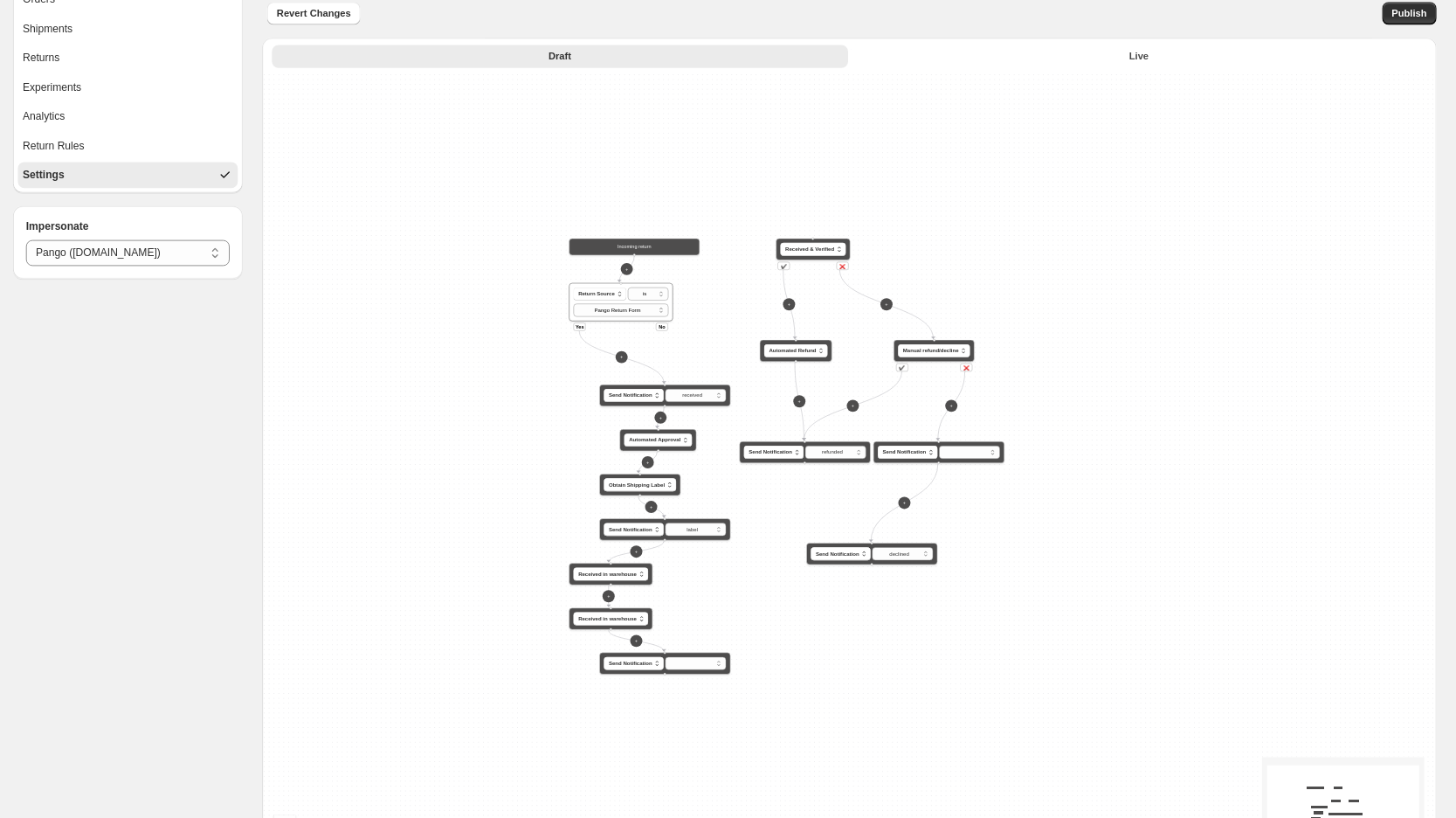 scroll, scrollTop: 117, scrollLeft: 0, axis: vertical 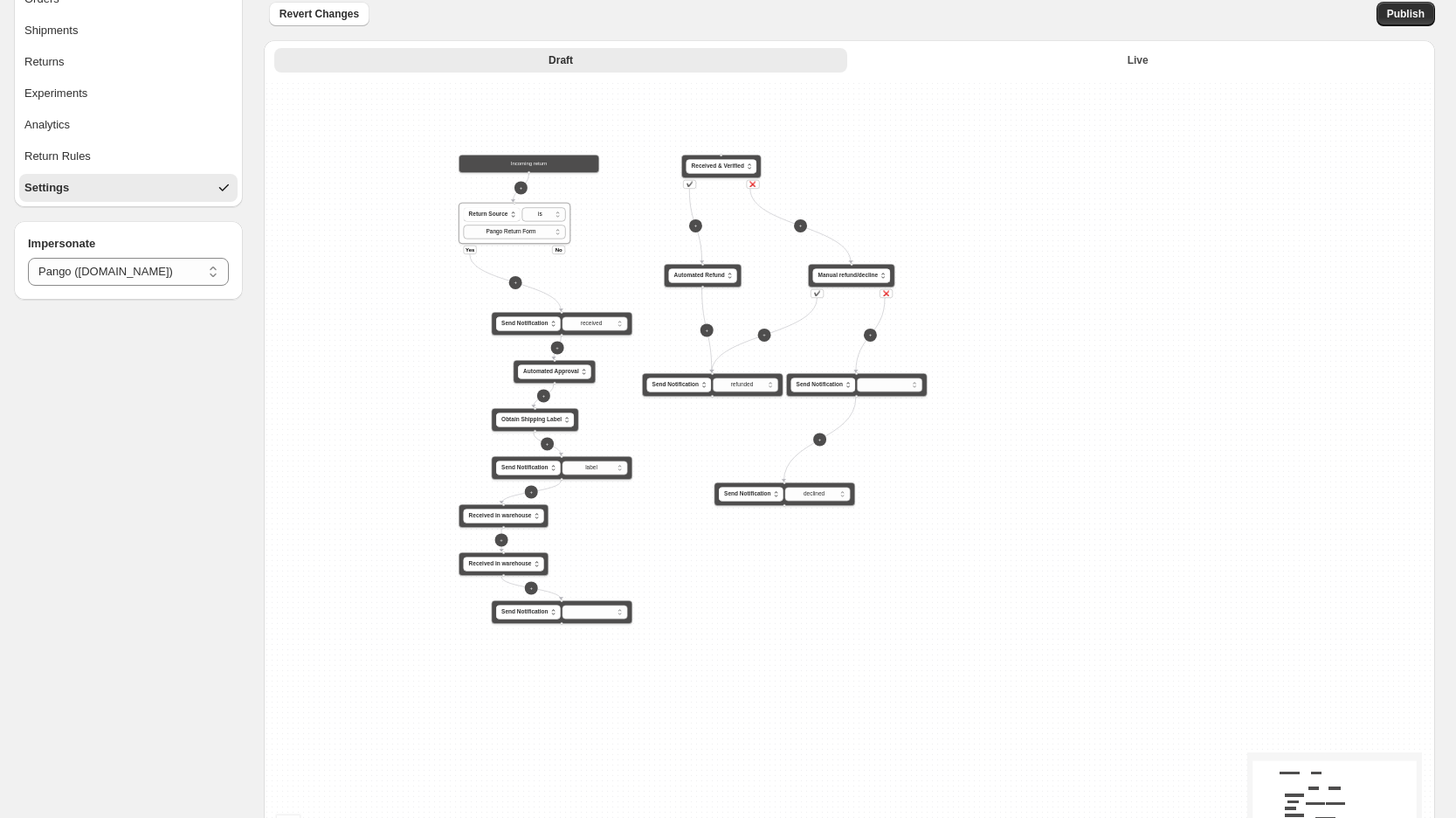 drag, startPoint x: 1578, startPoint y: 7, endPoint x: 766, endPoint y: 91, distance: 816.3333 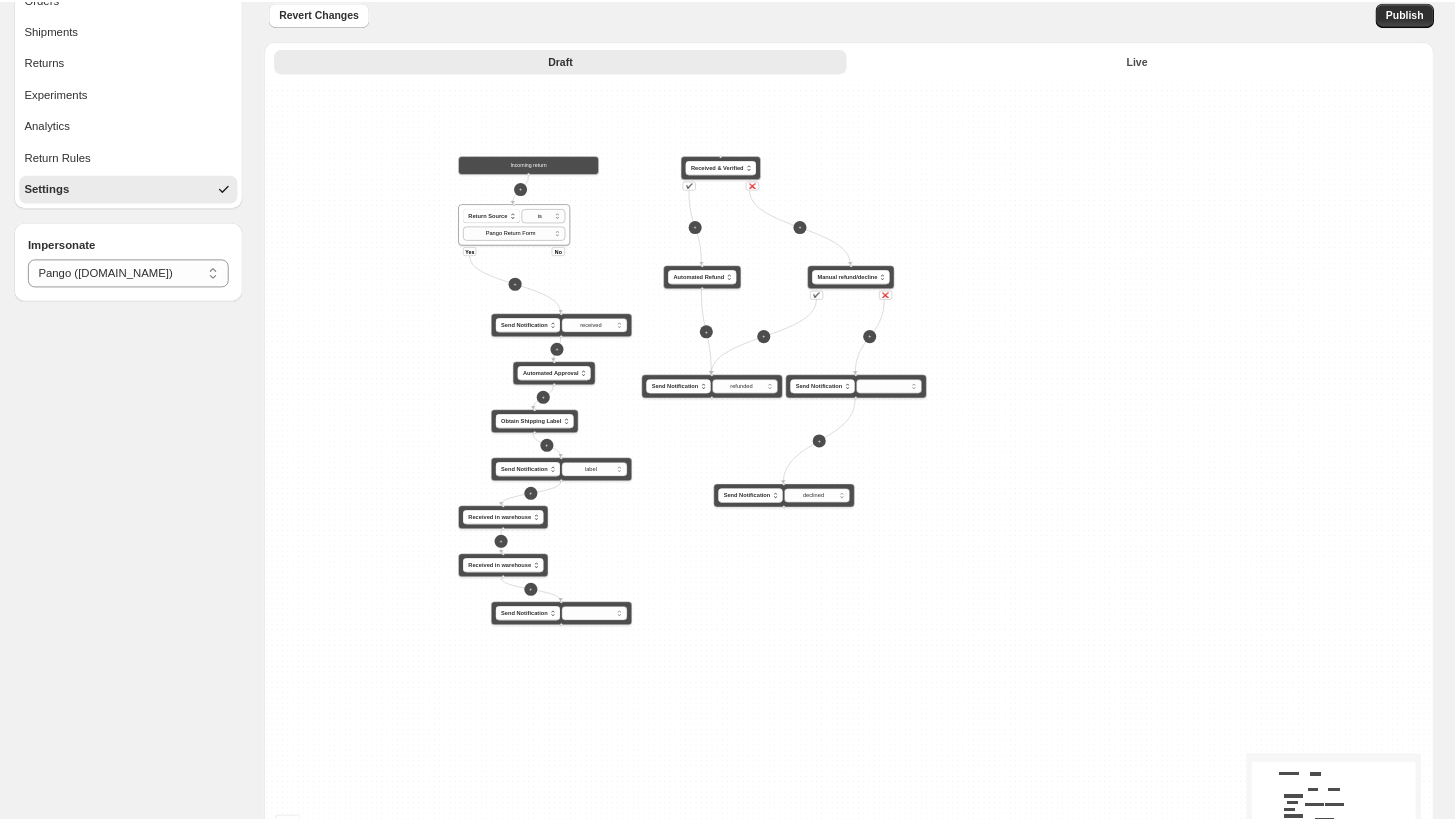 scroll, scrollTop: 134, scrollLeft: 0, axis: vertical 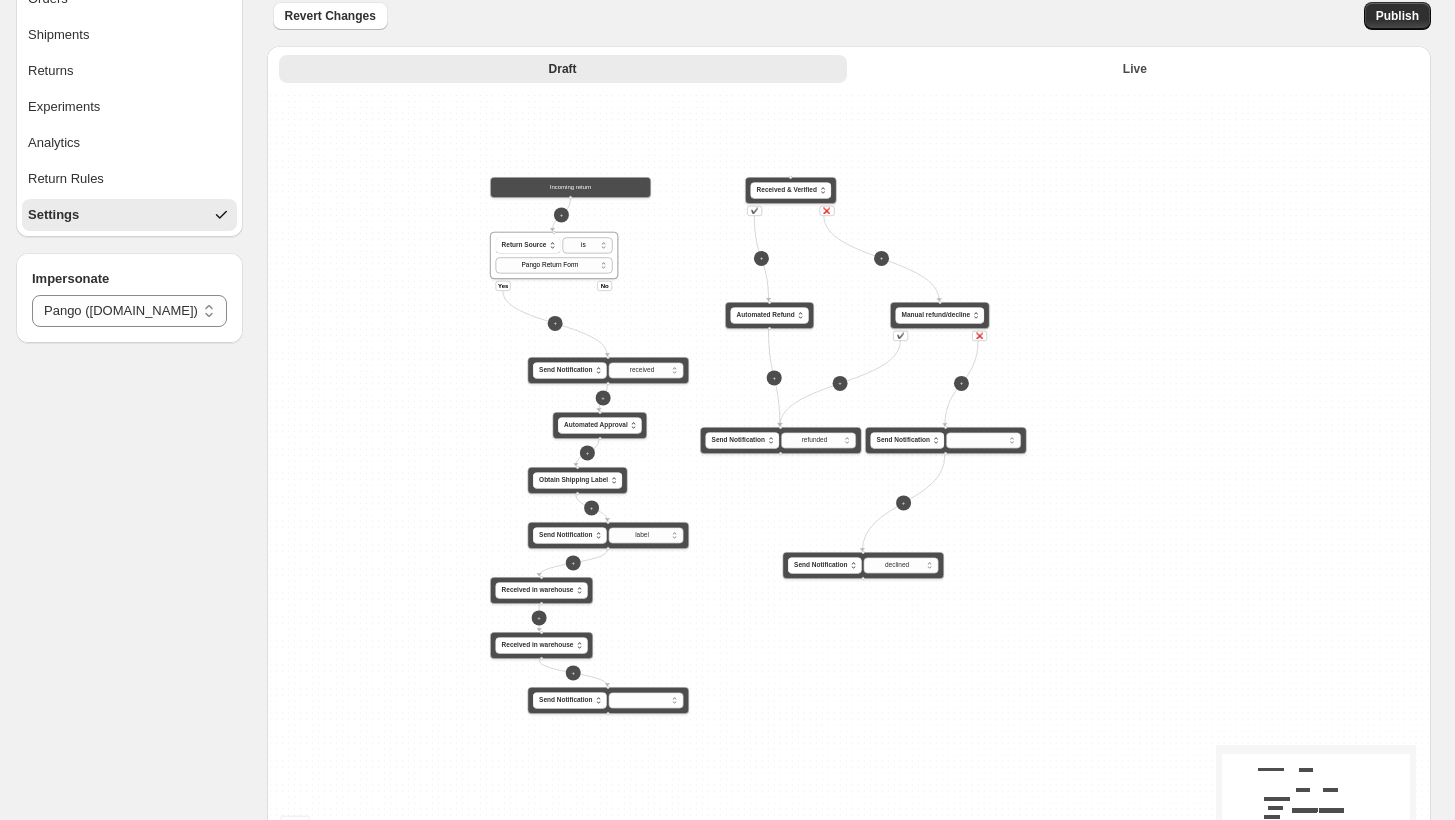 drag, startPoint x: 1548, startPoint y: 1, endPoint x: 853, endPoint y: 703, distance: 987.8406 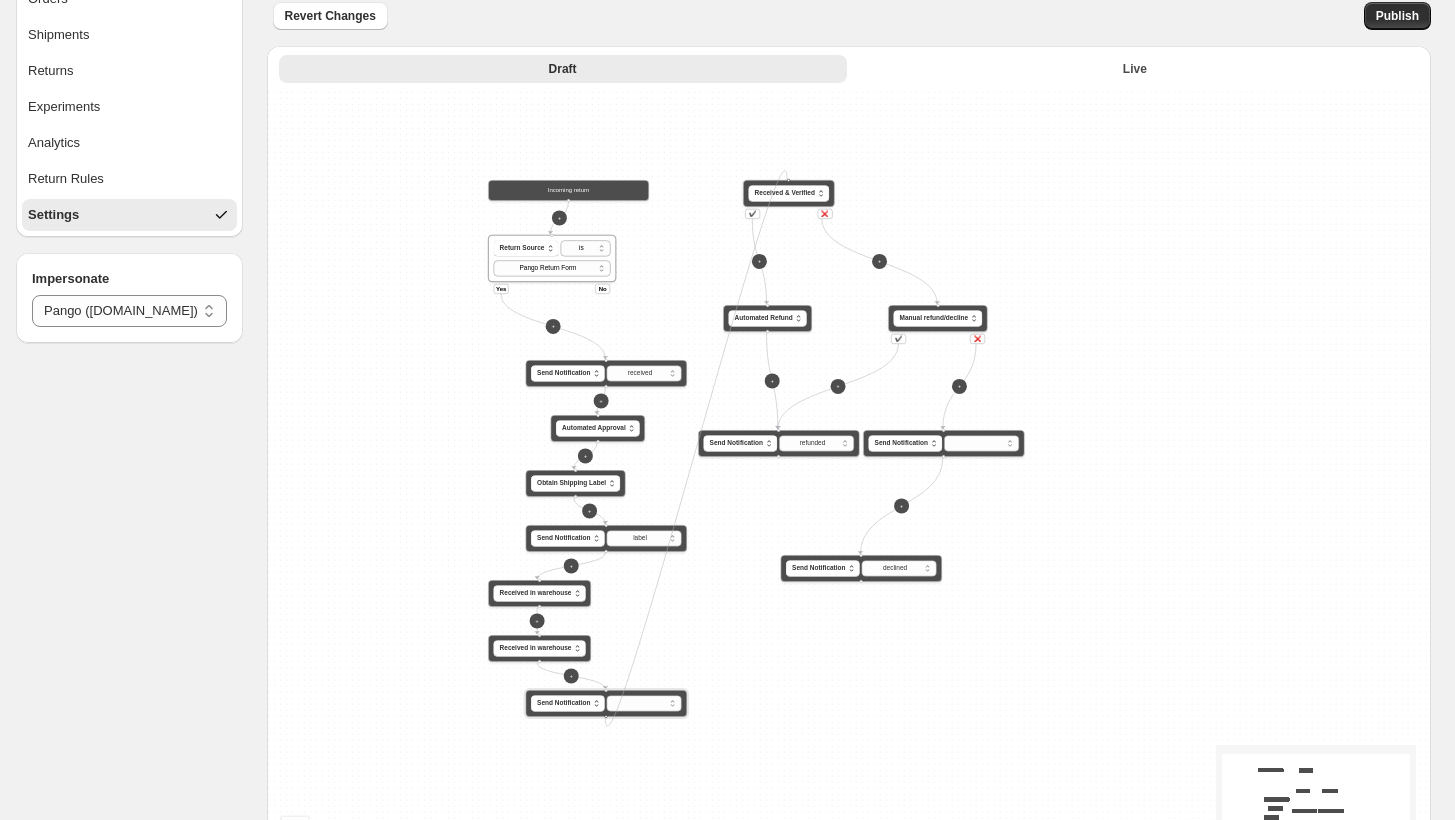 drag, startPoint x: 605, startPoint y: 717, endPoint x: 790, endPoint y: 183, distance: 565.13806 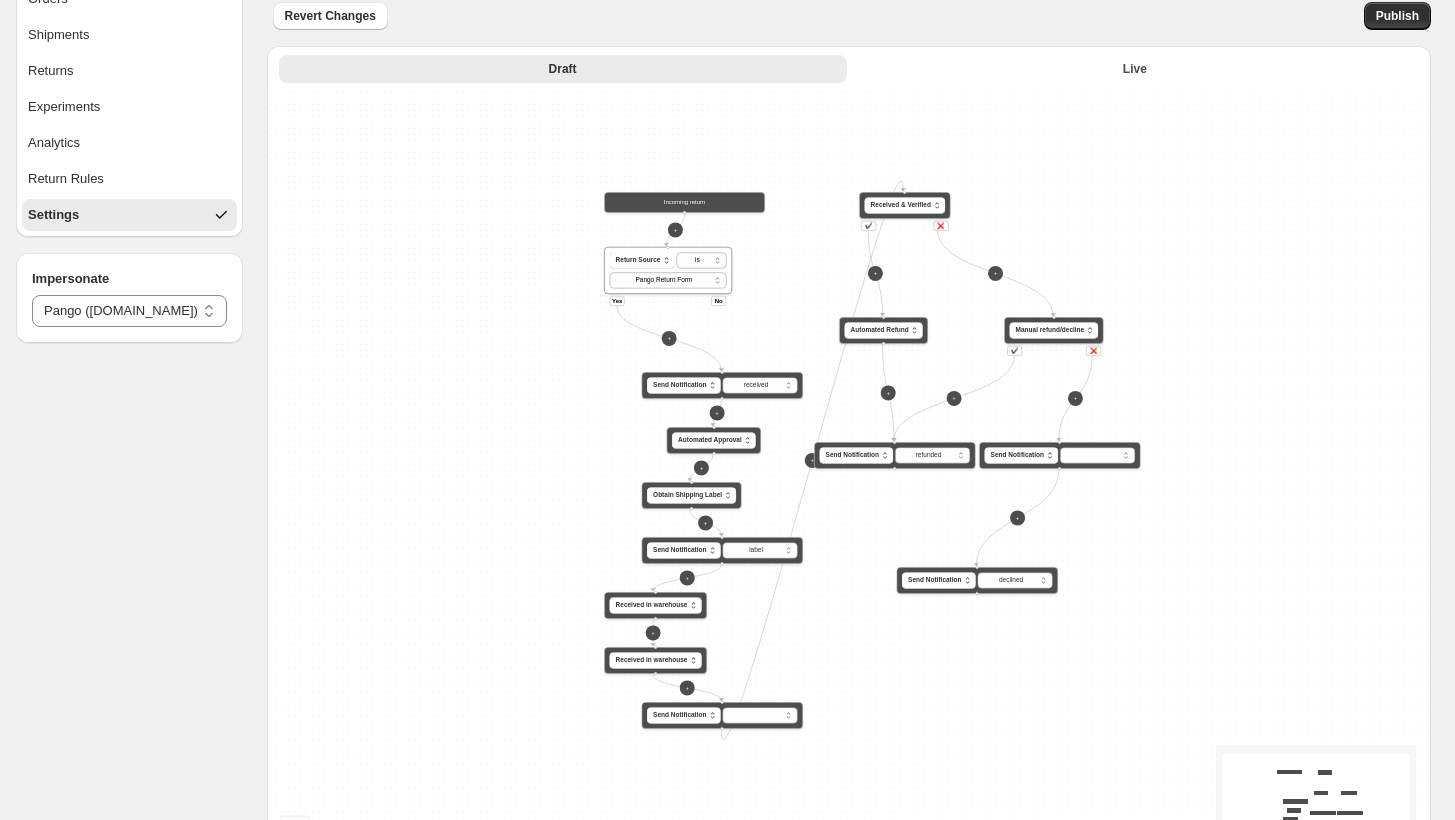 drag, startPoint x: 1048, startPoint y: 245, endPoint x: 1188, endPoint y: 269, distance: 142.04225 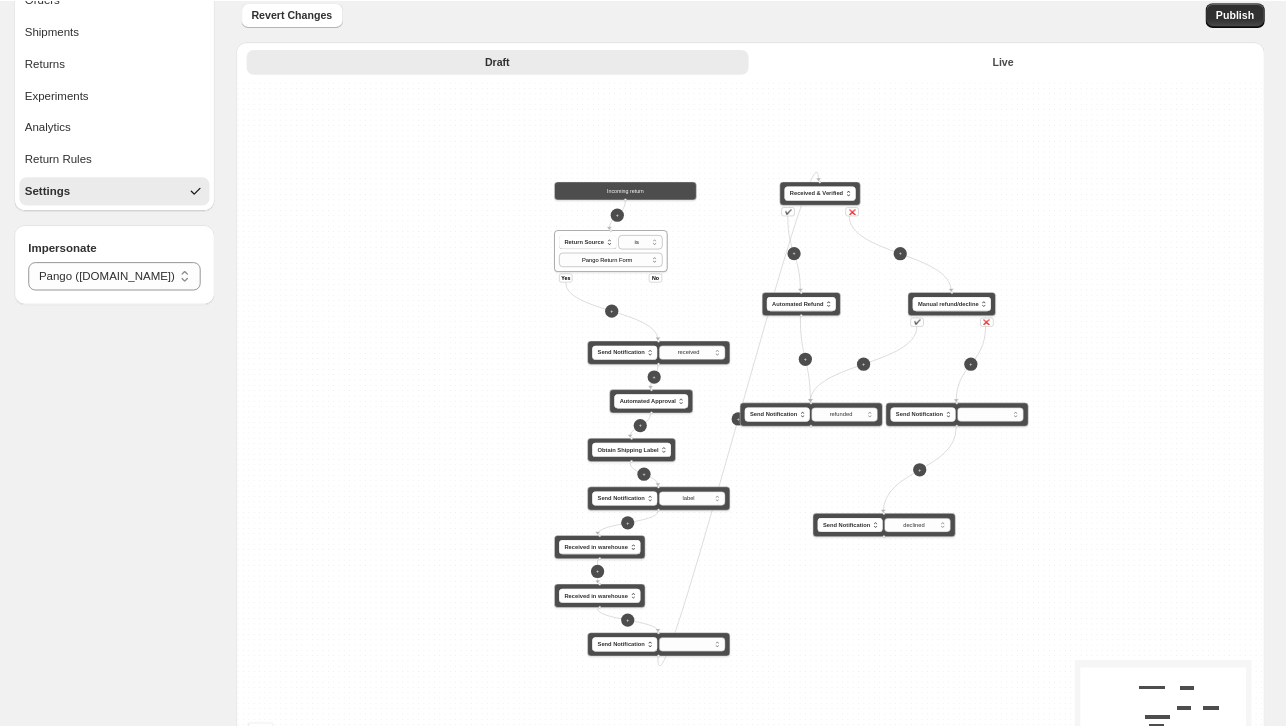 scroll, scrollTop: 134, scrollLeft: 0, axis: vertical 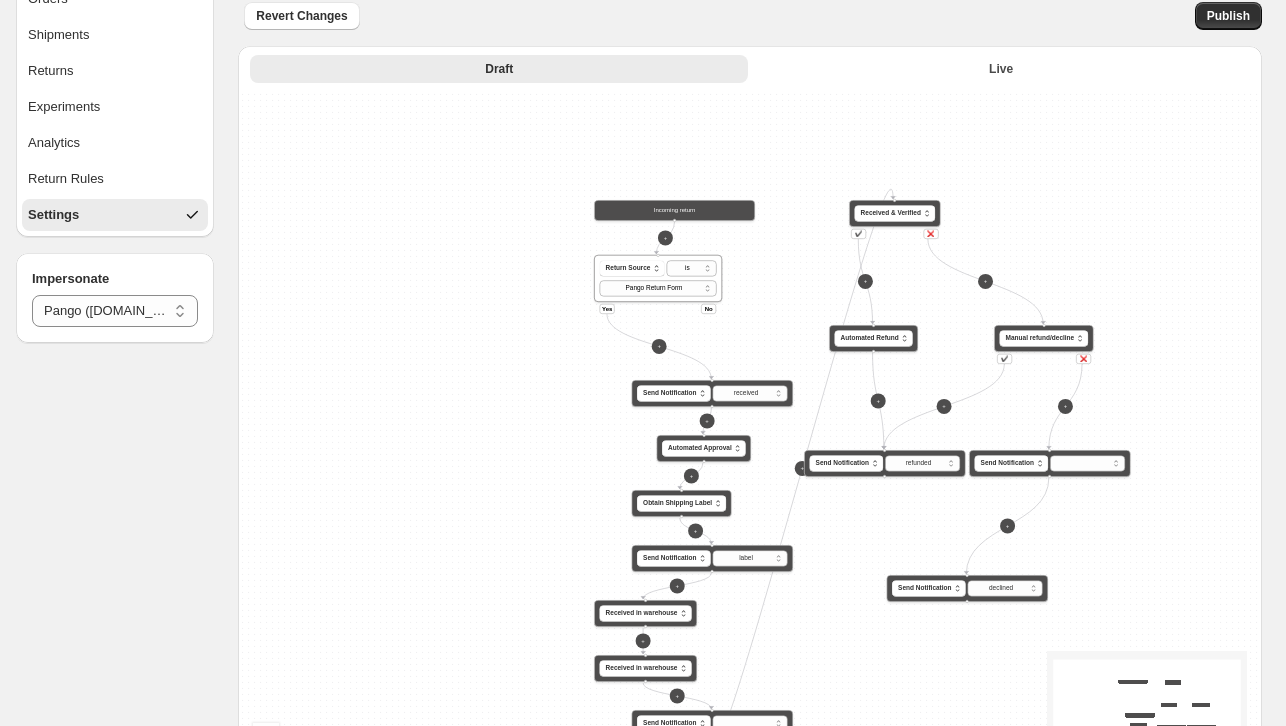 drag, startPoint x: 1140, startPoint y: 2, endPoint x: 718, endPoint y: 146, distance: 445.89236 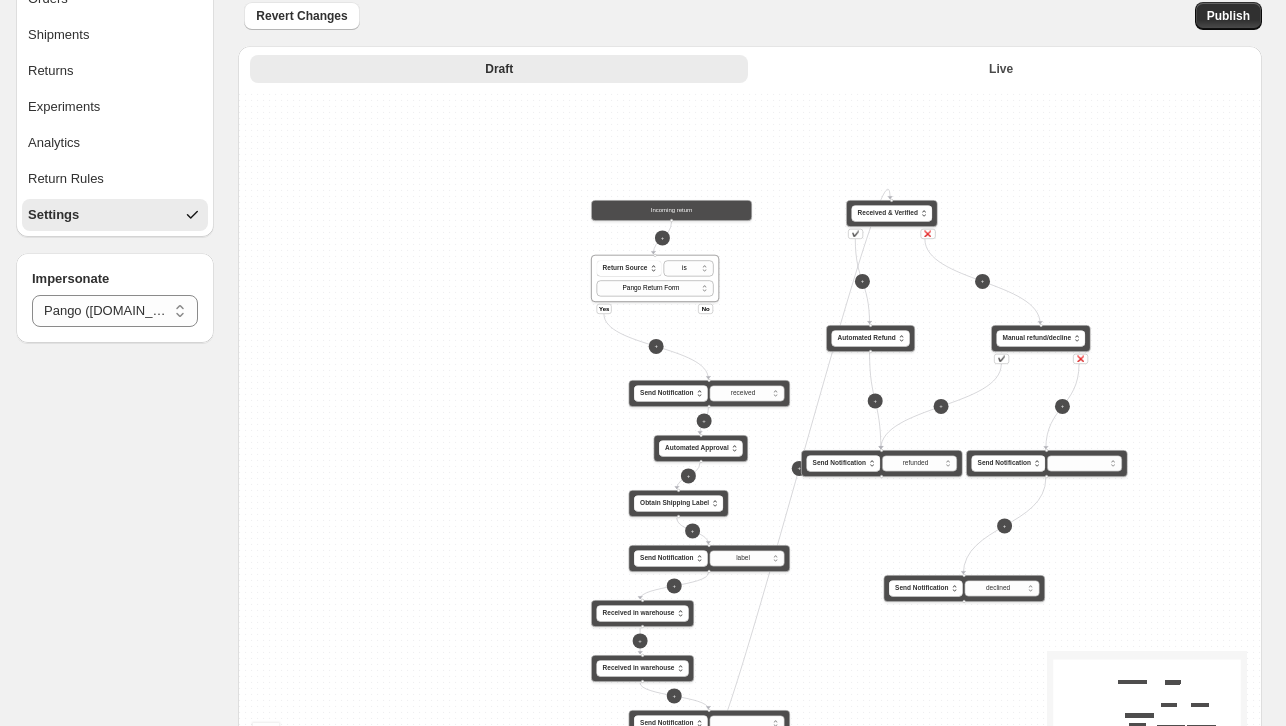 drag, startPoint x: 782, startPoint y: 214, endPoint x: 743, endPoint y: 133, distance: 89.89995 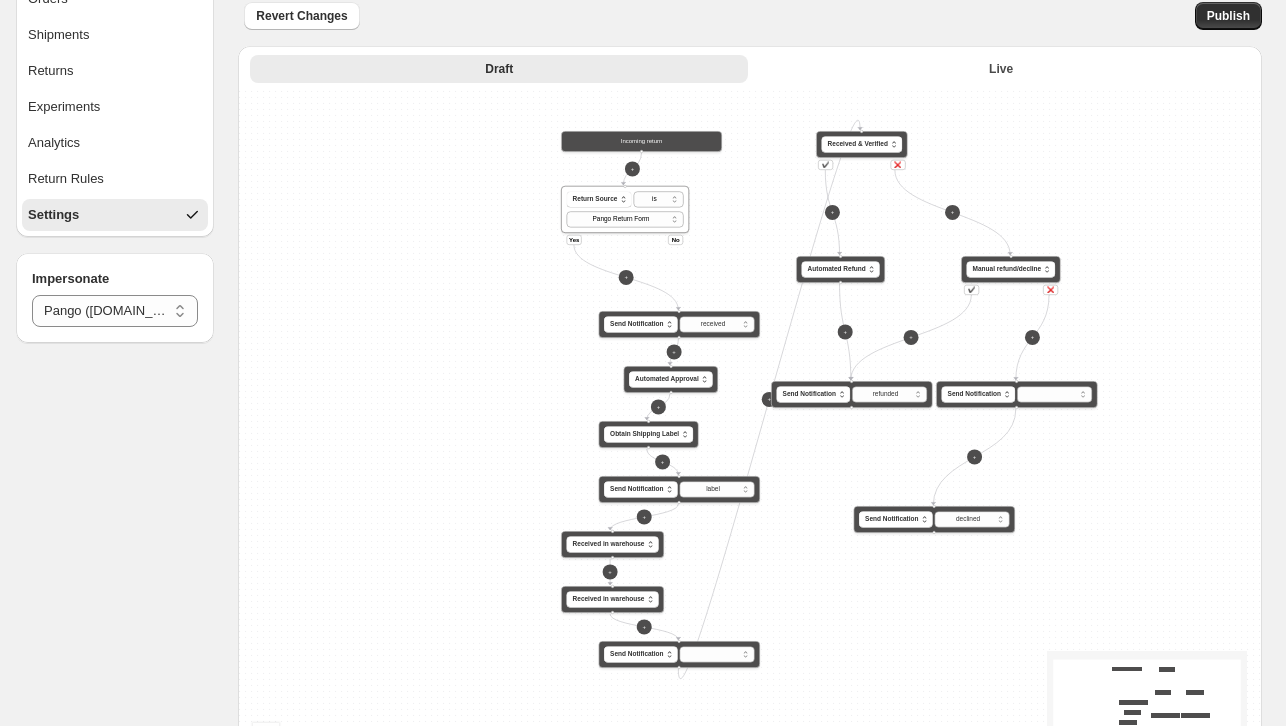 click on "**********" at bounding box center [750, 453] 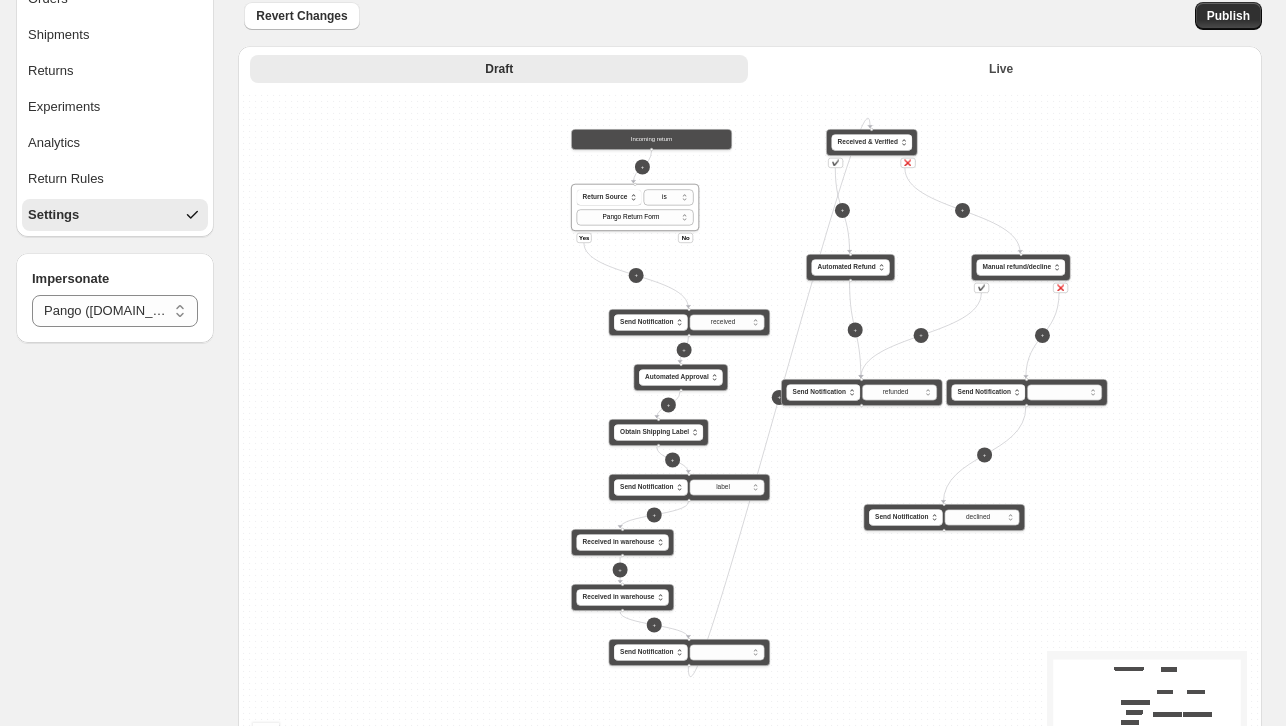 drag, startPoint x: 760, startPoint y: 144, endPoint x: 750, endPoint y: 154, distance: 14.142136 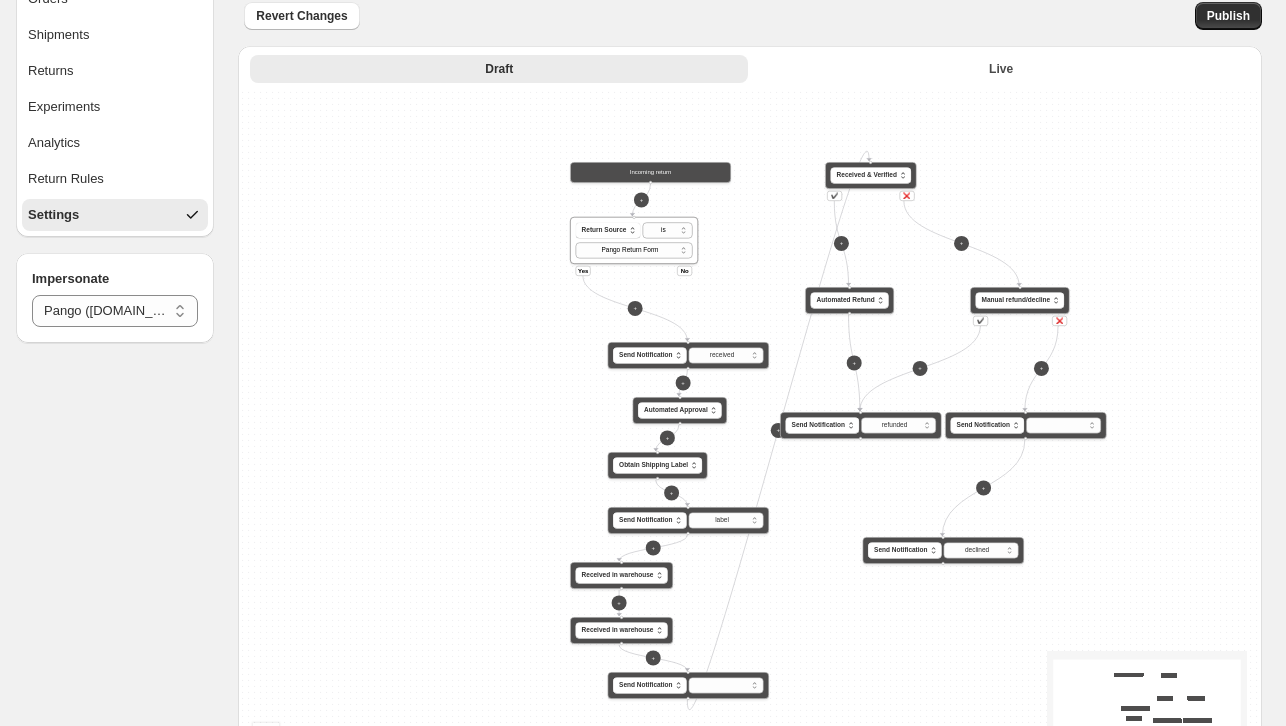 drag, startPoint x: 756, startPoint y: 164, endPoint x: 758, endPoint y: 192, distance: 28.071337 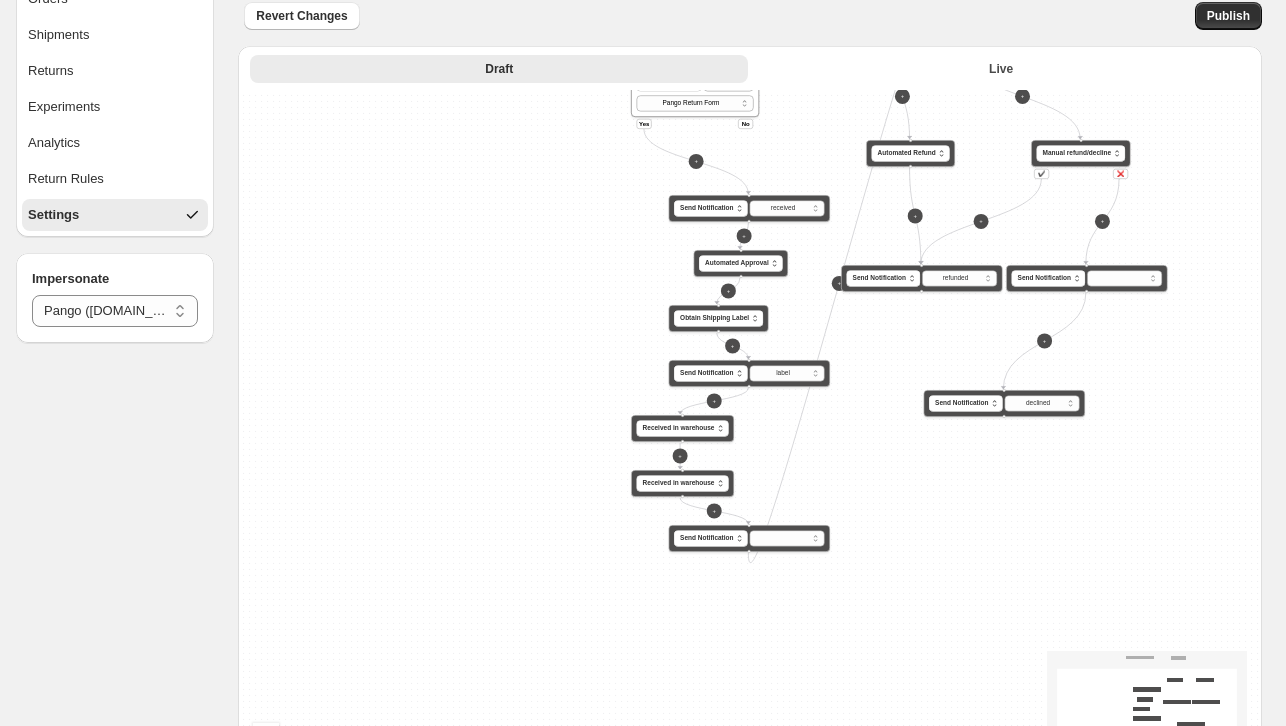 drag, startPoint x: 767, startPoint y: 267, endPoint x: 831, endPoint y: 113, distance: 166.7693 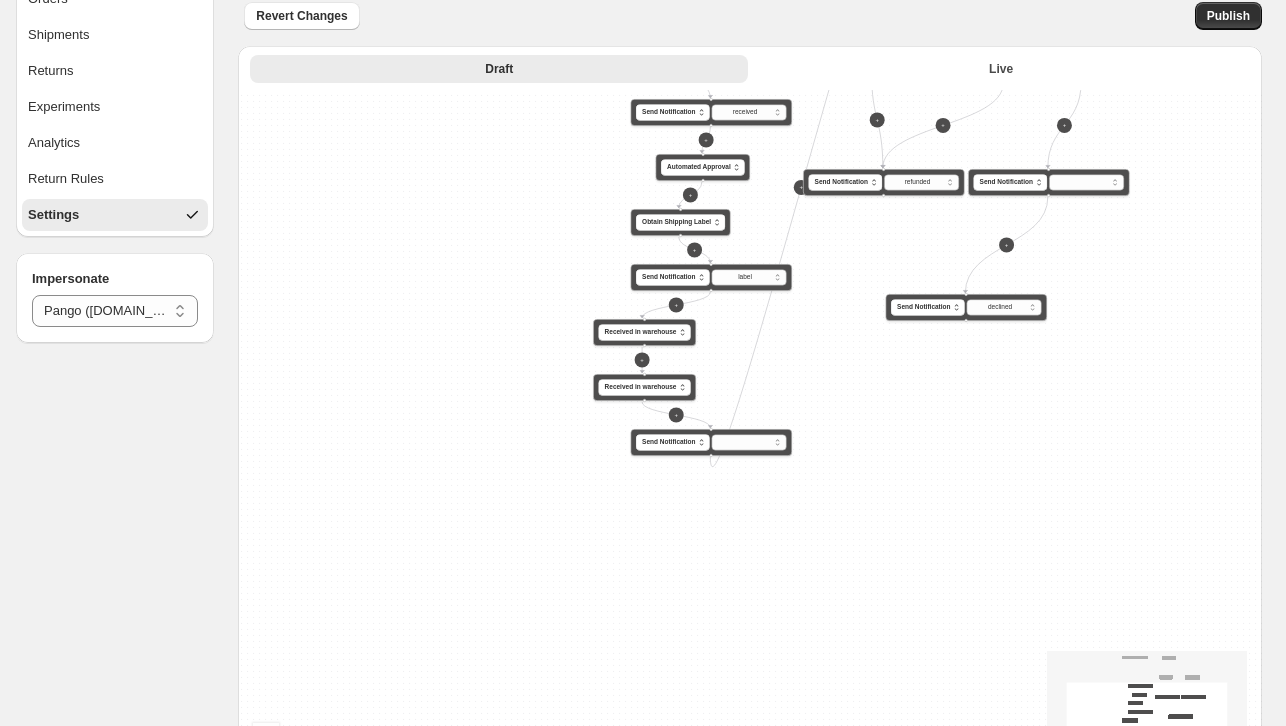 drag, startPoint x: 495, startPoint y: 406, endPoint x: 441, endPoint y: 300, distance: 118.96218 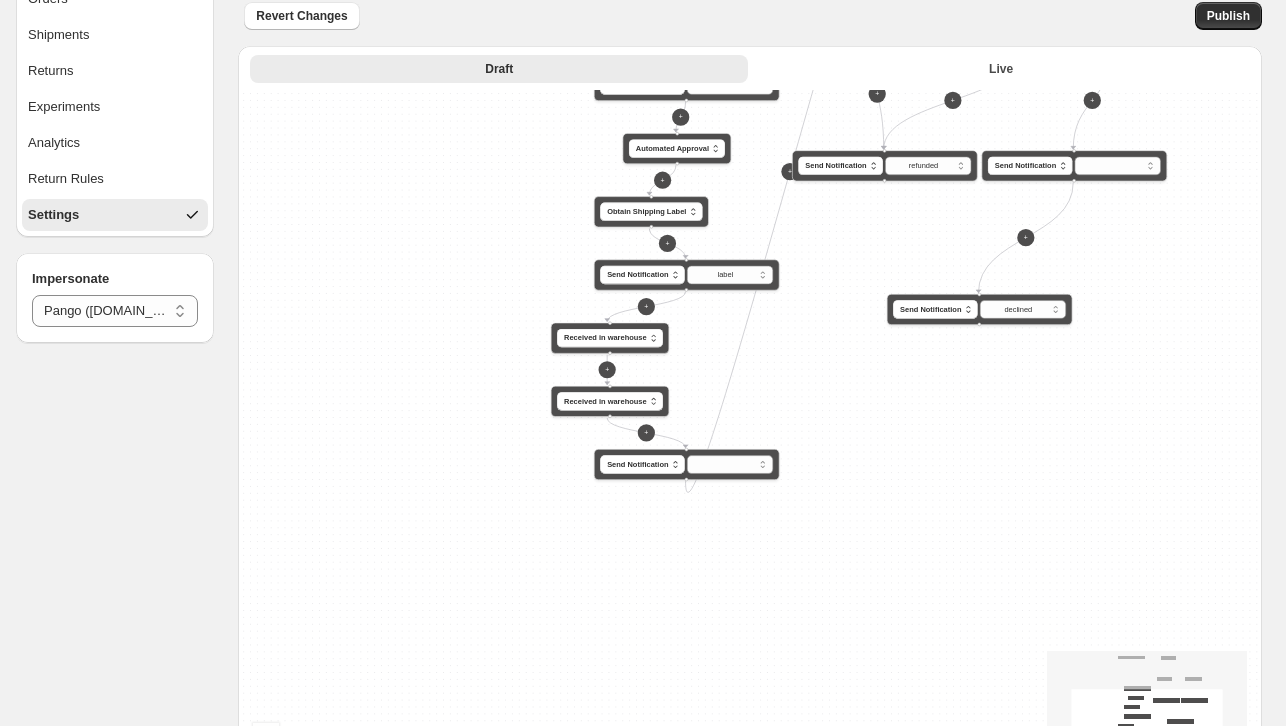 drag, startPoint x: 776, startPoint y: 375, endPoint x: 775, endPoint y: 437, distance: 62.008064 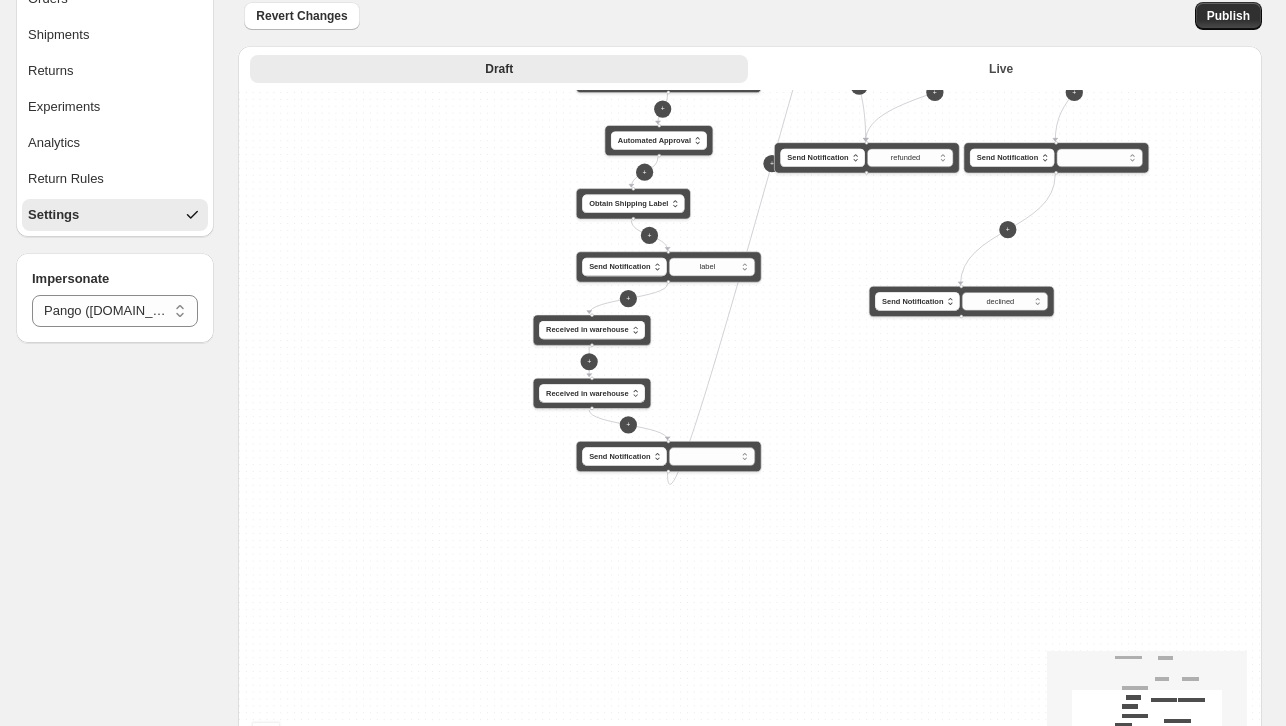 drag, startPoint x: 692, startPoint y: 428, endPoint x: 674, endPoint y: 389, distance: 42.953465 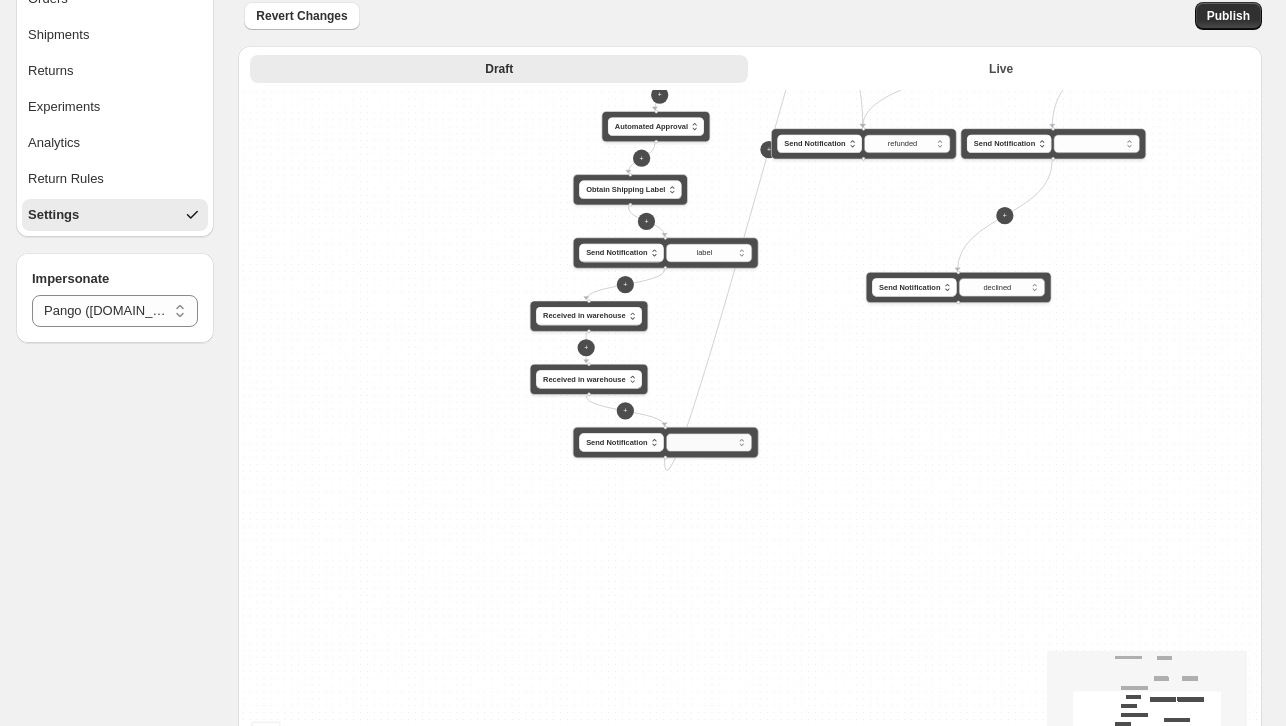 click on "**********" at bounding box center (709, 442) 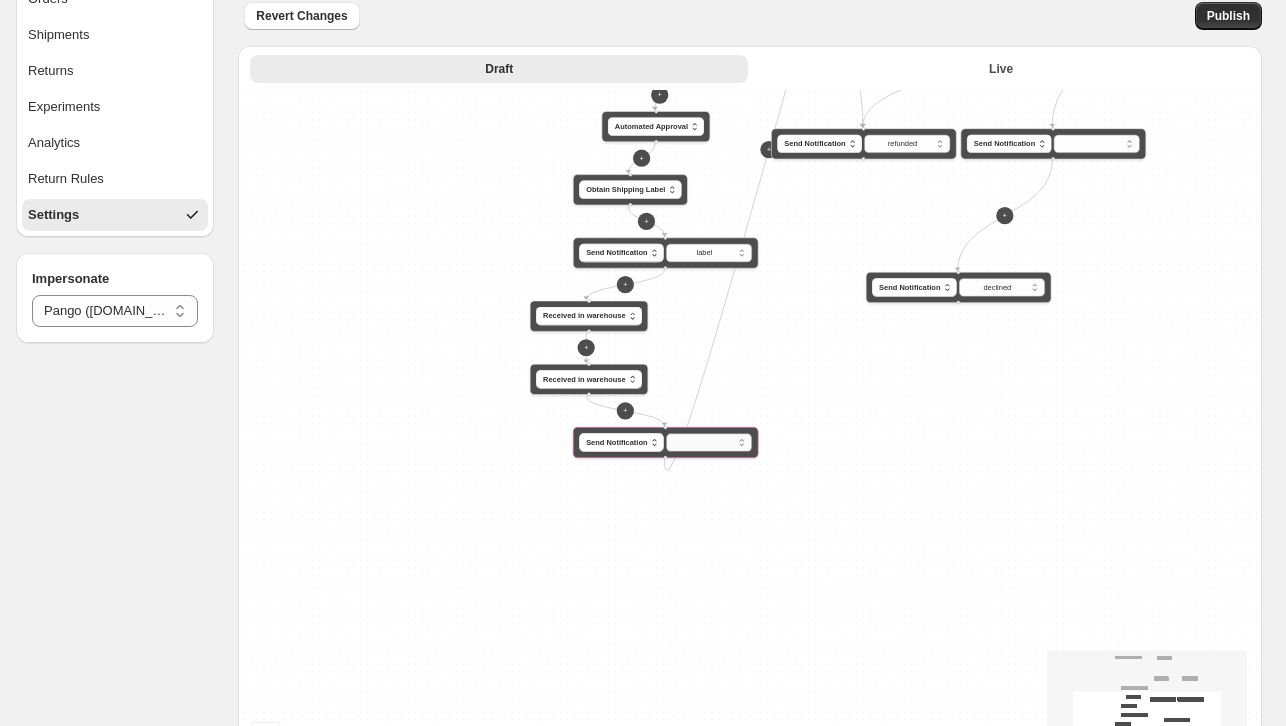 click on "**********" at bounding box center (709, 442) 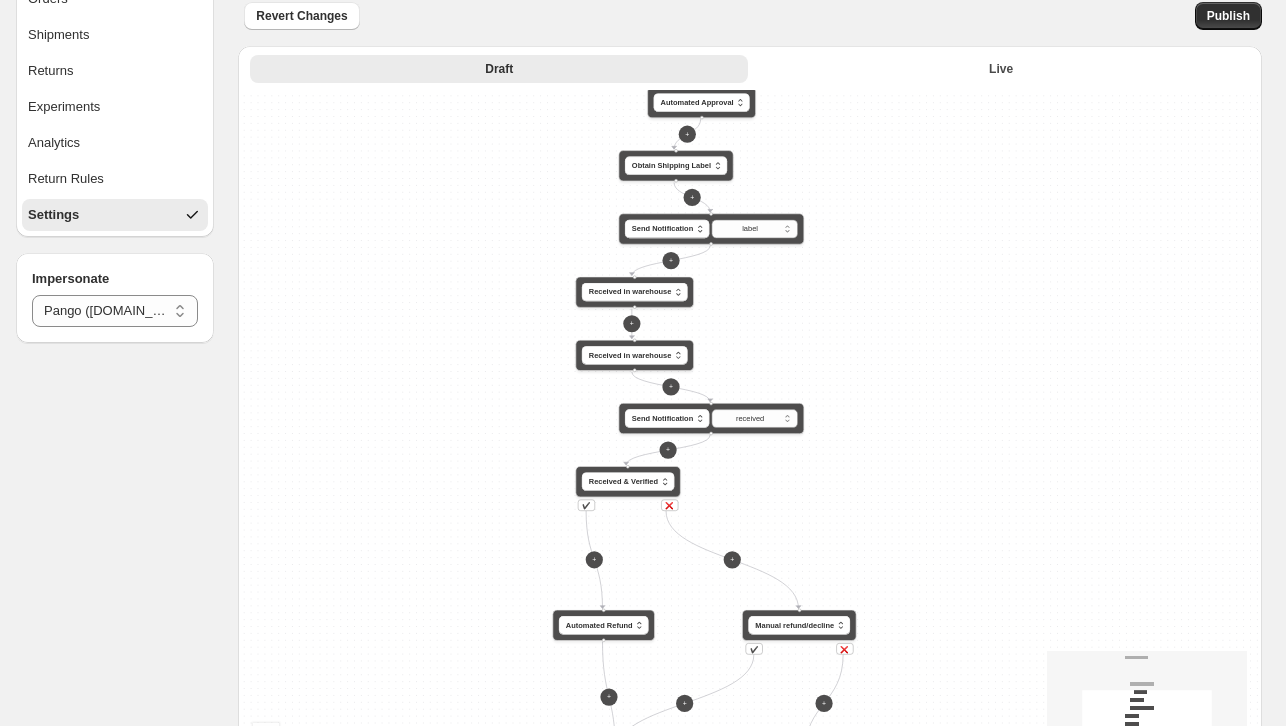 drag, startPoint x: 818, startPoint y: 536, endPoint x: 811, endPoint y: 511, distance: 25.96151 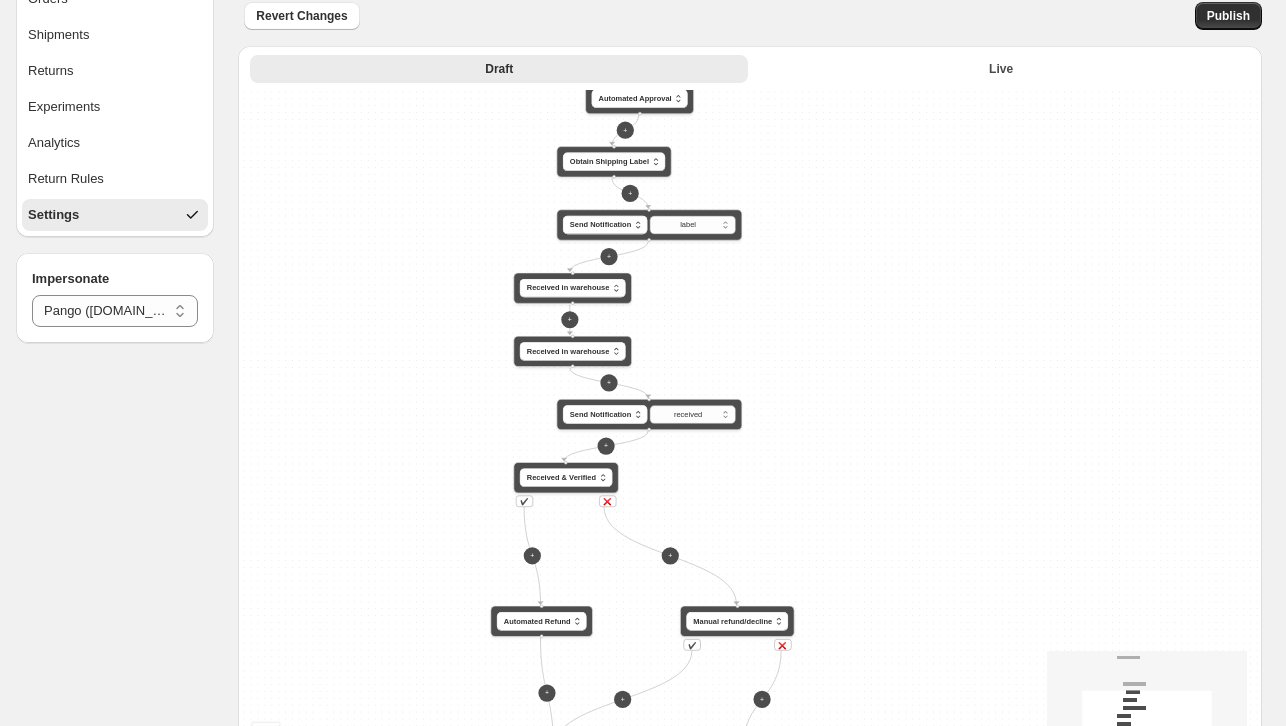 drag, startPoint x: 518, startPoint y: 410, endPoint x: 470, endPoint y: 407, distance: 48.09366 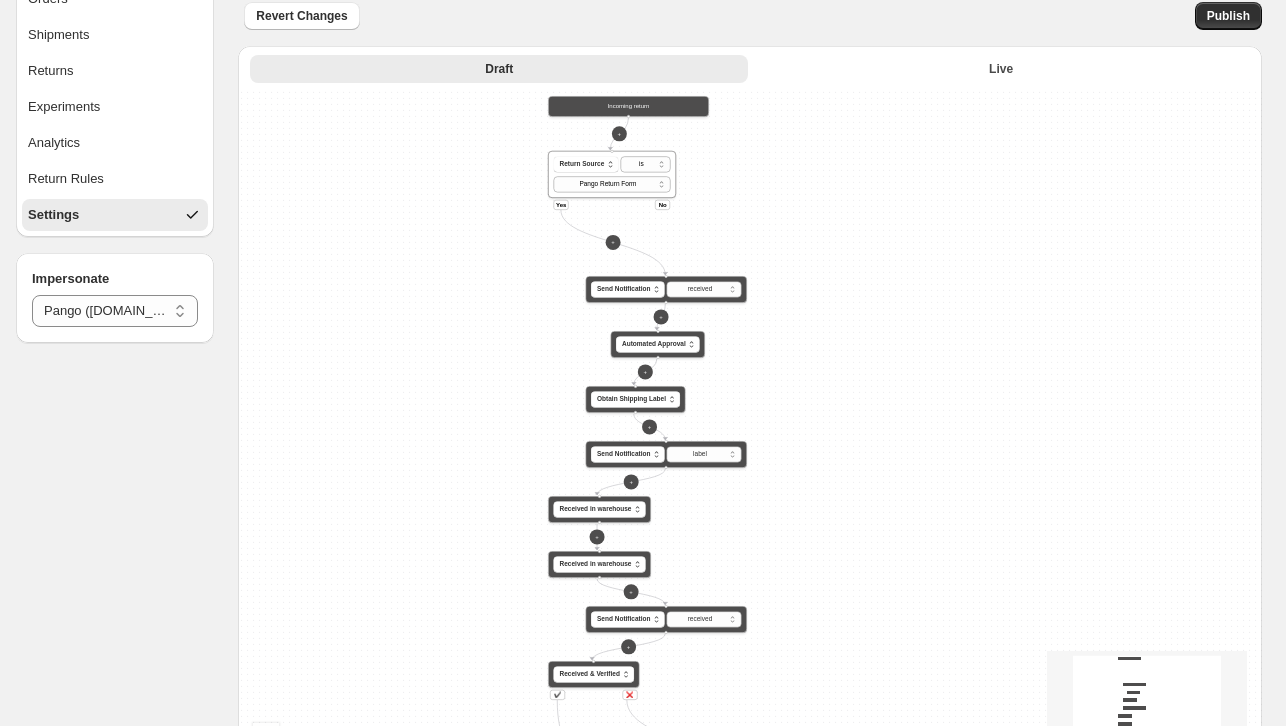 drag, startPoint x: 815, startPoint y: 315, endPoint x: 839, endPoint y: 459, distance: 145.9863 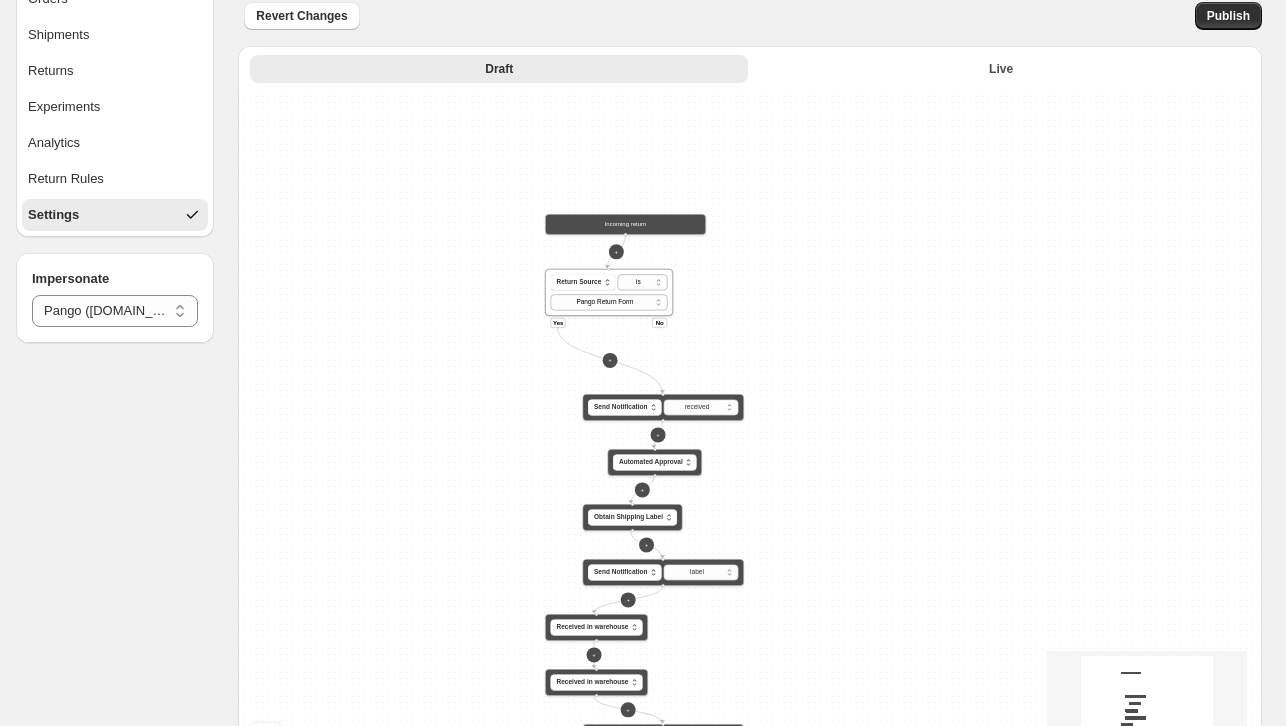 drag, startPoint x: 855, startPoint y: 381, endPoint x: 828, endPoint y: 275, distance: 109.38464 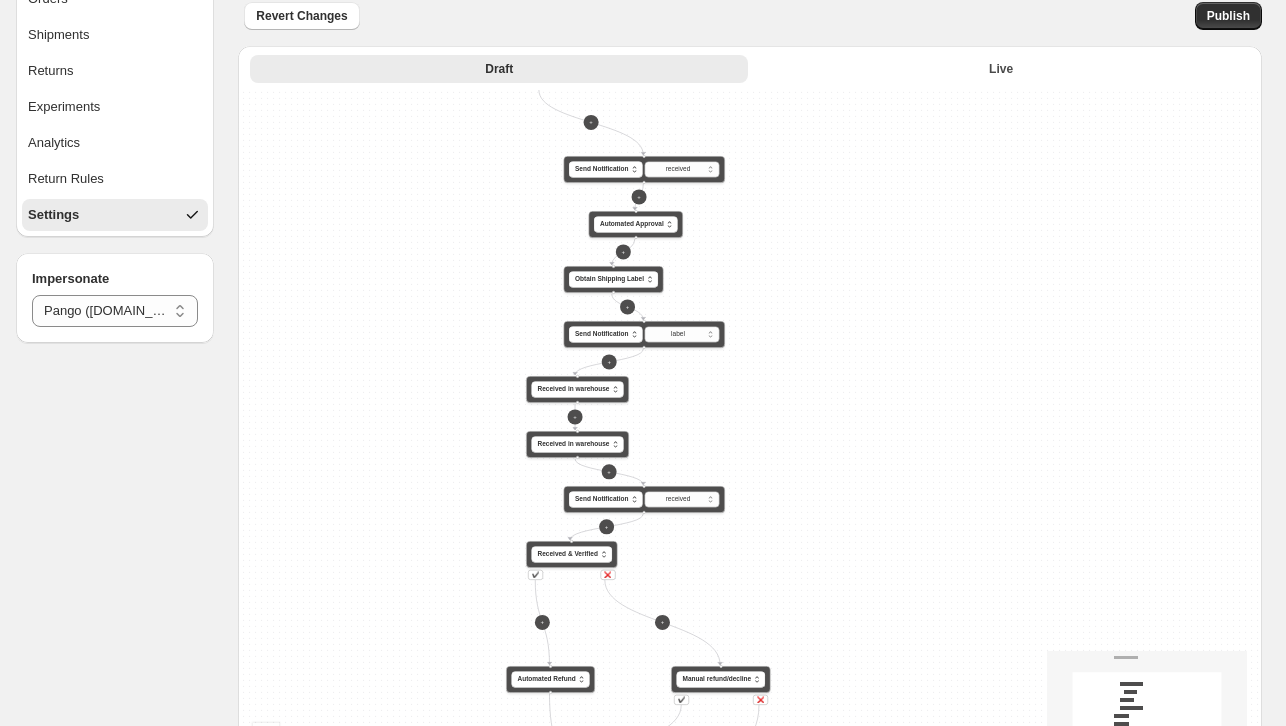 drag, startPoint x: 821, startPoint y: 340, endPoint x: 830, endPoint y: 264, distance: 76.53104 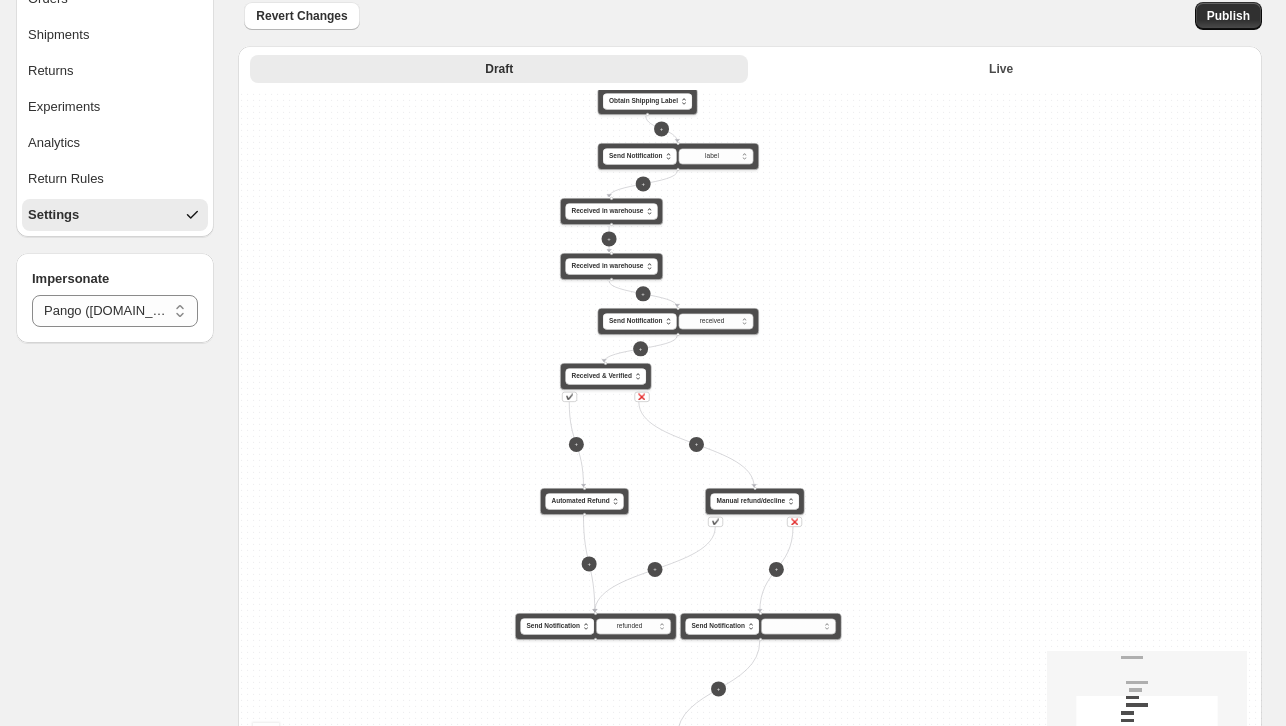 drag, startPoint x: 866, startPoint y: 267, endPoint x: 852, endPoint y: 271, distance: 14.56022 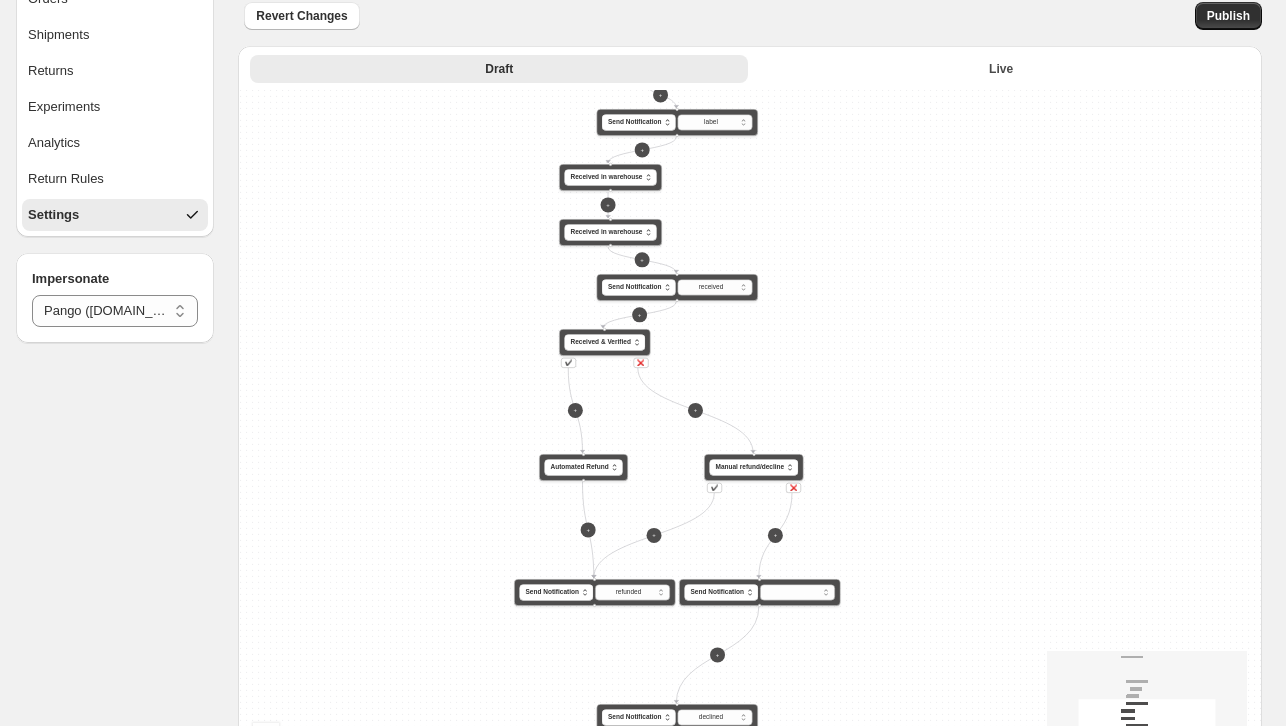drag, startPoint x: 842, startPoint y: 306, endPoint x: 843, endPoint y: 281, distance: 25.019993 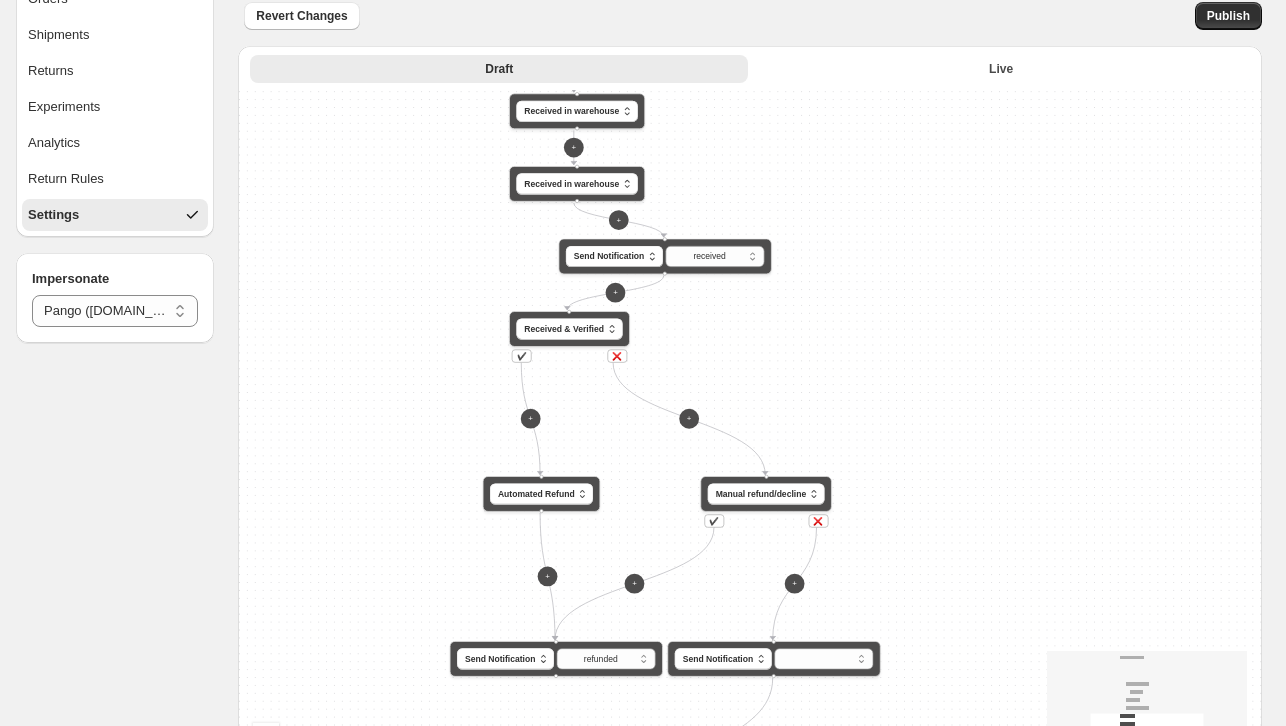 drag, startPoint x: 730, startPoint y: 336, endPoint x: 748, endPoint y: 351, distance: 23.43075 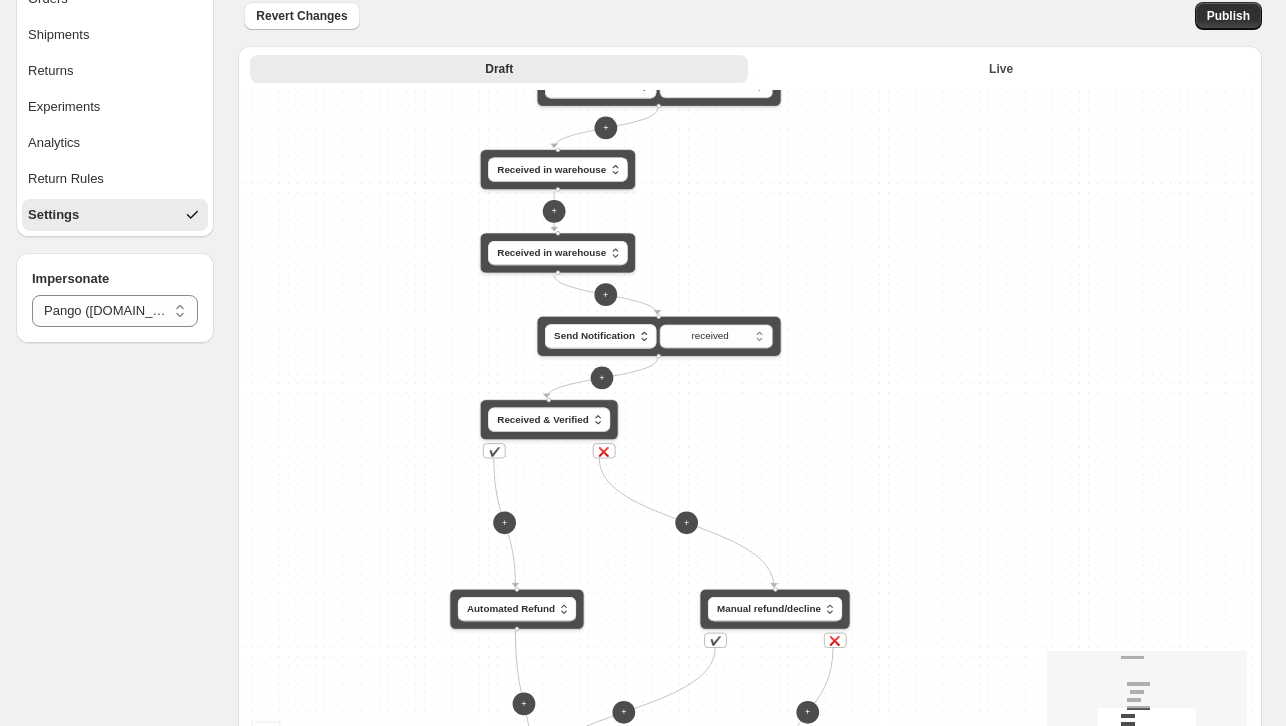 drag, startPoint x: 426, startPoint y: 273, endPoint x: 404, endPoint y: 359, distance: 88.76936 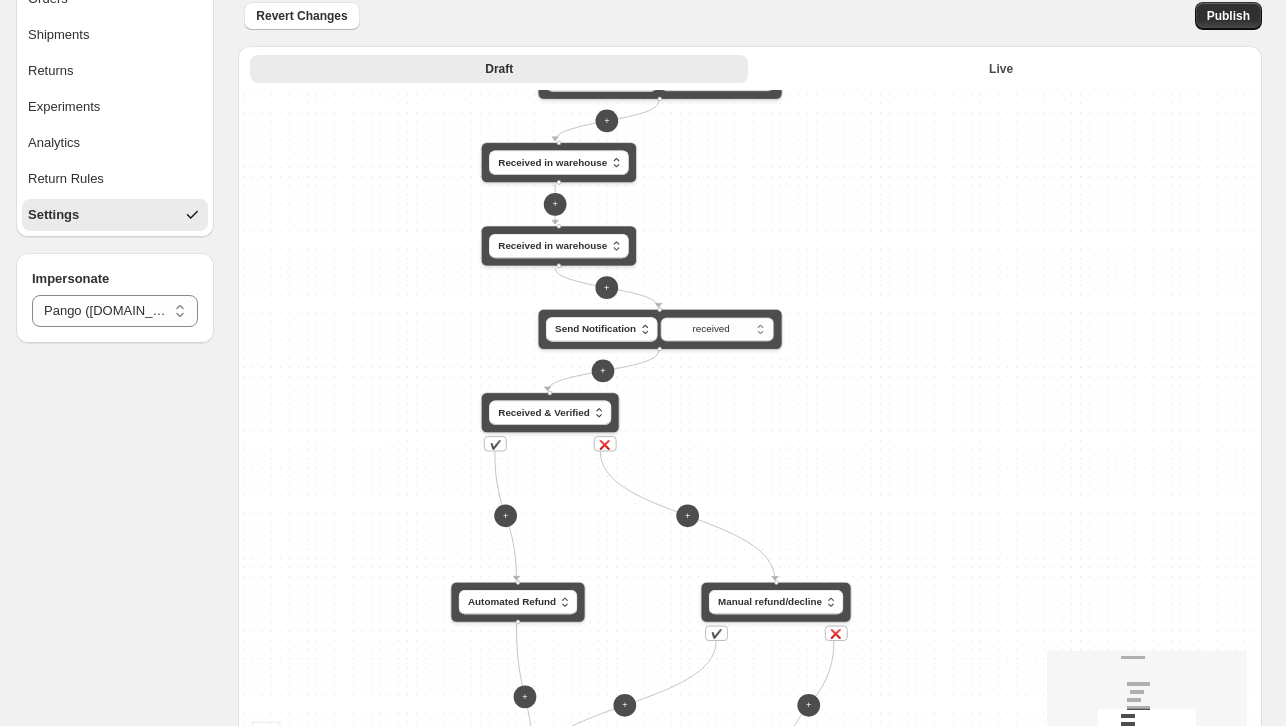 drag, startPoint x: 424, startPoint y: 413, endPoint x: 501, endPoint y: 311, distance: 127.80063 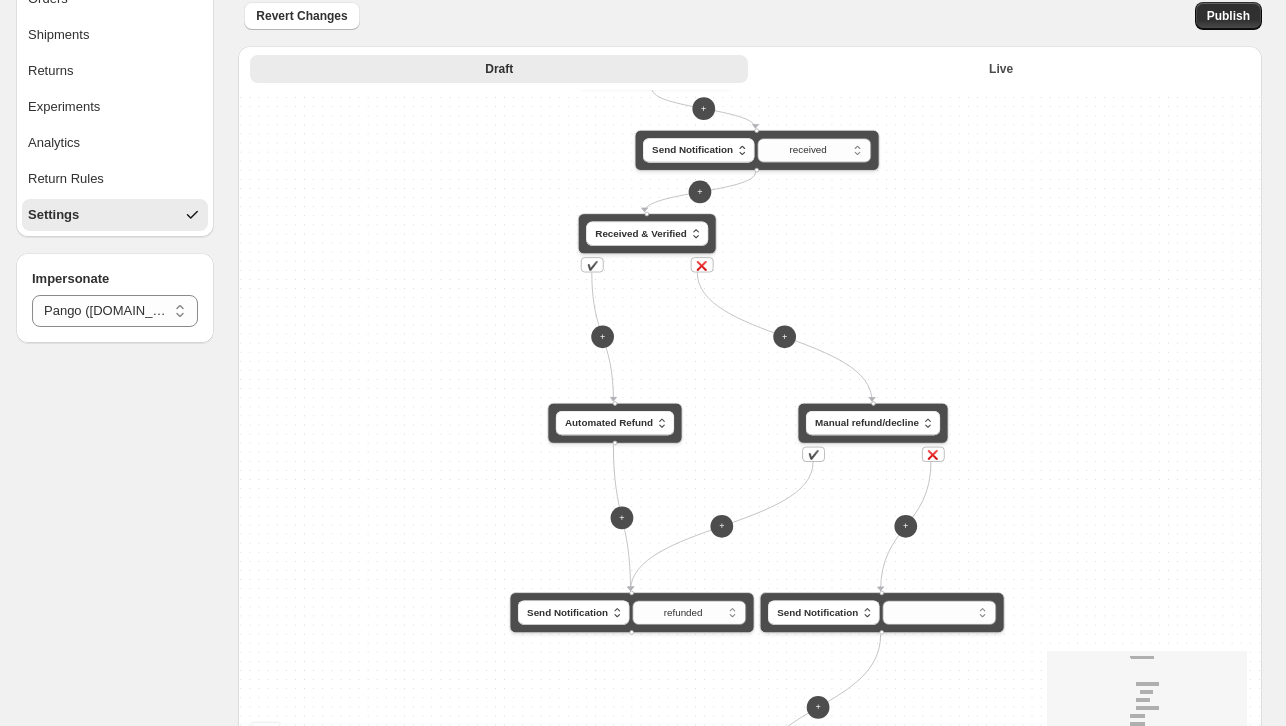 drag, startPoint x: 450, startPoint y: 409, endPoint x: 470, endPoint y: 332, distance: 79.555016 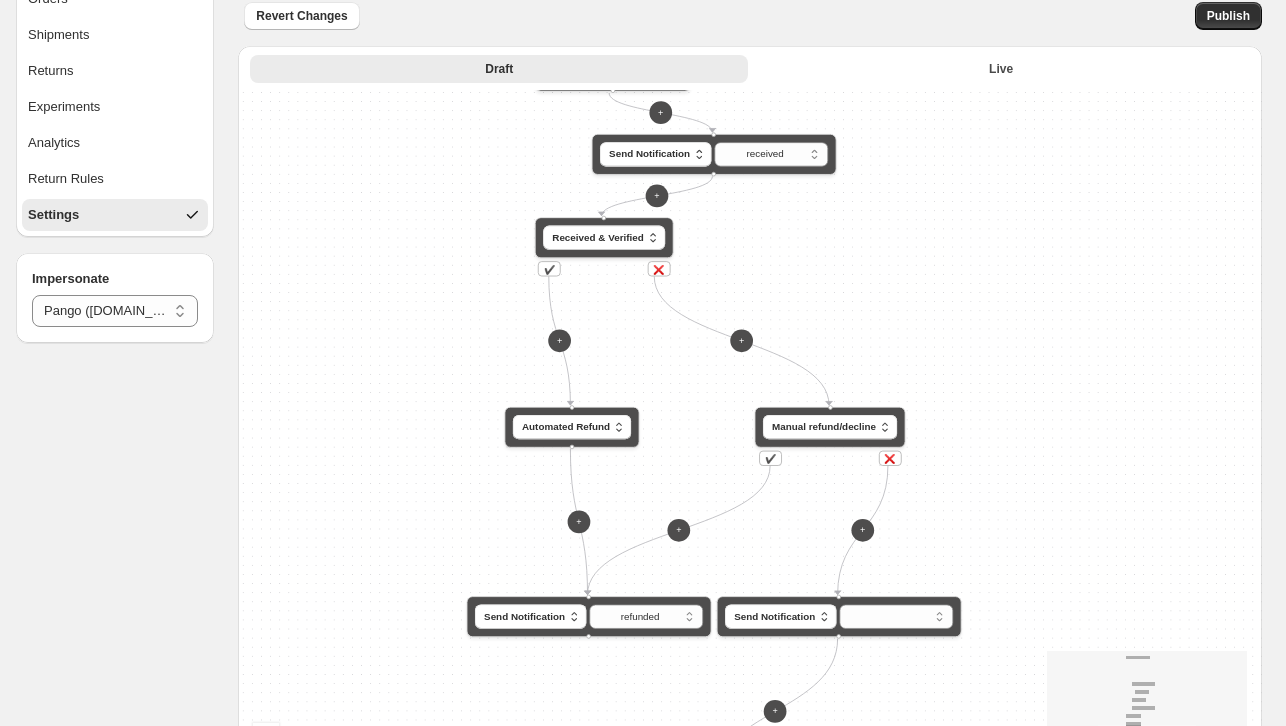drag, startPoint x: 500, startPoint y: 477, endPoint x: 459, endPoint y: 481, distance: 41.19466 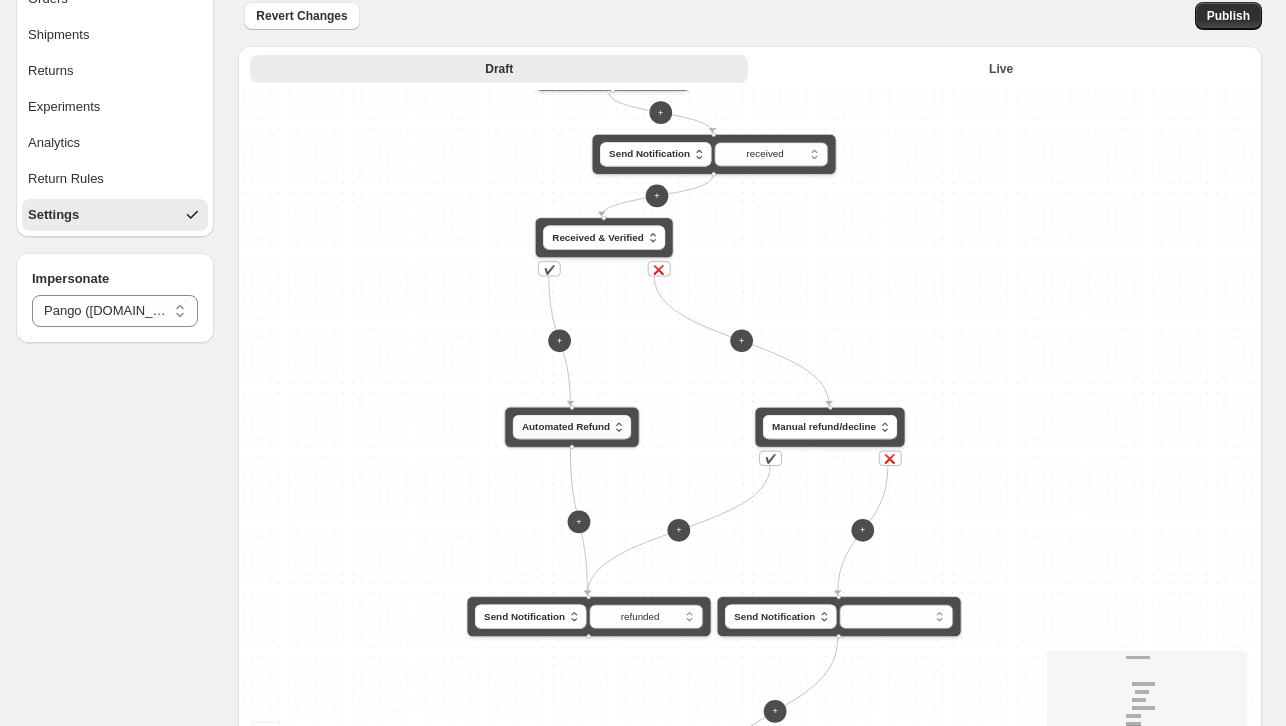 click on "Automated Refund" at bounding box center [566, 427] 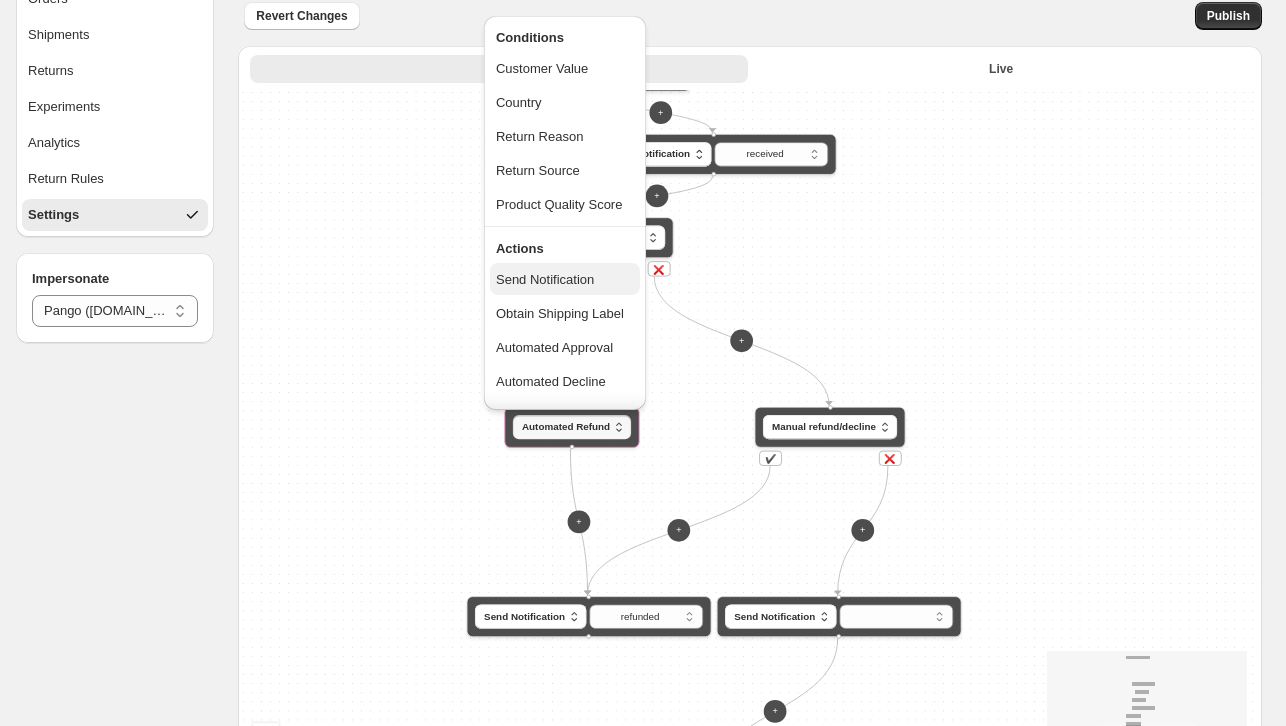 click on "Send Notification" at bounding box center (545, 279) 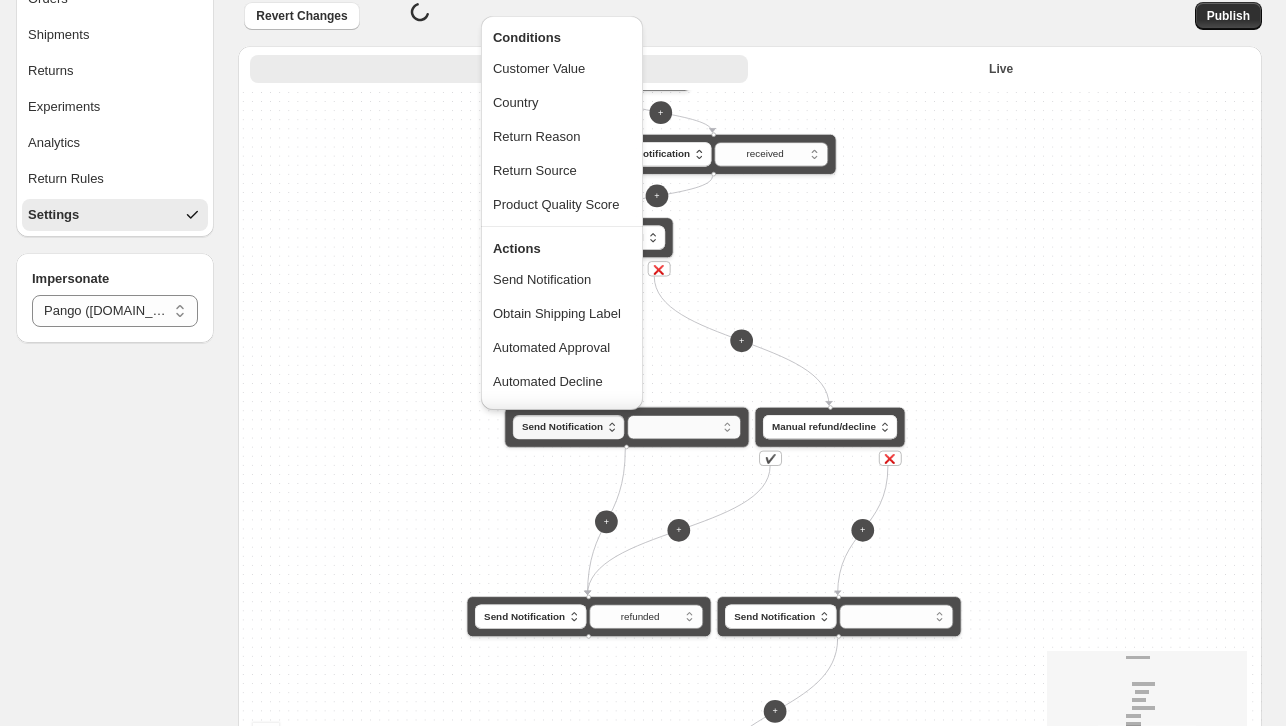 click on "**********" at bounding box center [685, 427] 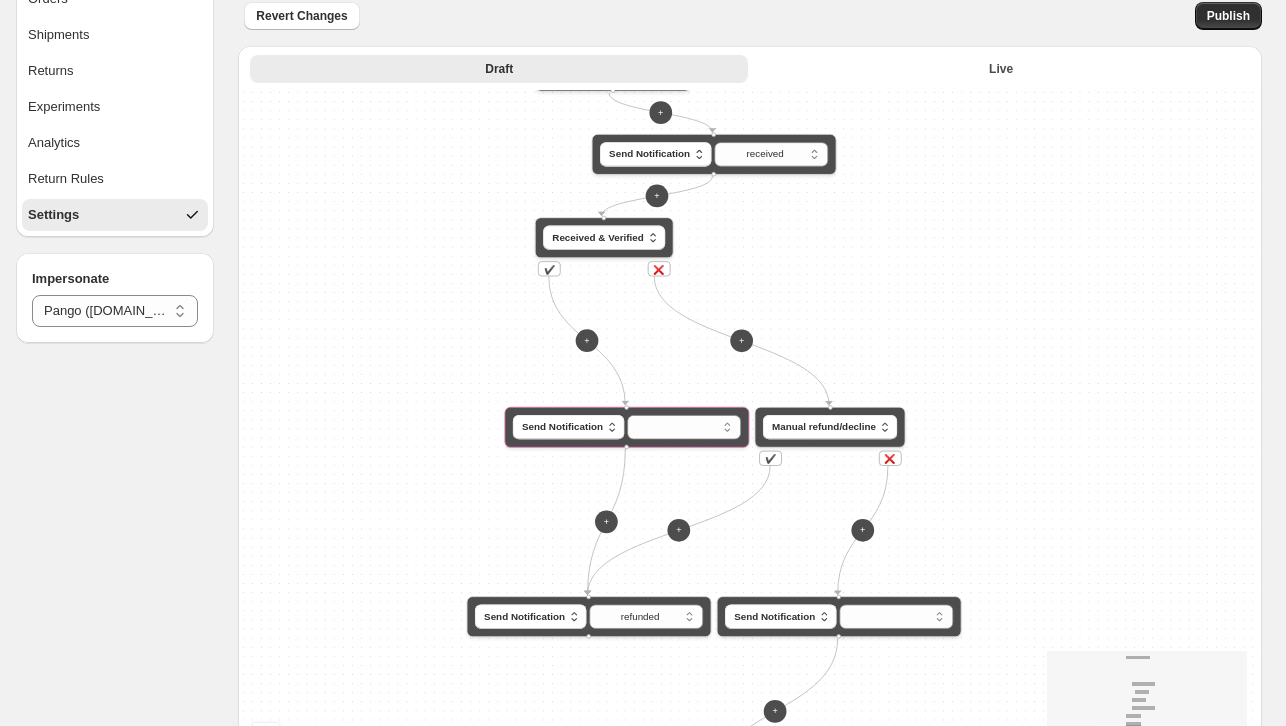 click on "**********" at bounding box center [750, 453] 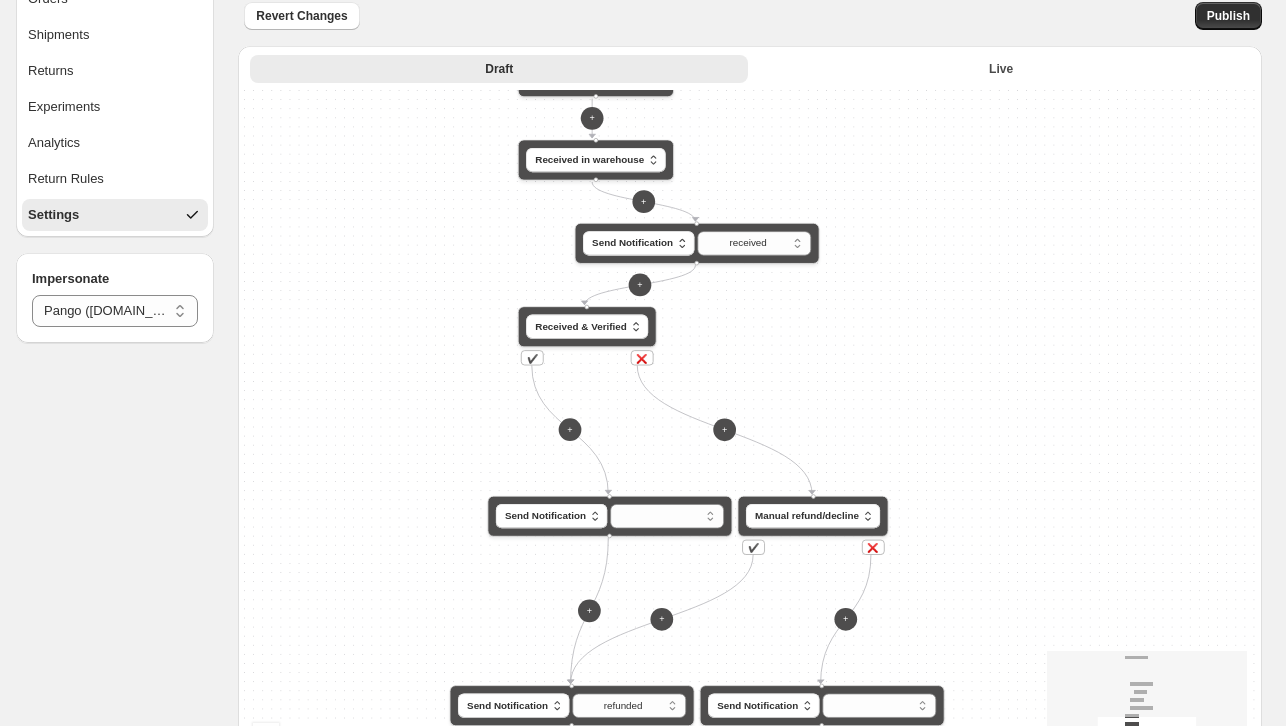 drag, startPoint x: 772, startPoint y: 267, endPoint x: 753, endPoint y: 355, distance: 90.02777 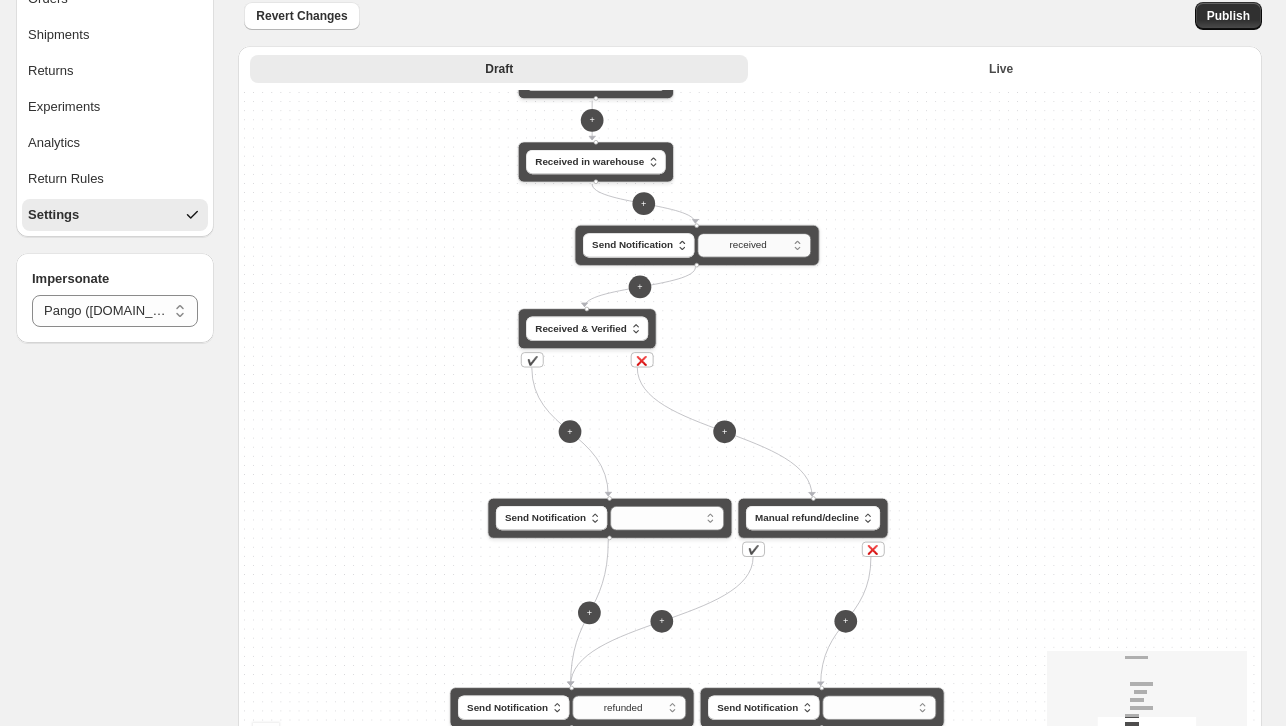 click on "**********" at bounding box center [755, 245] 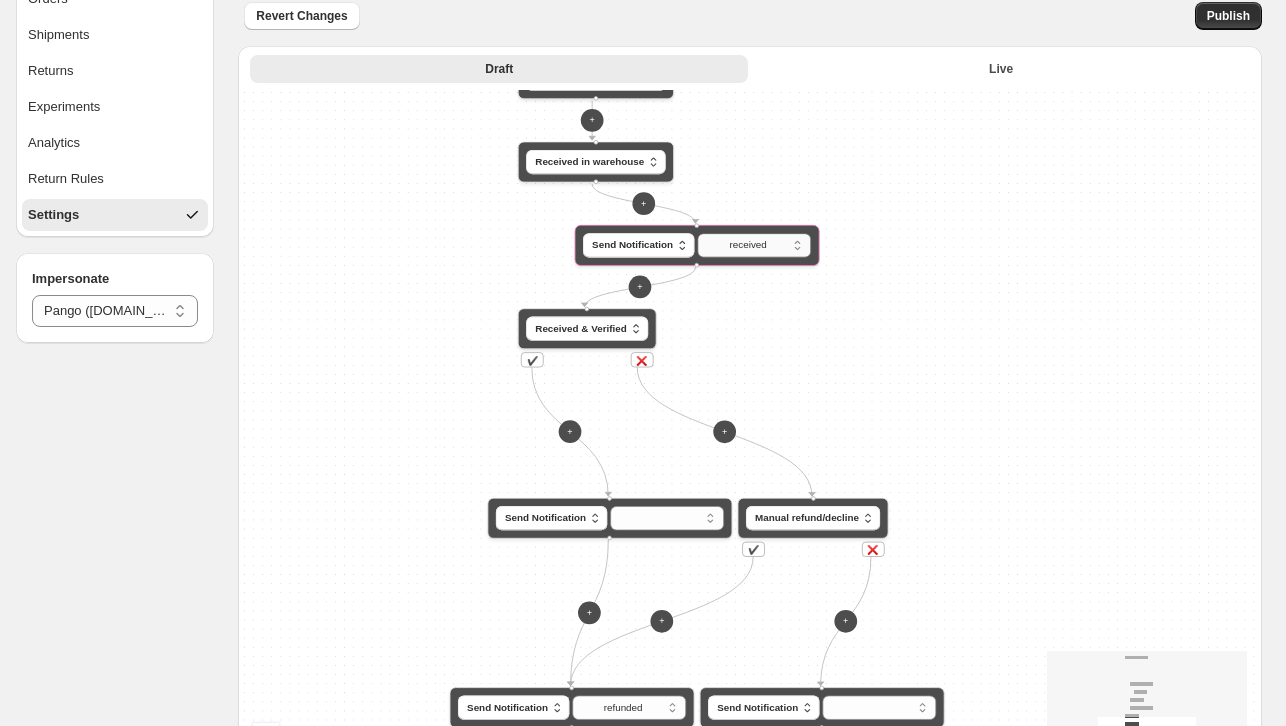 select on "********" 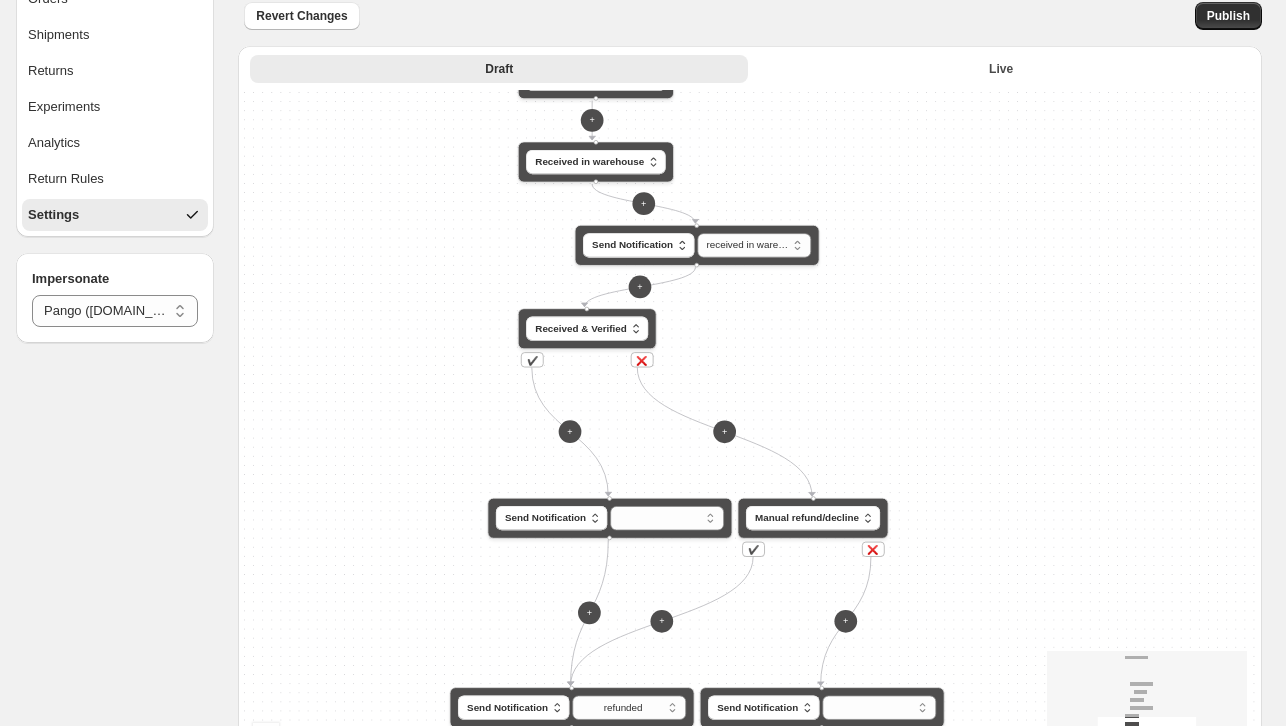 drag, startPoint x: 916, startPoint y: 393, endPoint x: 906, endPoint y: 392, distance: 10.049875 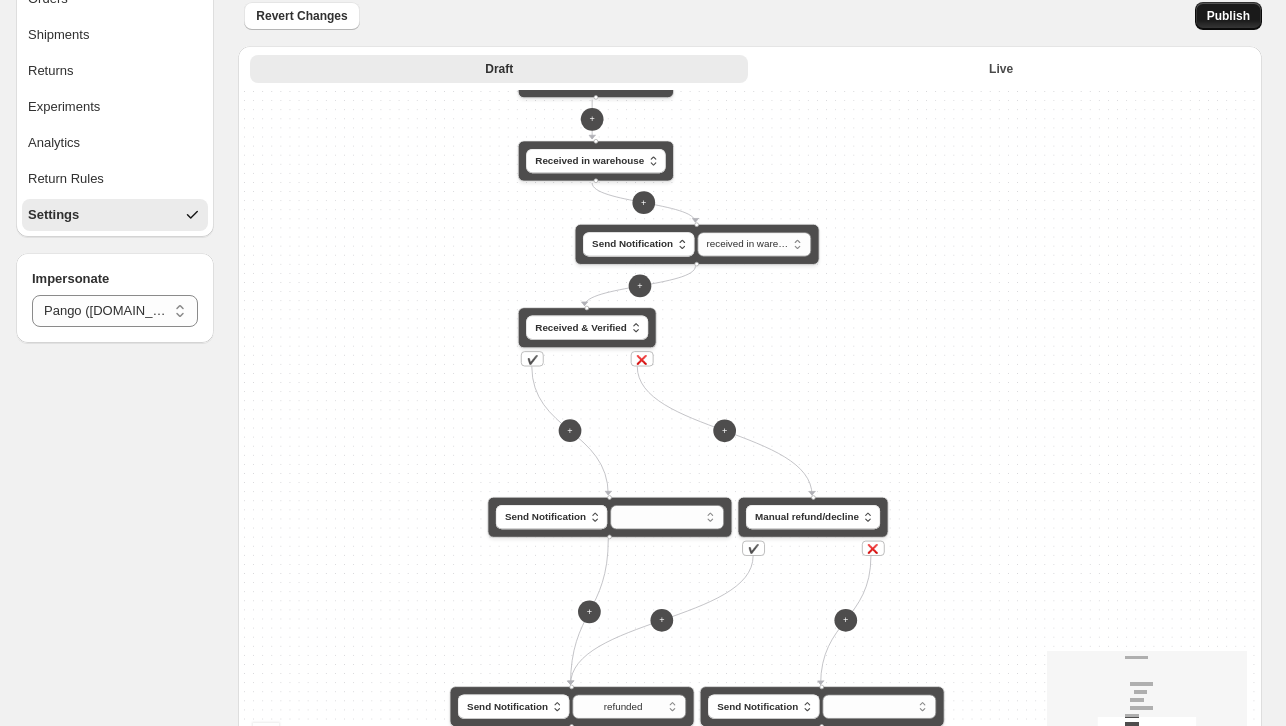 click on "Publish" at bounding box center (1228, 16) 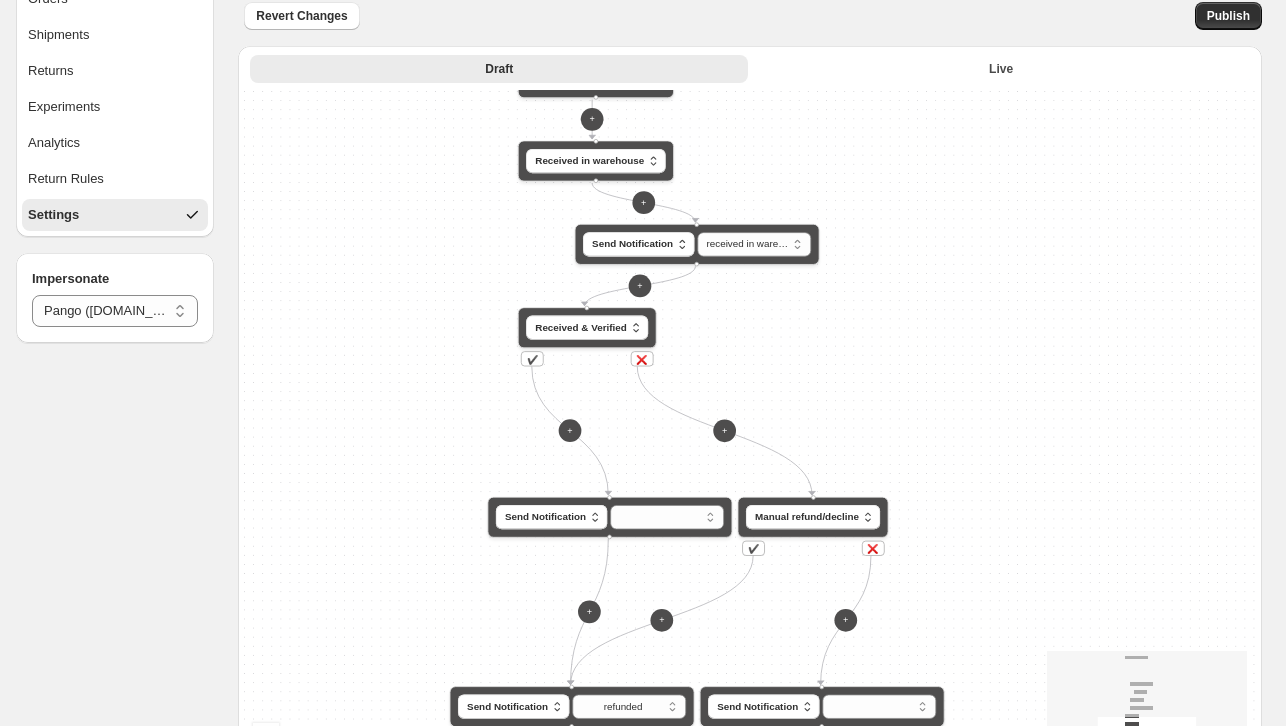 scroll, scrollTop: 0, scrollLeft: 0, axis: both 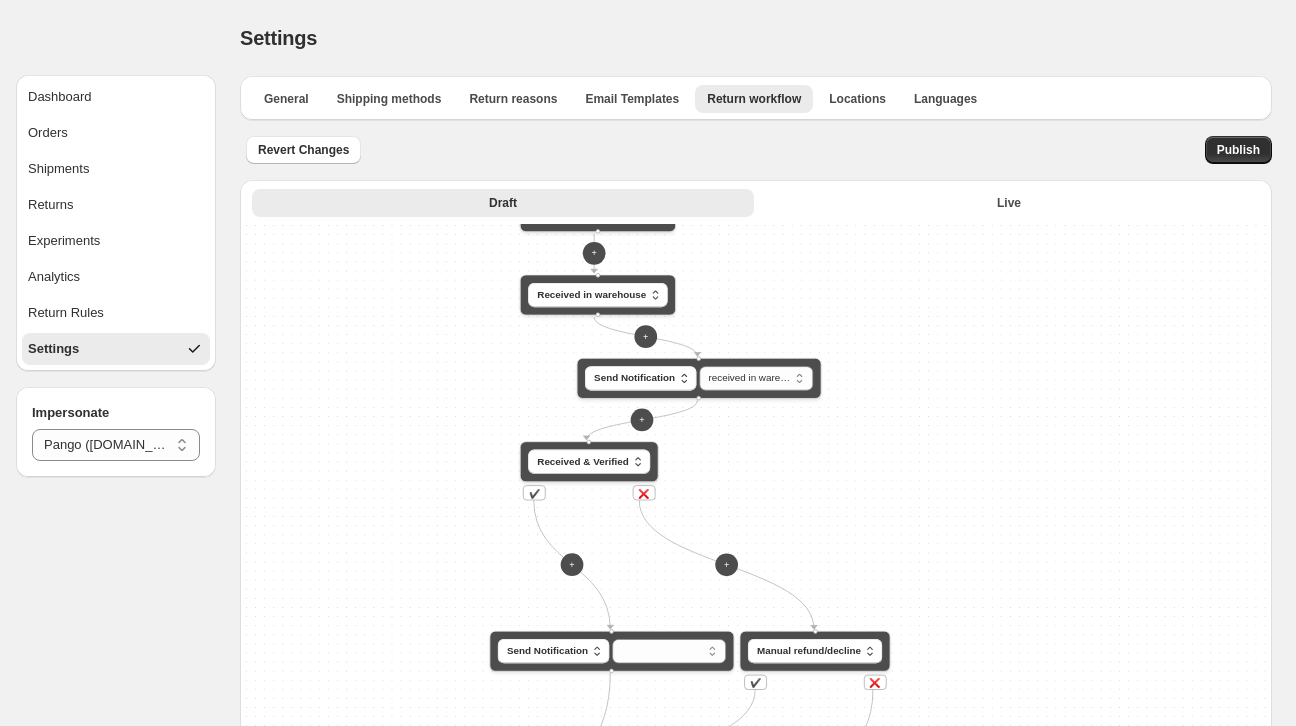 select on "********" 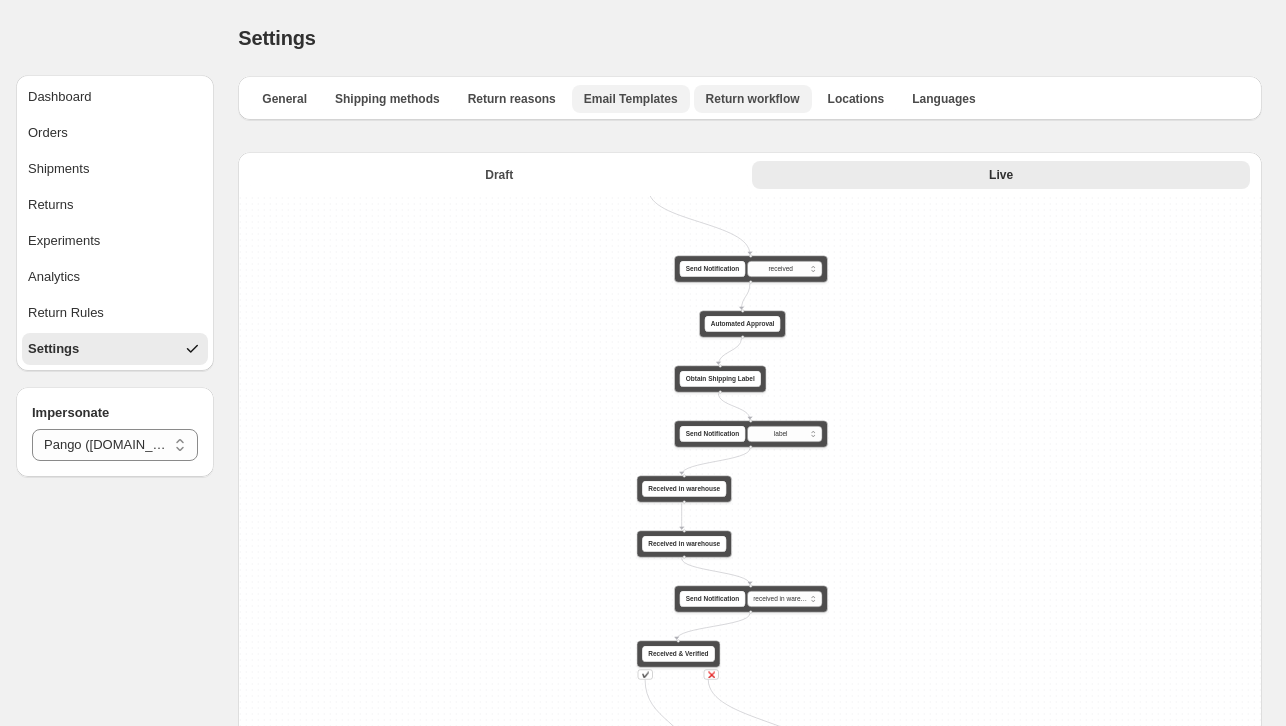 click on "Email Templates" at bounding box center [631, 99] 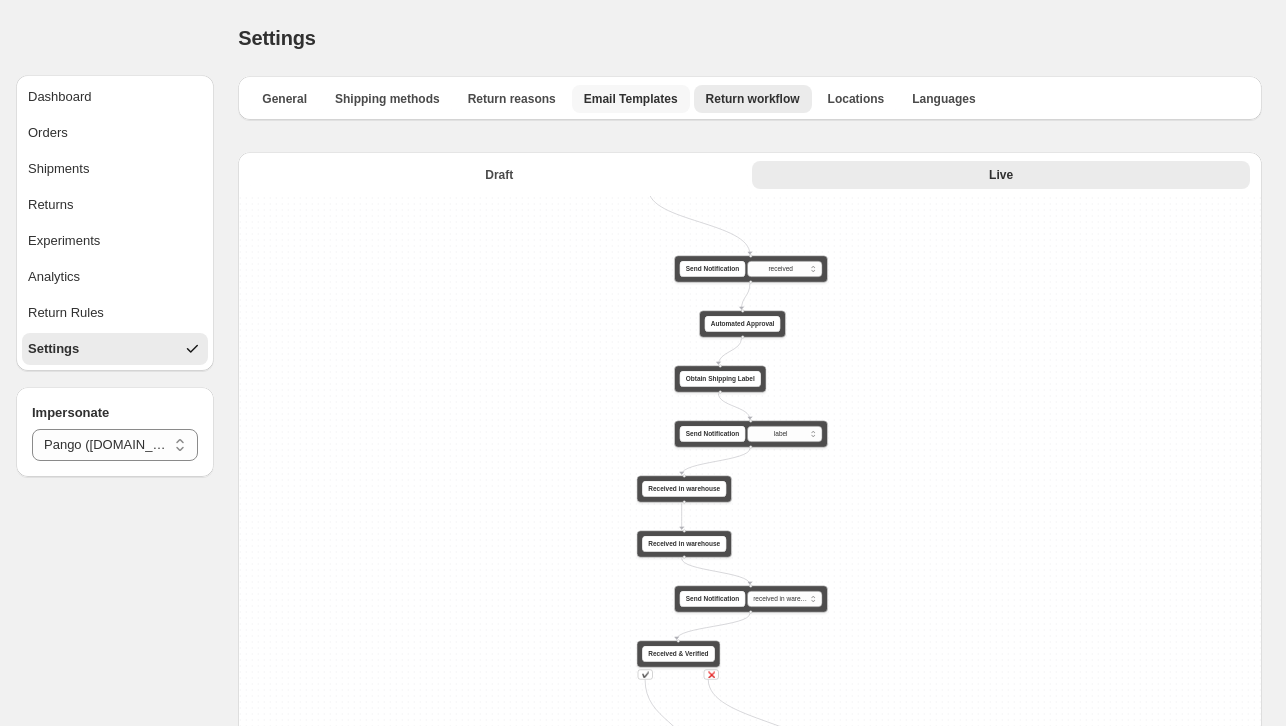 select on "********" 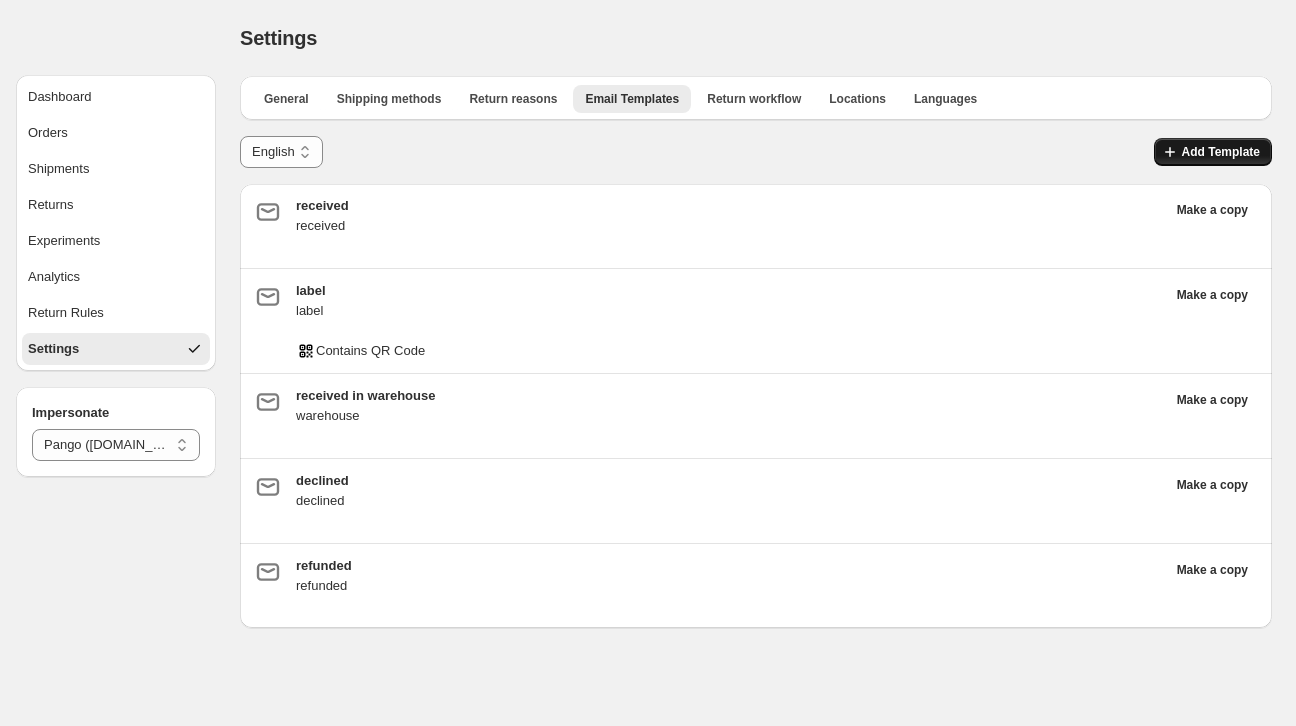 click on "Add Template" at bounding box center (1213, 152) 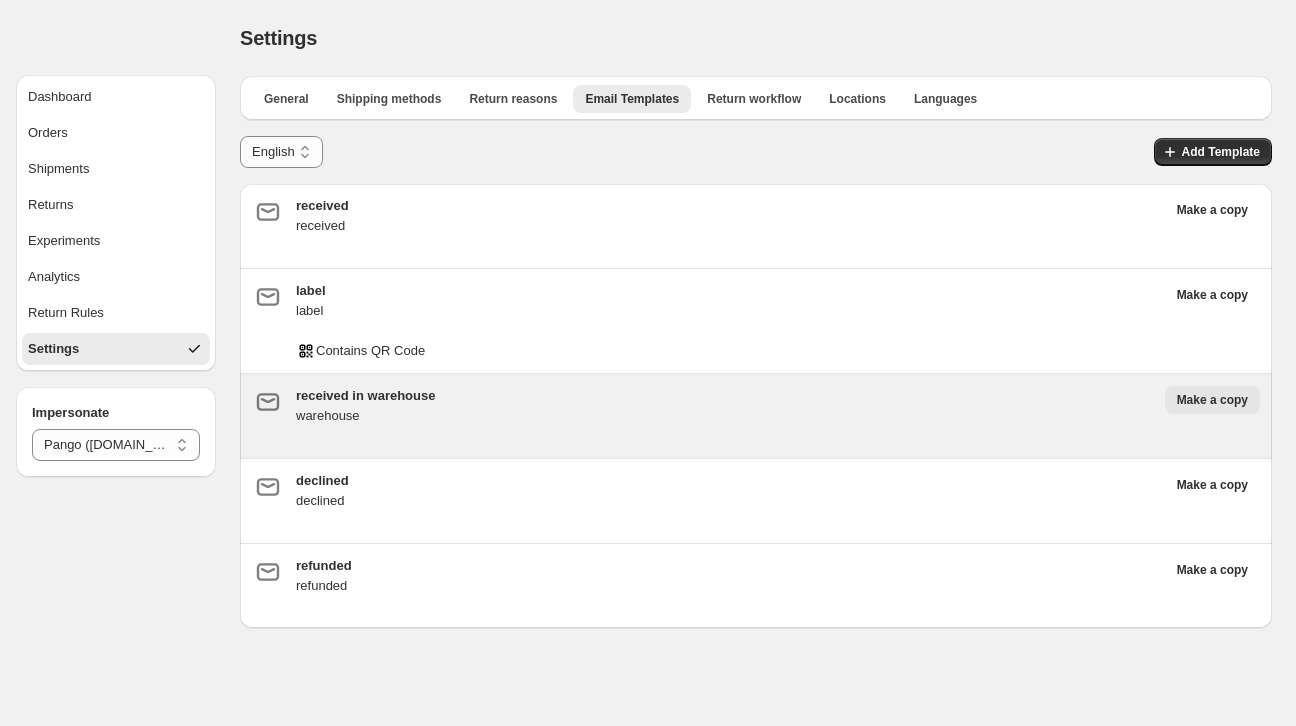 click on "Make a copy" at bounding box center [1212, 400] 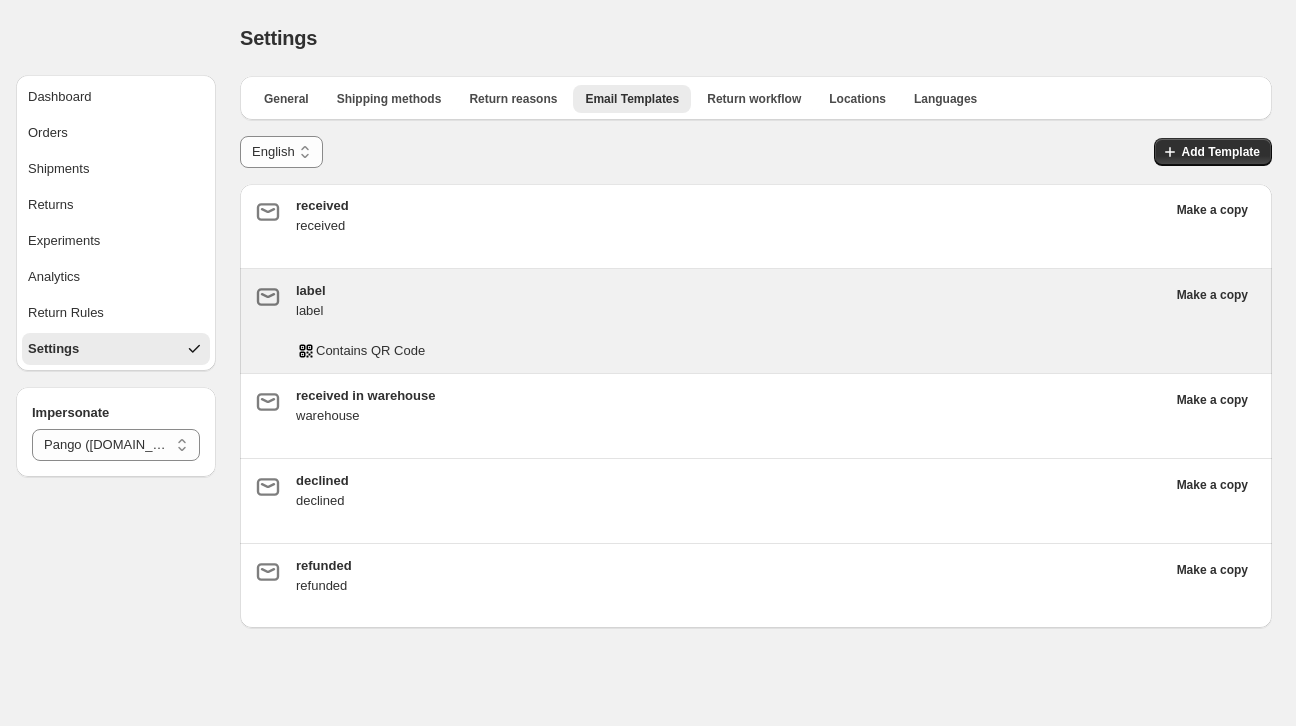 click on "Contains QR Code" at bounding box center [730, 351] 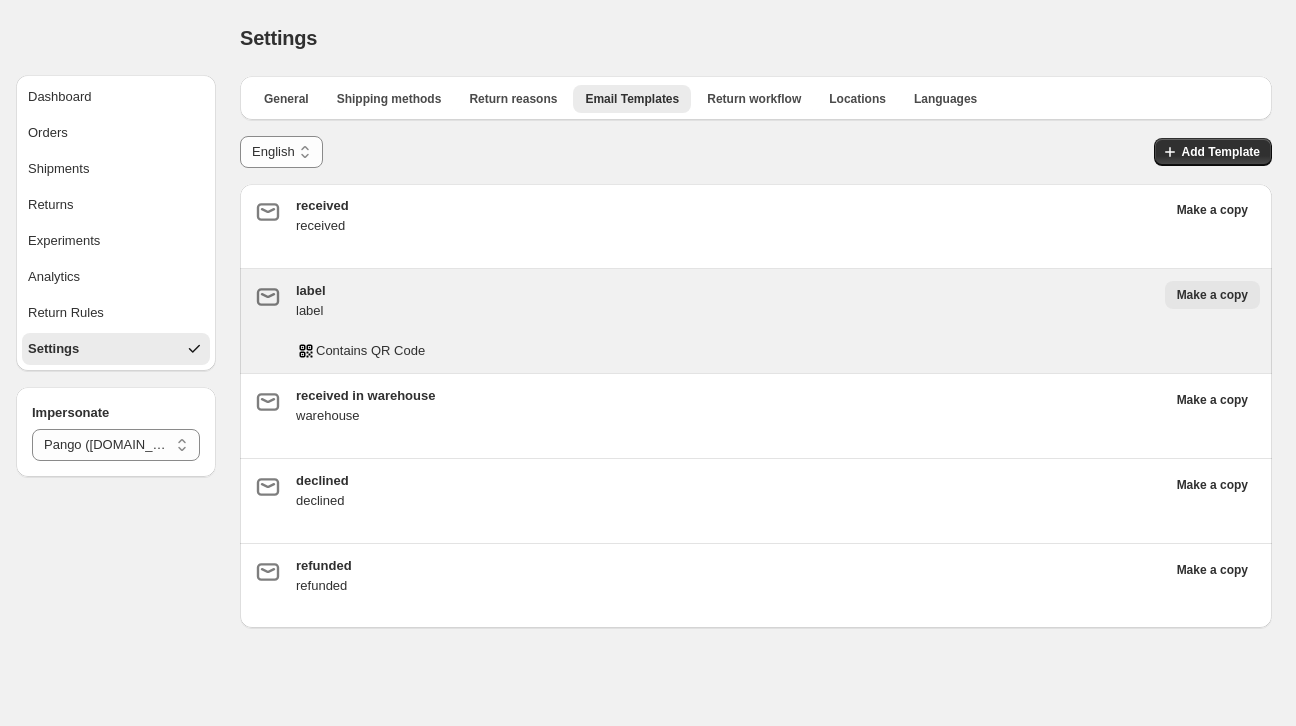 click on "Make a copy" at bounding box center (1212, 295) 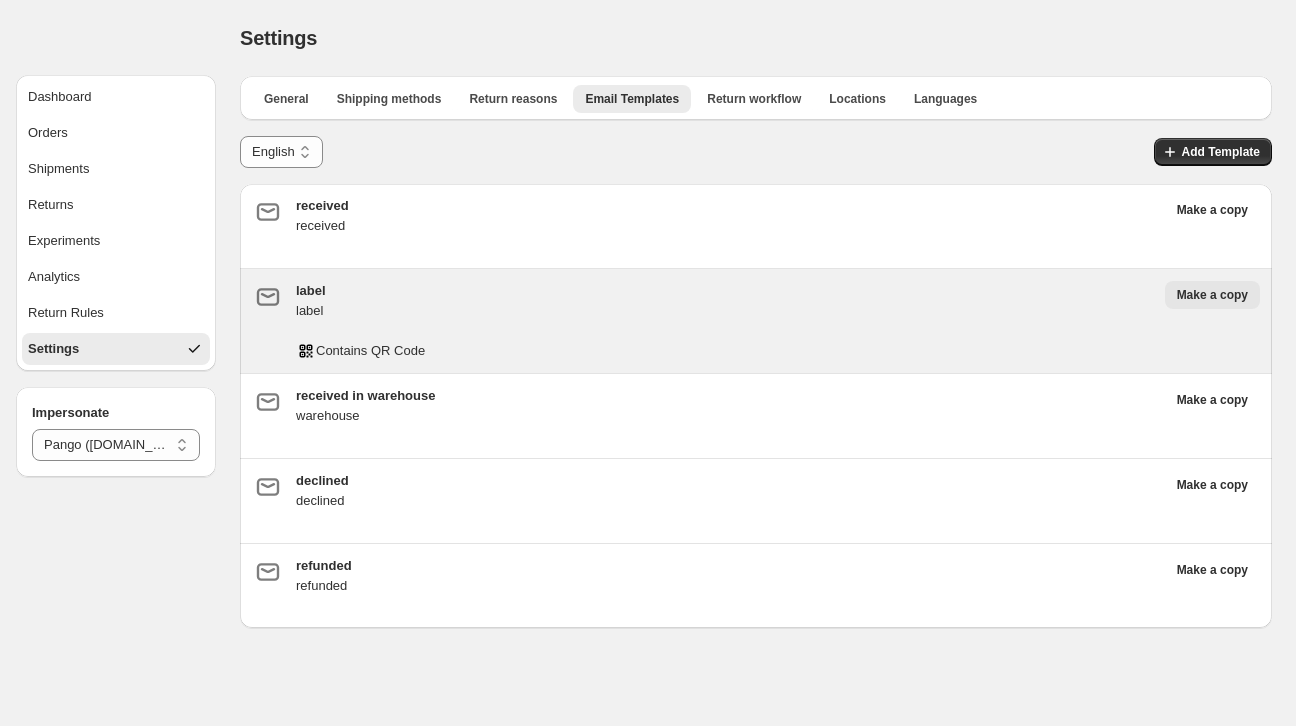 type on "**********" 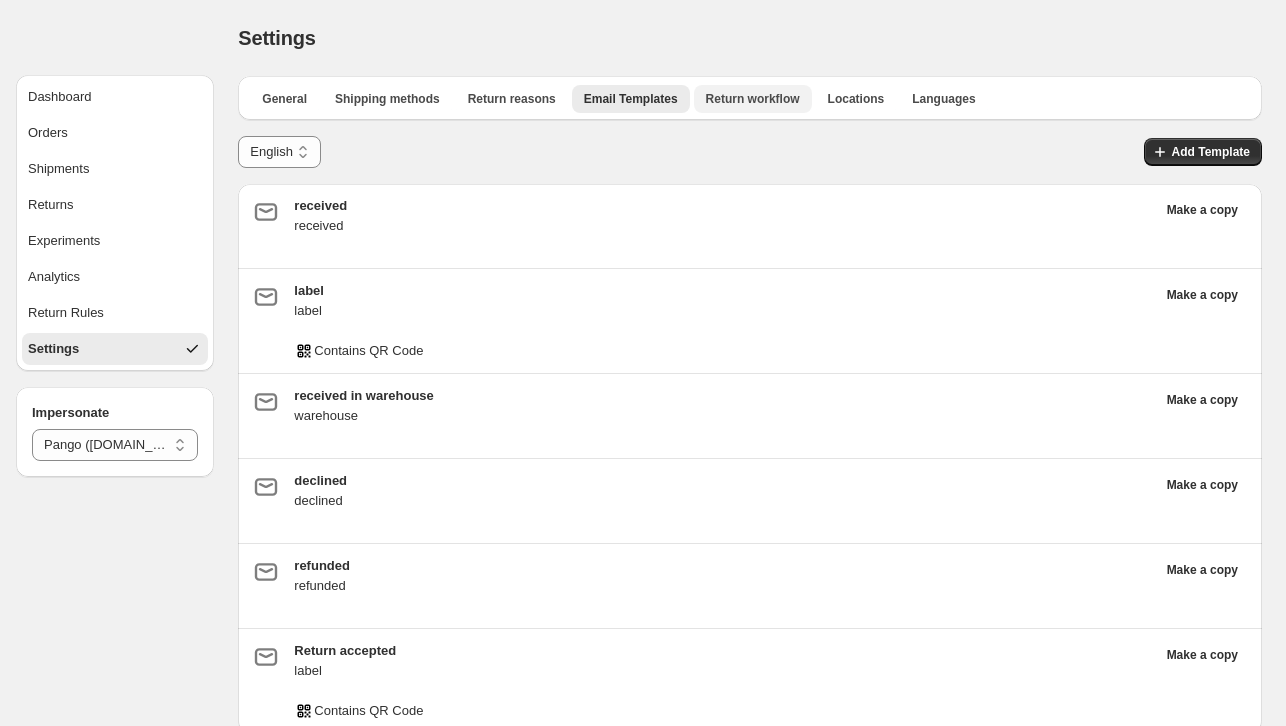 click on "Return workflow" at bounding box center [753, 99] 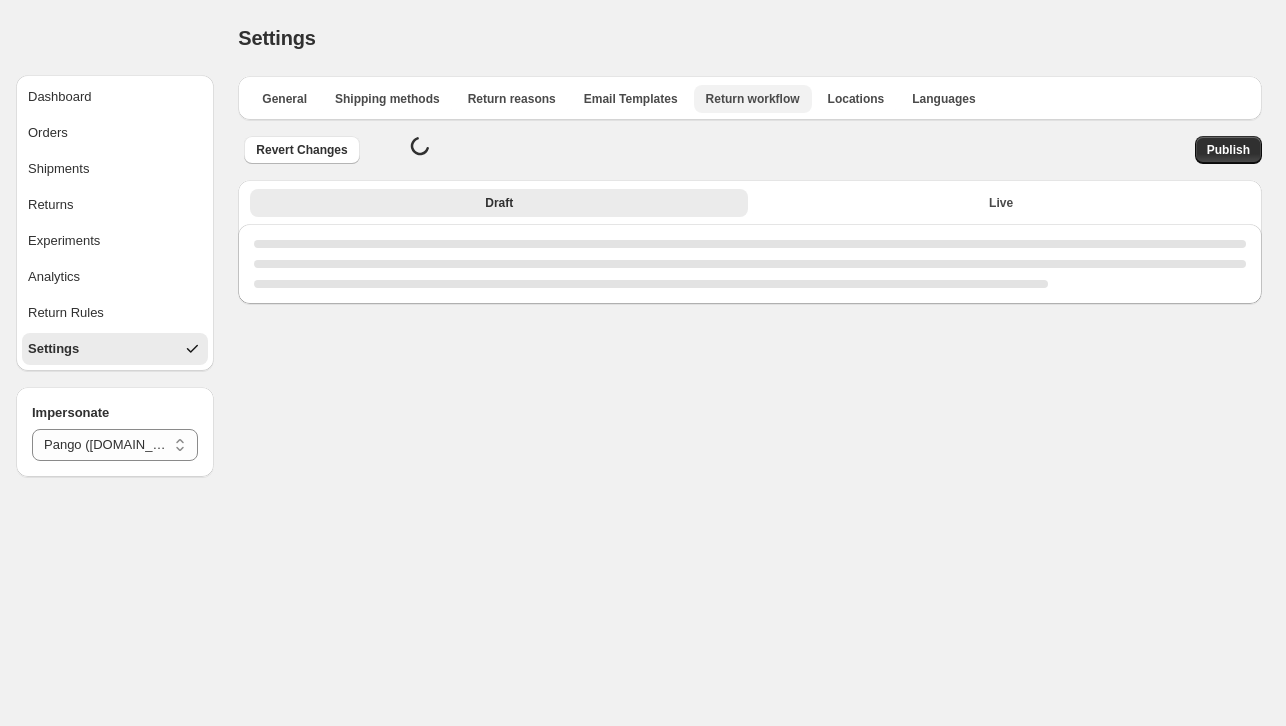 select on "********" 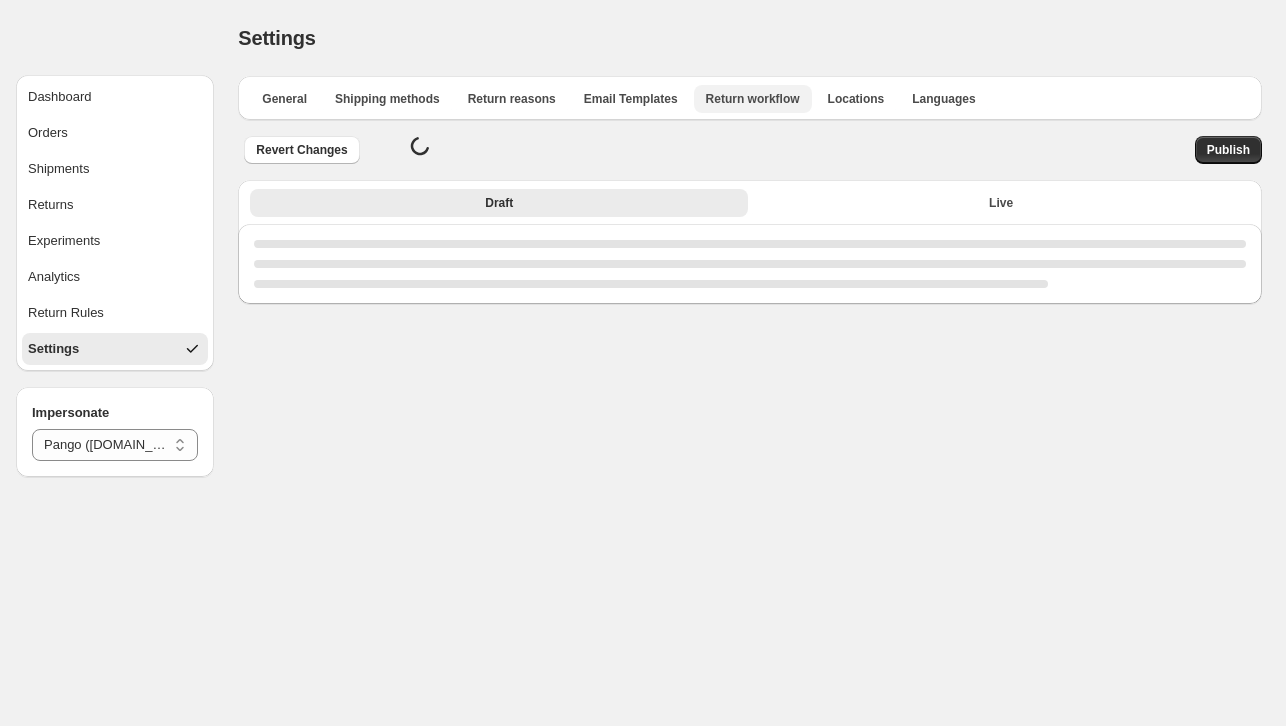 select on "********" 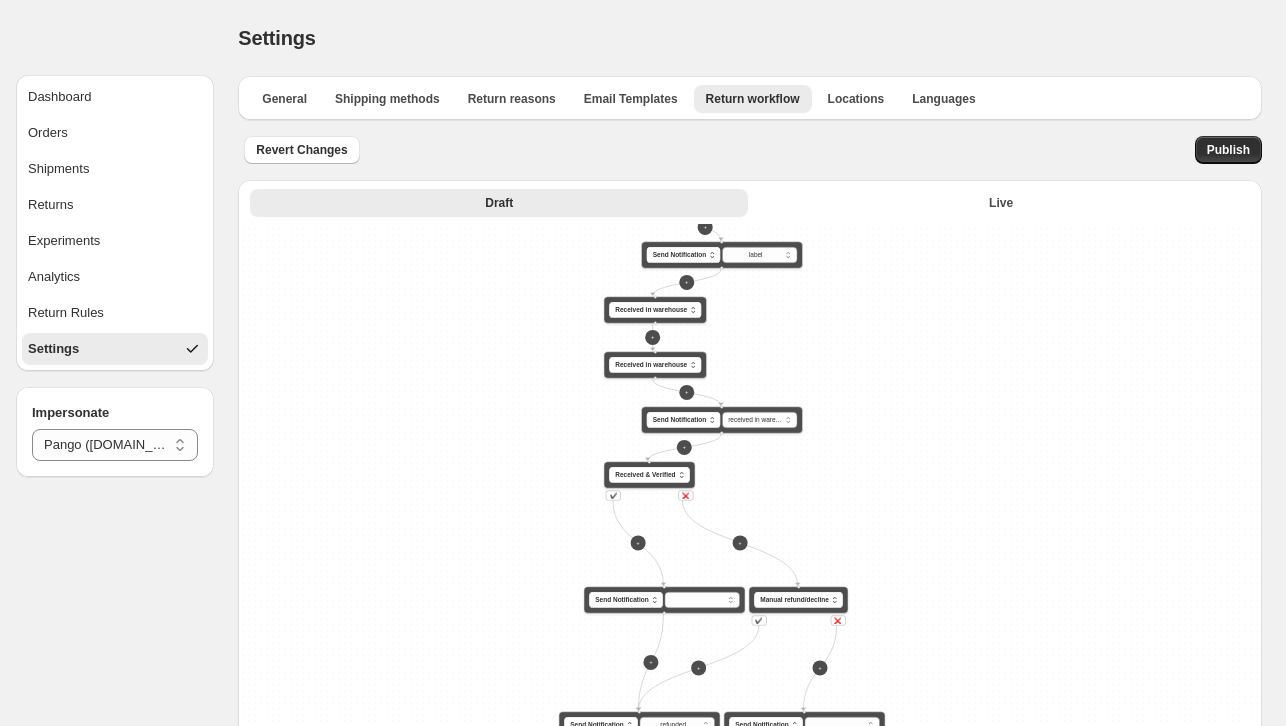 drag, startPoint x: 560, startPoint y: 426, endPoint x: 527, endPoint y: 250, distance: 179.06703 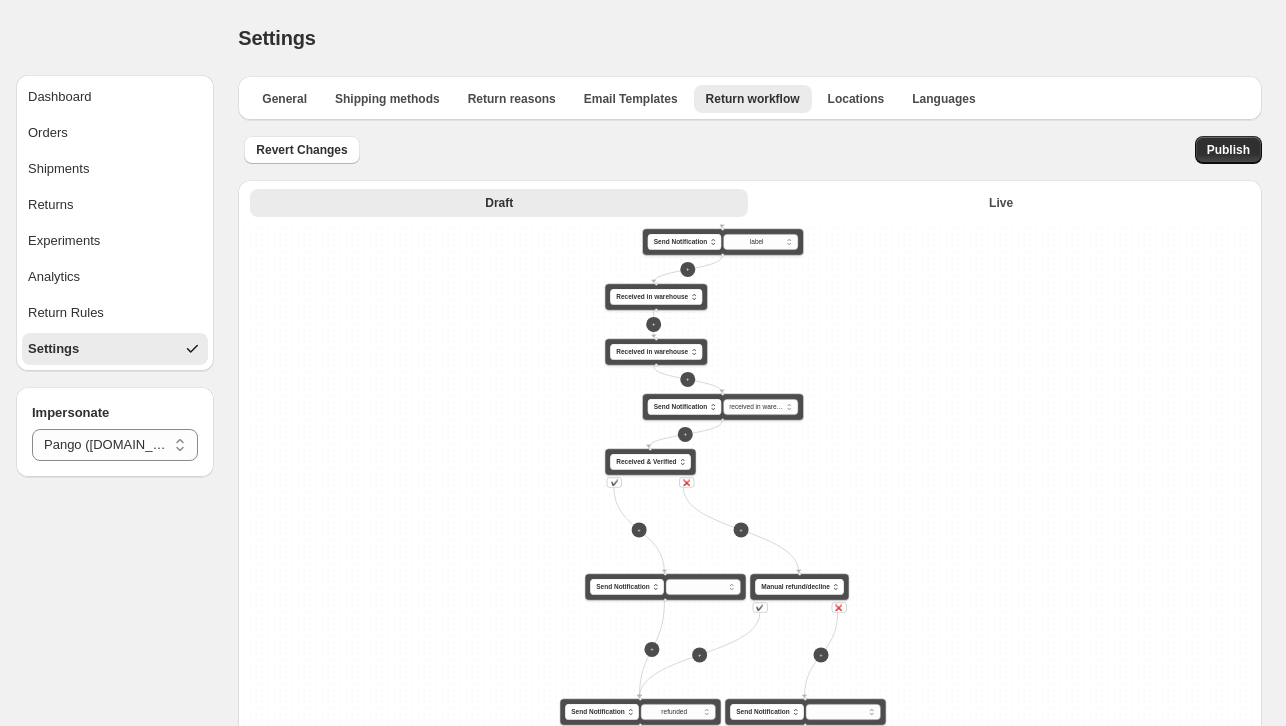 drag, startPoint x: 517, startPoint y: 356, endPoint x: 530, endPoint y: 286, distance: 71.19691 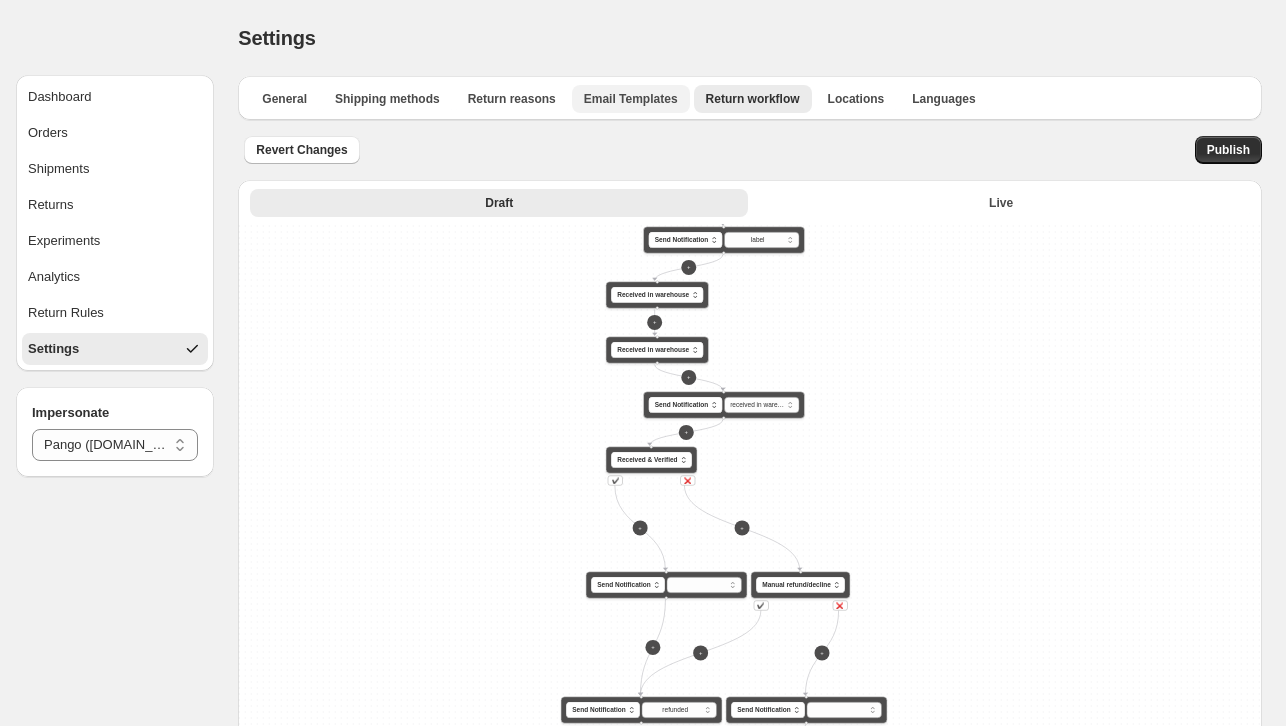 click on "Email Templates" at bounding box center (631, 99) 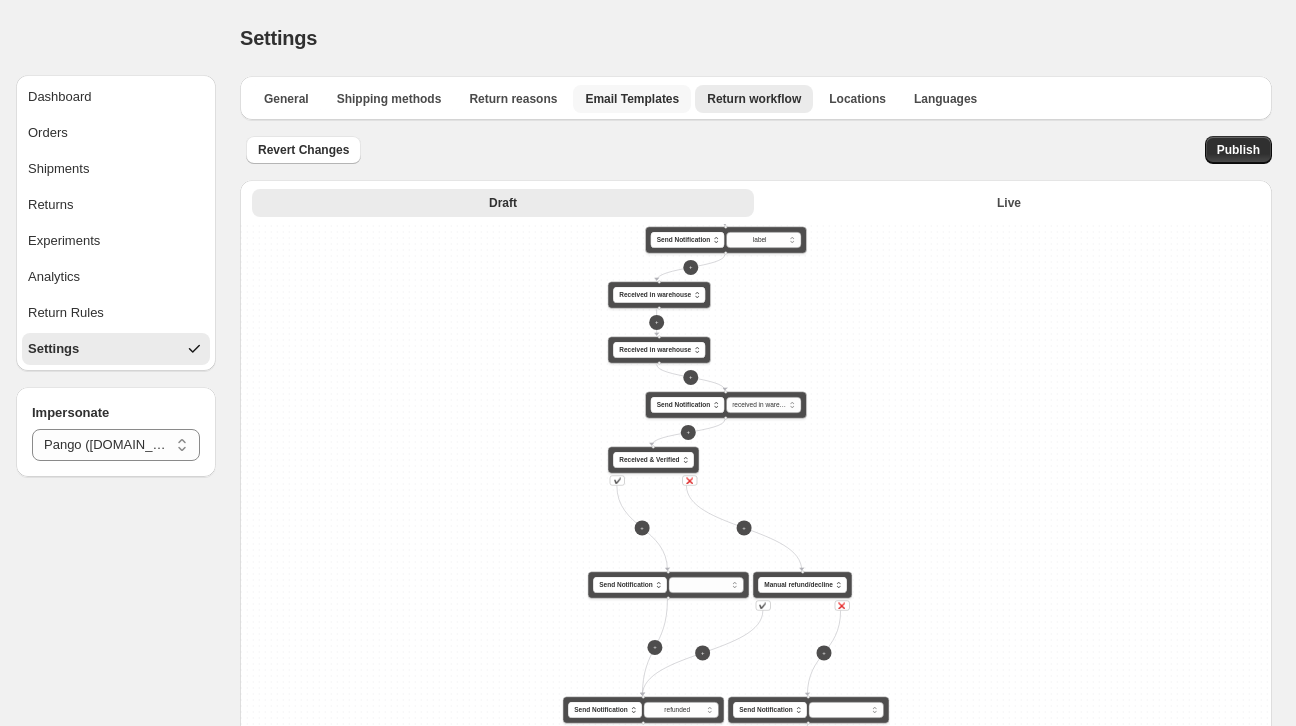 select on "********" 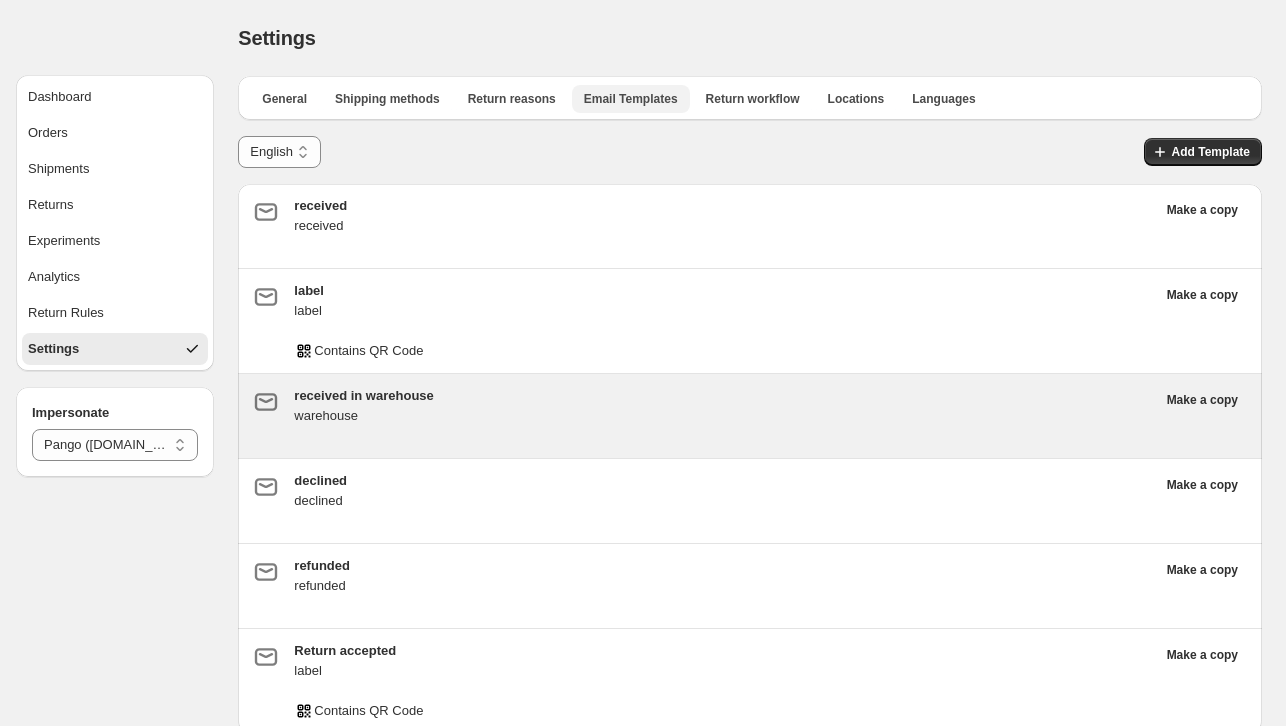 scroll, scrollTop: 6, scrollLeft: 0, axis: vertical 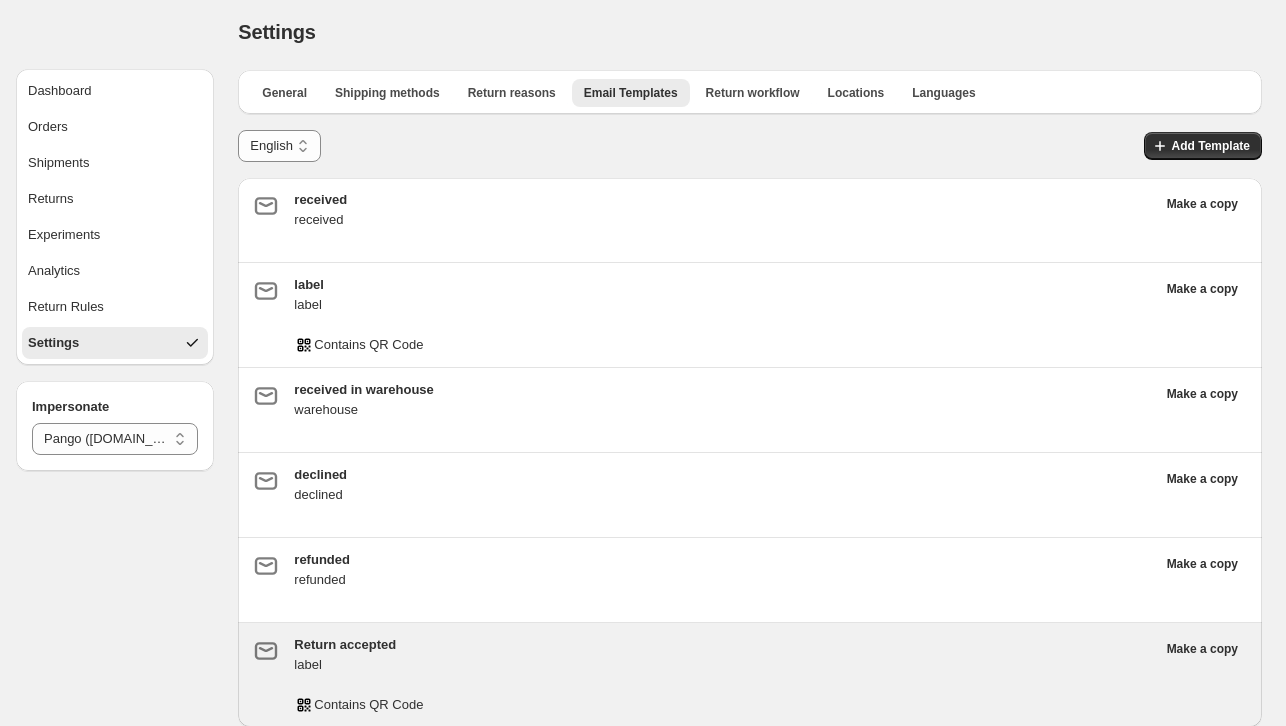 click on "Return accepted" at bounding box center (724, 645) 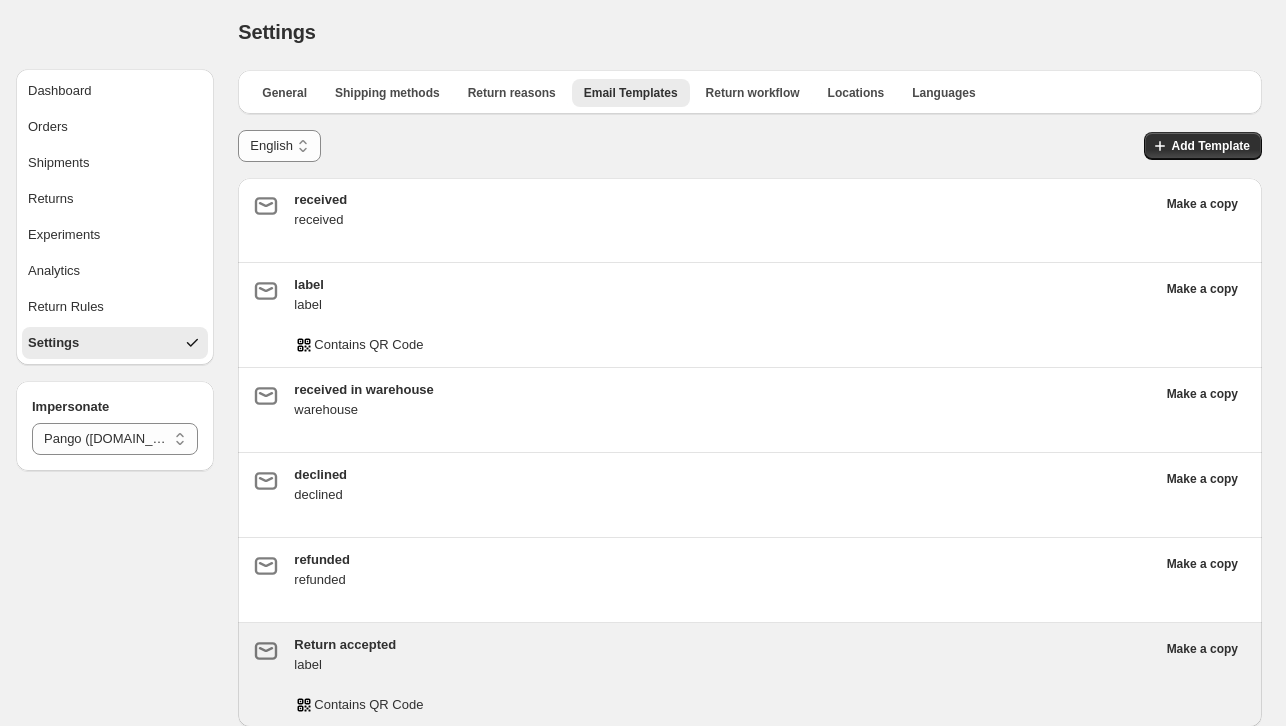 type on "**********" 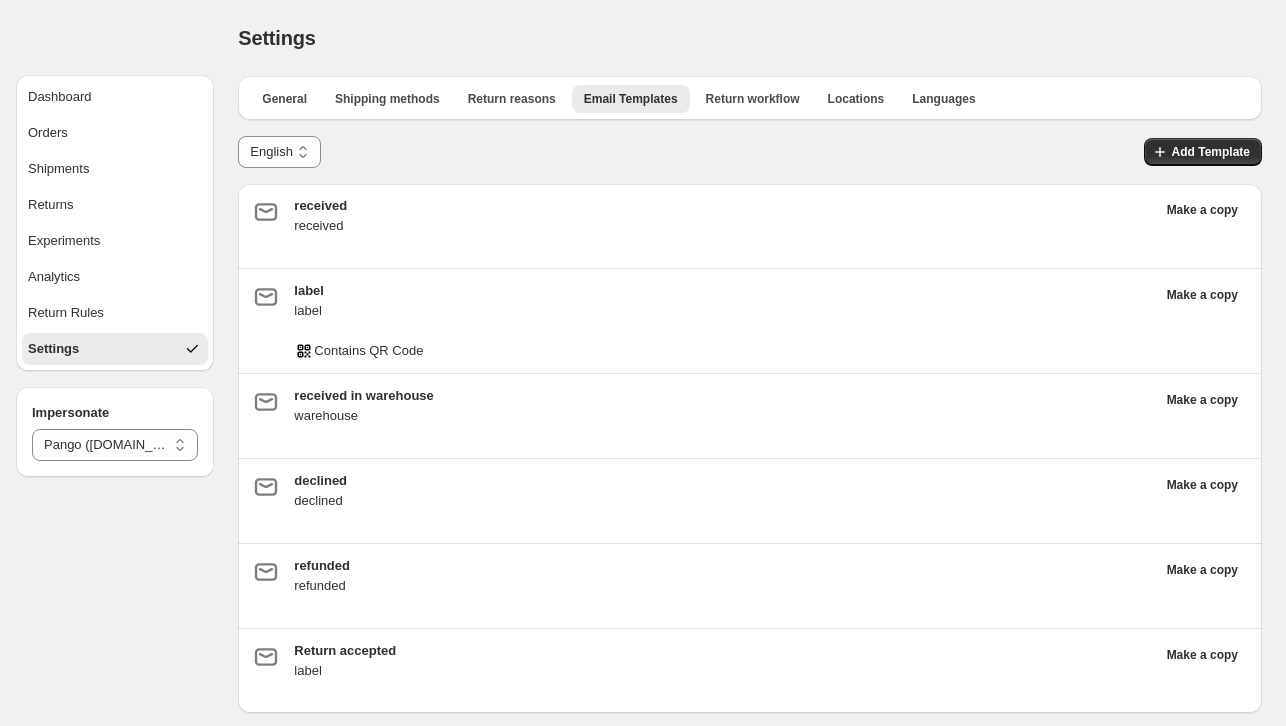 scroll, scrollTop: 0, scrollLeft: 0, axis: both 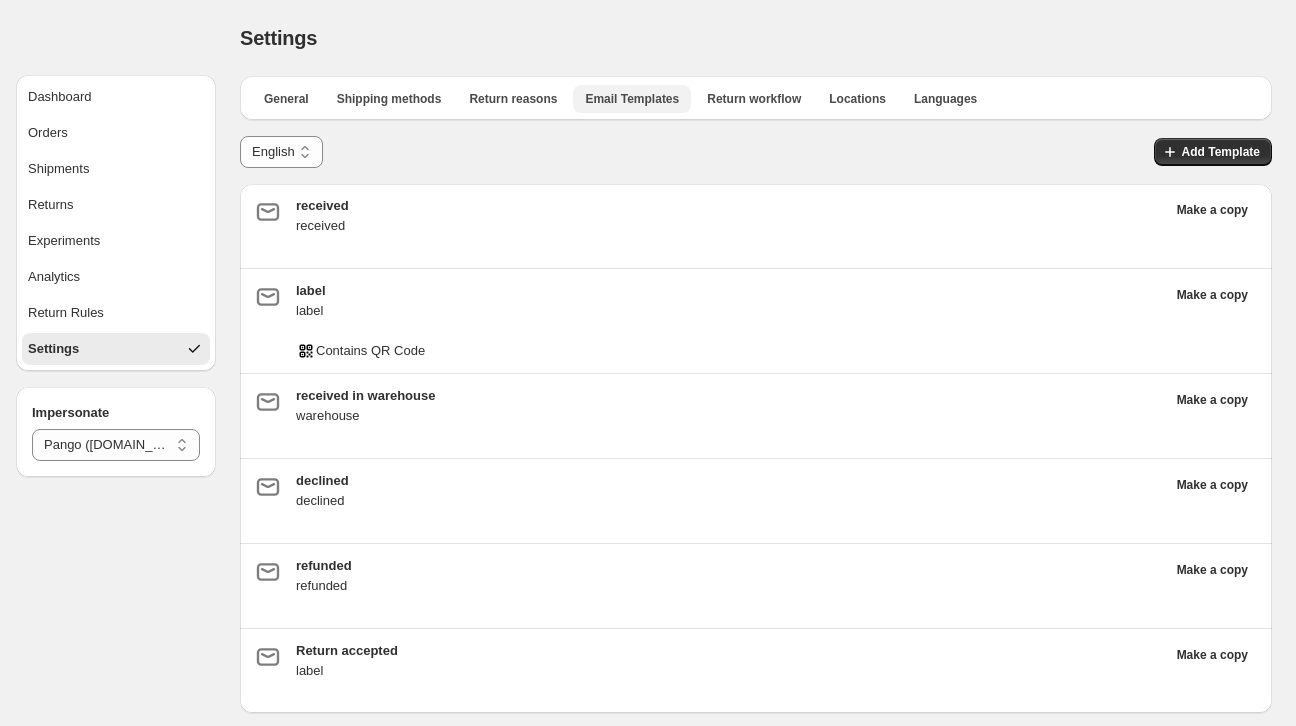 click on "Email Templates" at bounding box center (632, 99) 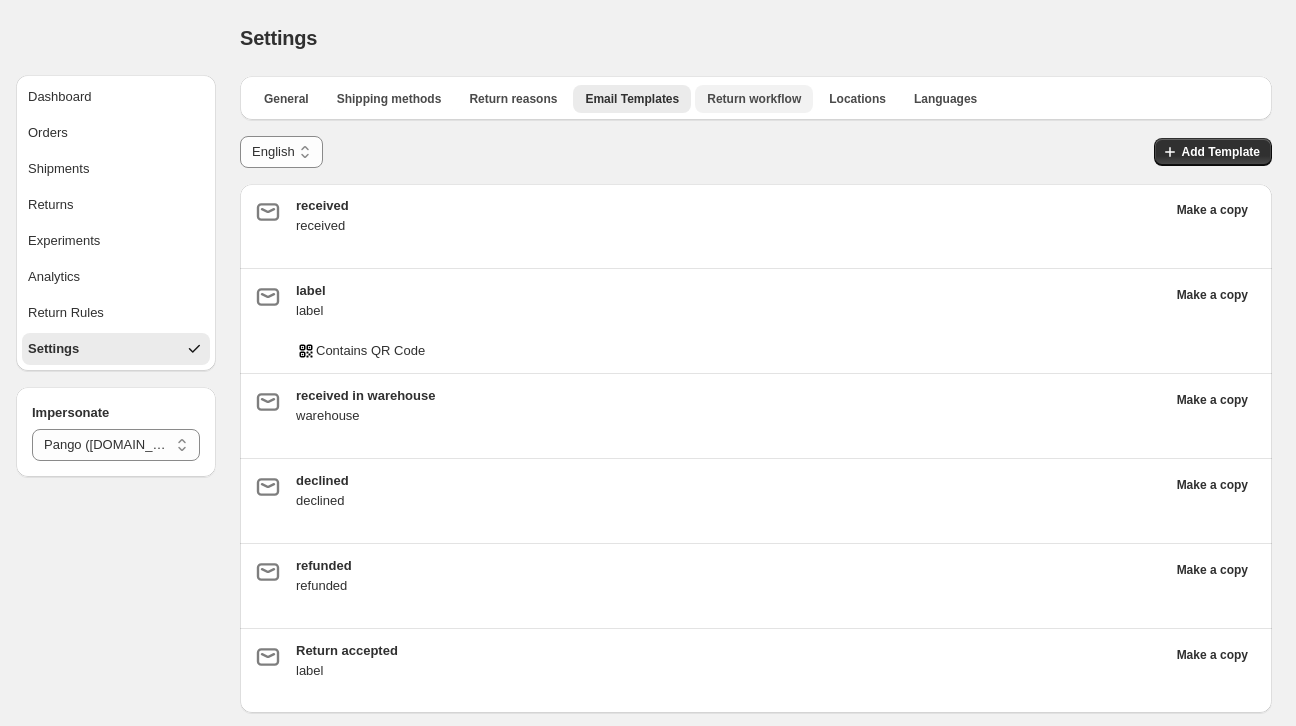 click on "Return workflow" at bounding box center [754, 99] 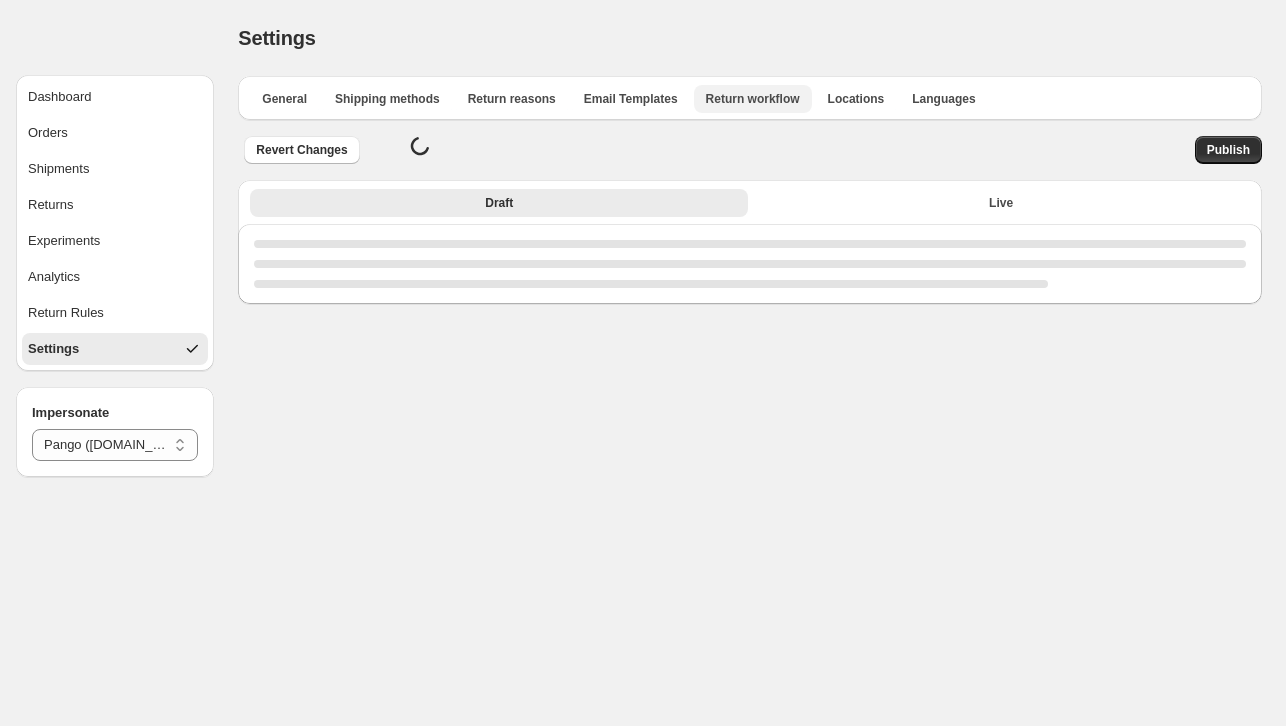 select on "********" 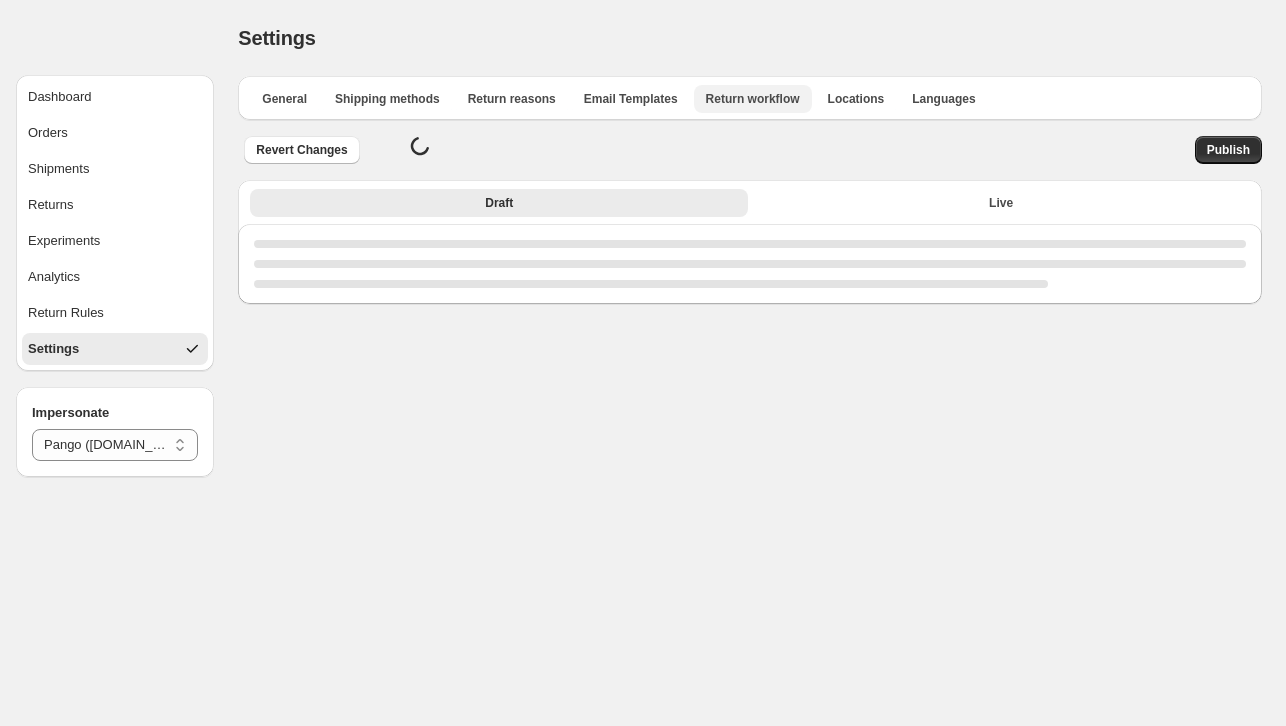 select on "********" 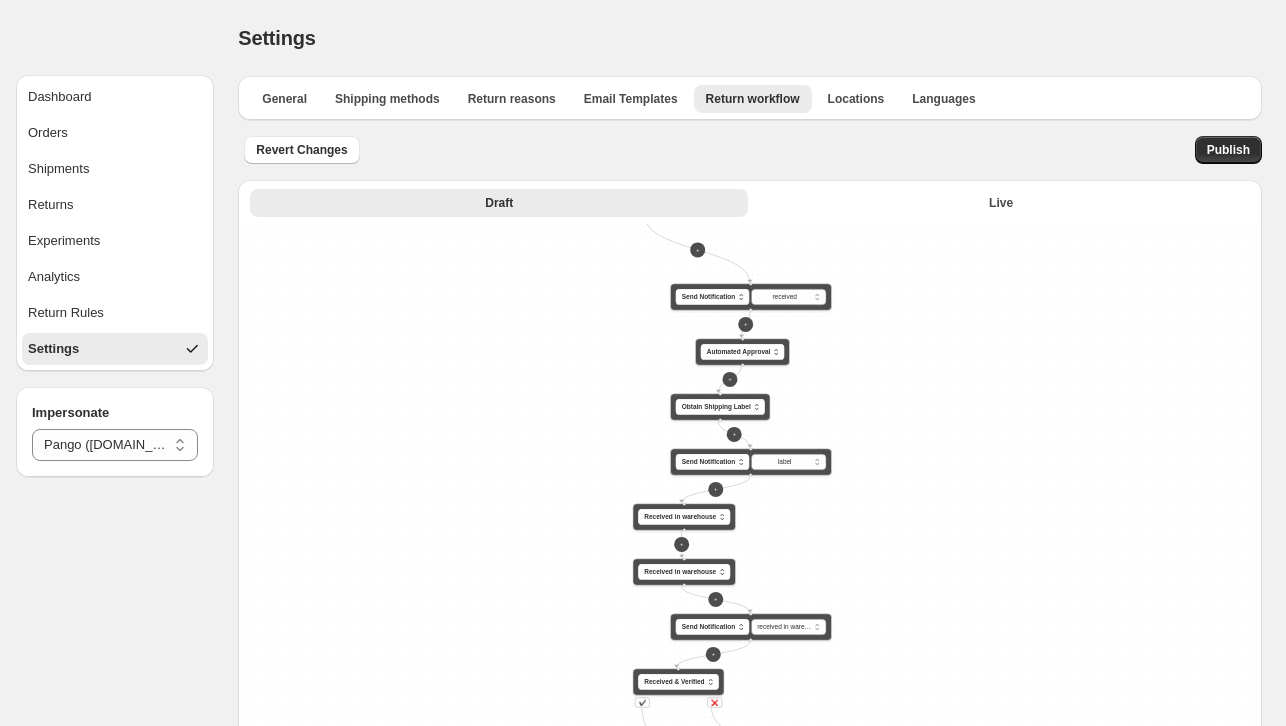 drag, startPoint x: 526, startPoint y: 400, endPoint x: 528, endPoint y: 229, distance: 171.01169 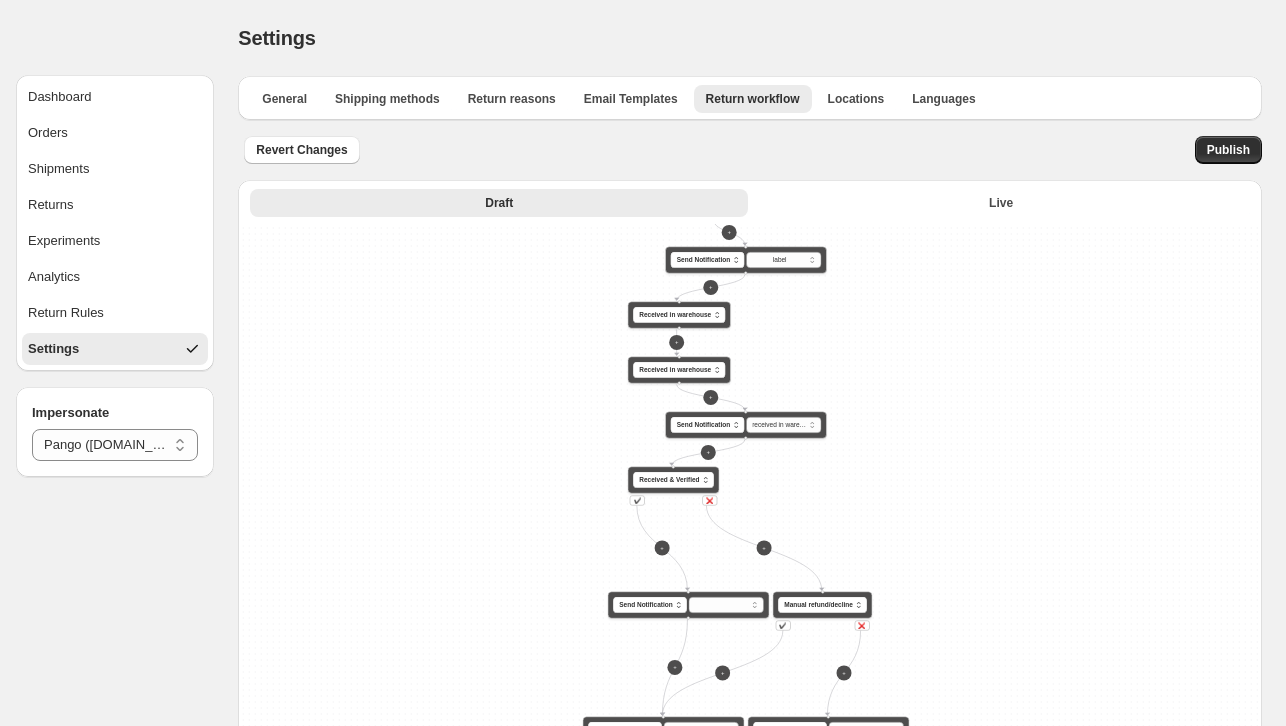 drag, startPoint x: 543, startPoint y: 408, endPoint x: 499, endPoint y: 330, distance: 89.55445 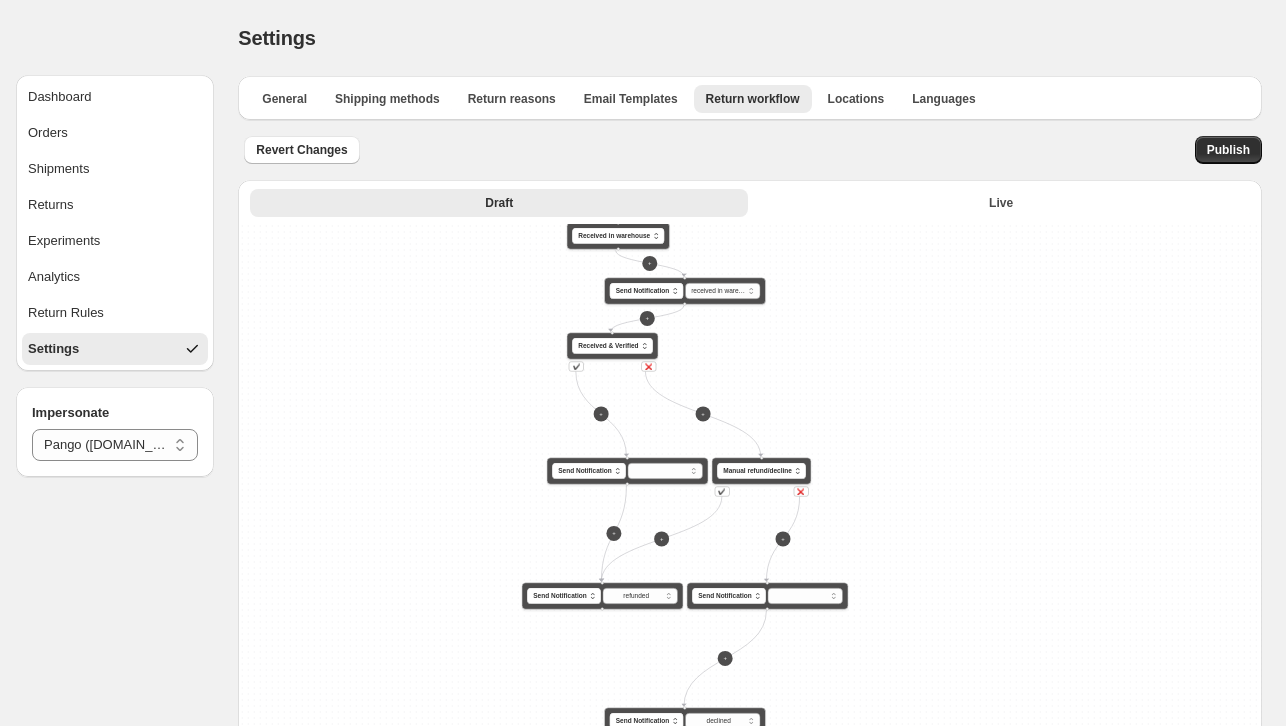 click on "**********" at bounding box center (750, 587) 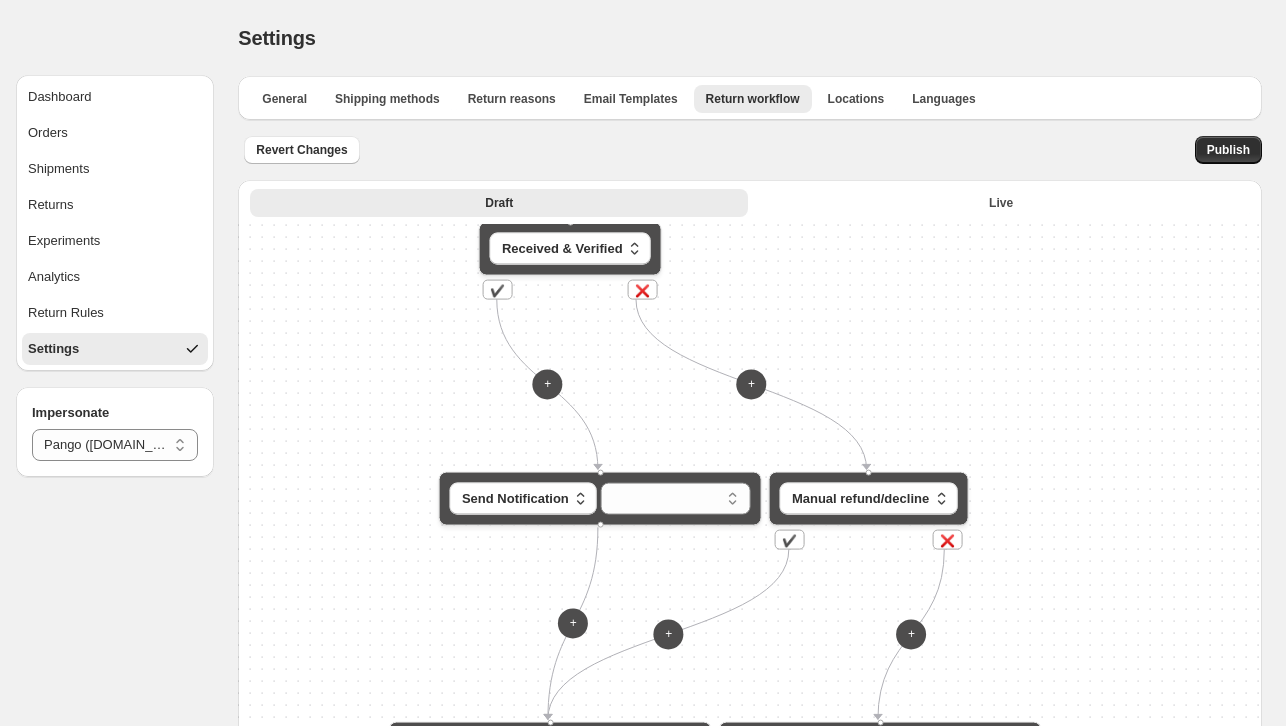 drag, startPoint x: 344, startPoint y: 367, endPoint x: 389, endPoint y: 521, distance: 160.44002 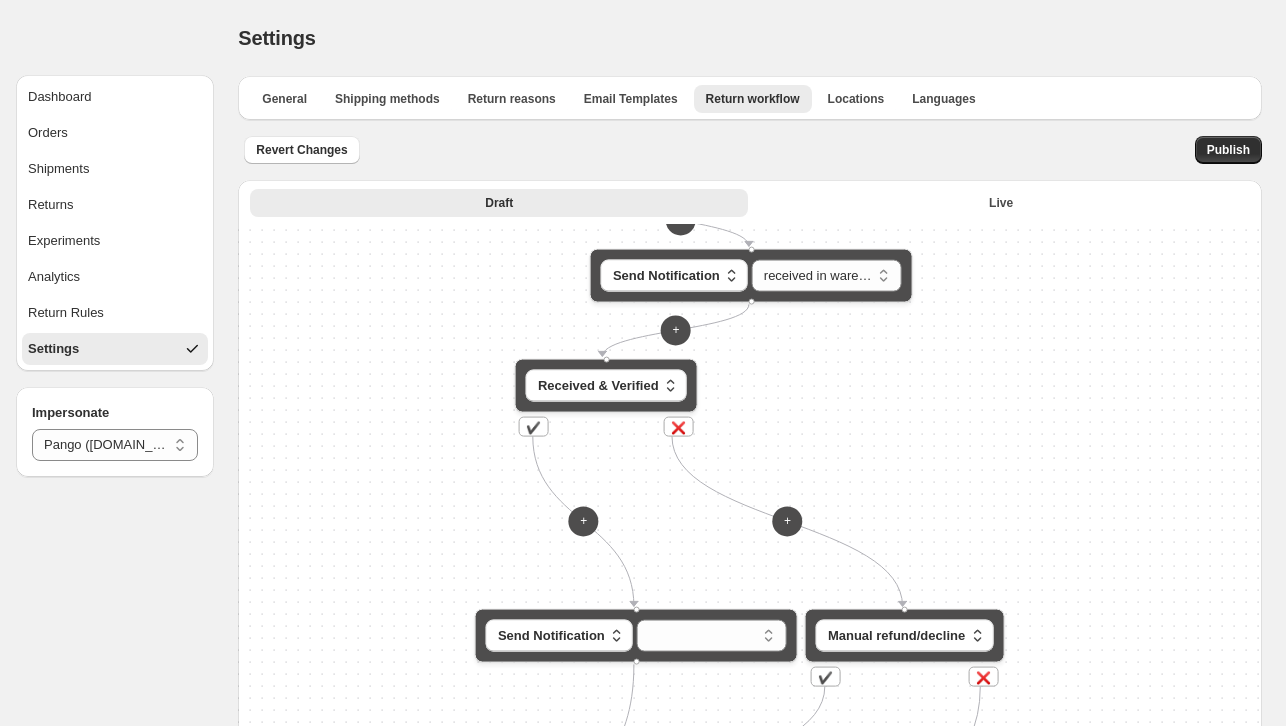 drag, startPoint x: 387, startPoint y: 258, endPoint x: 387, endPoint y: 243, distance: 15 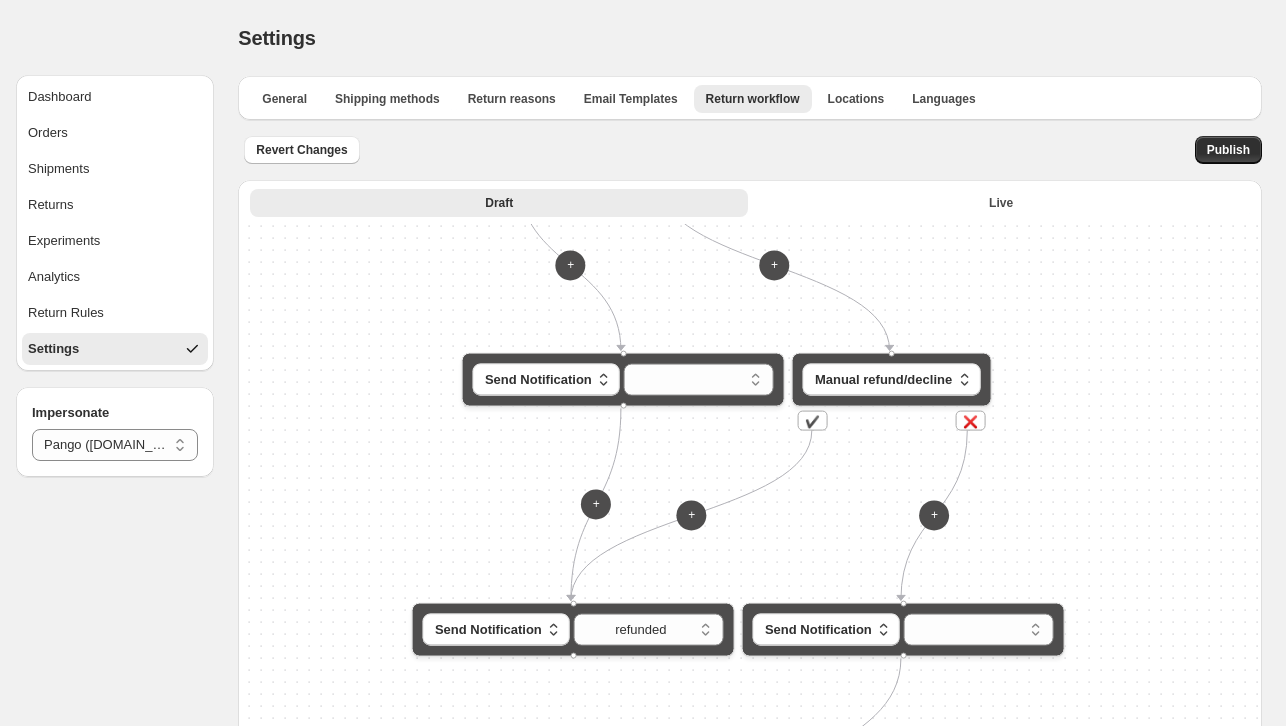drag, startPoint x: 367, startPoint y: 441, endPoint x: 362, endPoint y: 351, distance: 90.13878 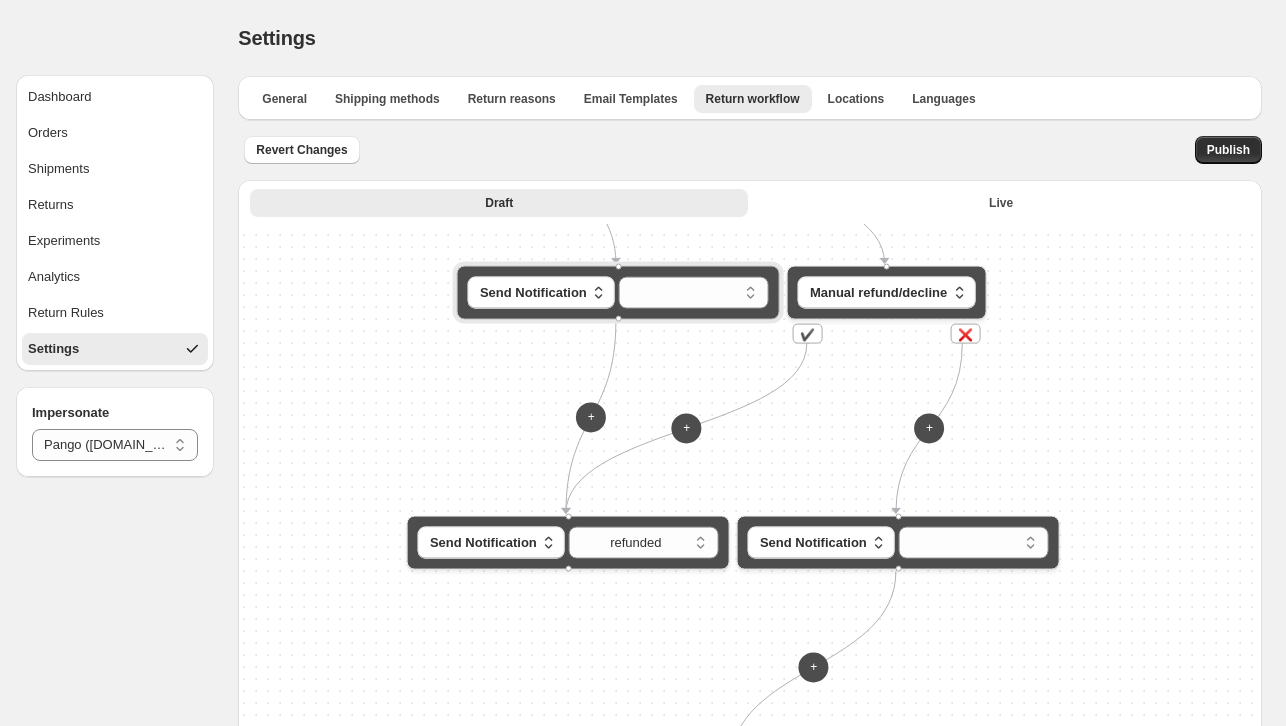 click on "**********" at bounding box center [618, 293] 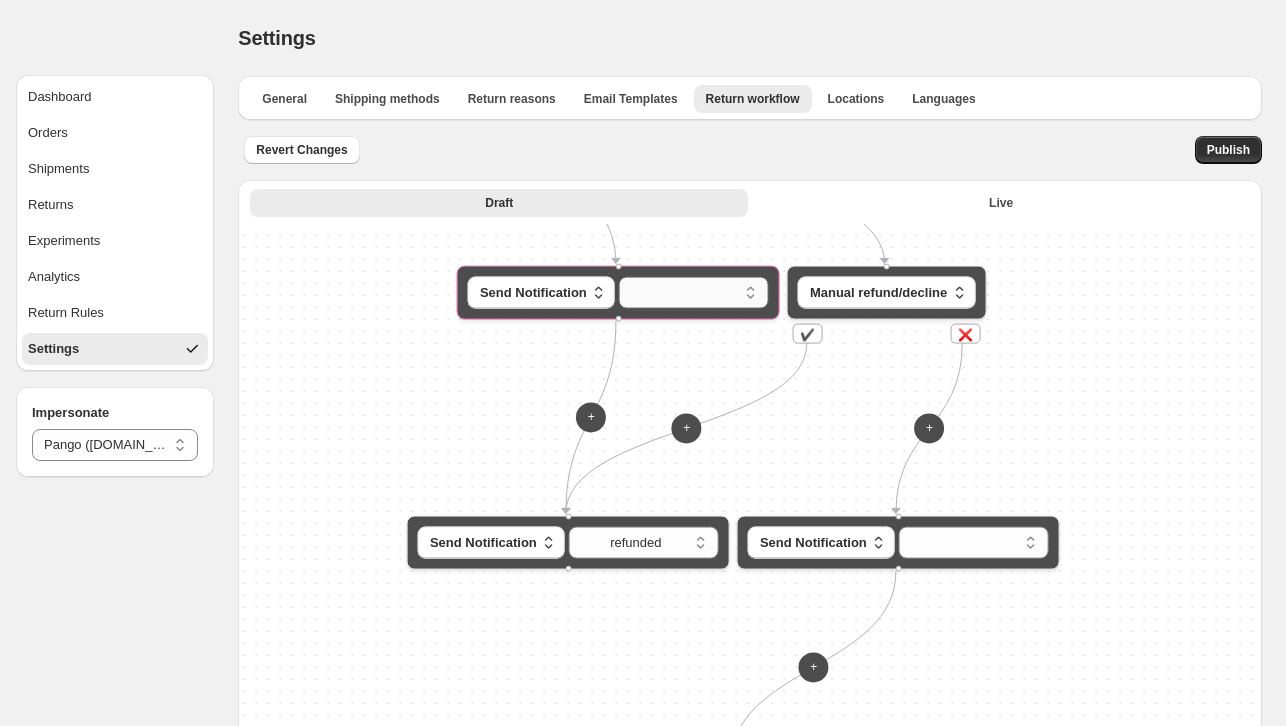 click on "**********" at bounding box center [694, 293] 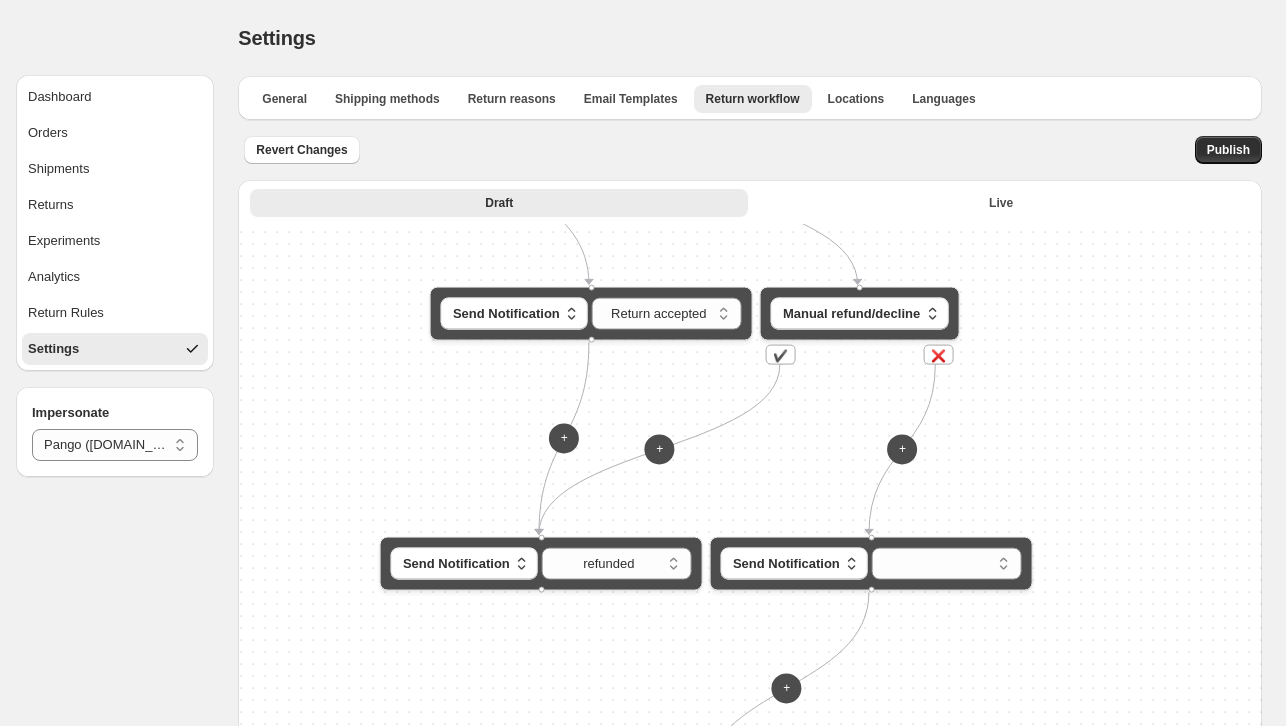 drag, startPoint x: 1032, startPoint y: 282, endPoint x: 1005, endPoint y: 302, distance: 33.600594 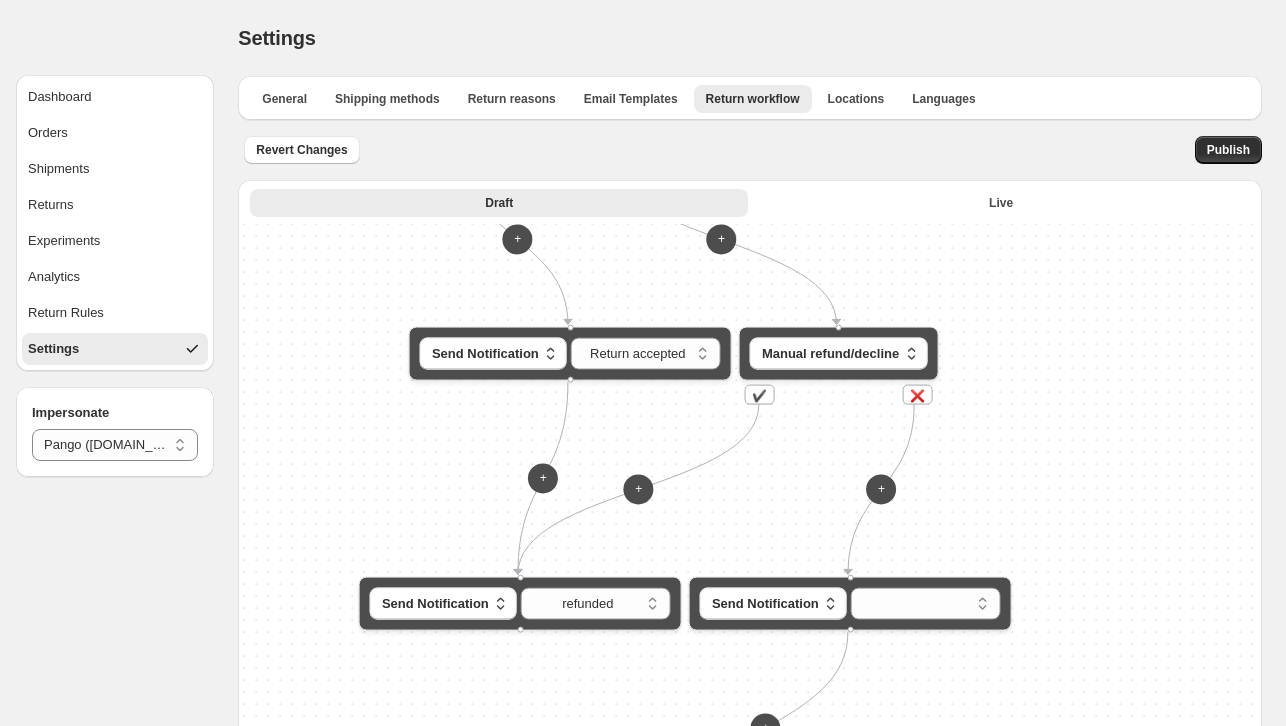 drag, startPoint x: 475, startPoint y: 388, endPoint x: 454, endPoint y: 428, distance: 45.17743 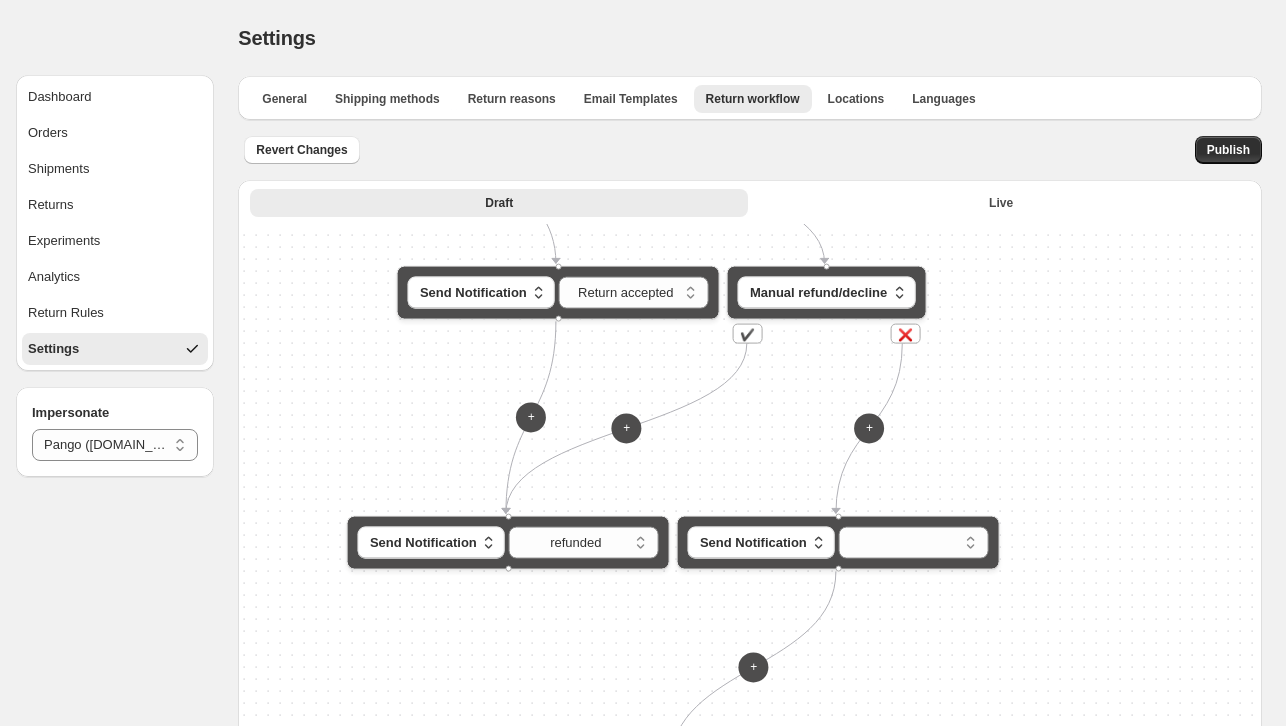 drag, startPoint x: 446, startPoint y: 457, endPoint x: 446, endPoint y: 414, distance: 43 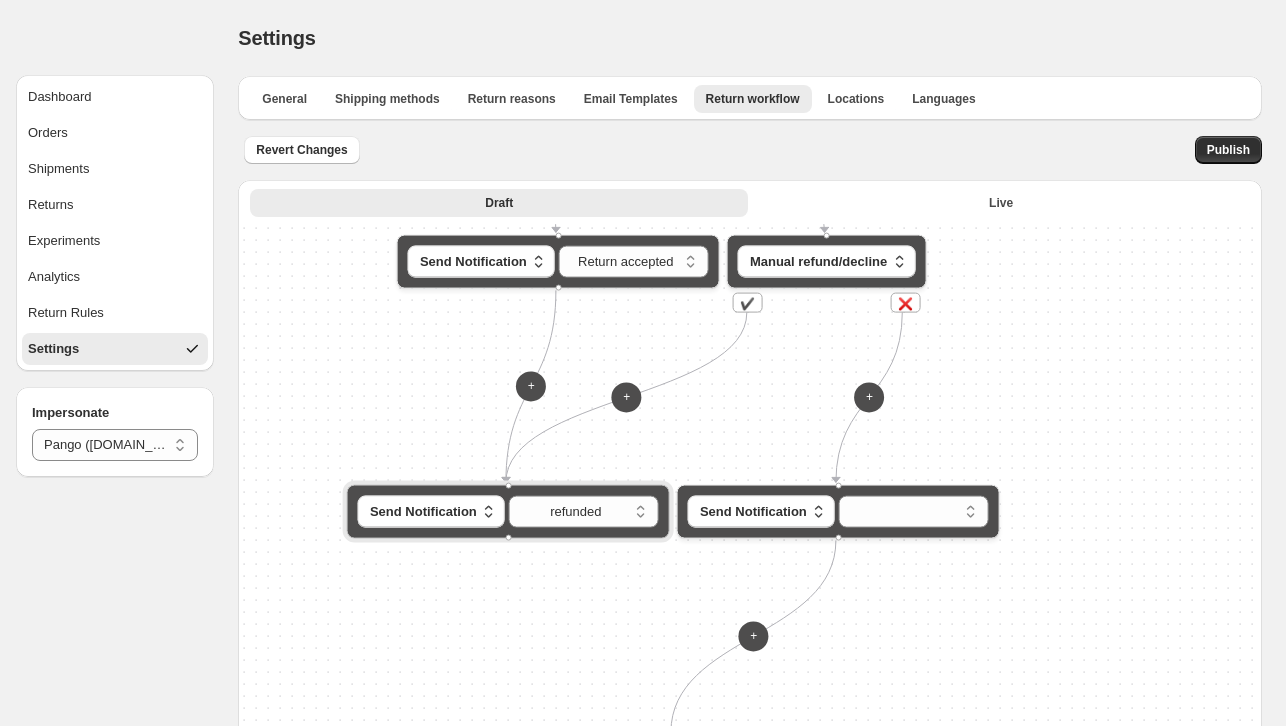 click on "**********" at bounding box center [506, 510] 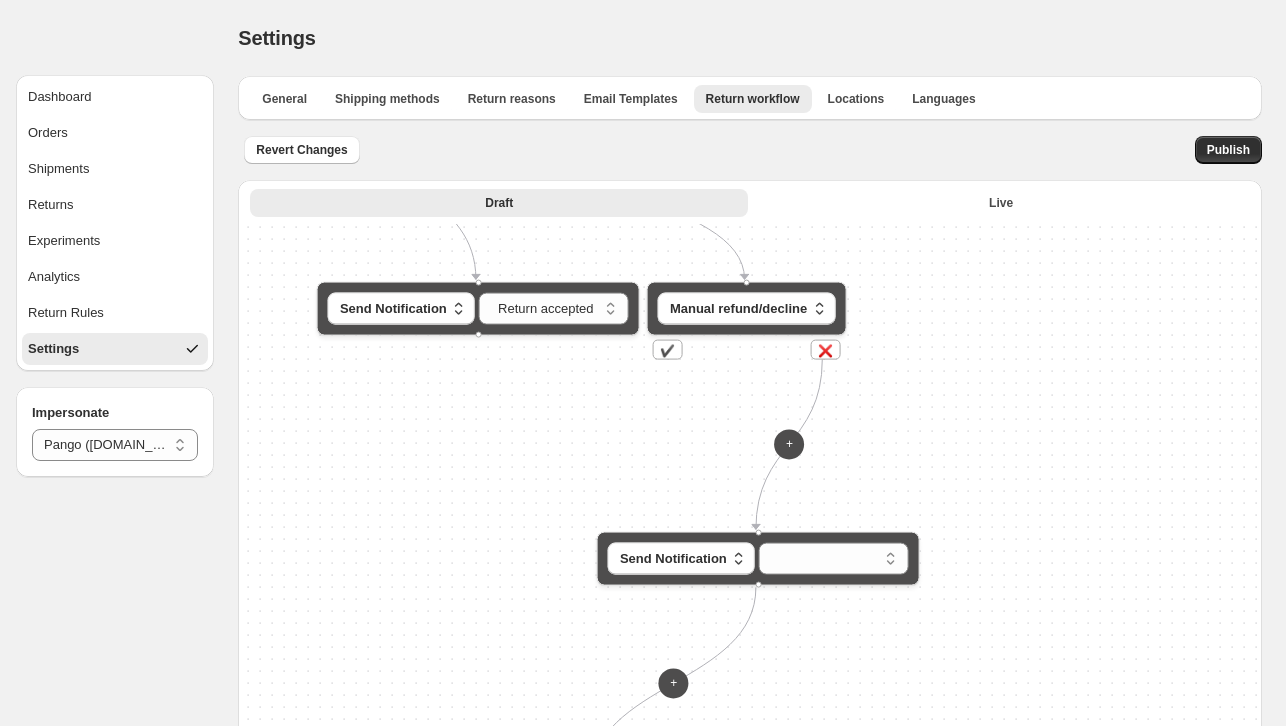drag, startPoint x: 532, startPoint y: 450, endPoint x: 433, endPoint y: 502, distance: 111.82576 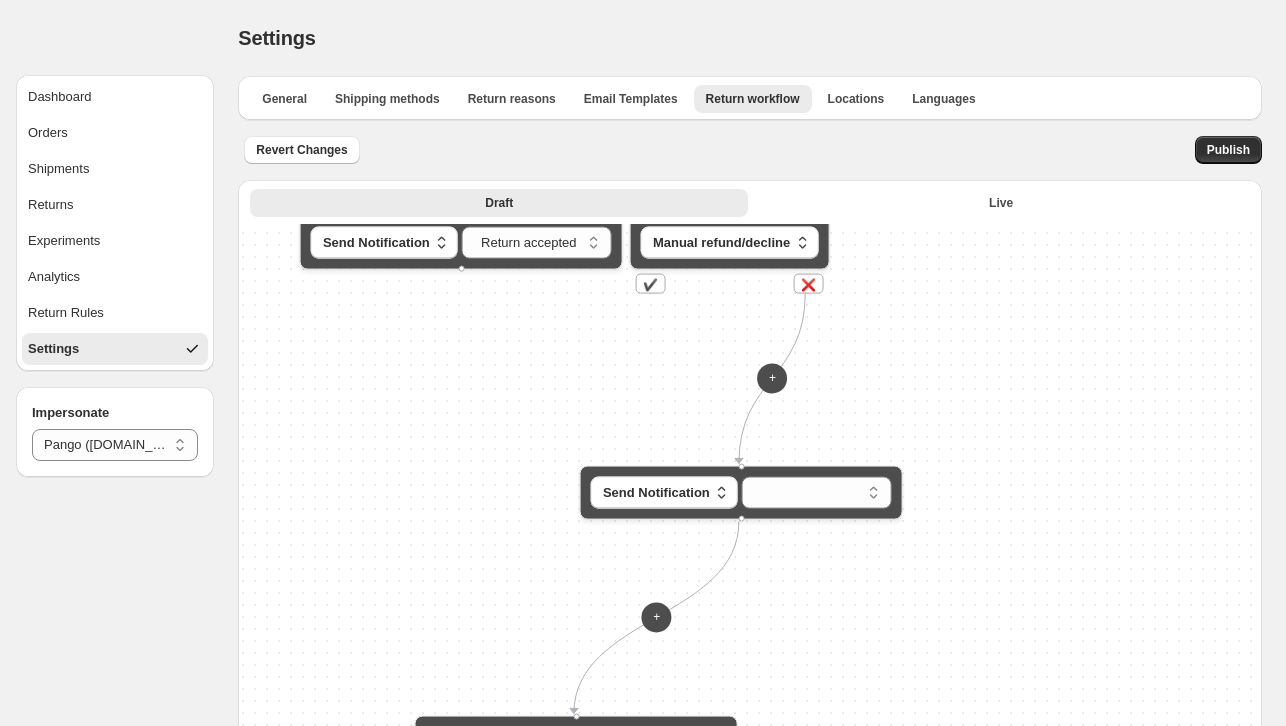 drag, startPoint x: 885, startPoint y: 449, endPoint x: 890, endPoint y: 374, distance: 75.16648 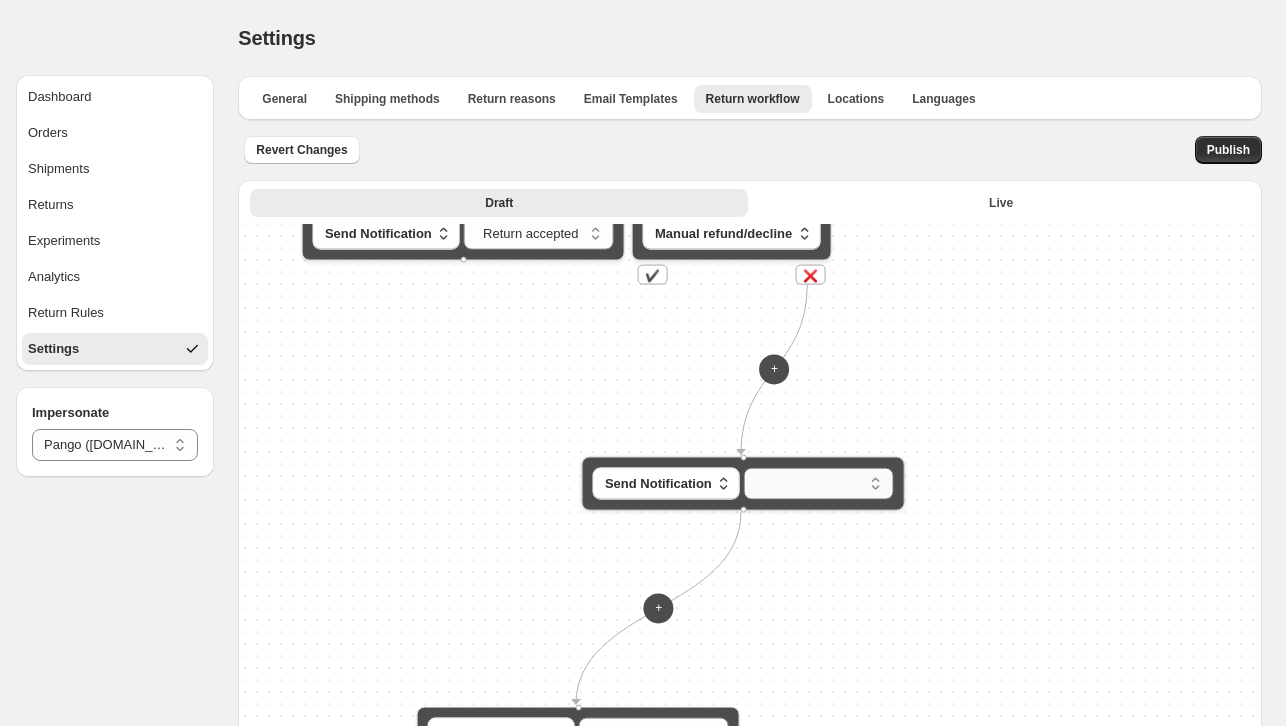 click on "**********" at bounding box center [819, 484] 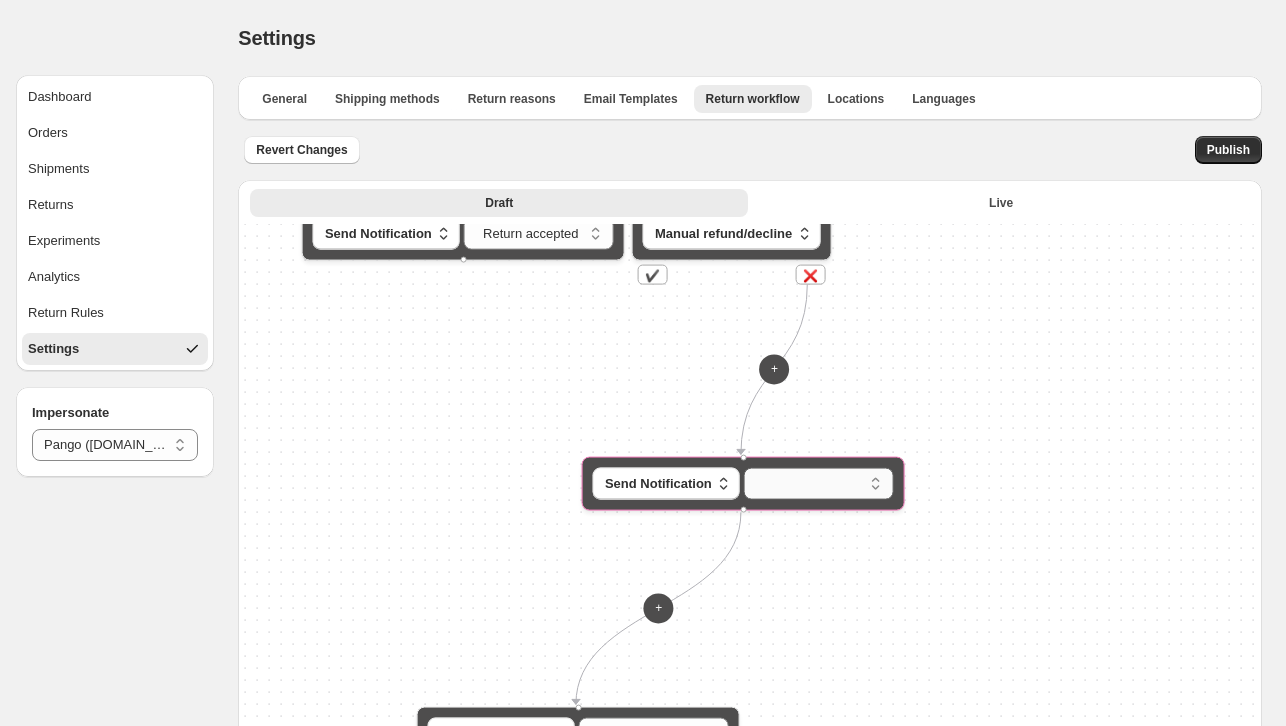select on "********" 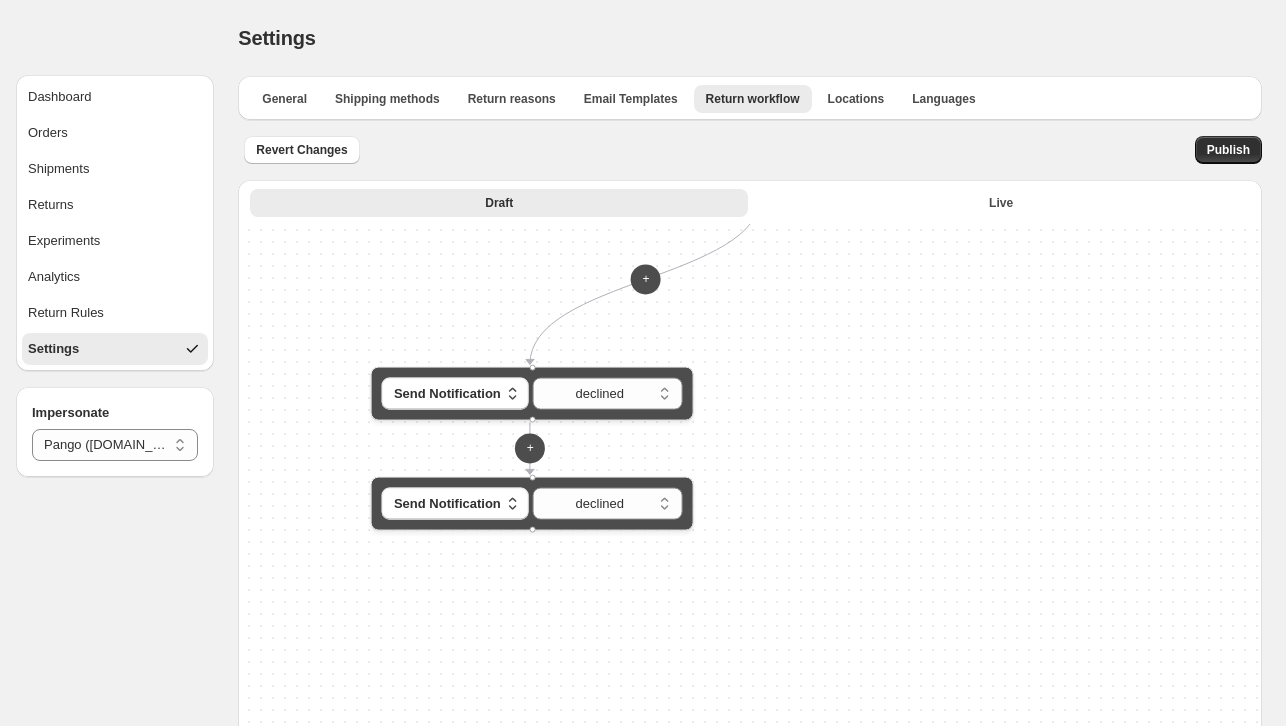 drag, startPoint x: 965, startPoint y: 589, endPoint x: 969, endPoint y: 497, distance: 92.086914 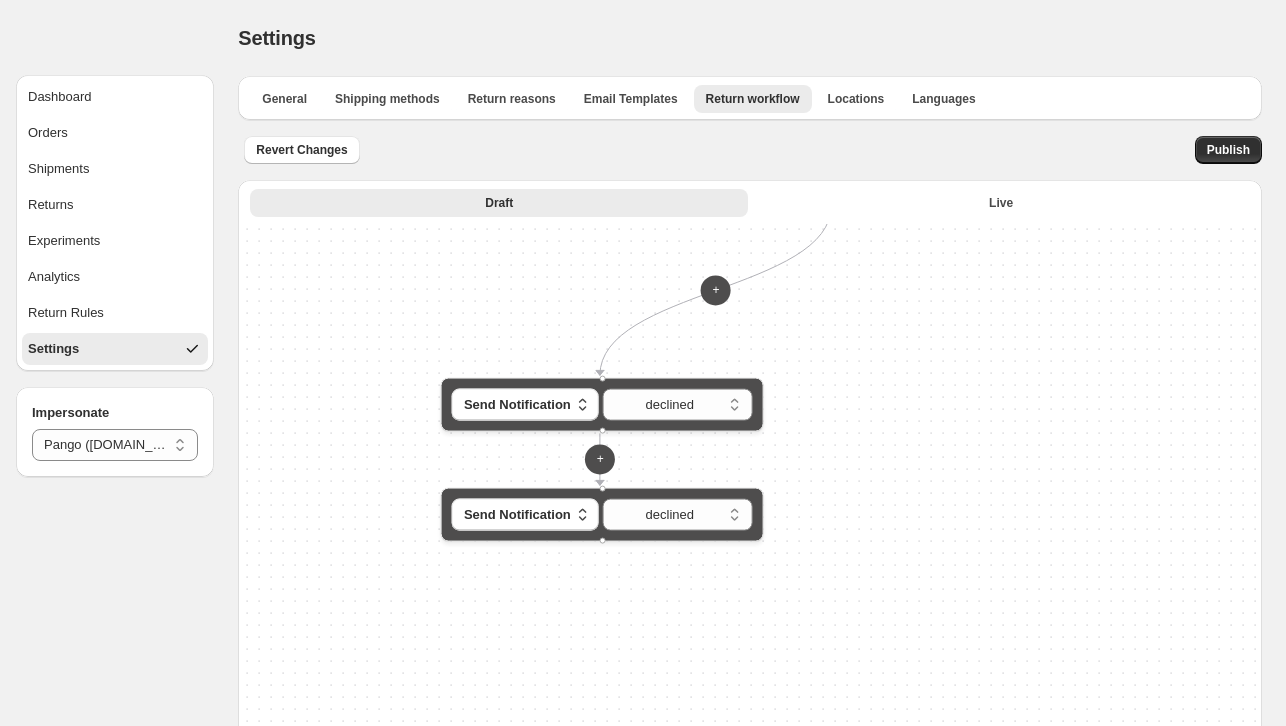 drag, startPoint x: 770, startPoint y: 448, endPoint x: 795, endPoint y: 495, distance: 53.235325 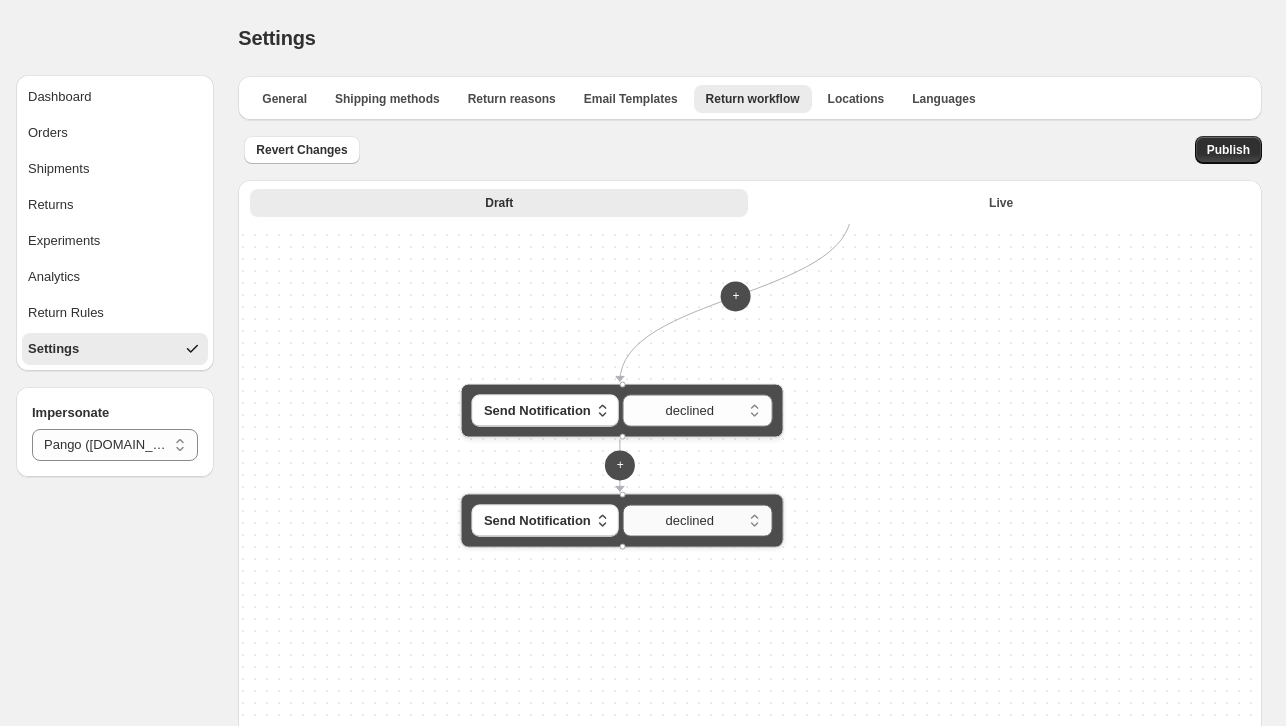 click on "**********" at bounding box center [698, 521] 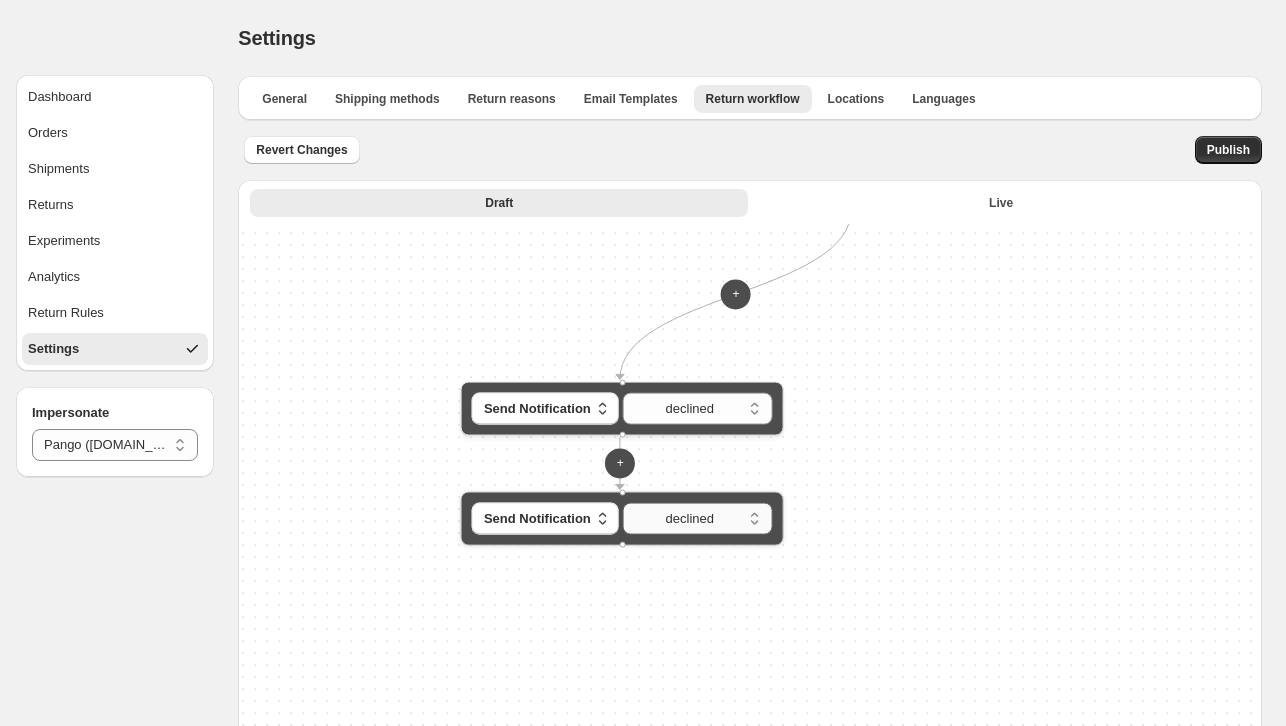 click on "**********" at bounding box center (698, 519) 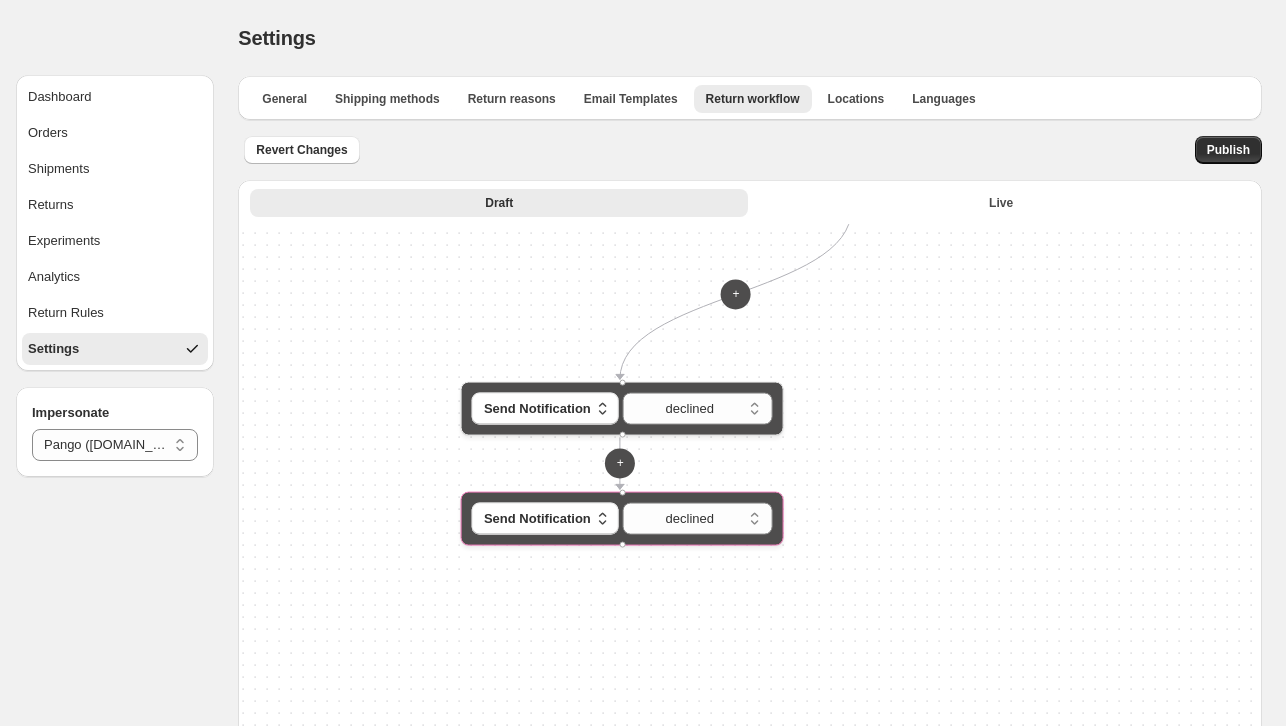 click on "**********" at bounding box center [622, 519] 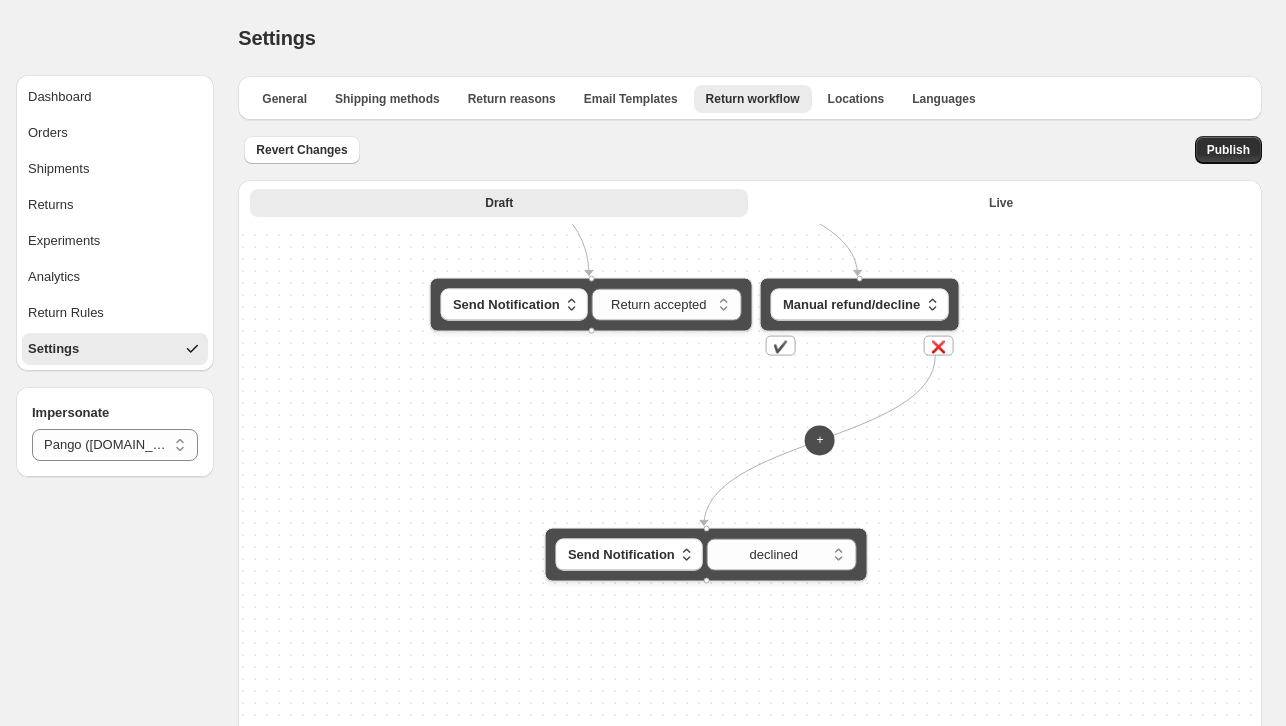 drag, startPoint x: 566, startPoint y: 341, endPoint x: 677, endPoint y: 551, distance: 237.53105 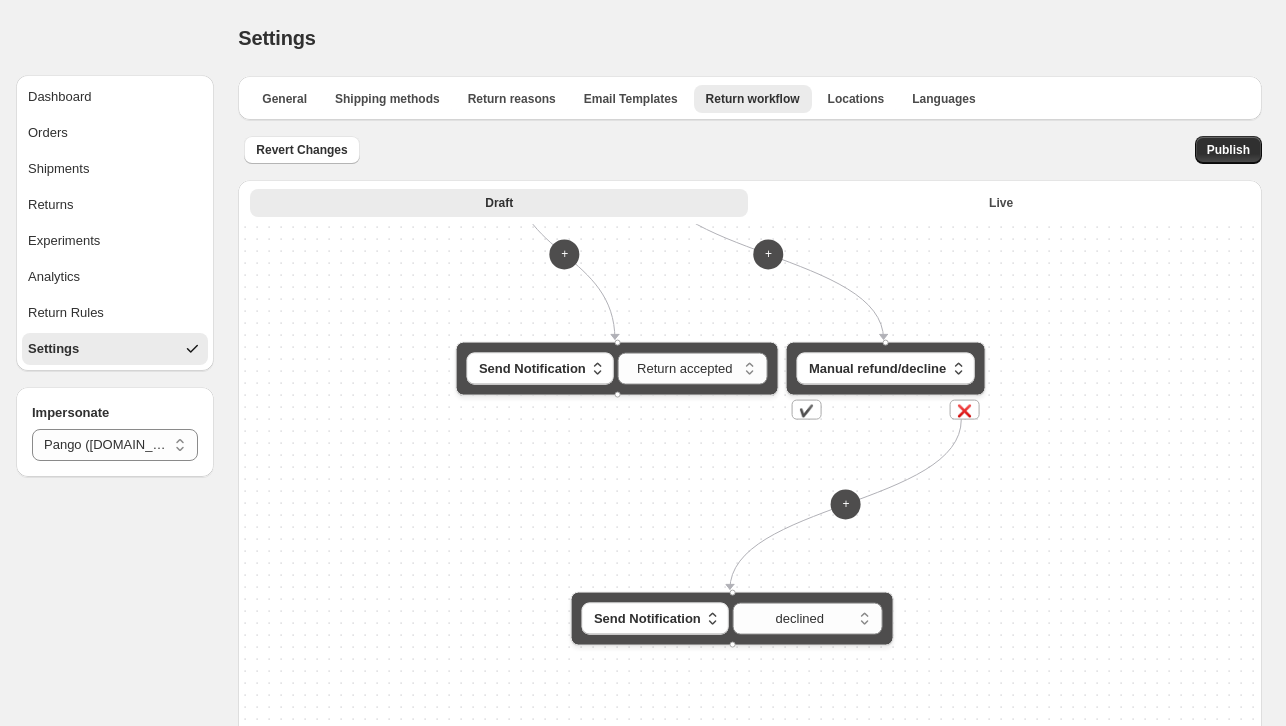 drag, startPoint x: 749, startPoint y: 490, endPoint x: 779, endPoint y: 449, distance: 50.803543 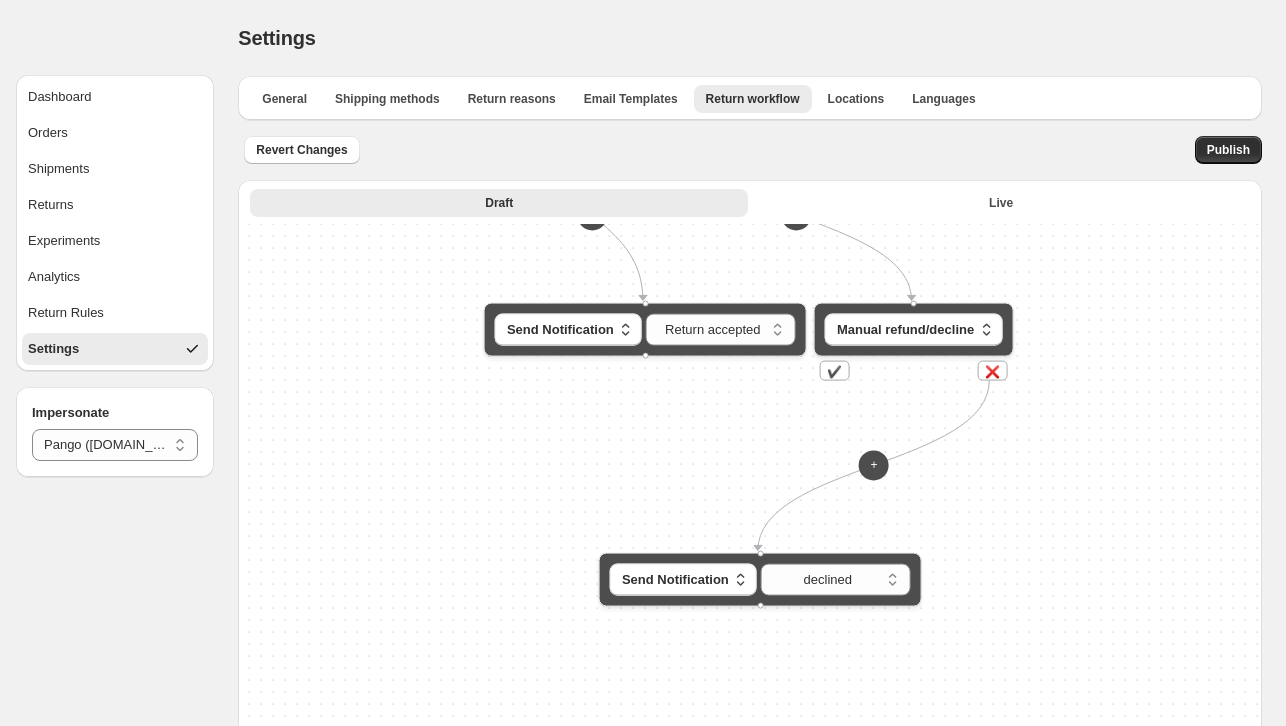 click on "**********" at bounding box center [750, 587] 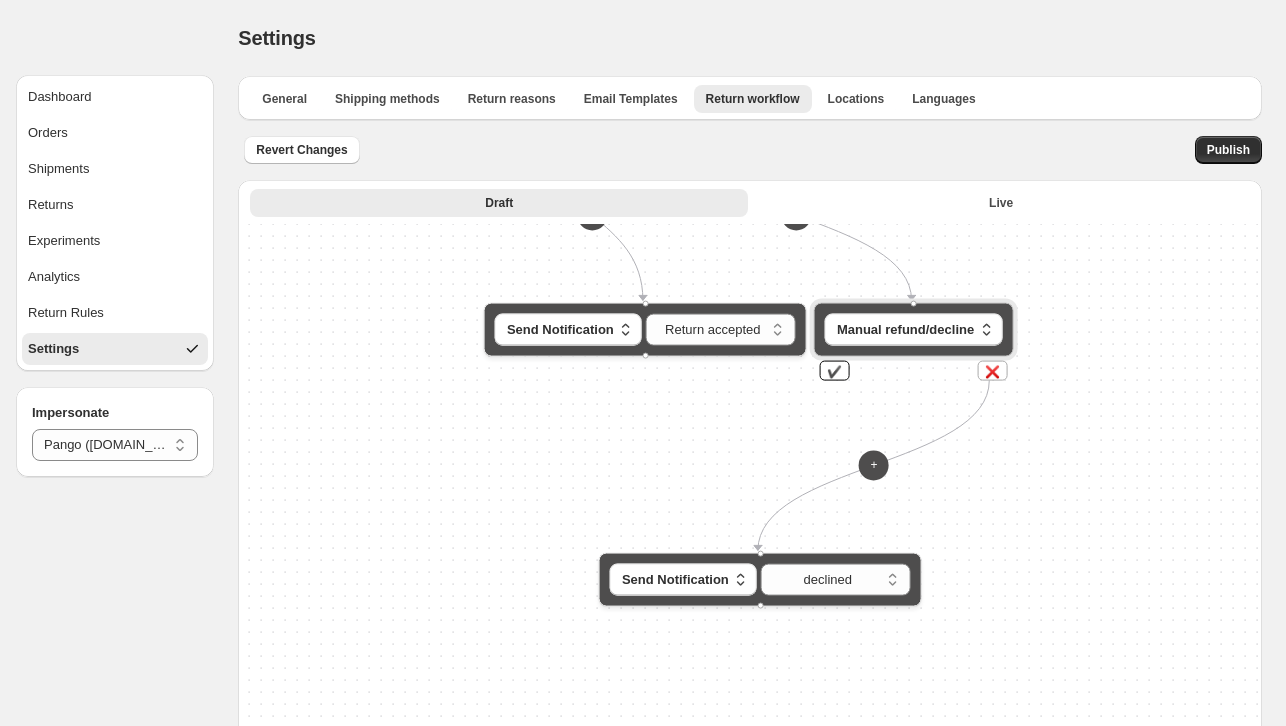 click on "✔️" at bounding box center [835, 371] 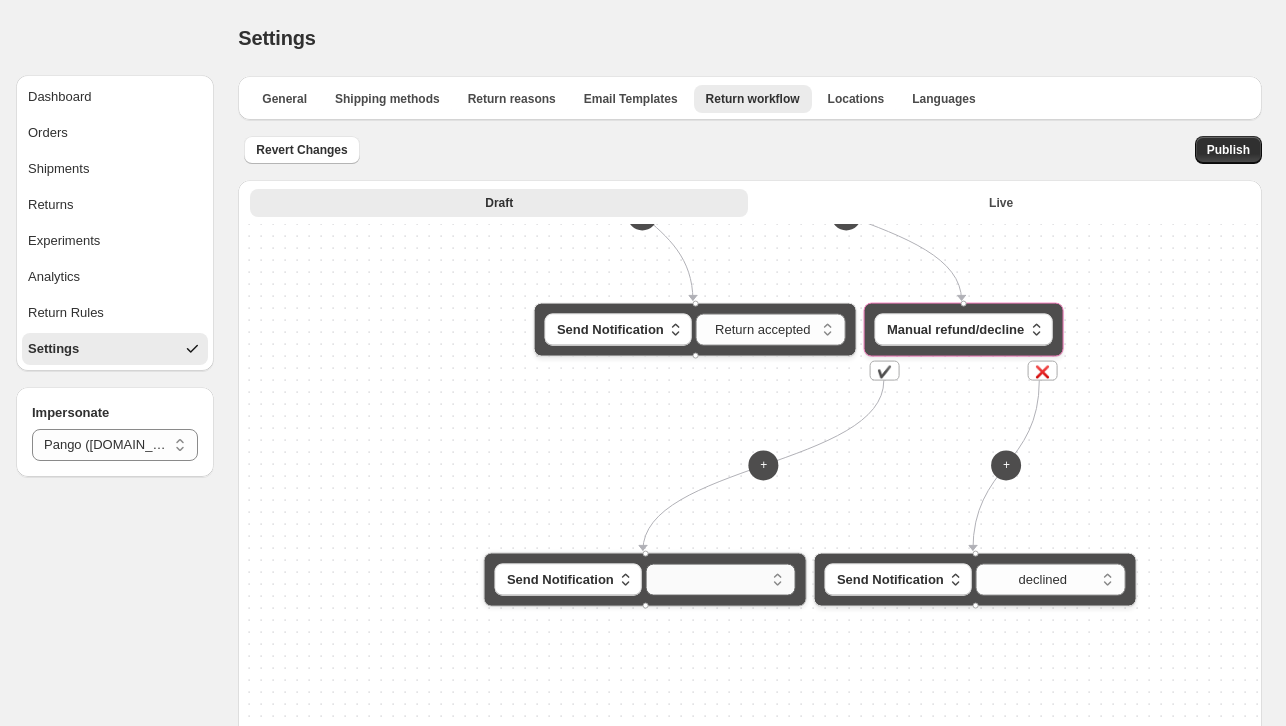 click on "**********" at bounding box center [721, 580] 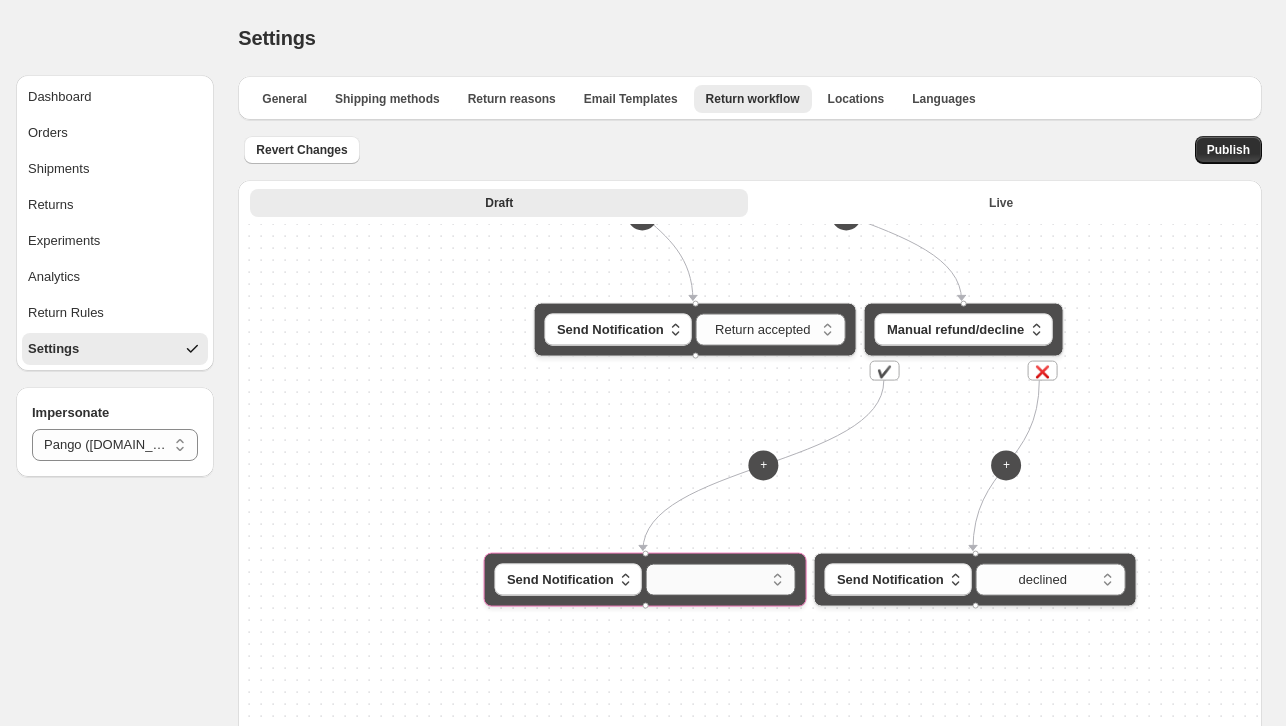 select on "********" 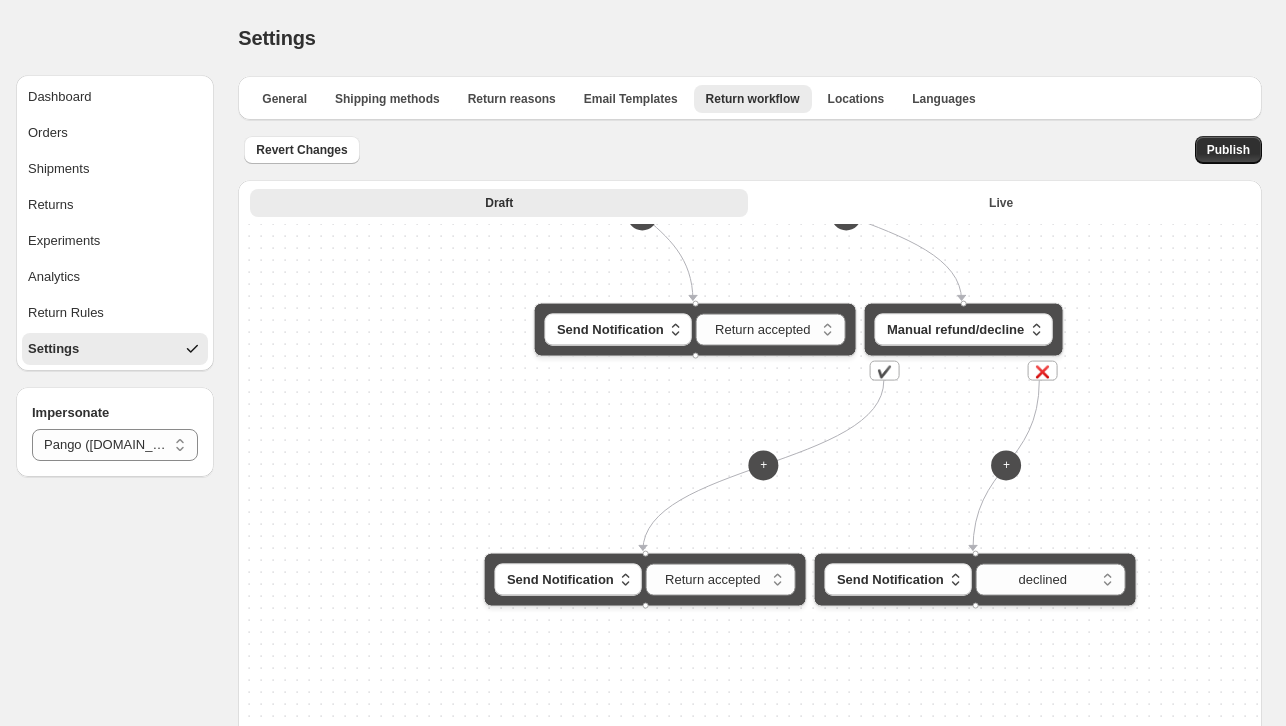 click on "**********" at bounding box center (750, 587) 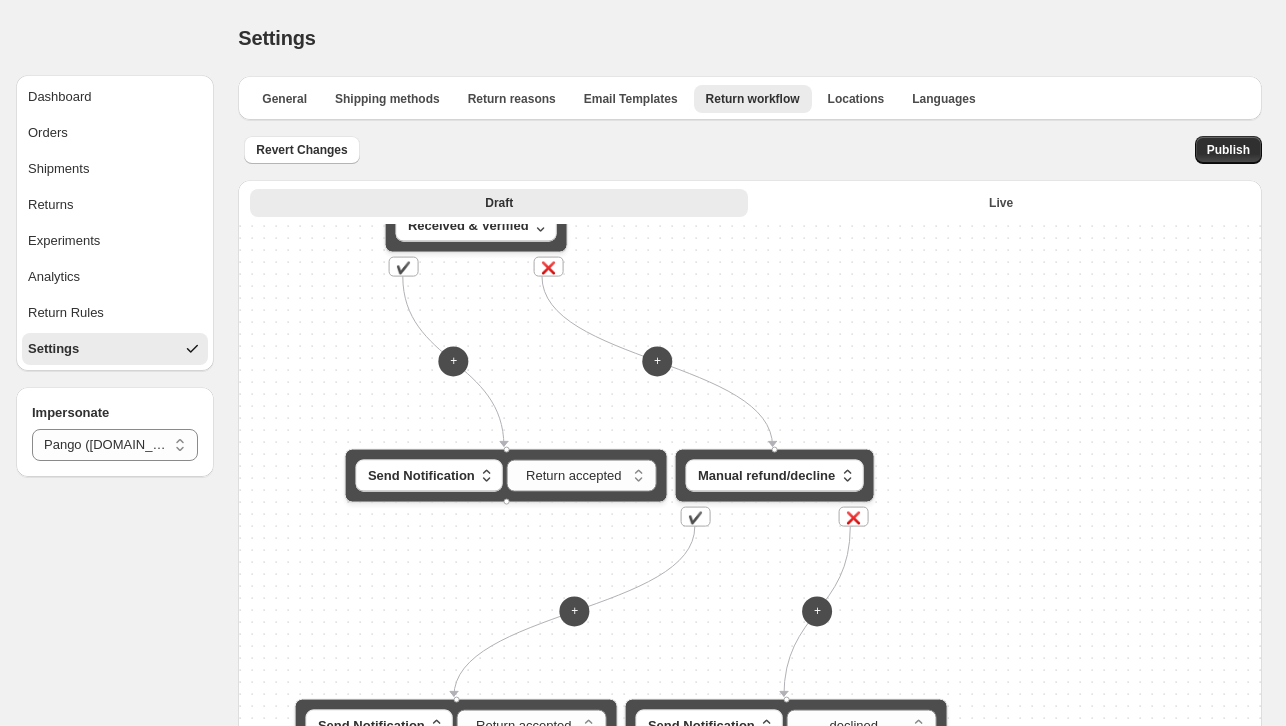 drag, startPoint x: 559, startPoint y: 465, endPoint x: 376, endPoint y: 636, distance: 250.45958 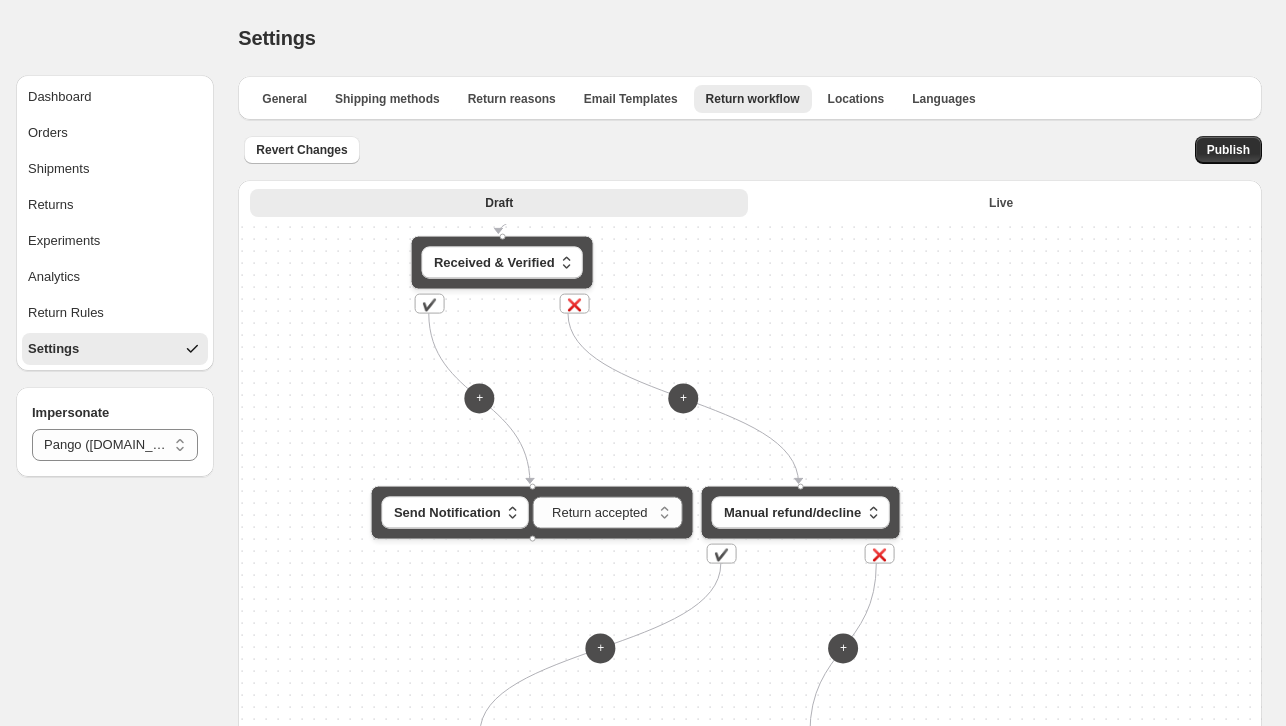 drag, startPoint x: 828, startPoint y: 308, endPoint x: 855, endPoint y: 321, distance: 29.966648 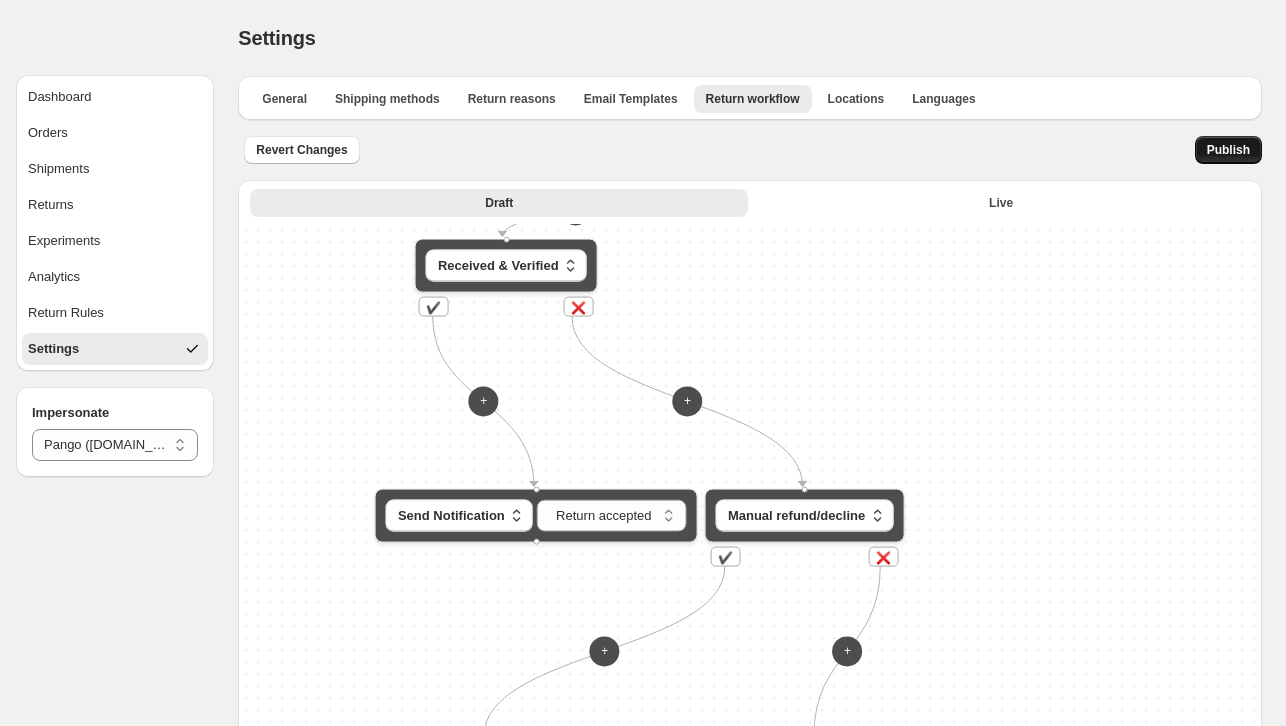 click on "Publish" at bounding box center (1228, 150) 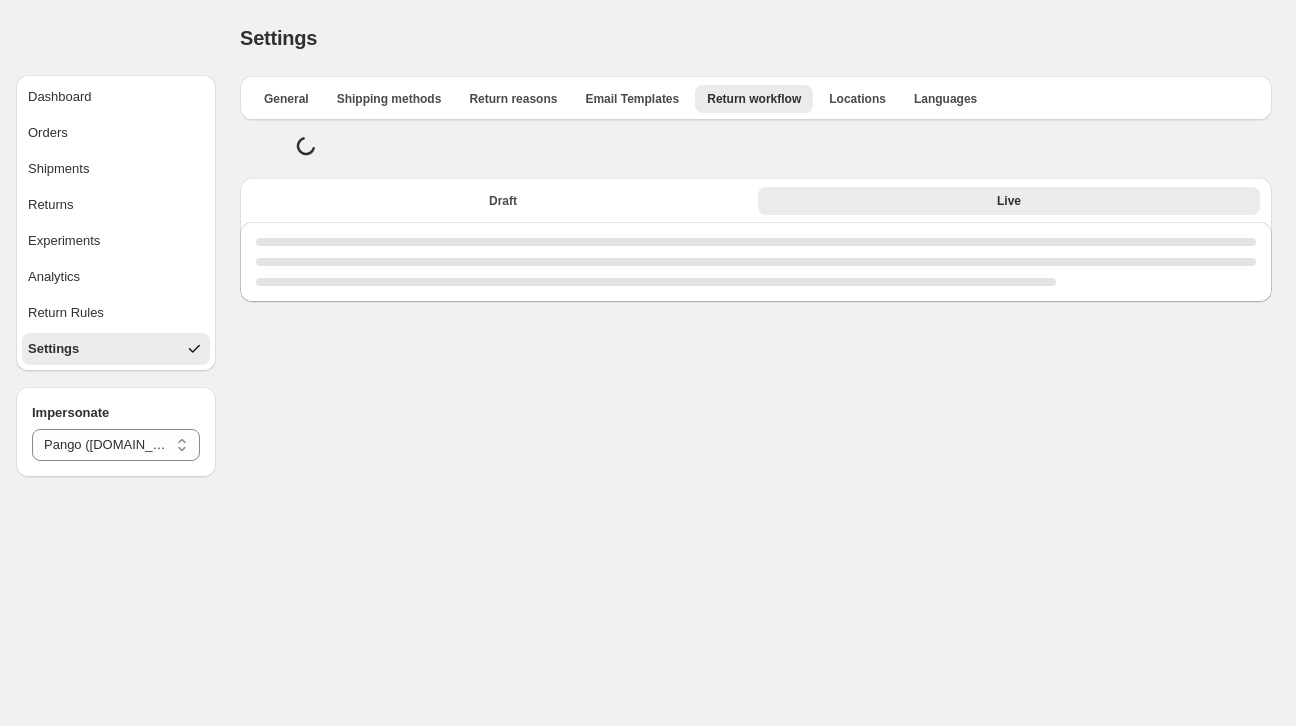 select on "********" 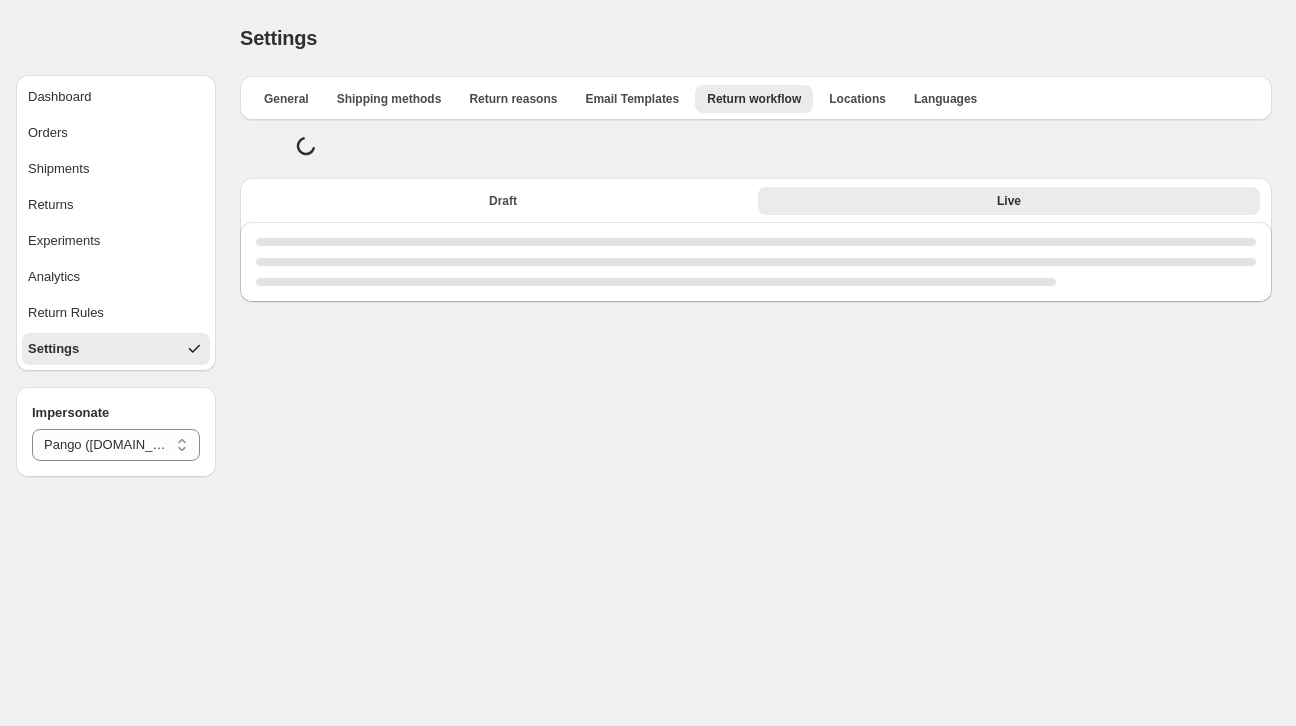 select on "********" 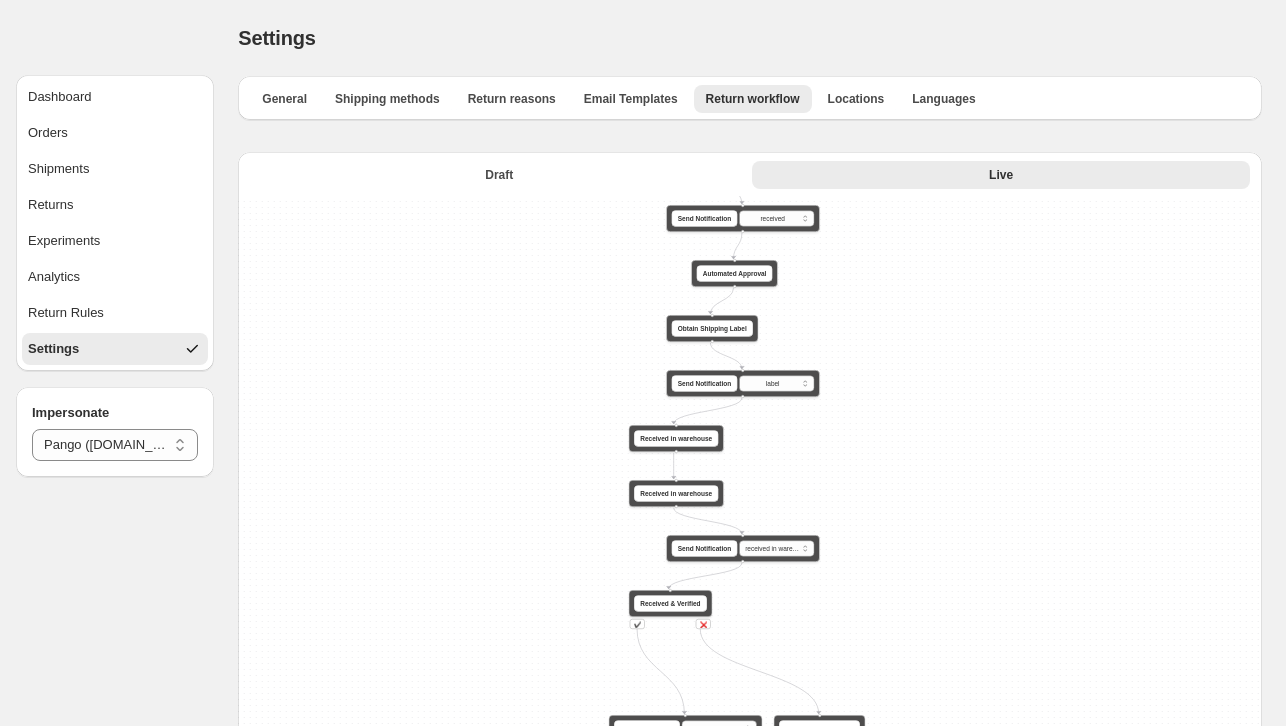 drag, startPoint x: 950, startPoint y: 366, endPoint x: 962, endPoint y: 274, distance: 92.779305 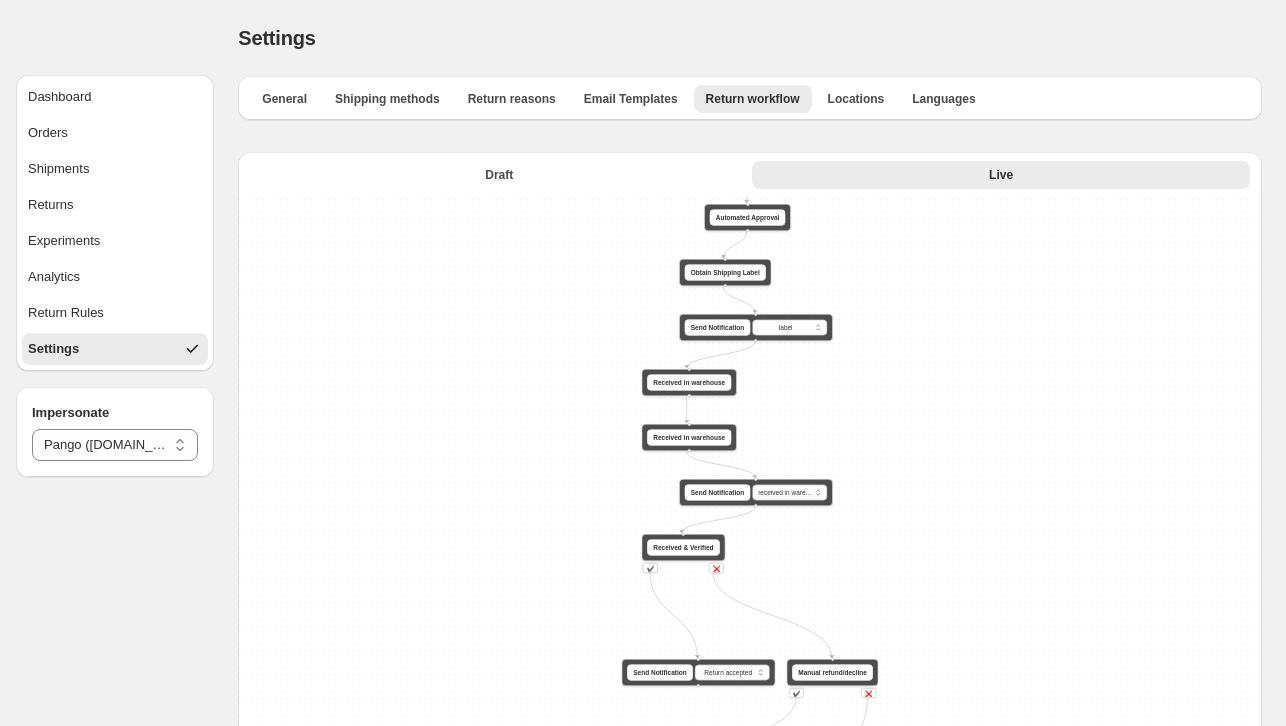 drag, startPoint x: 914, startPoint y: 420, endPoint x: 911, endPoint y: 265, distance: 155.02902 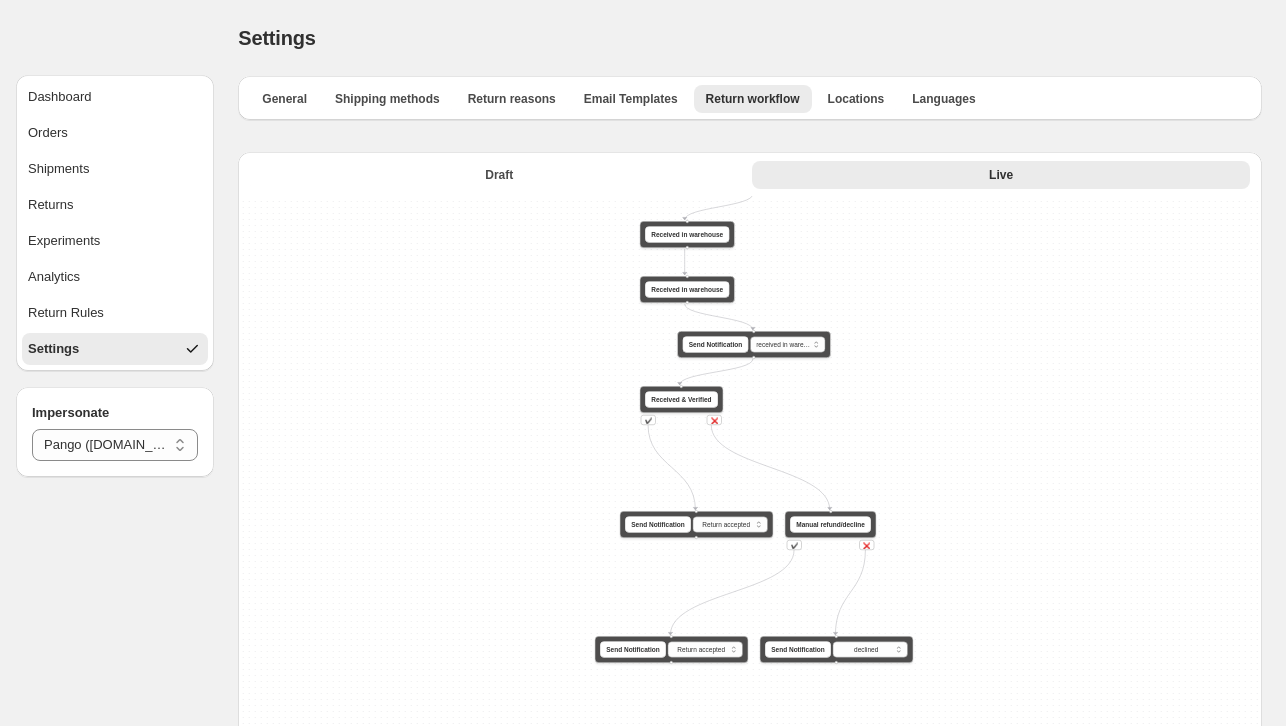 drag, startPoint x: 895, startPoint y: 482, endPoint x: 890, endPoint y: 326, distance: 156.08011 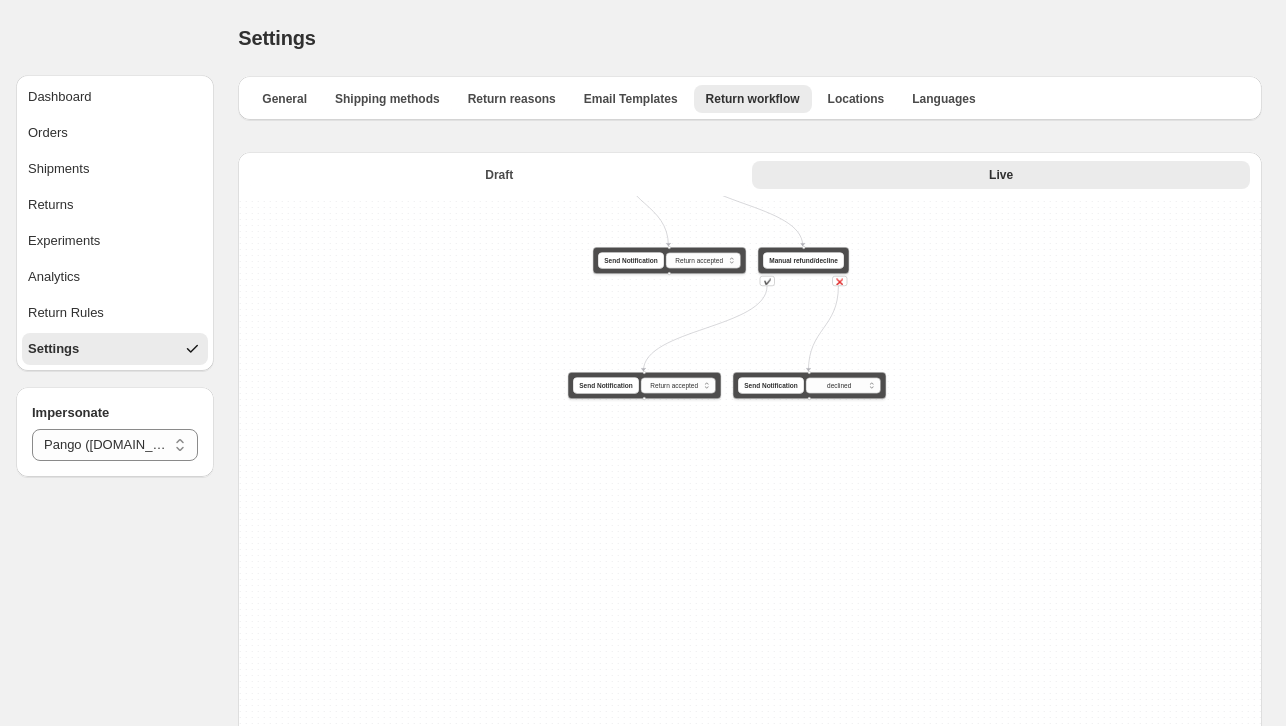 drag, startPoint x: 966, startPoint y: 395, endPoint x: 946, endPoint y: 315, distance: 82.46211 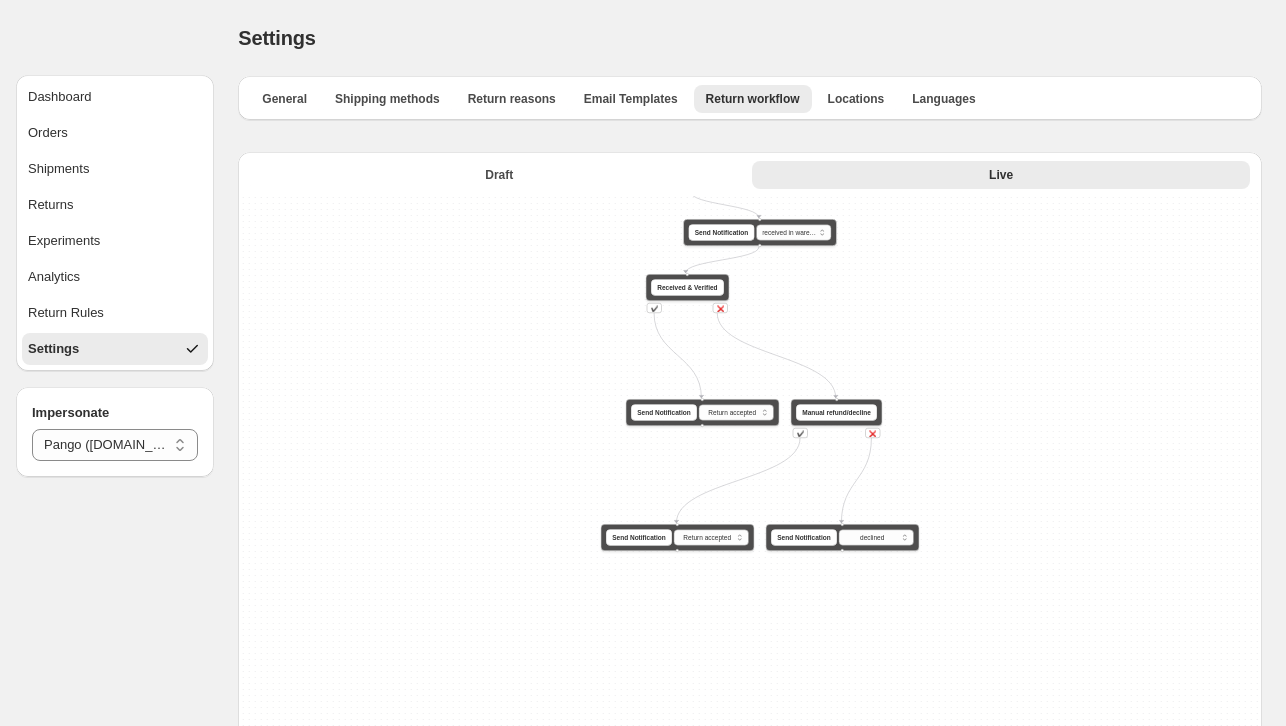 click on "**********" at bounding box center [750, 559] 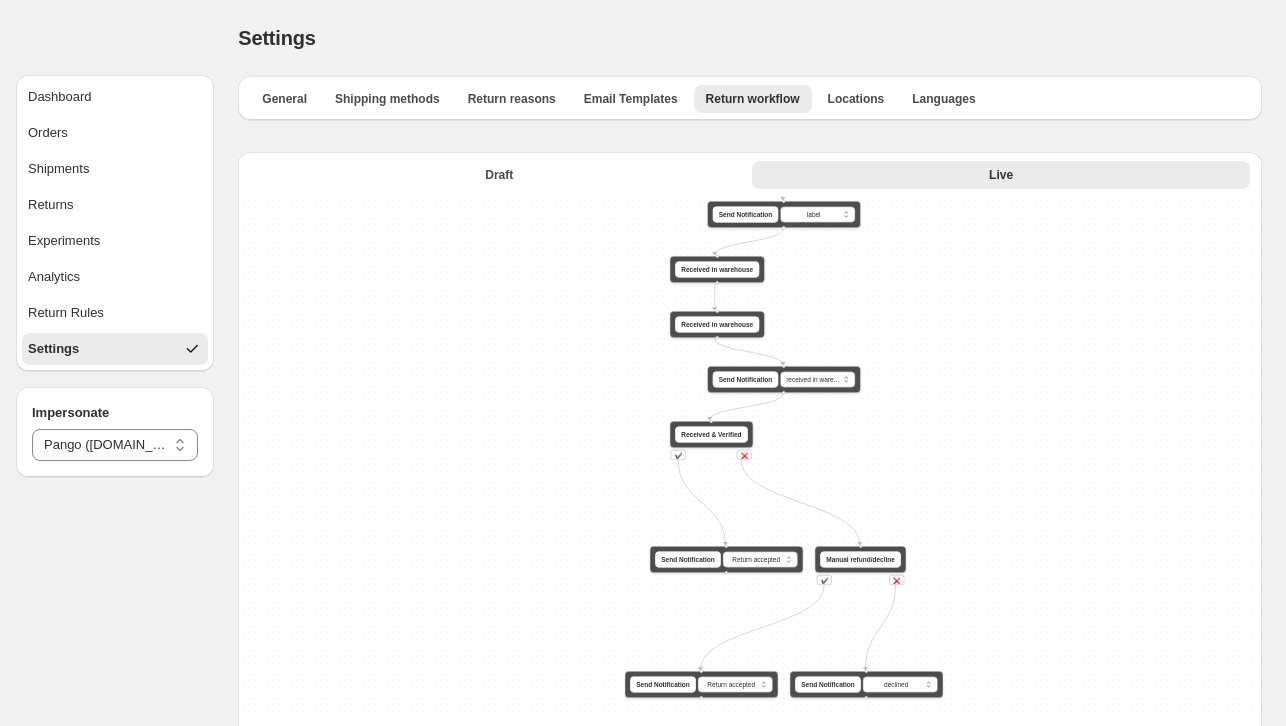 drag, startPoint x: 993, startPoint y: 386, endPoint x: 993, endPoint y: 514, distance: 128 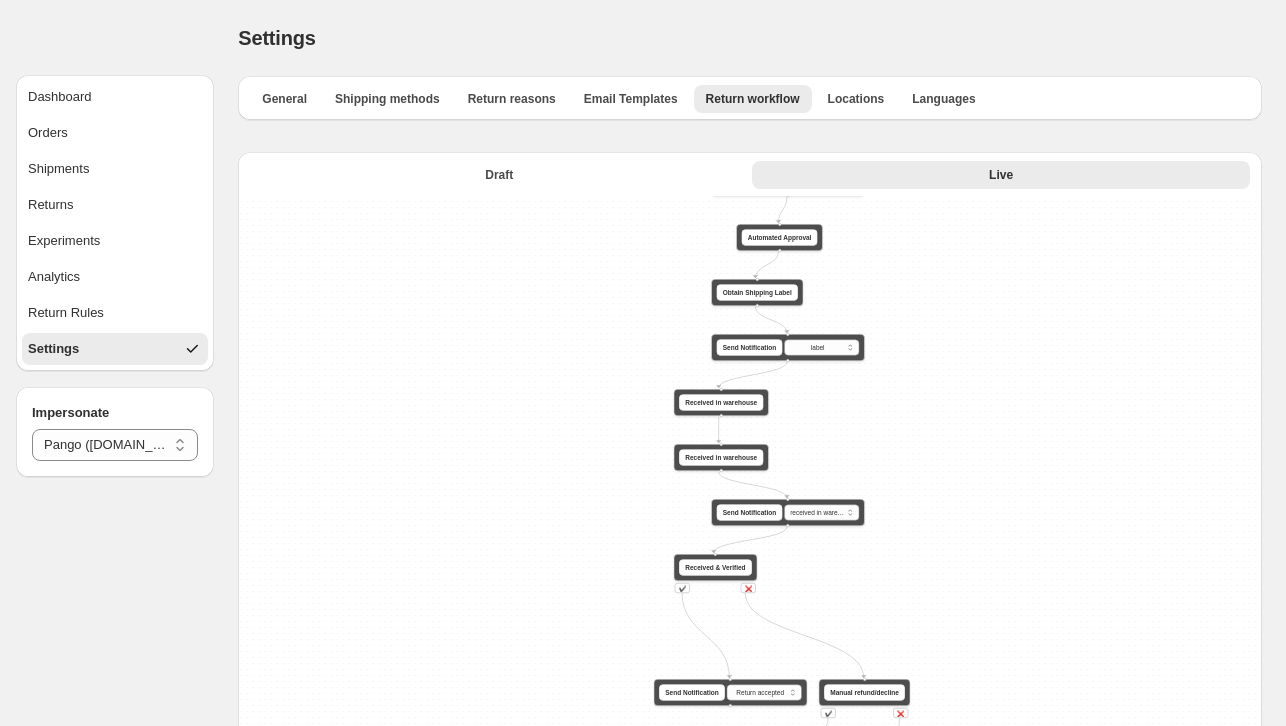 drag, startPoint x: 985, startPoint y: 421, endPoint x: 984, endPoint y: 501, distance: 80.00625 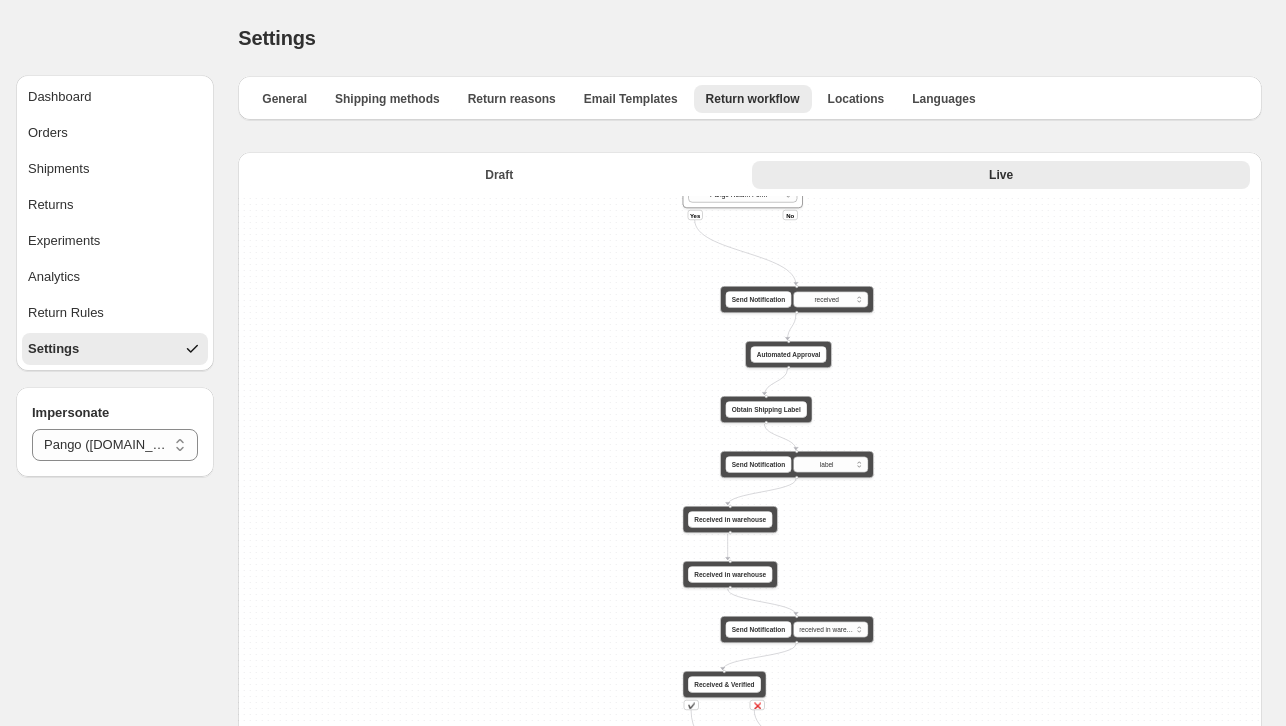 drag, startPoint x: 992, startPoint y: 507, endPoint x: 986, endPoint y: 523, distance: 17.088007 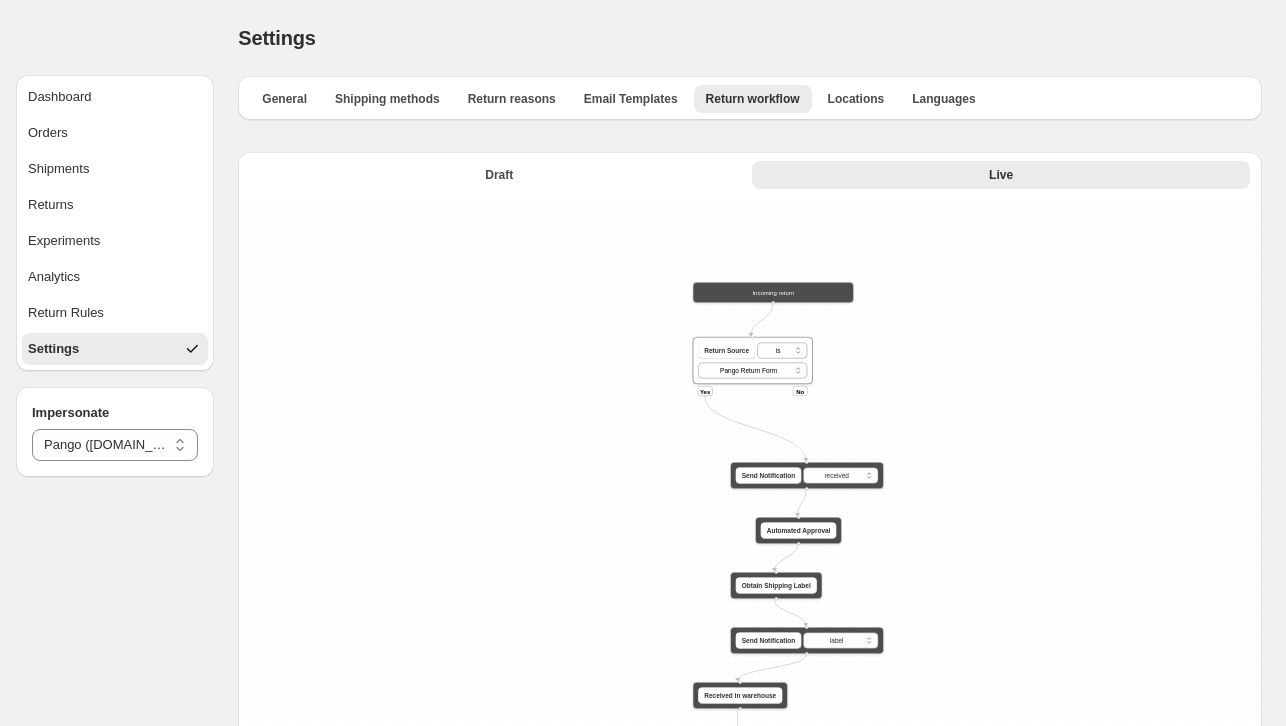 drag, startPoint x: 980, startPoint y: 456, endPoint x: 977, endPoint y: 397, distance: 59.07622 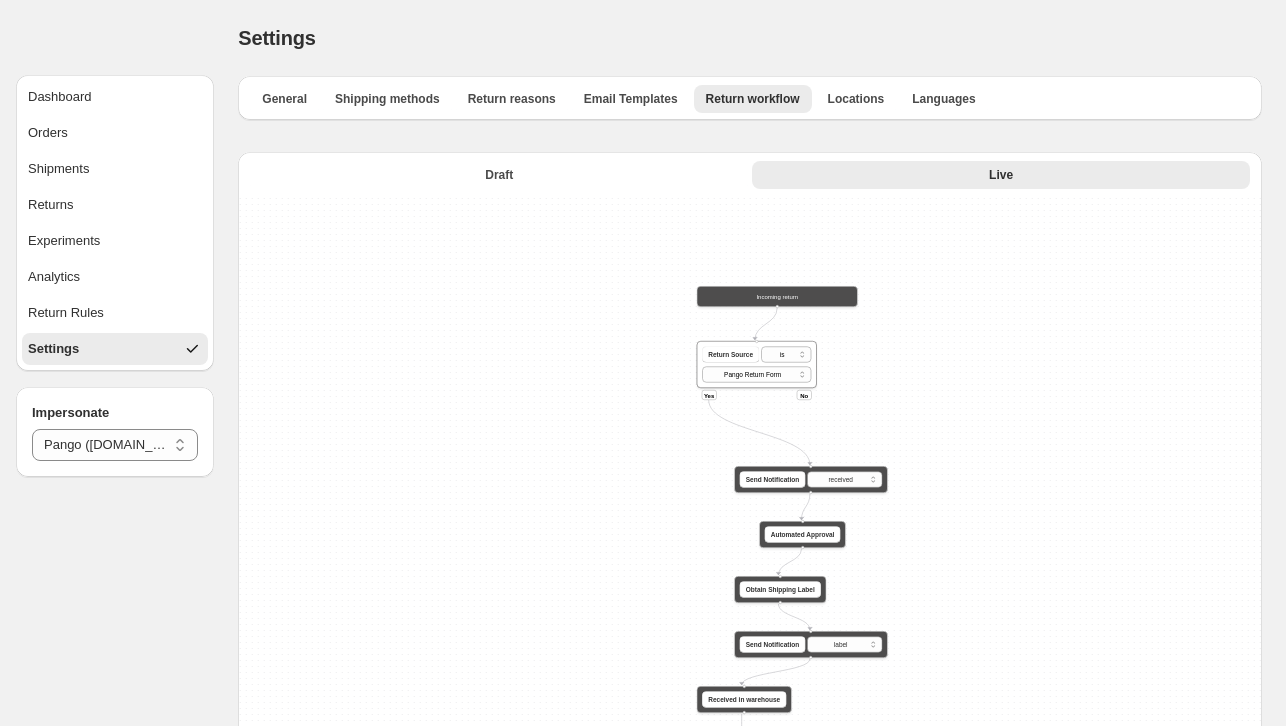 drag, startPoint x: 982, startPoint y: 400, endPoint x: 951, endPoint y: 286, distance: 118.13975 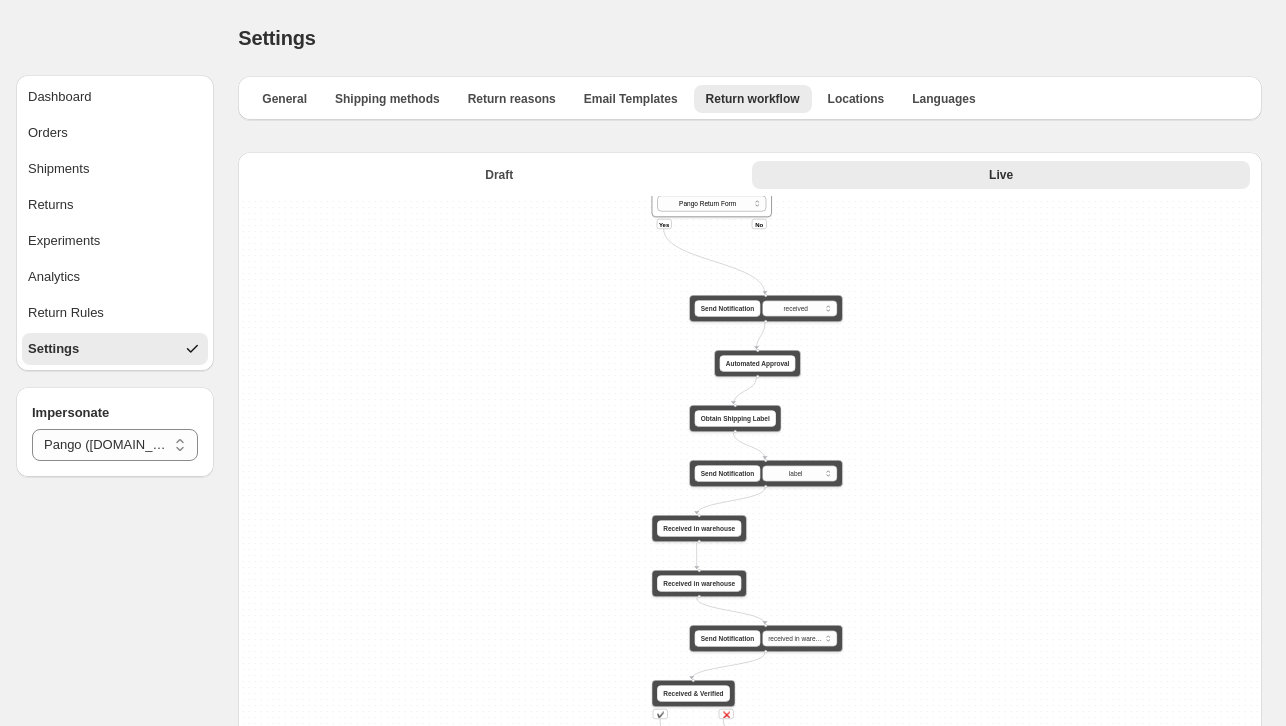 drag, startPoint x: 1000, startPoint y: 421, endPoint x: 976, endPoint y: 312, distance: 111.61093 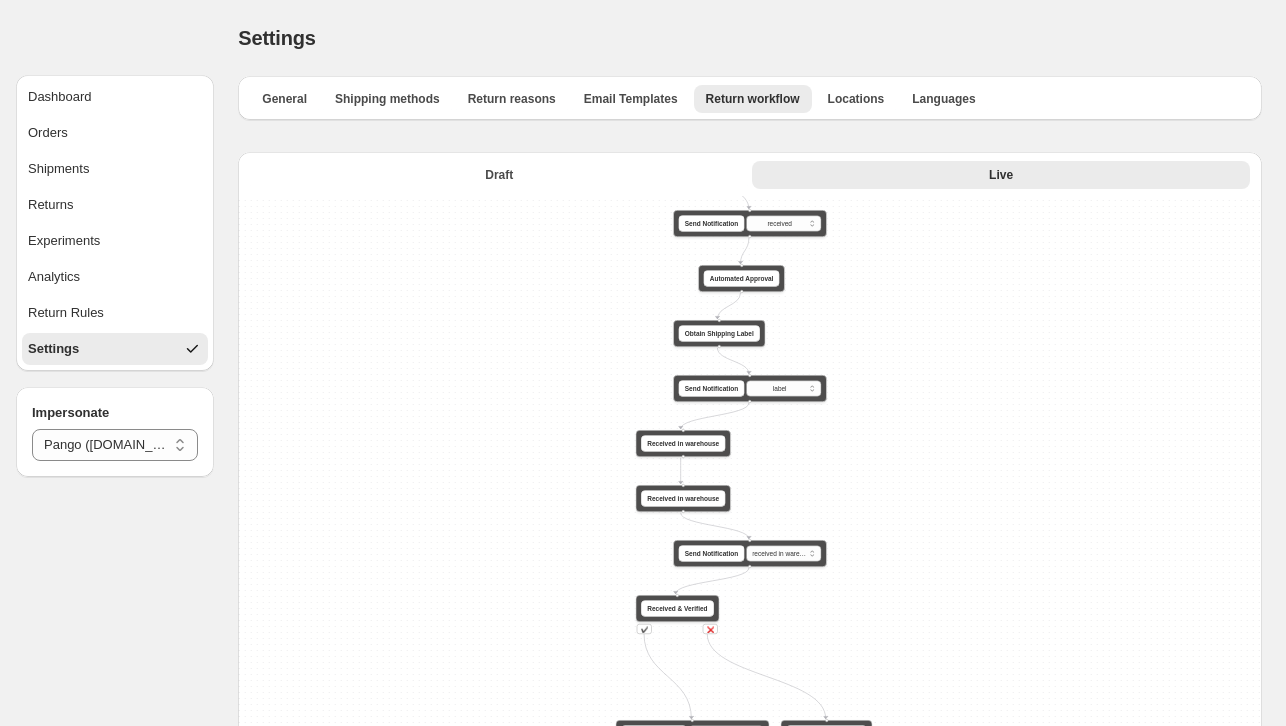 drag, startPoint x: 997, startPoint y: 435, endPoint x: 998, endPoint y: 322, distance: 113.004425 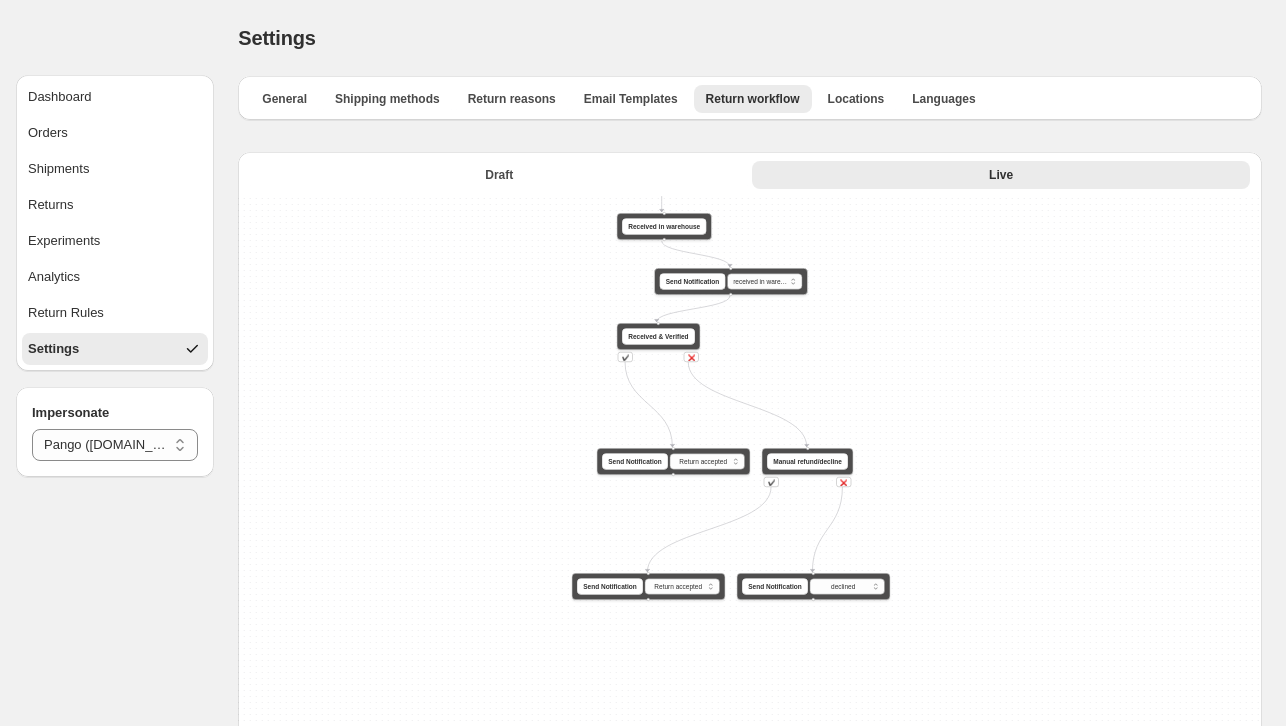 drag, startPoint x: 906, startPoint y: 504, endPoint x: 881, endPoint y: 330, distance: 175.7868 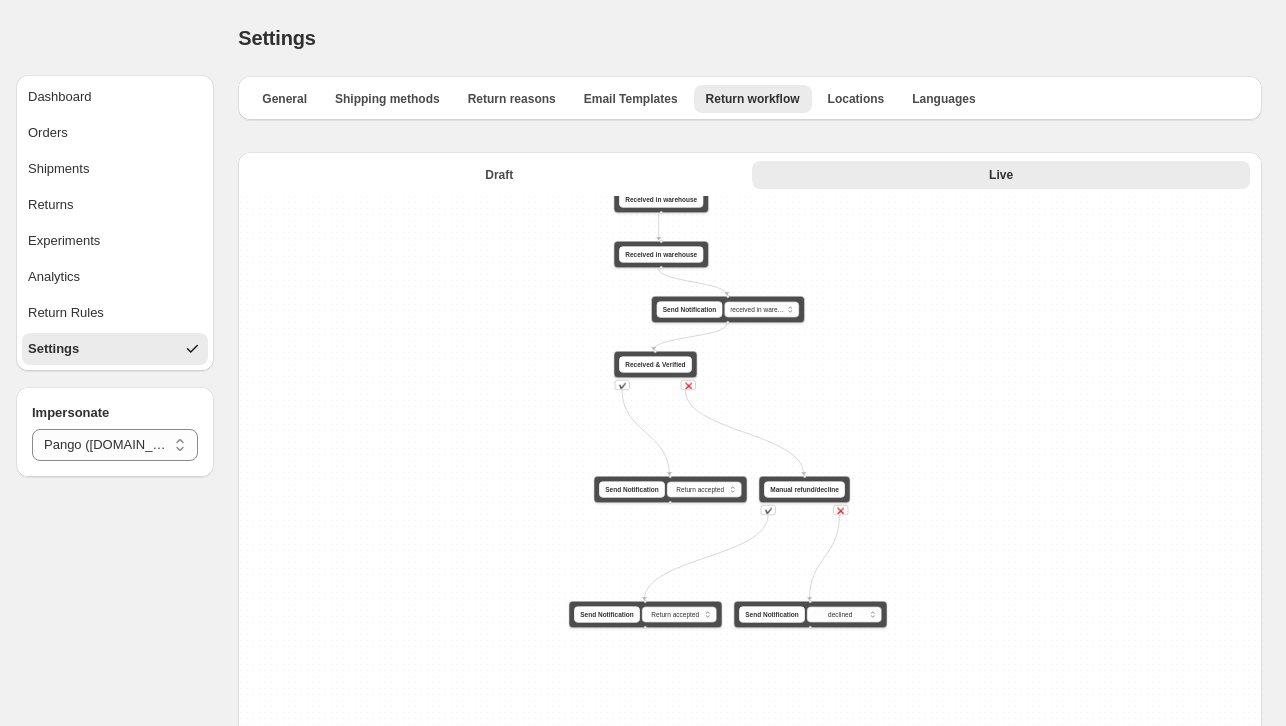 drag, startPoint x: 948, startPoint y: 370, endPoint x: 952, endPoint y: 480, distance: 110.0727 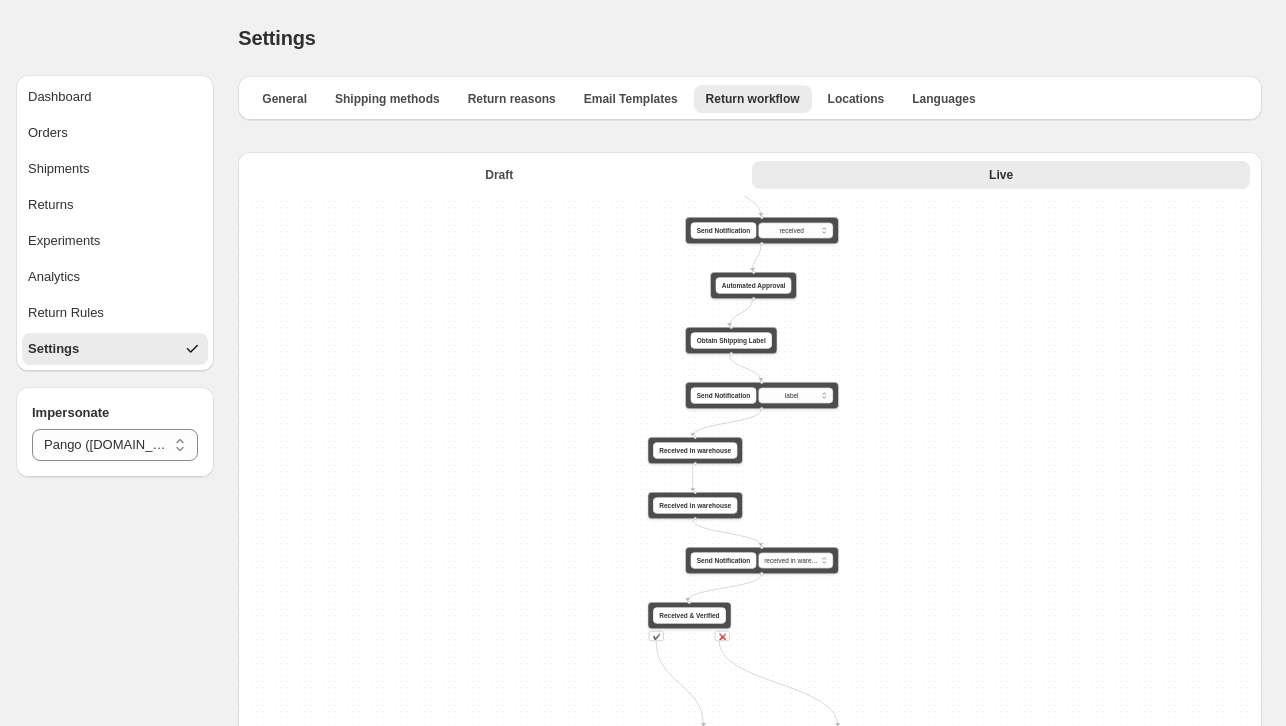 drag, startPoint x: 997, startPoint y: 360, endPoint x: 998, endPoint y: 467, distance: 107.00467 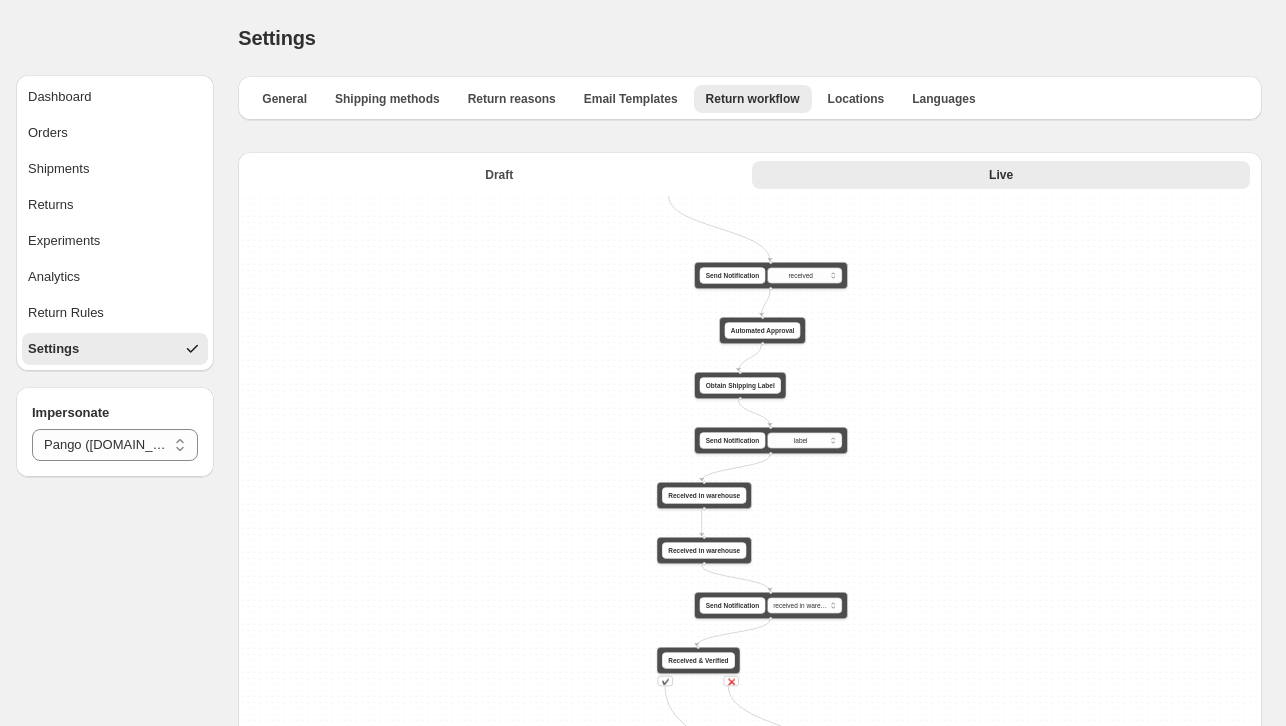 drag, startPoint x: 1013, startPoint y: 441, endPoint x: 996, endPoint y: 492, distance: 53.75872 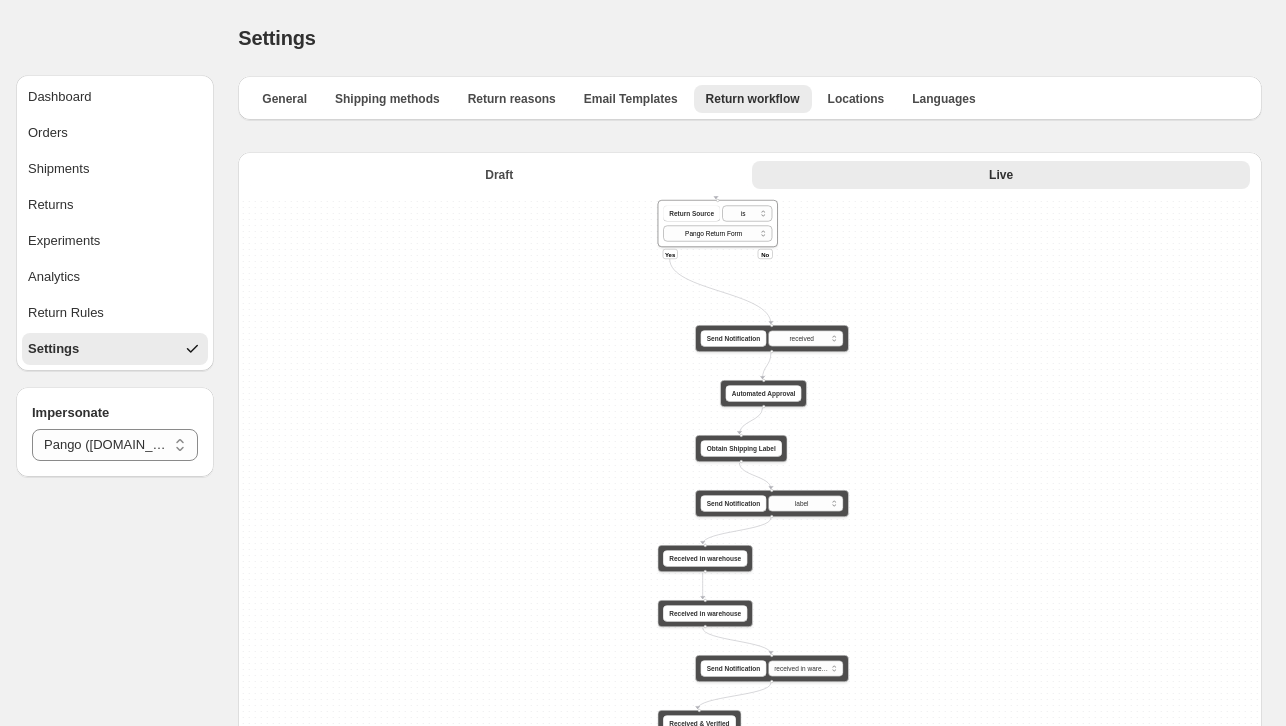 drag, startPoint x: 1021, startPoint y: 435, endPoint x: 1020, endPoint y: 489, distance: 54.00926 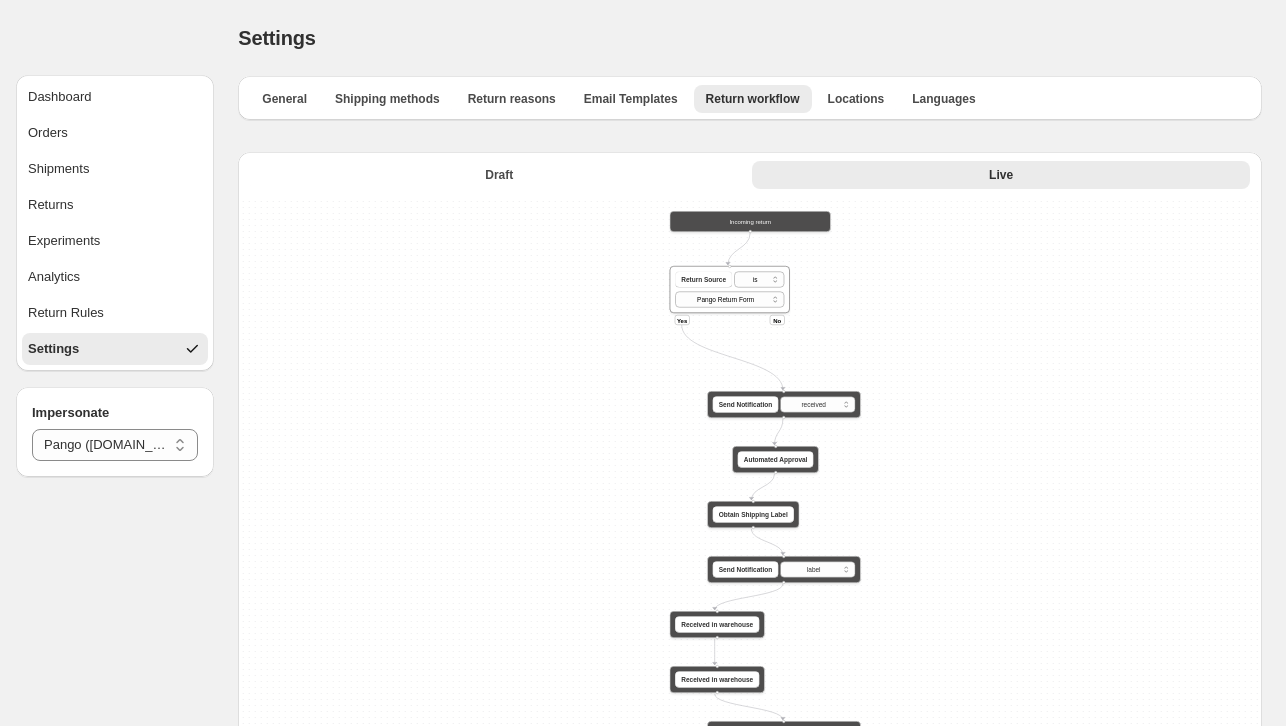 drag, startPoint x: 1029, startPoint y: 431, endPoint x: 1025, endPoint y: 484, distance: 53.15073 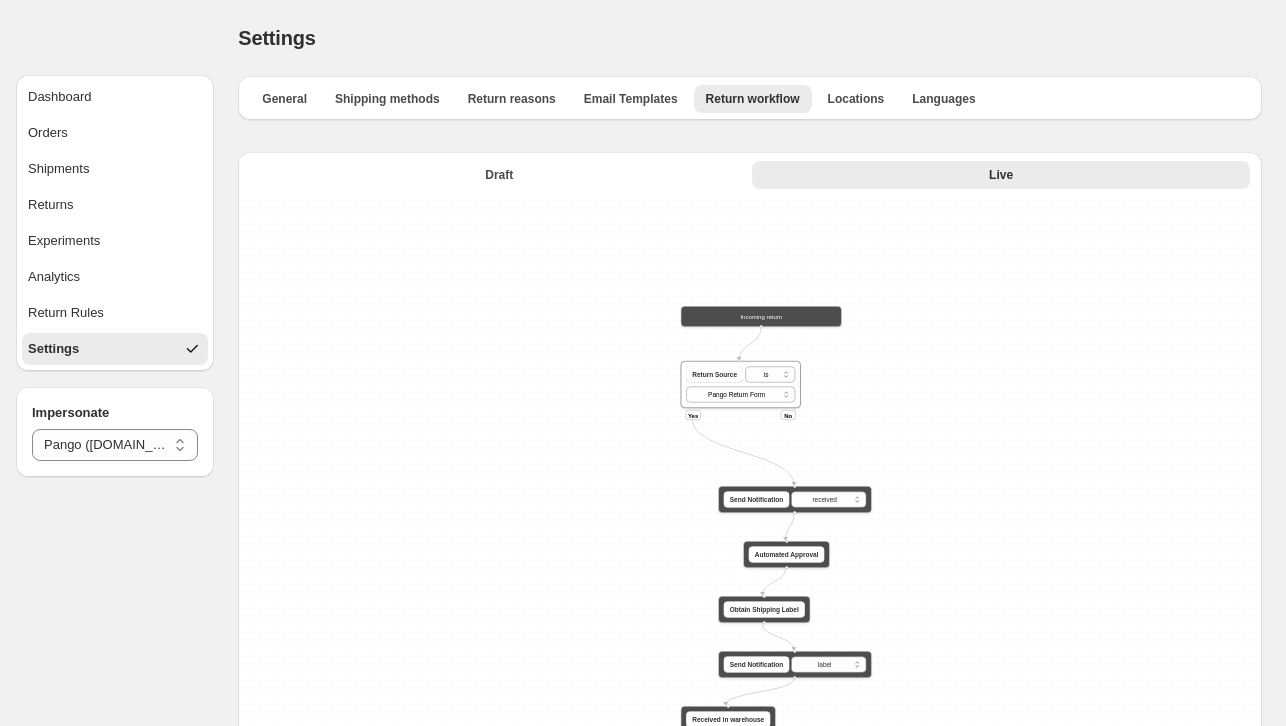 drag, startPoint x: 1040, startPoint y: 419, endPoint x: 991, endPoint y: 322, distance: 108.67382 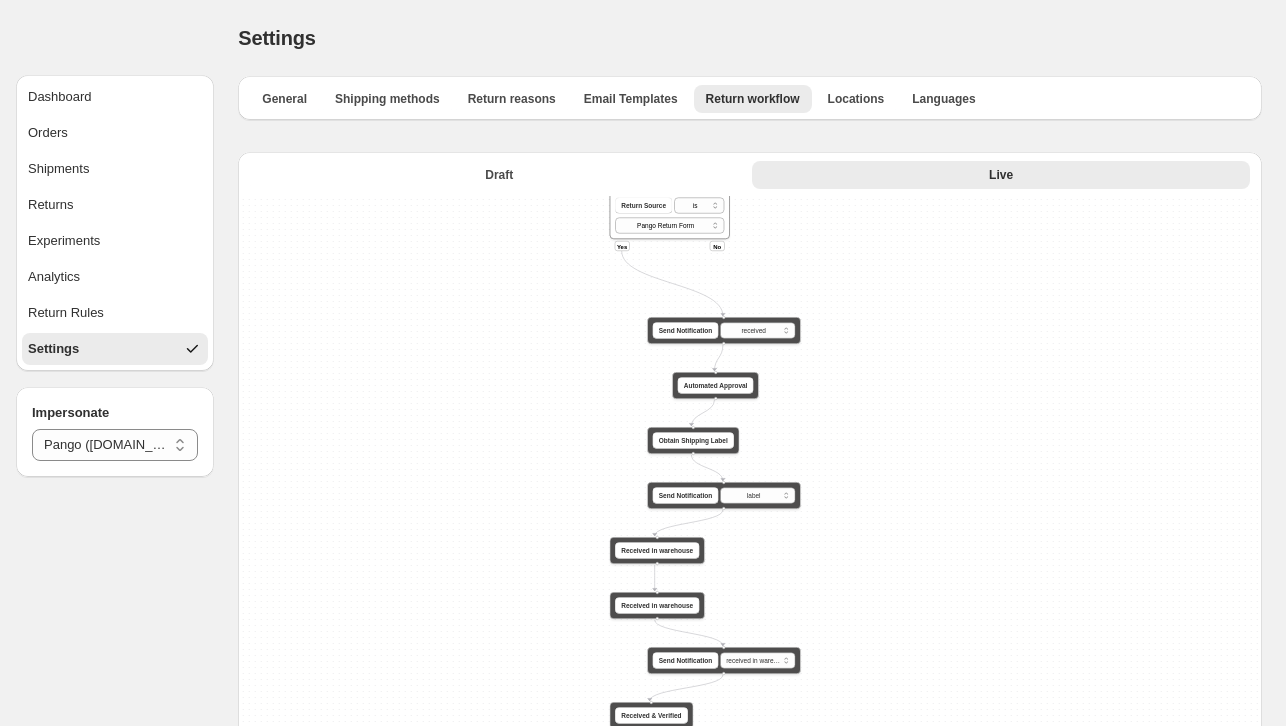 drag, startPoint x: 946, startPoint y: 361, endPoint x: 930, endPoint y: 335, distance: 30.528675 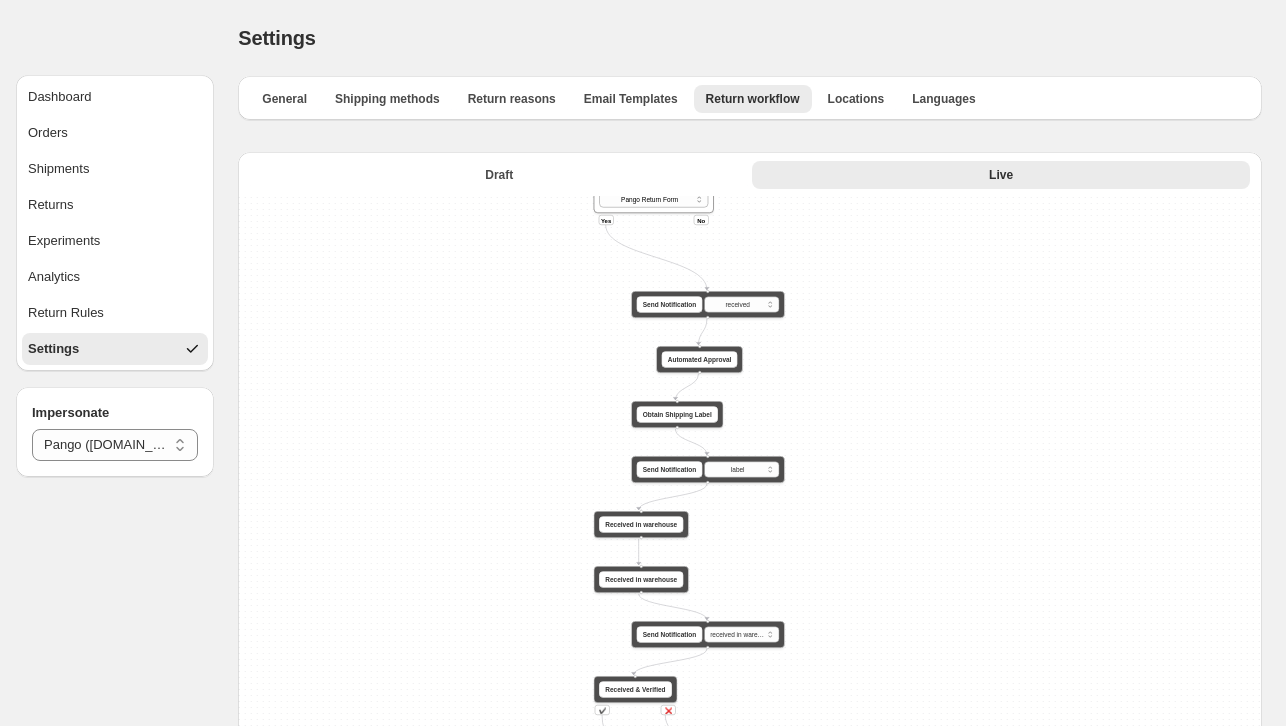 drag 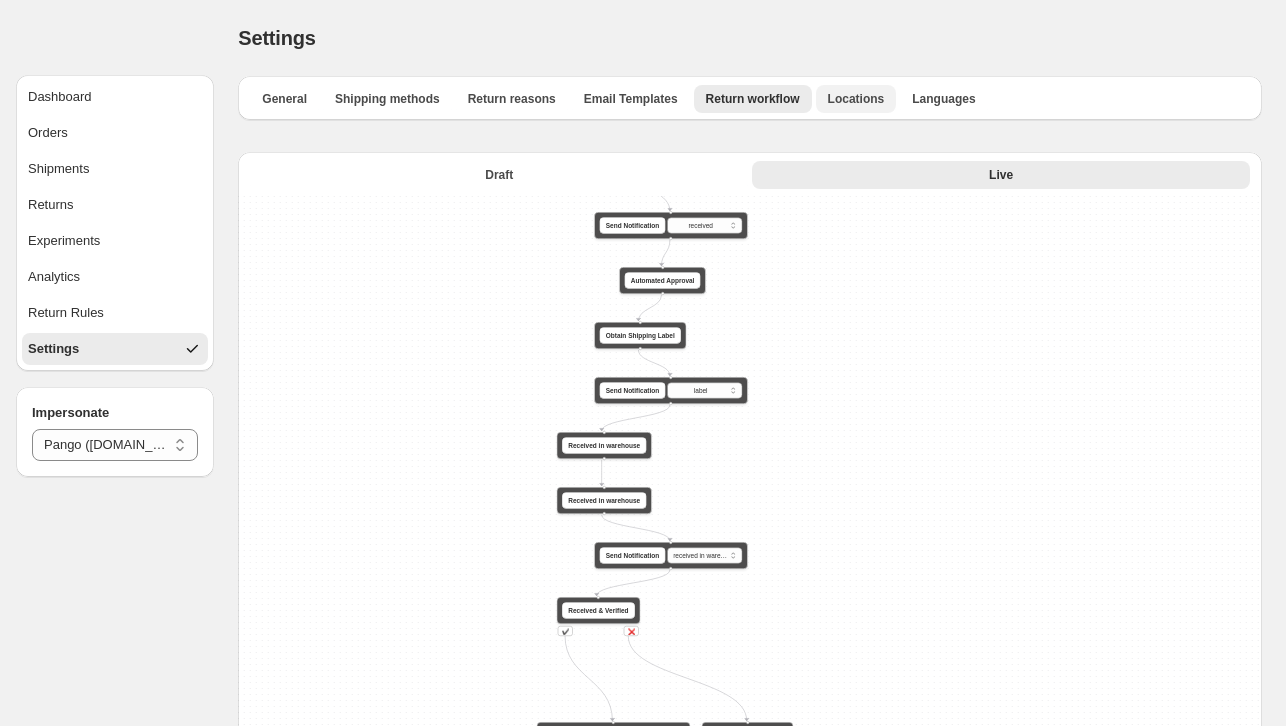 click on "Locations" at bounding box center (856, 99) 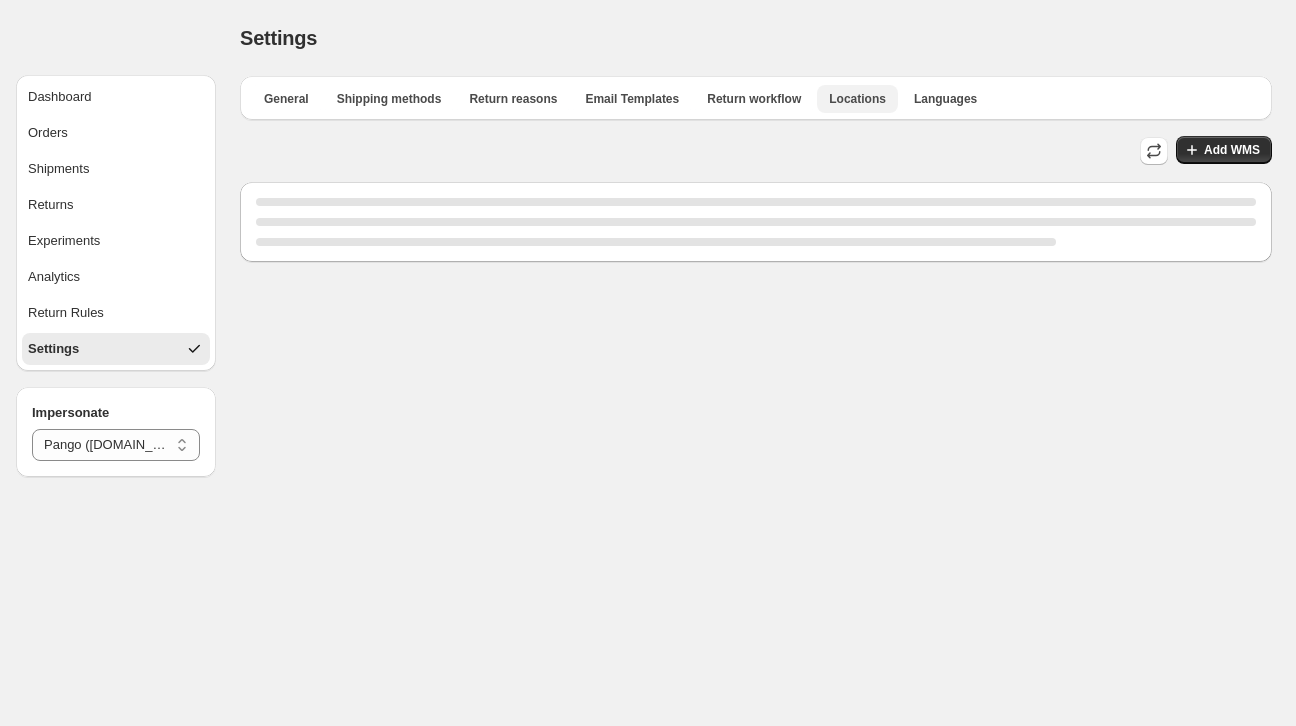 type 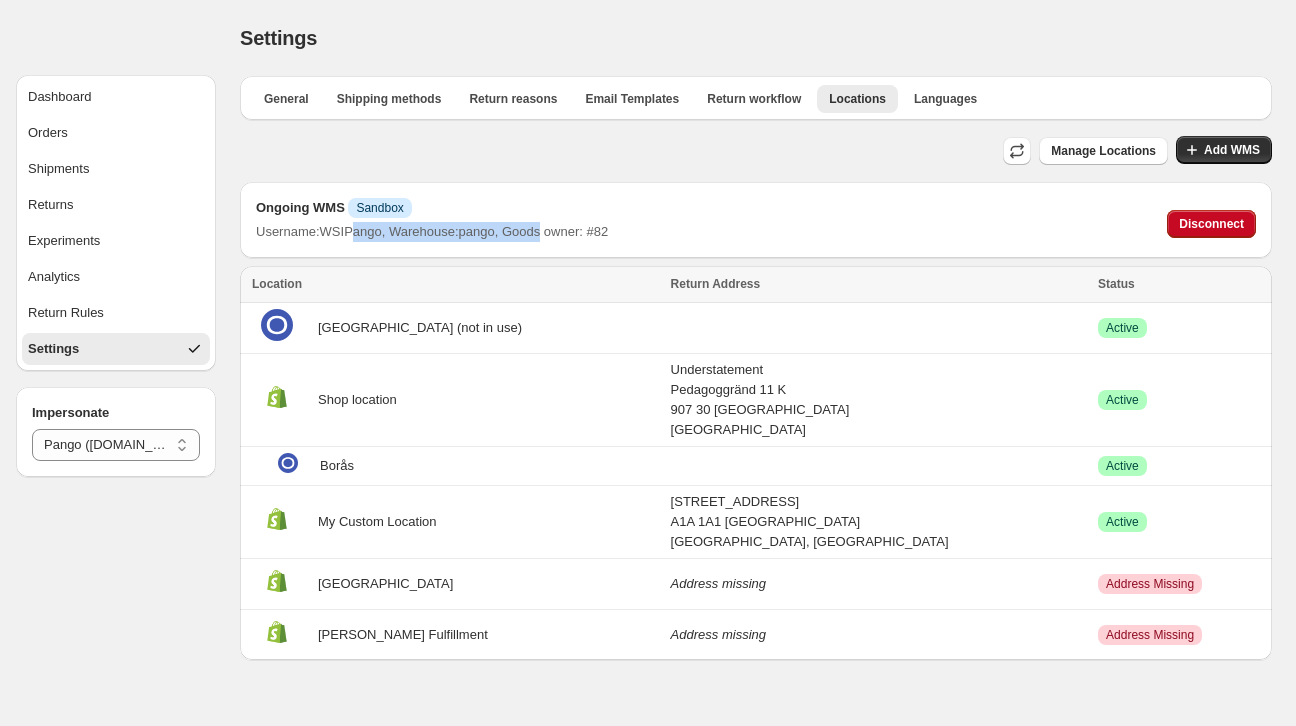 drag, startPoint x: 530, startPoint y: 235, endPoint x: 350, endPoint y: 241, distance: 180.09998 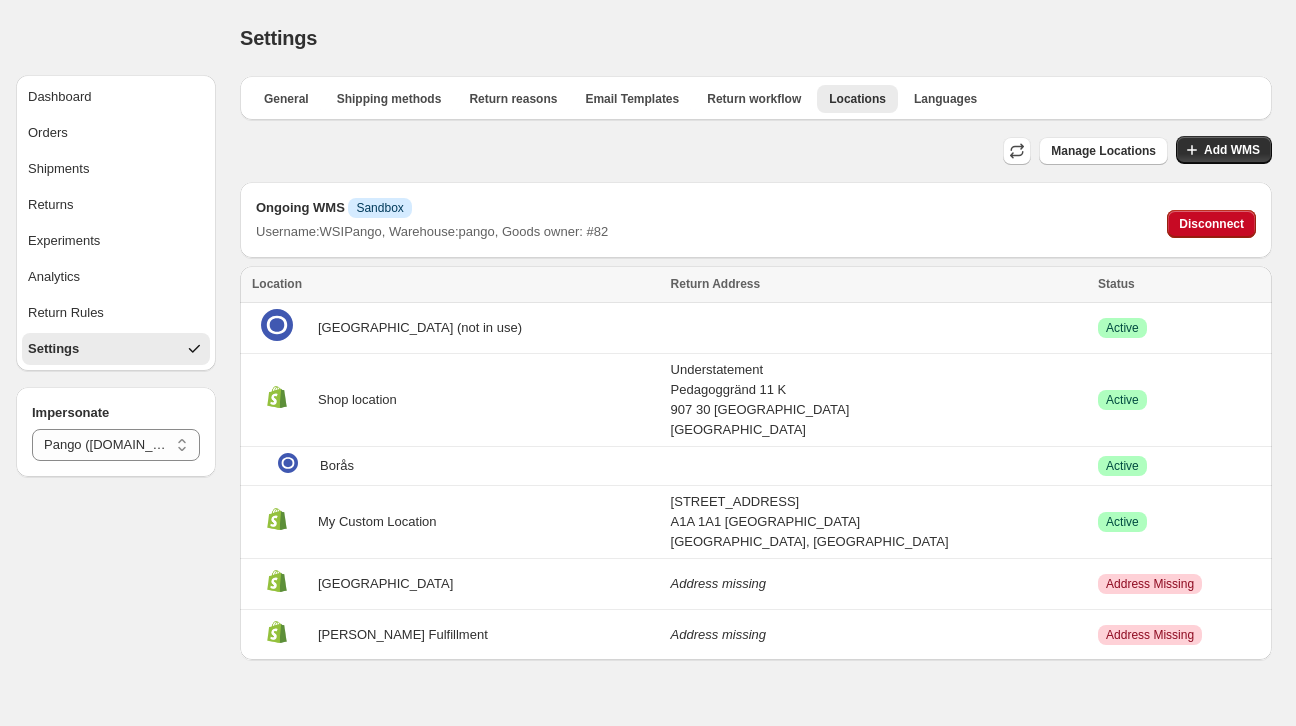 click on "Username:  WSIPango , Warehouse:  pango , Goods owner: # 82" at bounding box center (432, 232) 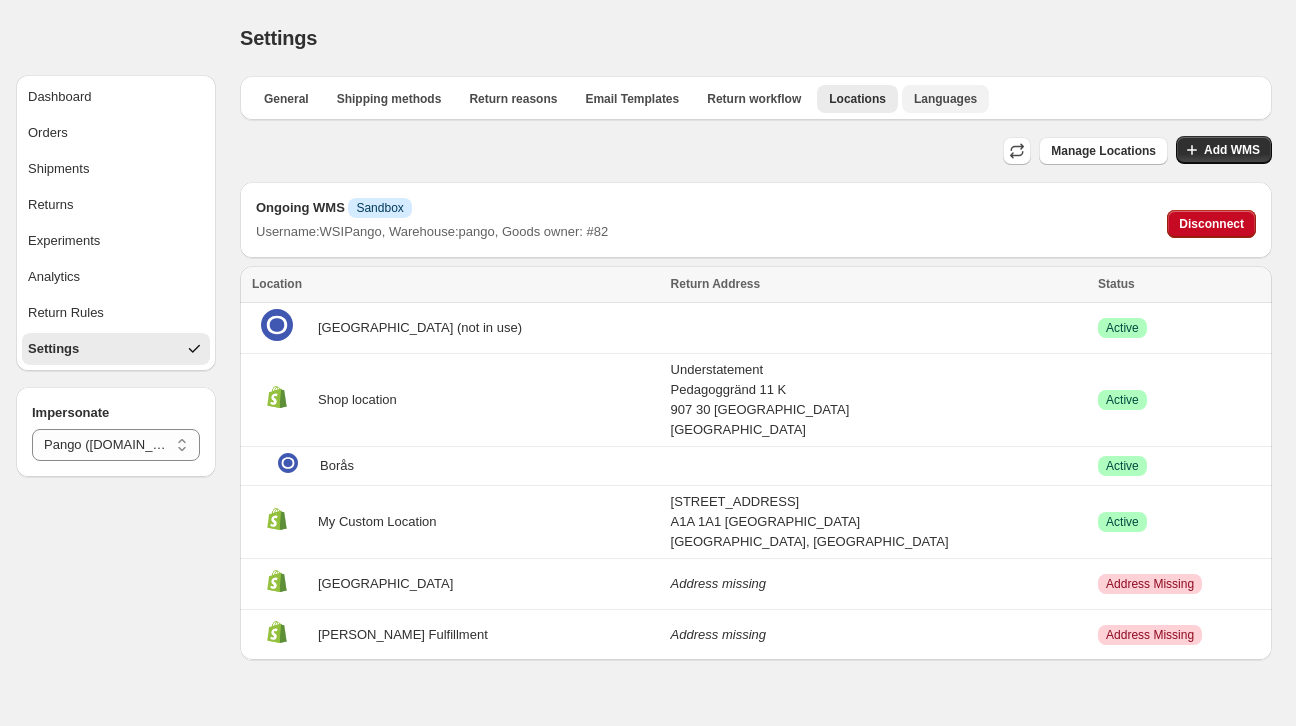 click on "Languages" at bounding box center [945, 99] 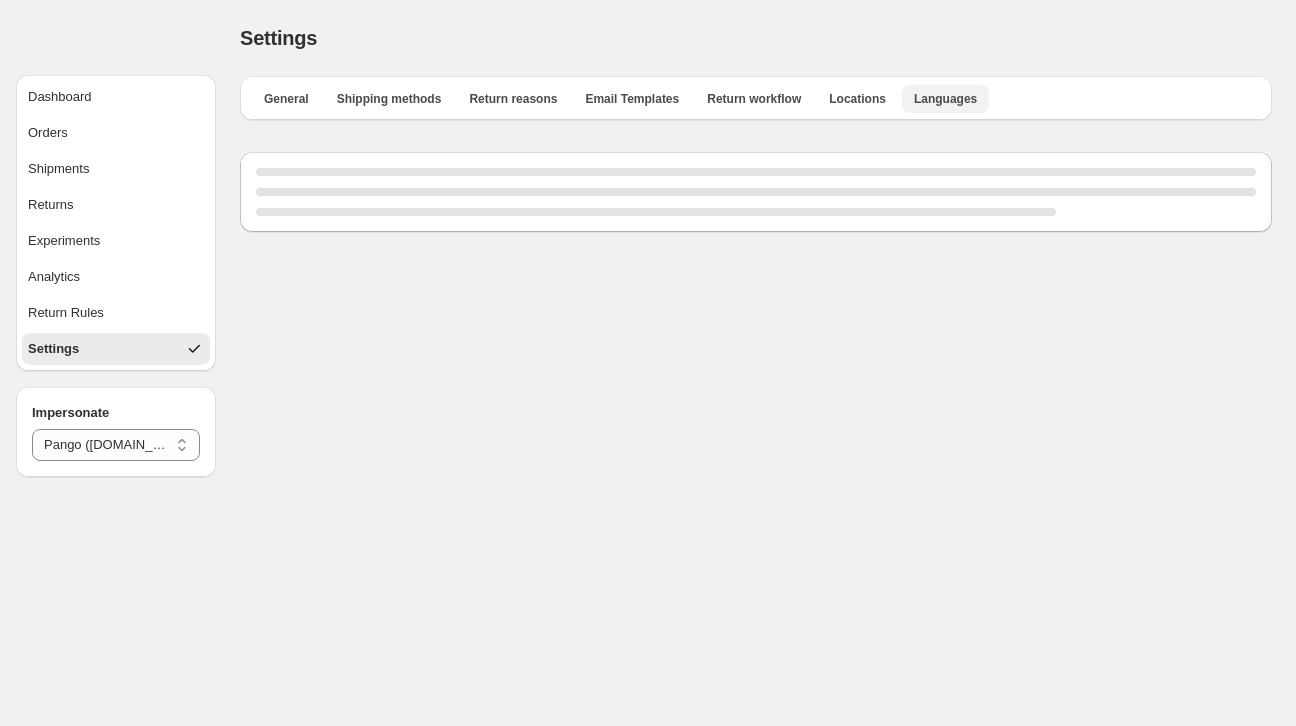type 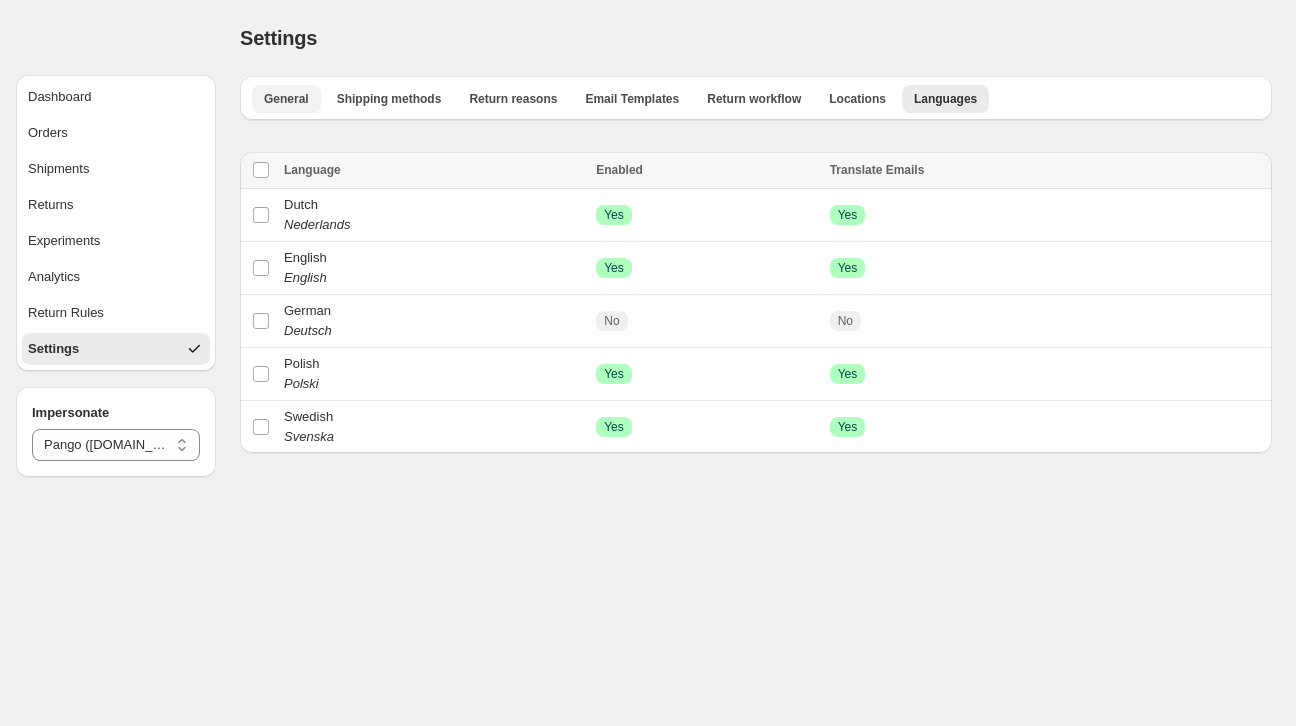click on "General" at bounding box center (286, 99) 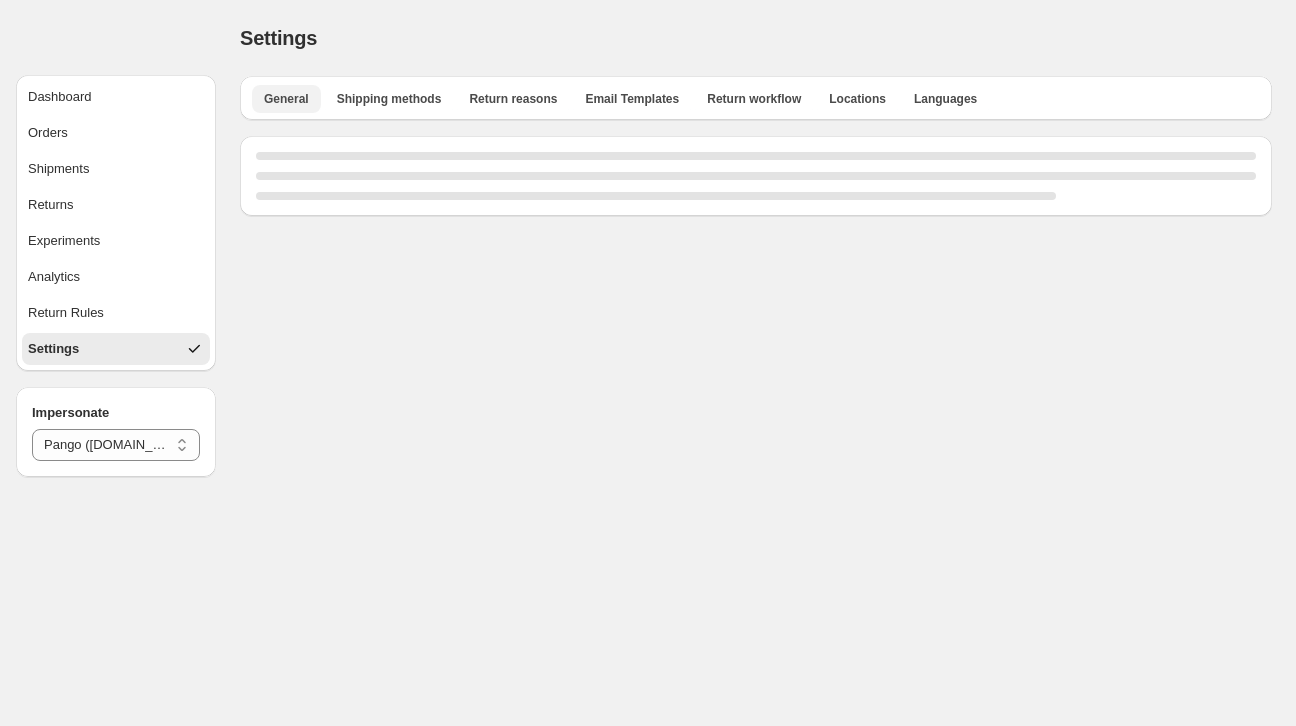 type 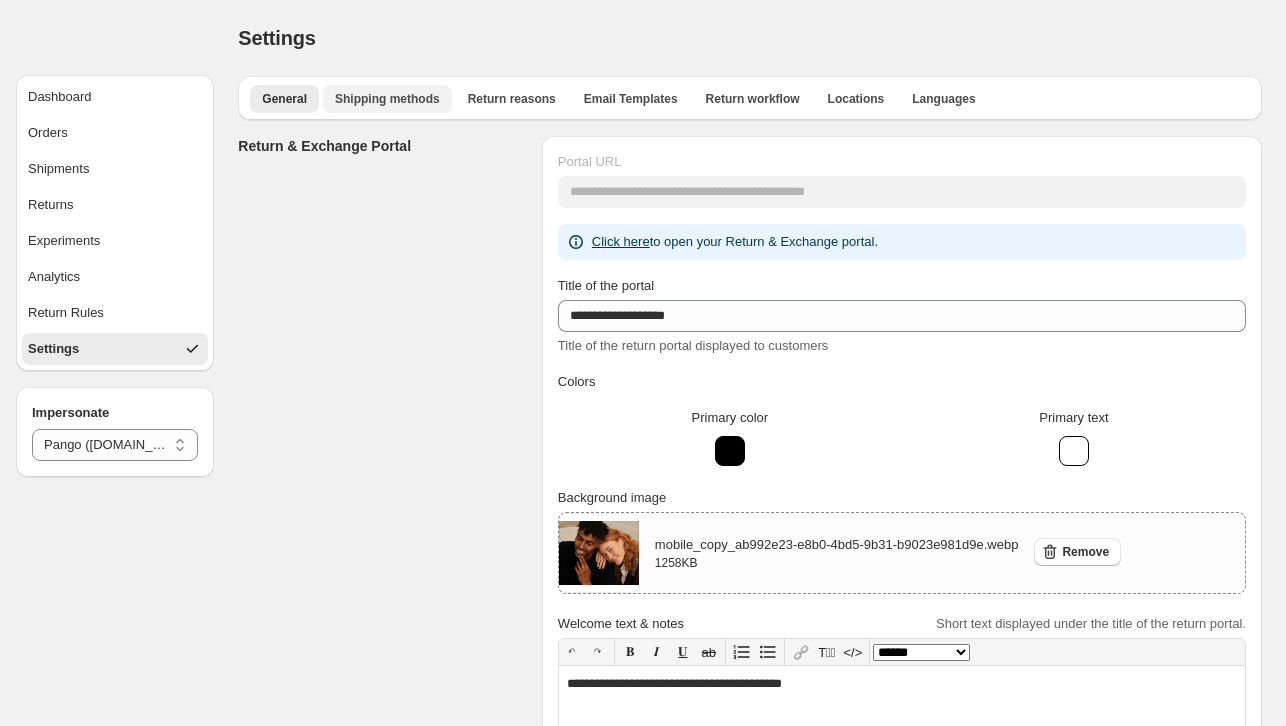 click on "Shipping methods" at bounding box center (387, 99) 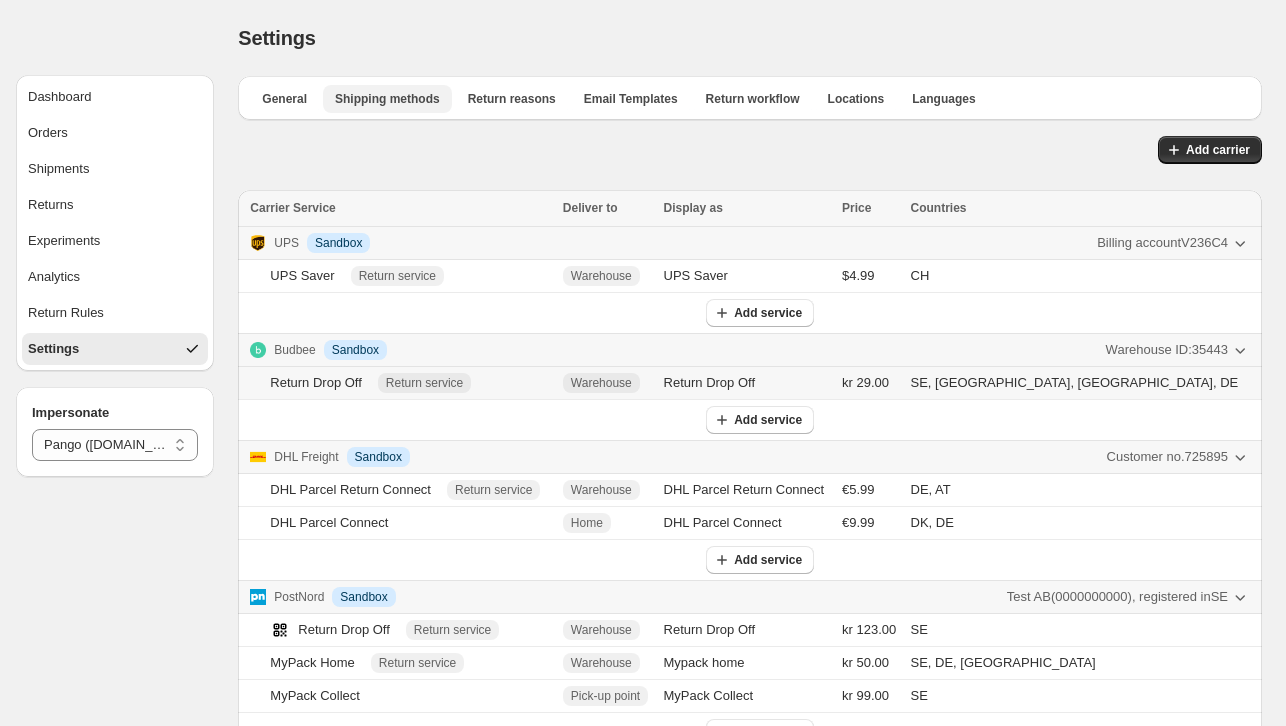 scroll, scrollTop: 27, scrollLeft: 0, axis: vertical 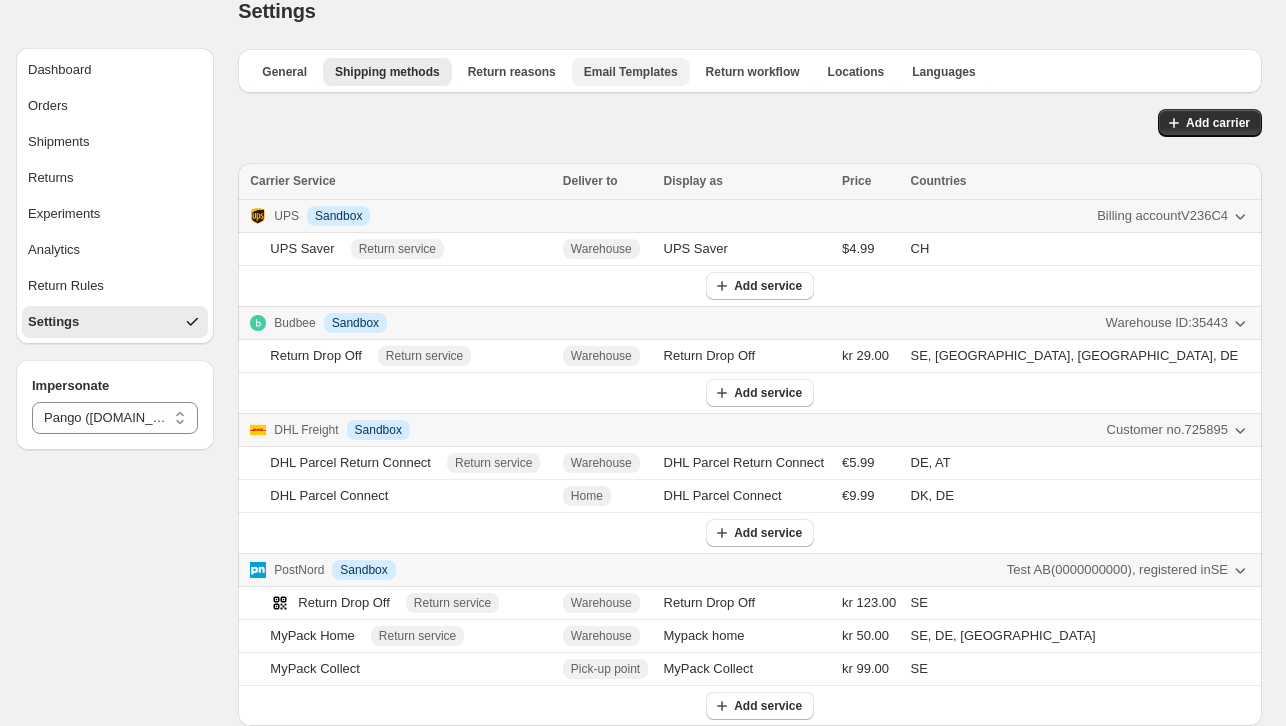 click on "Email Templates" at bounding box center (631, 72) 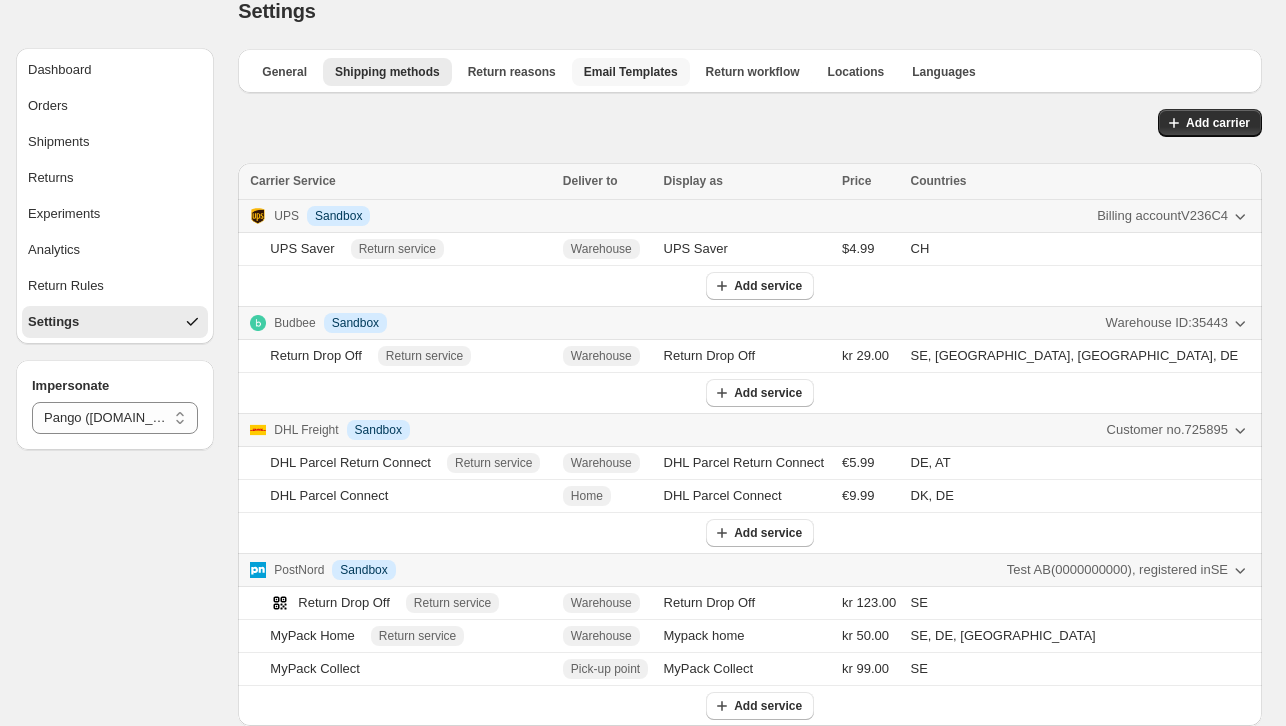 select on "********" 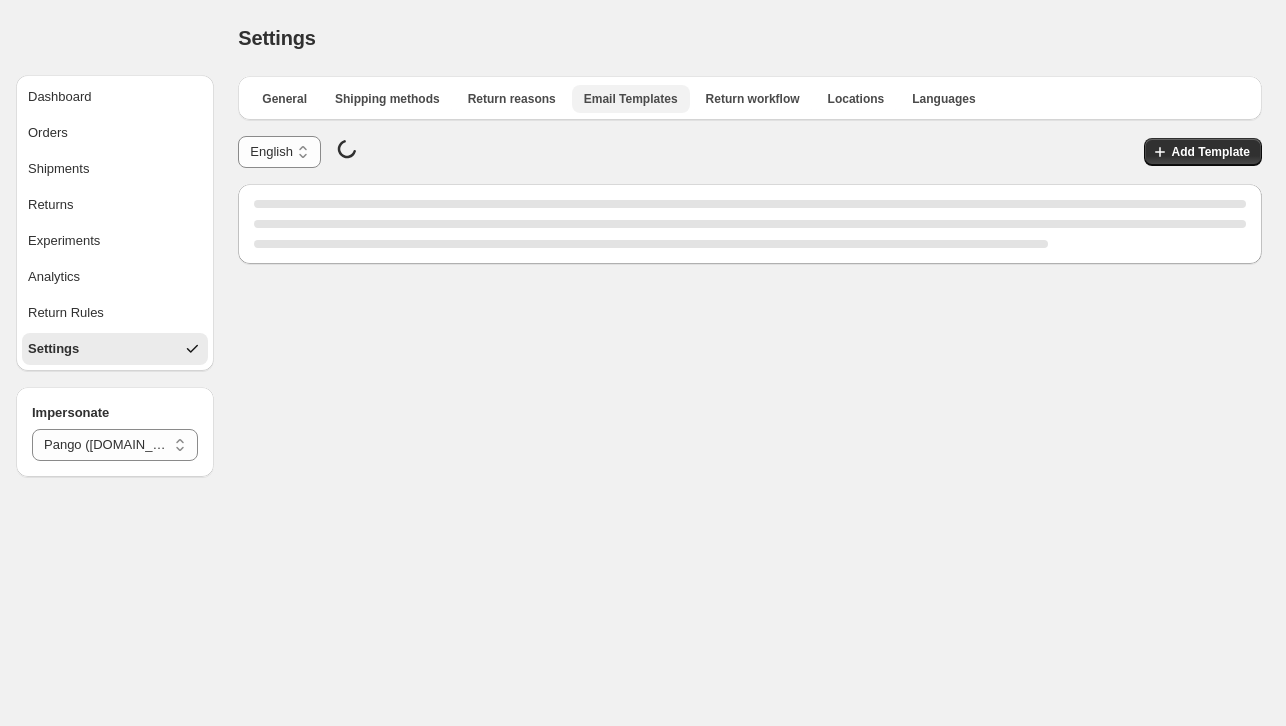 scroll, scrollTop: 0, scrollLeft: 0, axis: both 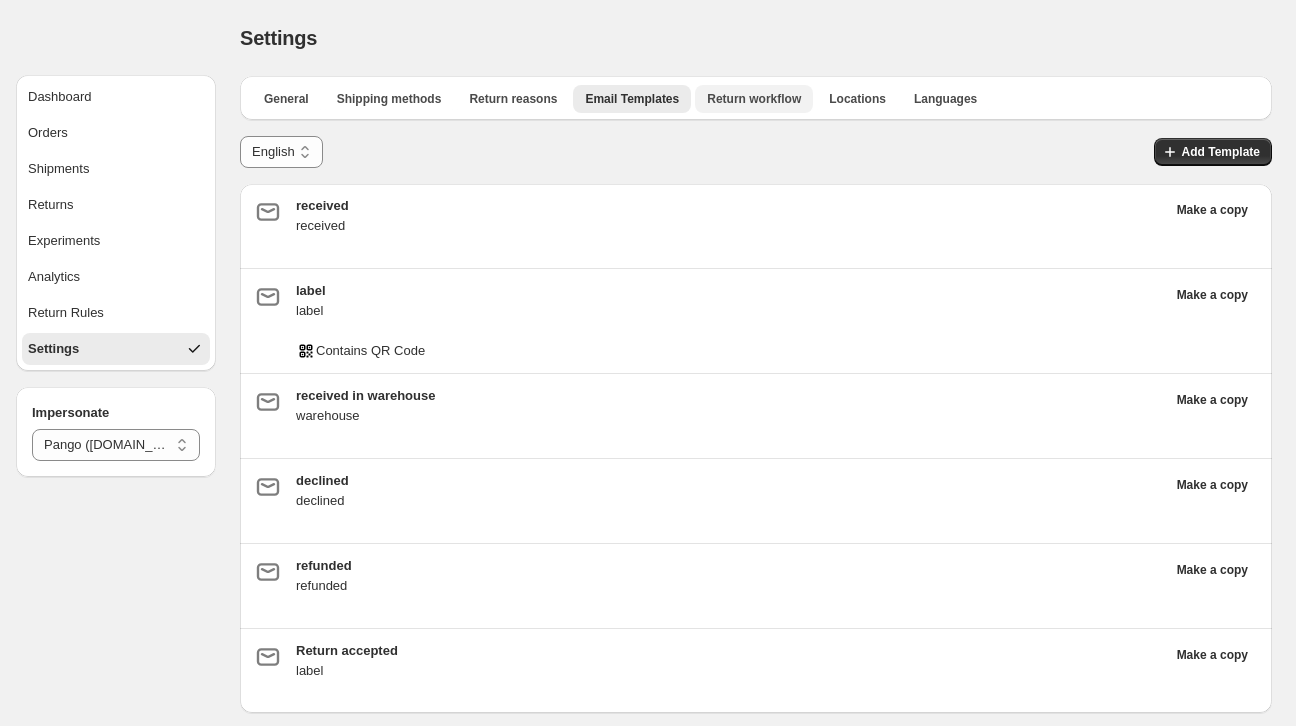 click on "Return workflow" at bounding box center [754, 99] 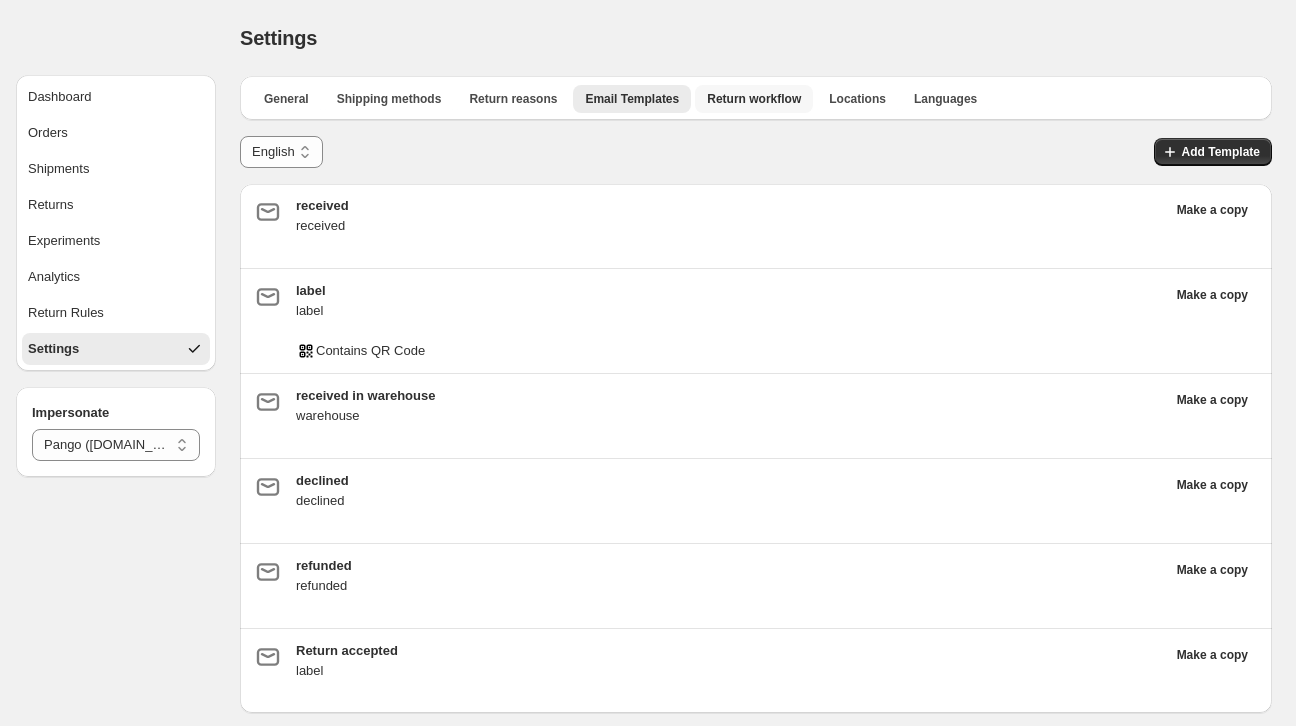select on "********" 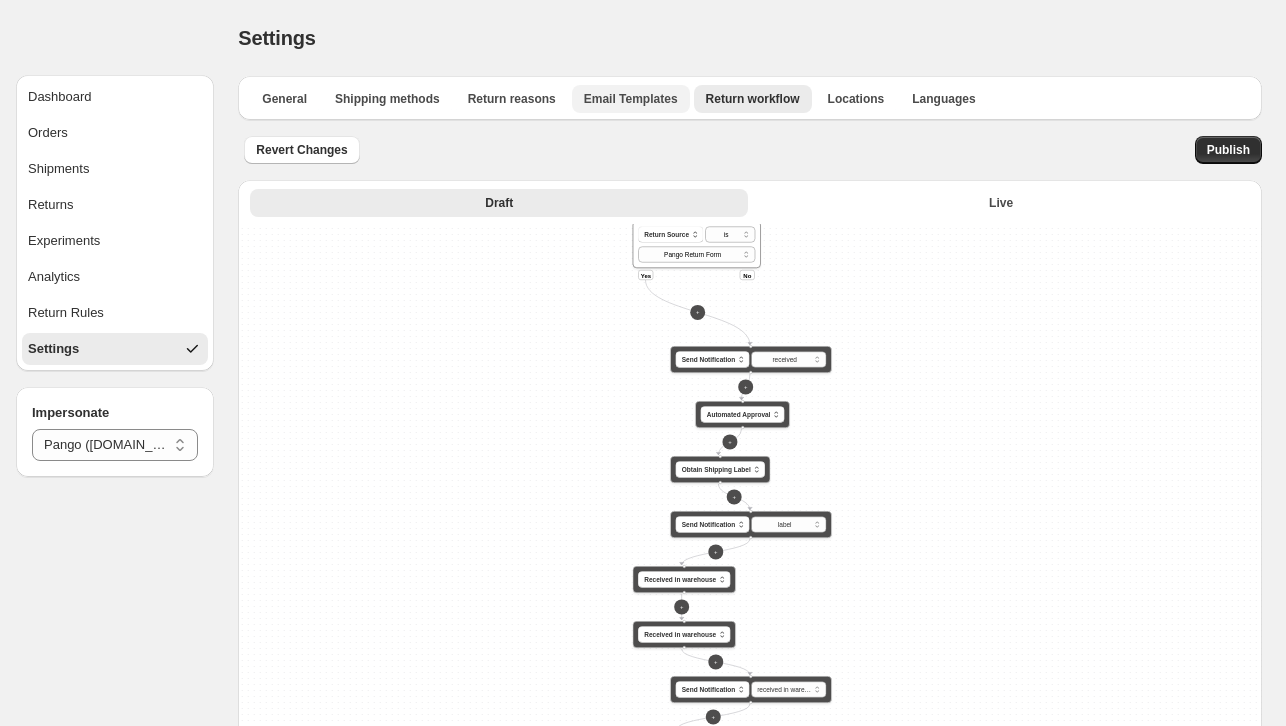 click on "Email Templates" at bounding box center [631, 99] 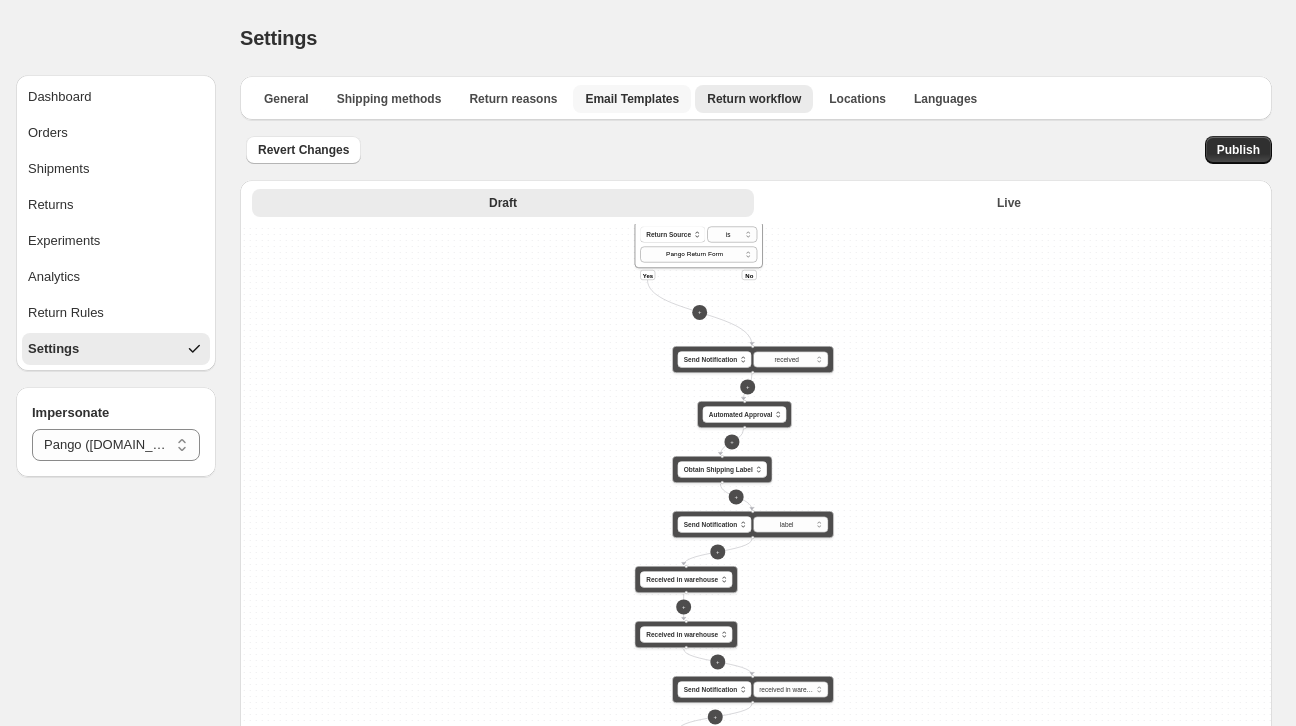 select on "********" 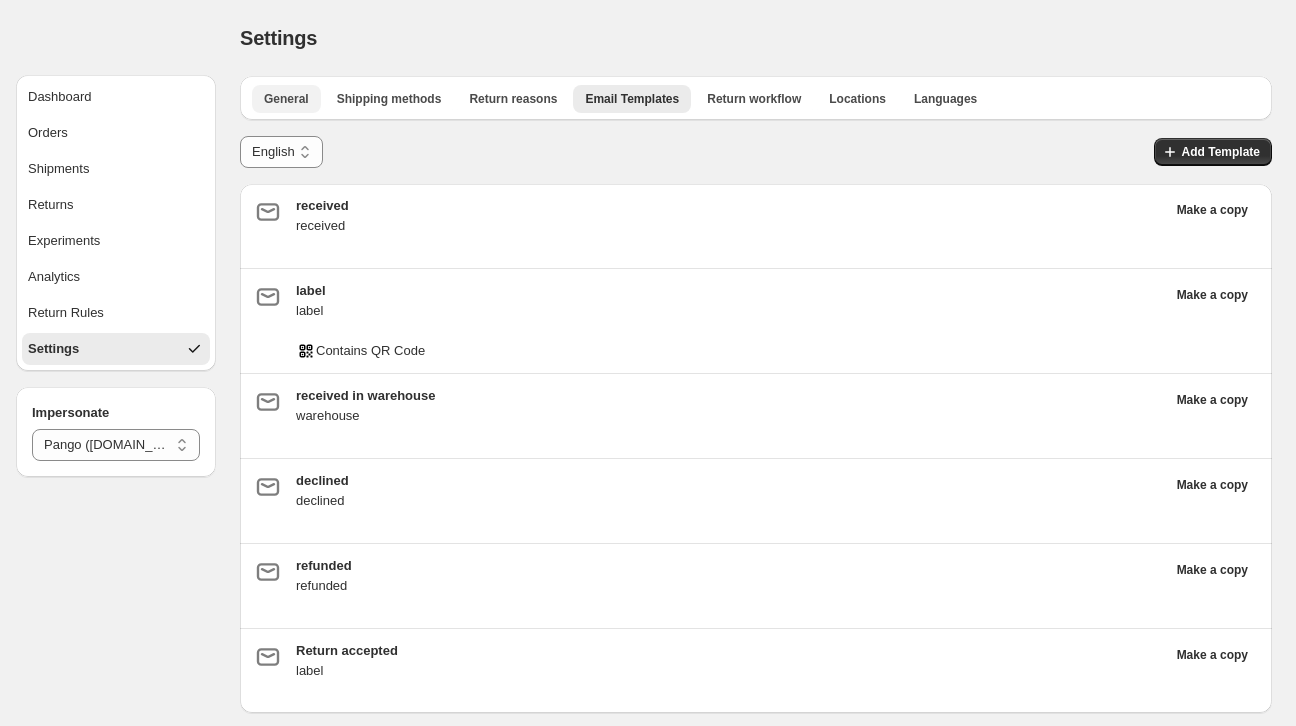 click on "General" at bounding box center [286, 99] 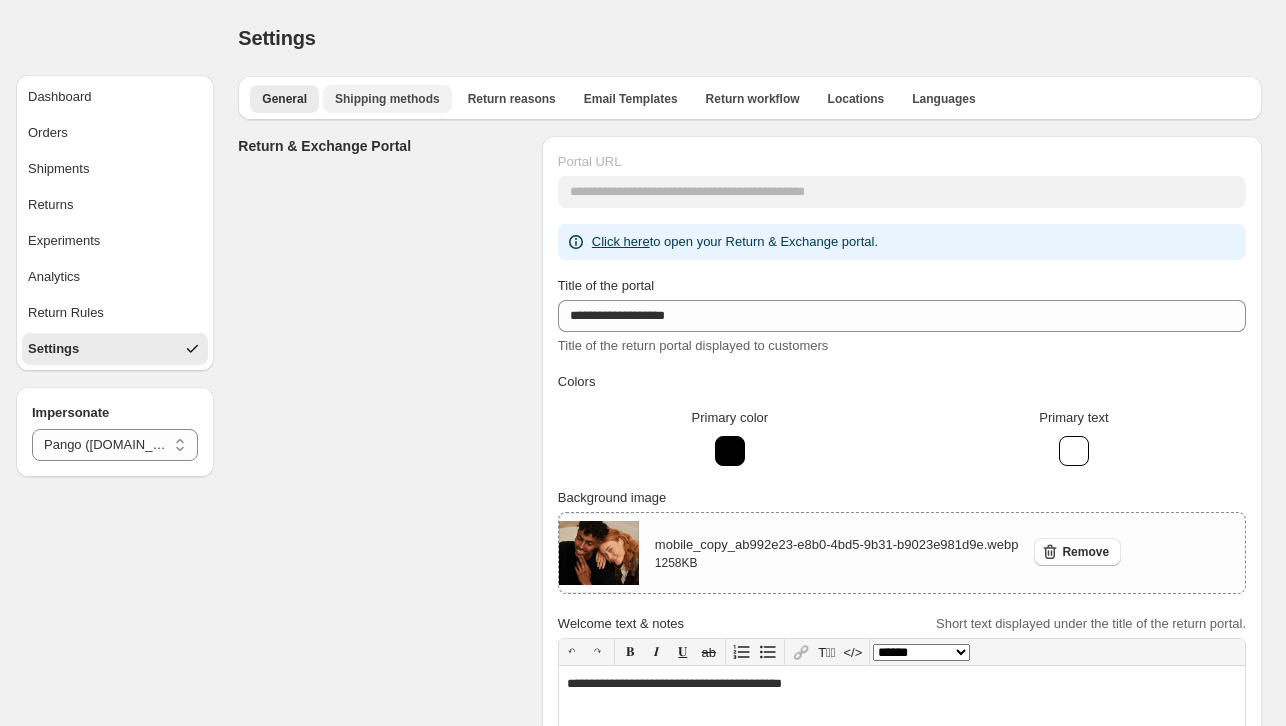 click on "Shipping methods" at bounding box center [387, 99] 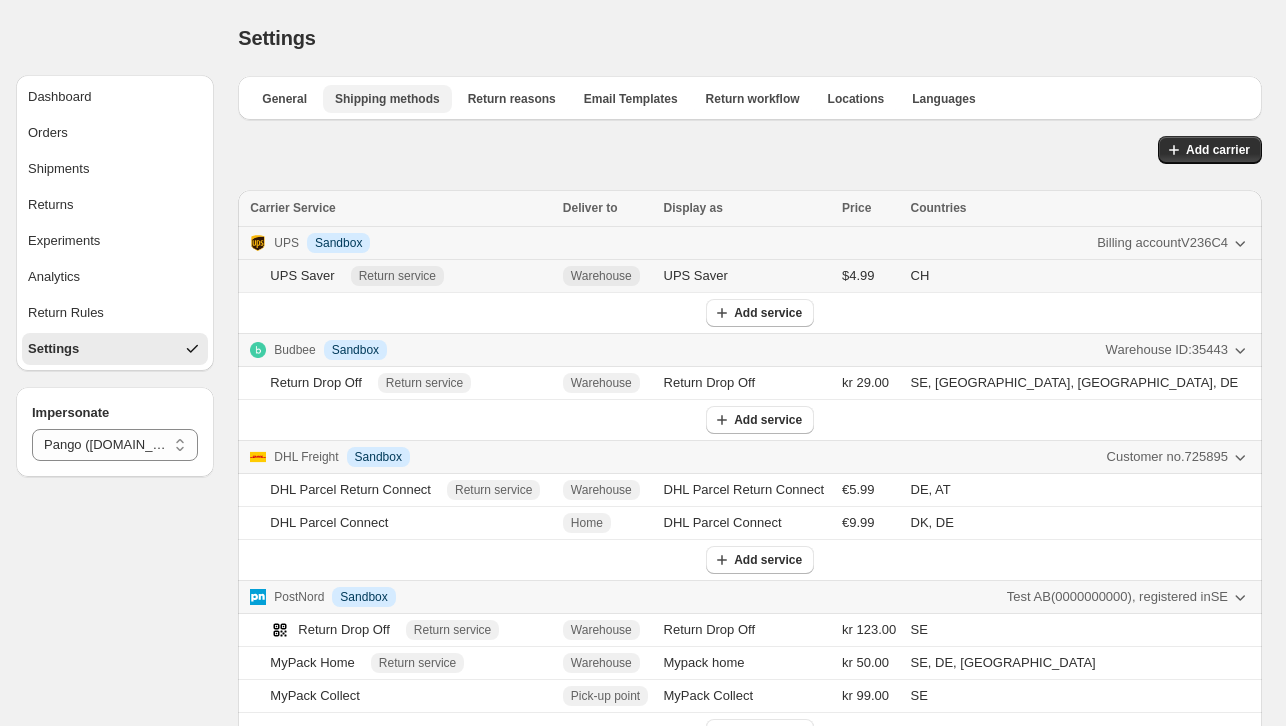 scroll, scrollTop: 27, scrollLeft: 0, axis: vertical 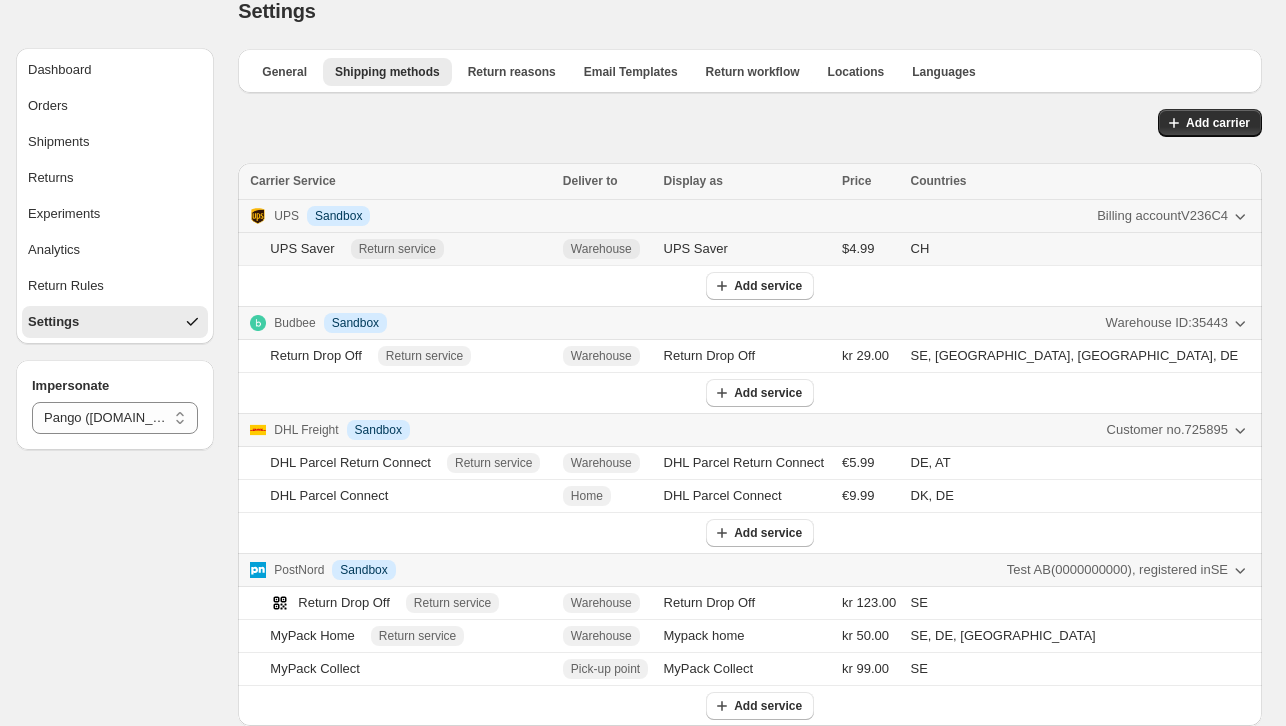 click on "Warehouse" at bounding box center (607, 249) 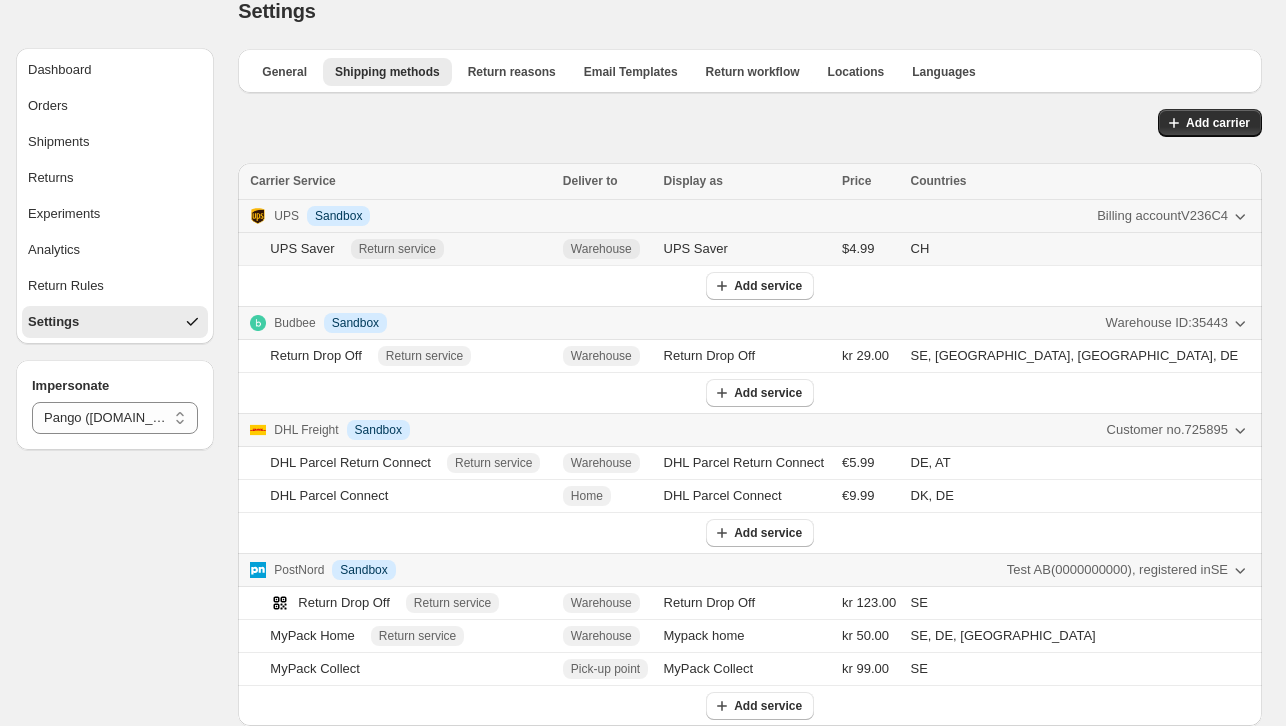 click on "UPS Saver Return service" at bounding box center [410, 249] 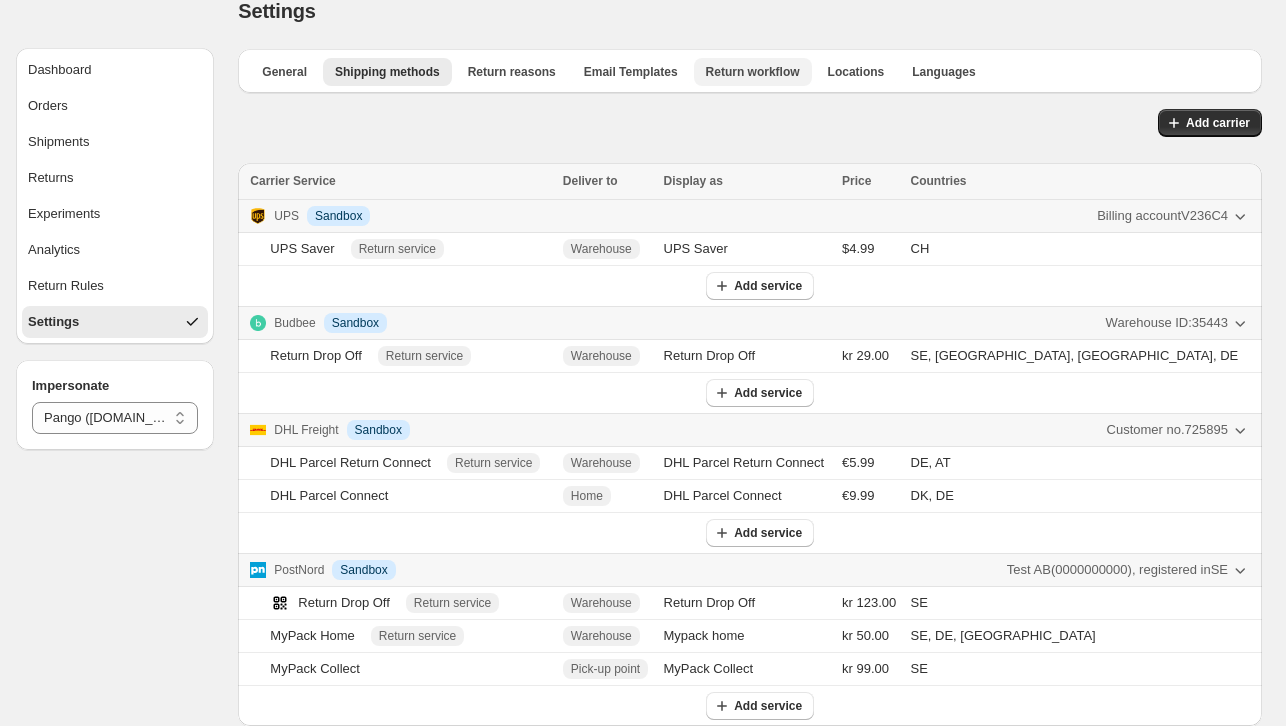 click on "Return workflow" at bounding box center [753, 72] 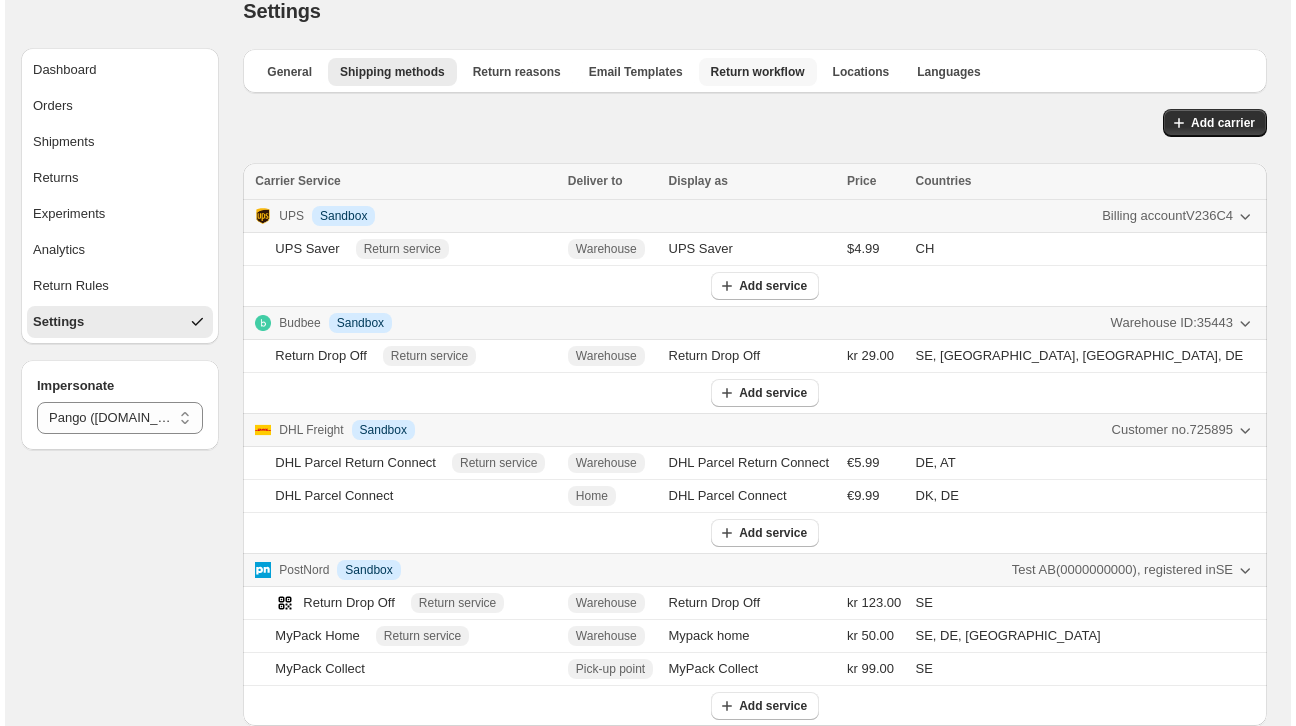scroll, scrollTop: 0, scrollLeft: 0, axis: both 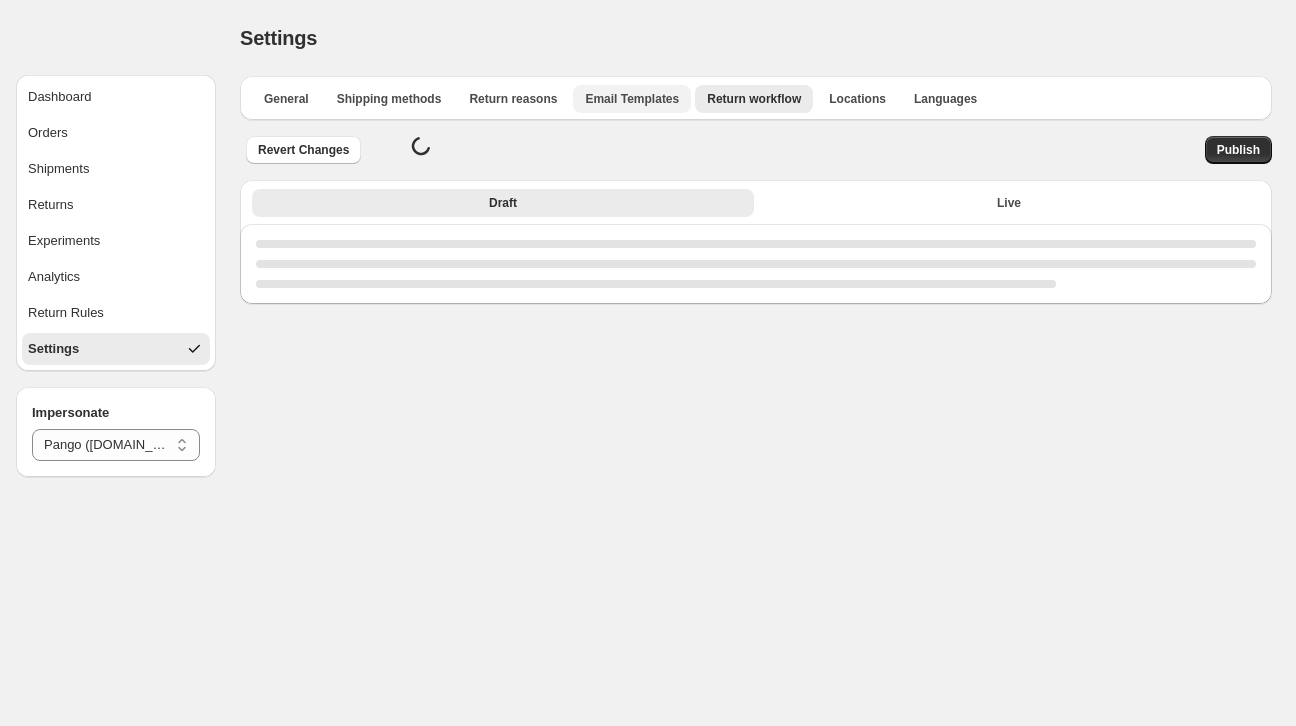 click on "Email Templates" at bounding box center (632, 99) 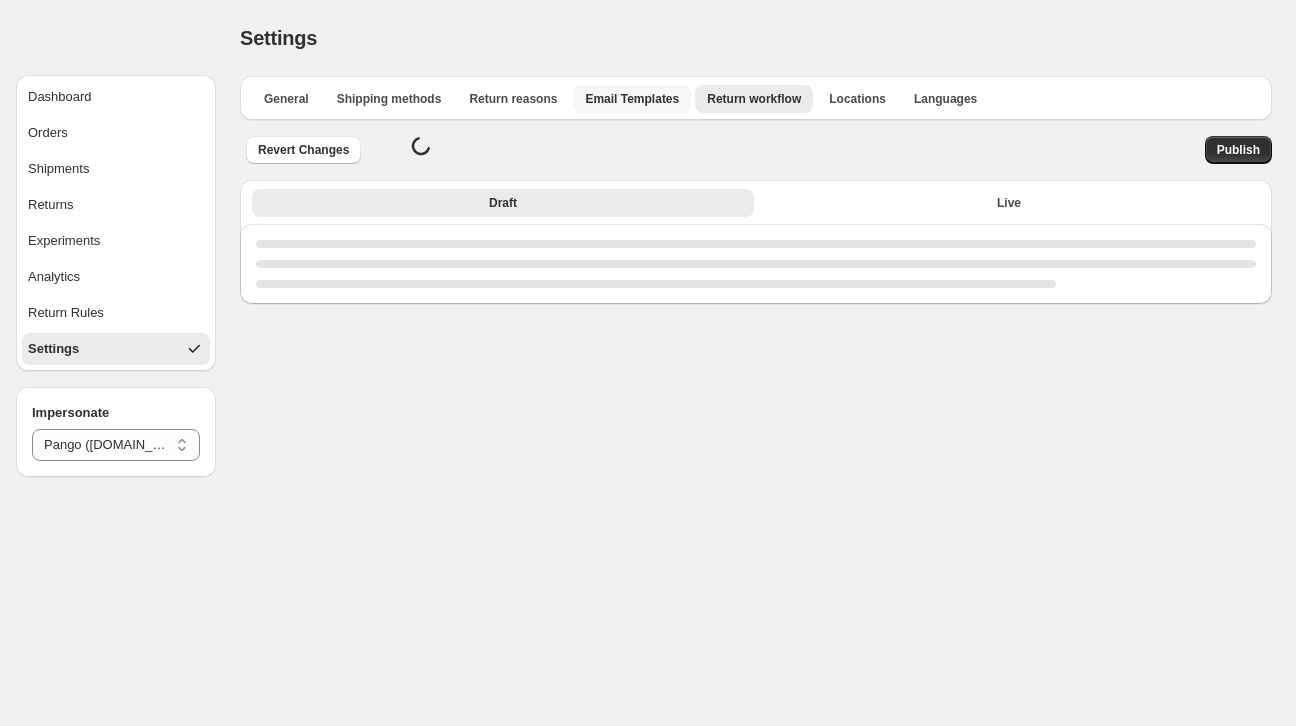 select on "********" 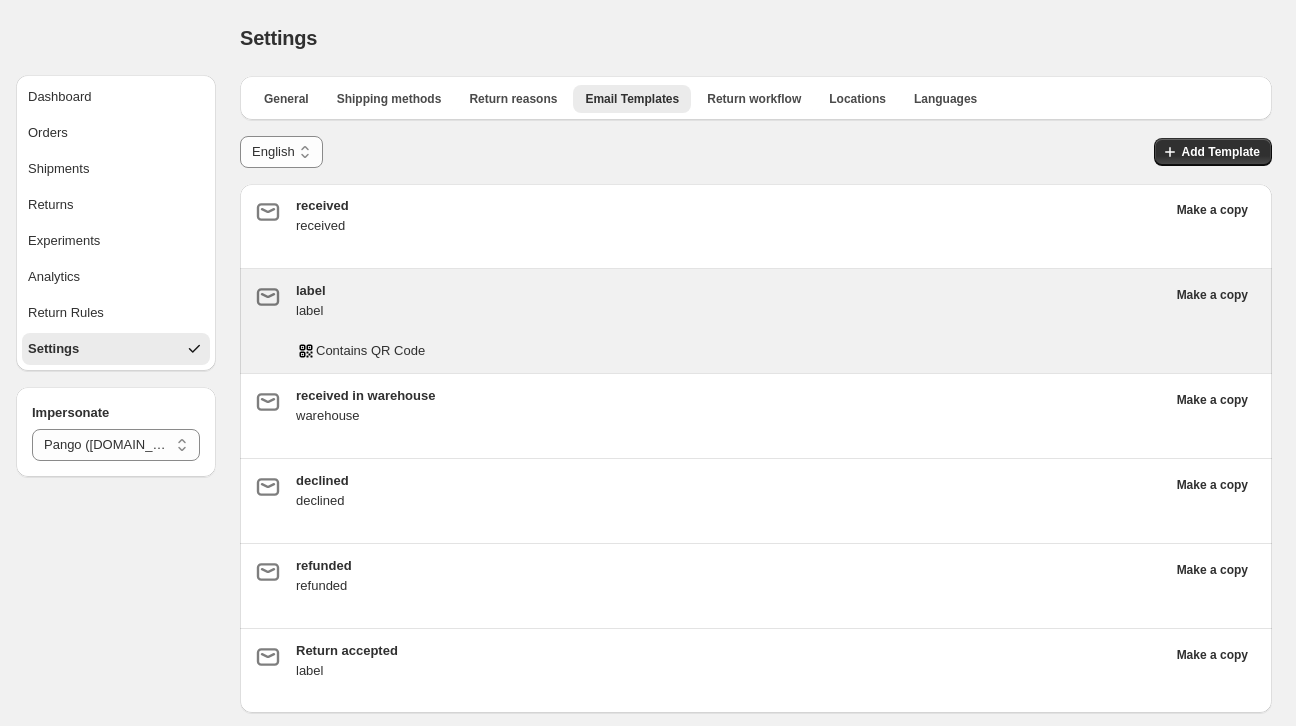 click on "label label Contains QR Code" at bounding box center (730, 321) 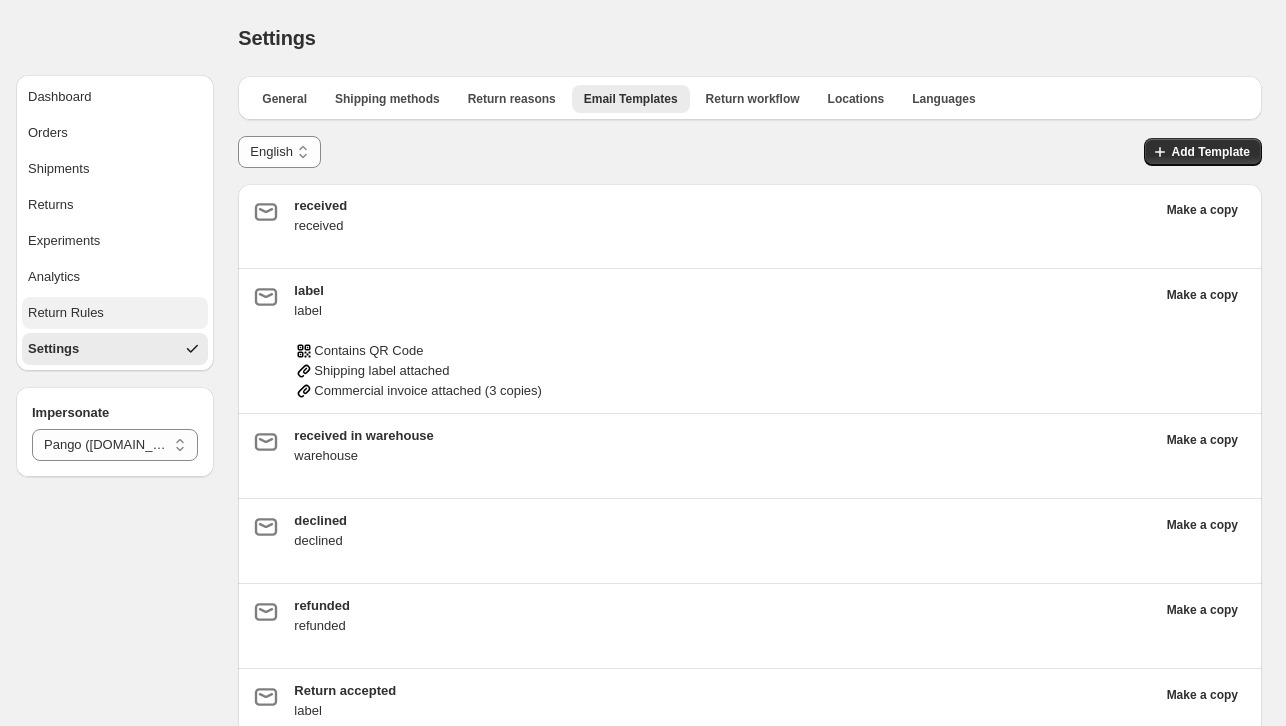 click on "Return Rules" at bounding box center (115, 313) 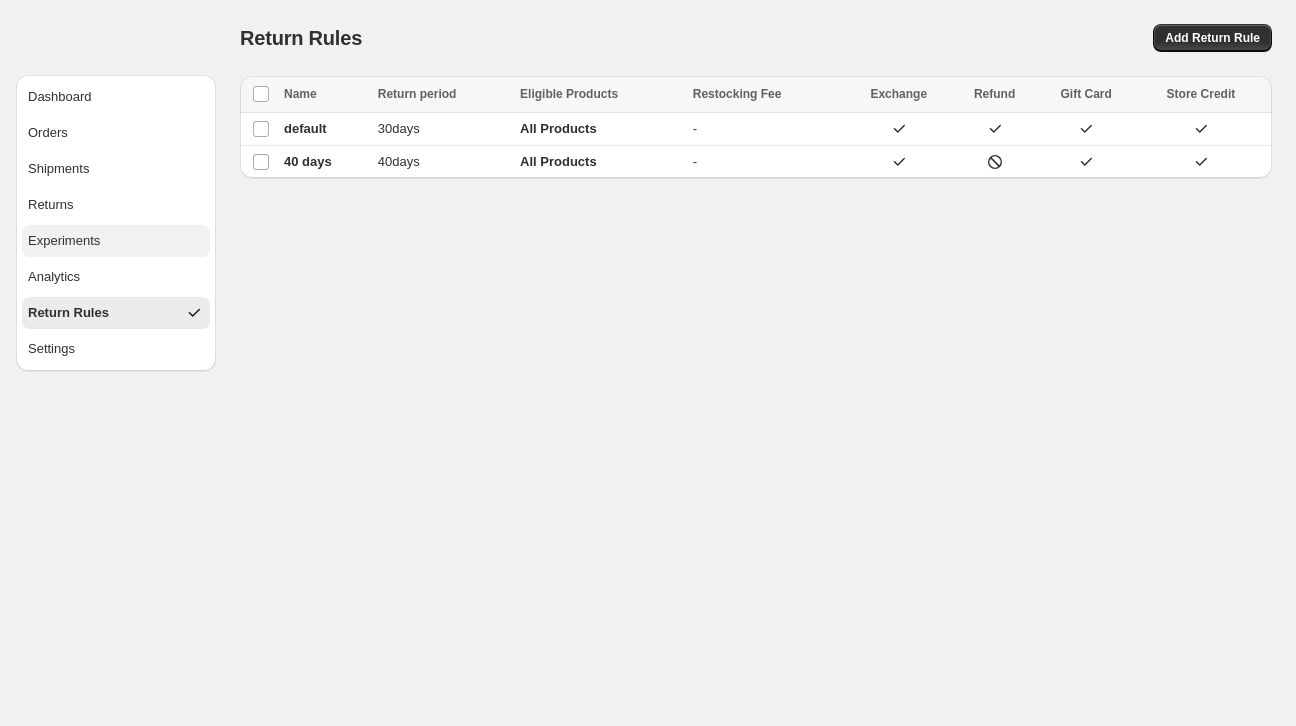 select on "********" 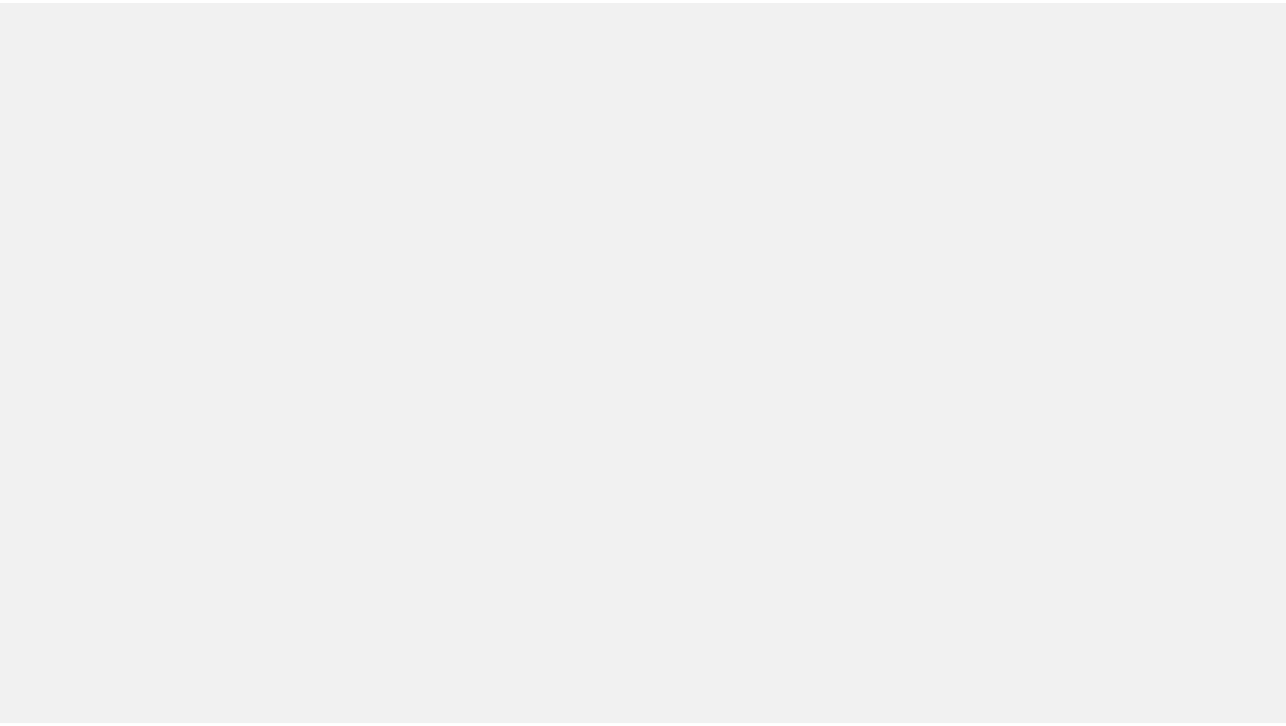 scroll, scrollTop: 0, scrollLeft: 0, axis: both 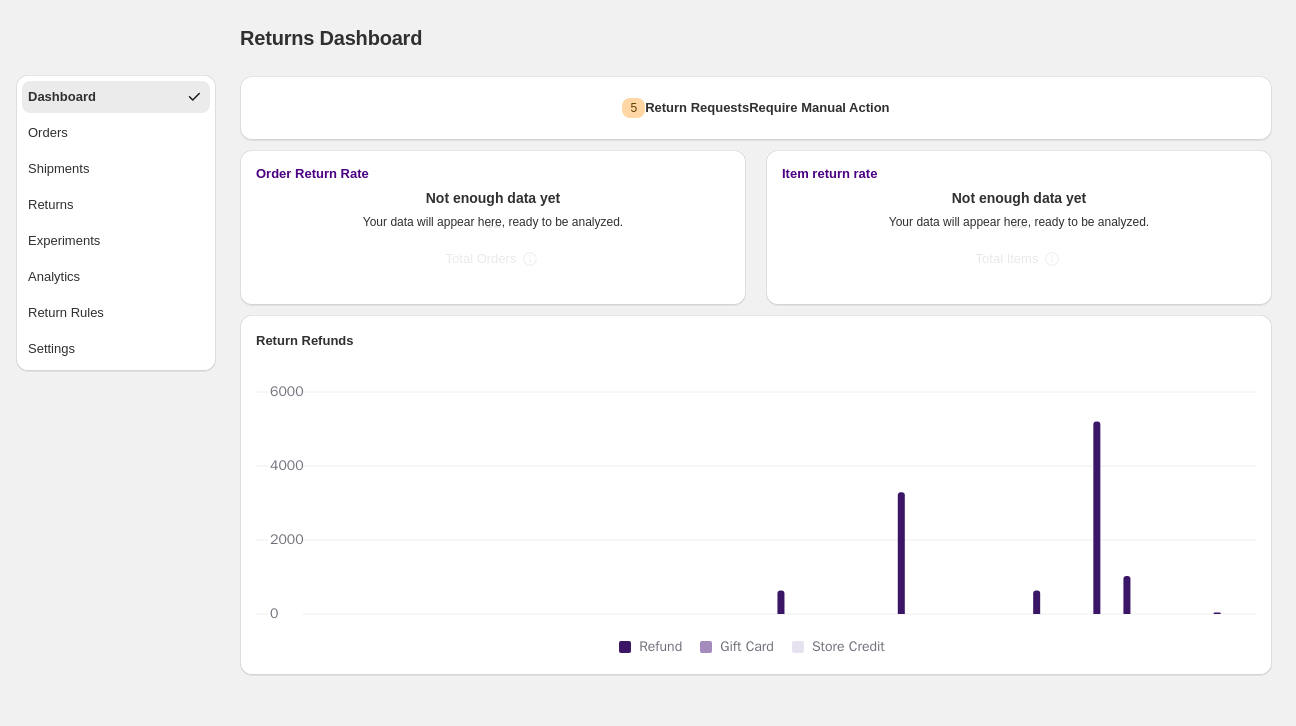 select on "********" 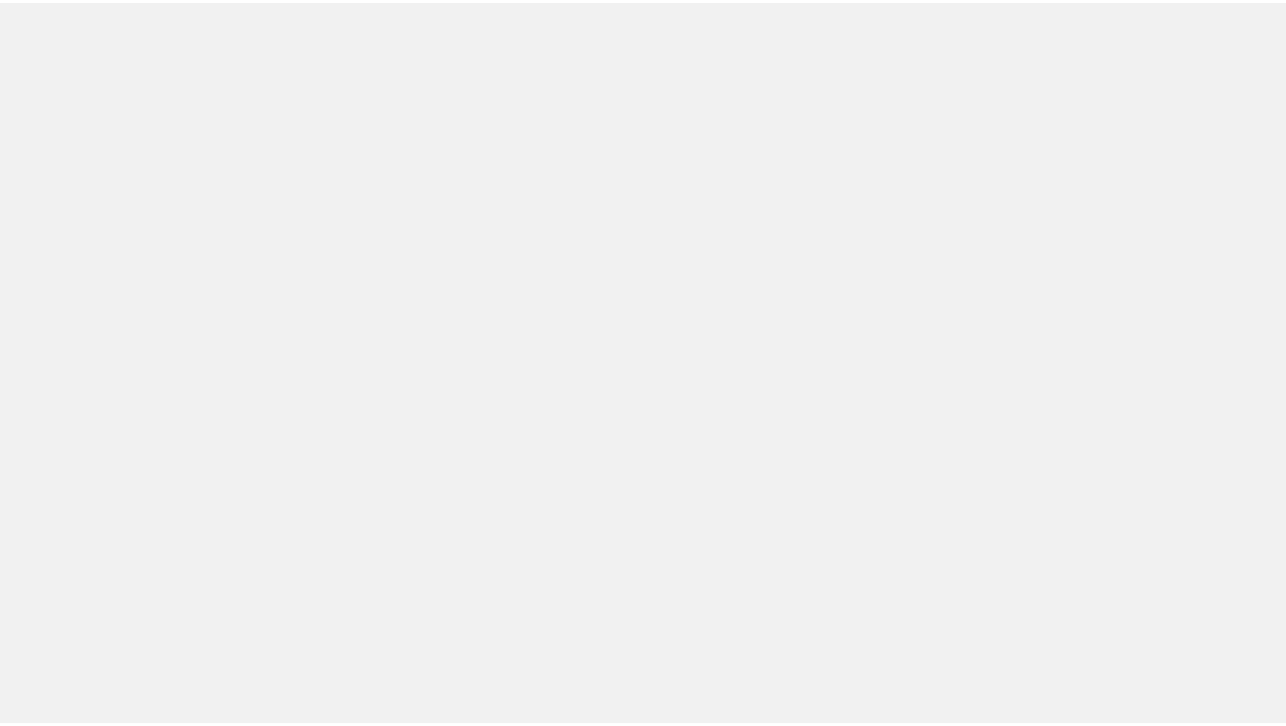 scroll, scrollTop: 0, scrollLeft: 0, axis: both 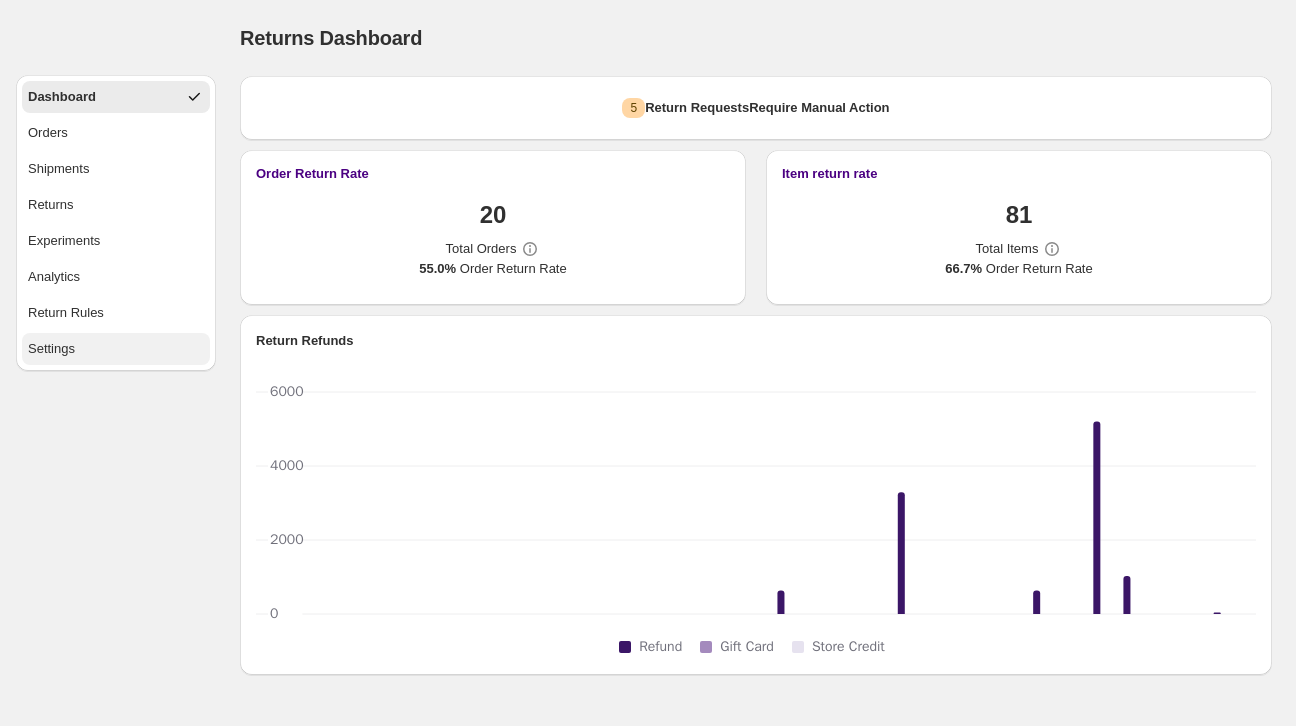click on "Settings" at bounding box center [116, 349] 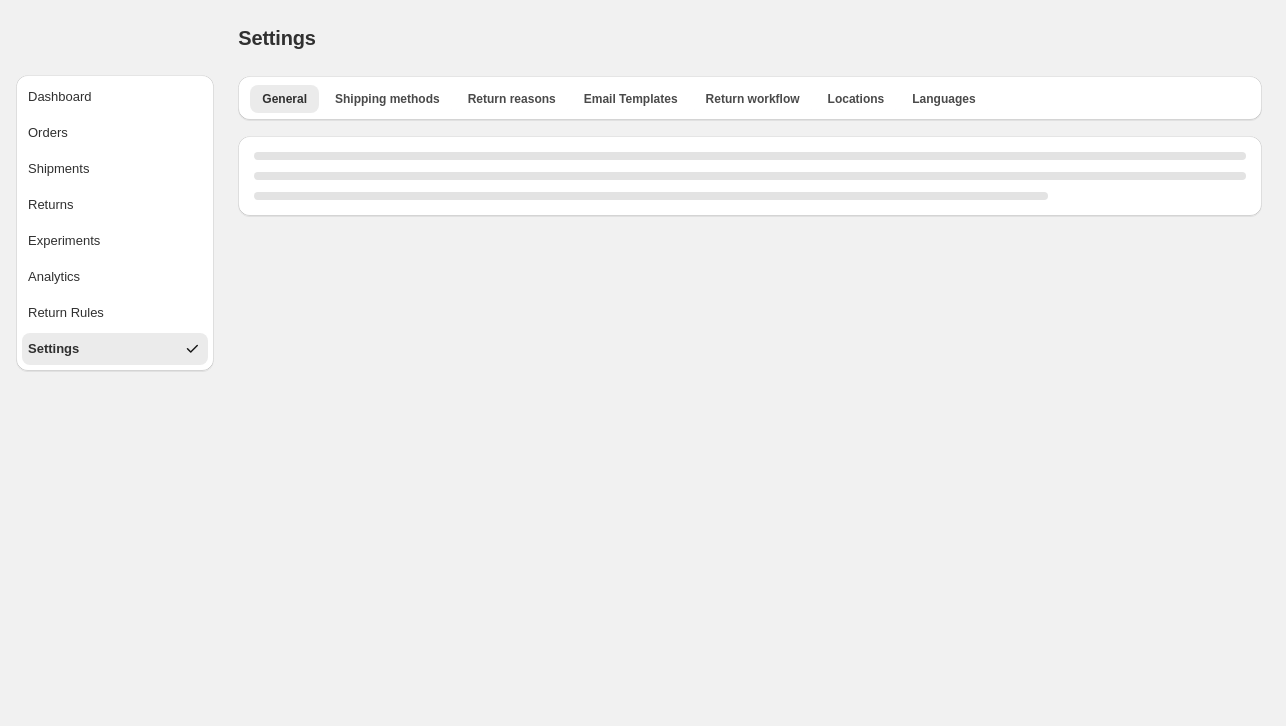 select on "********" 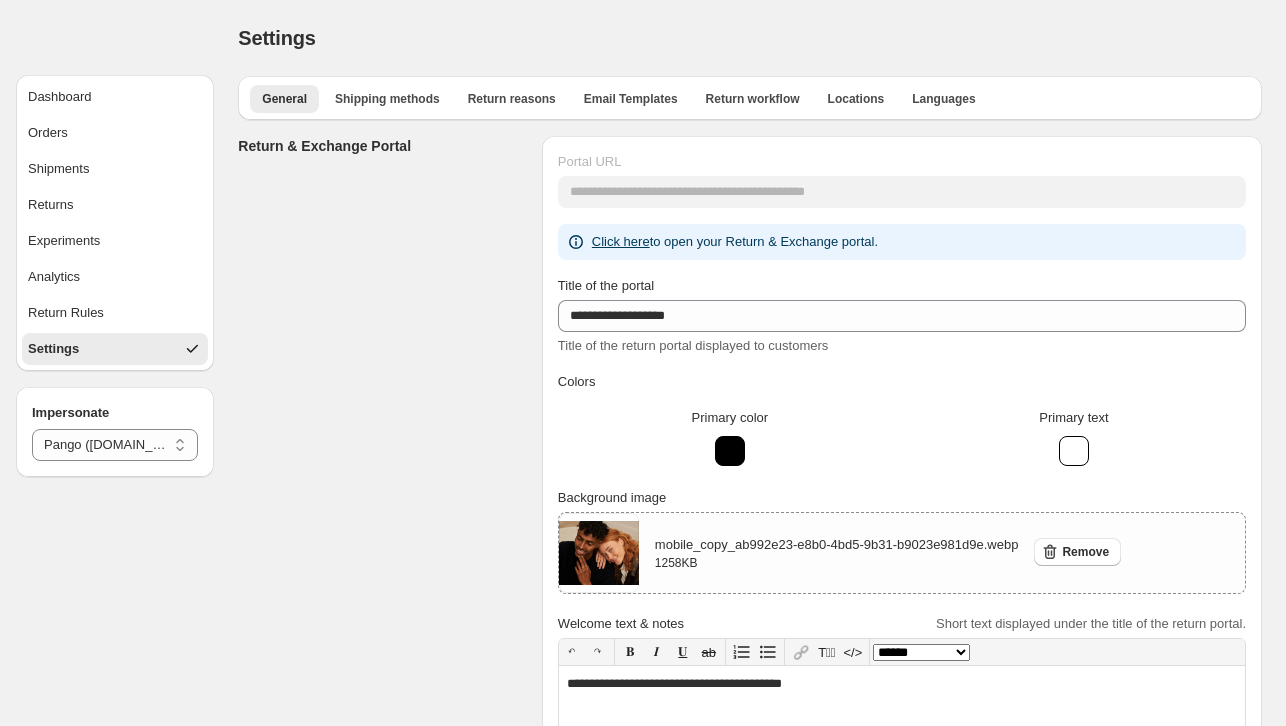 click on "**********" at bounding box center [750, 590] 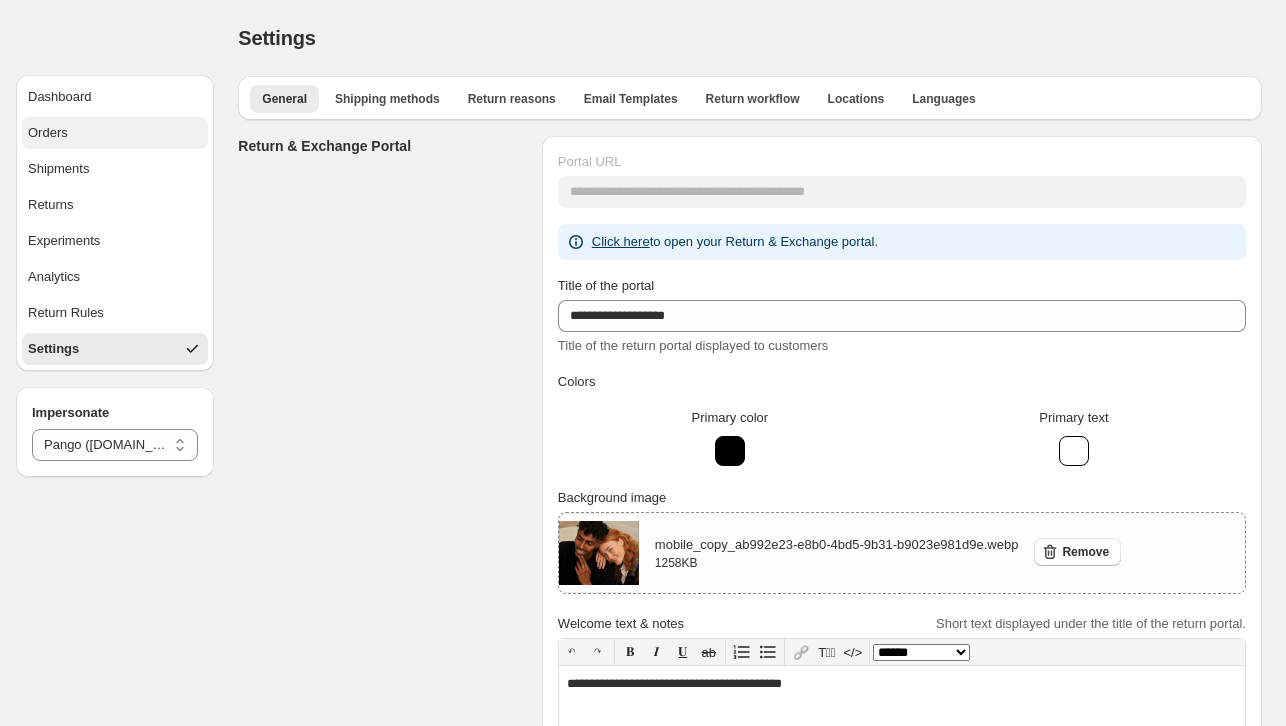 click on "Orders" at bounding box center [115, 133] 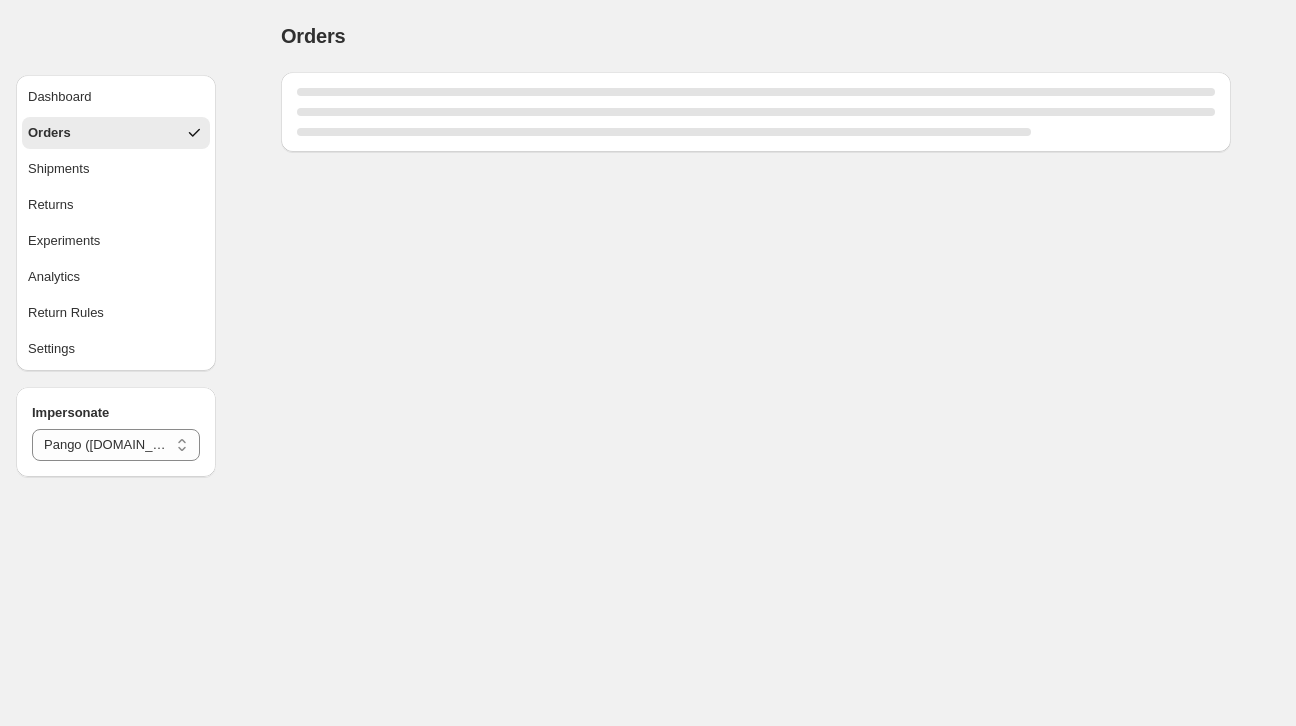 click on "Orders" at bounding box center [116, 133] 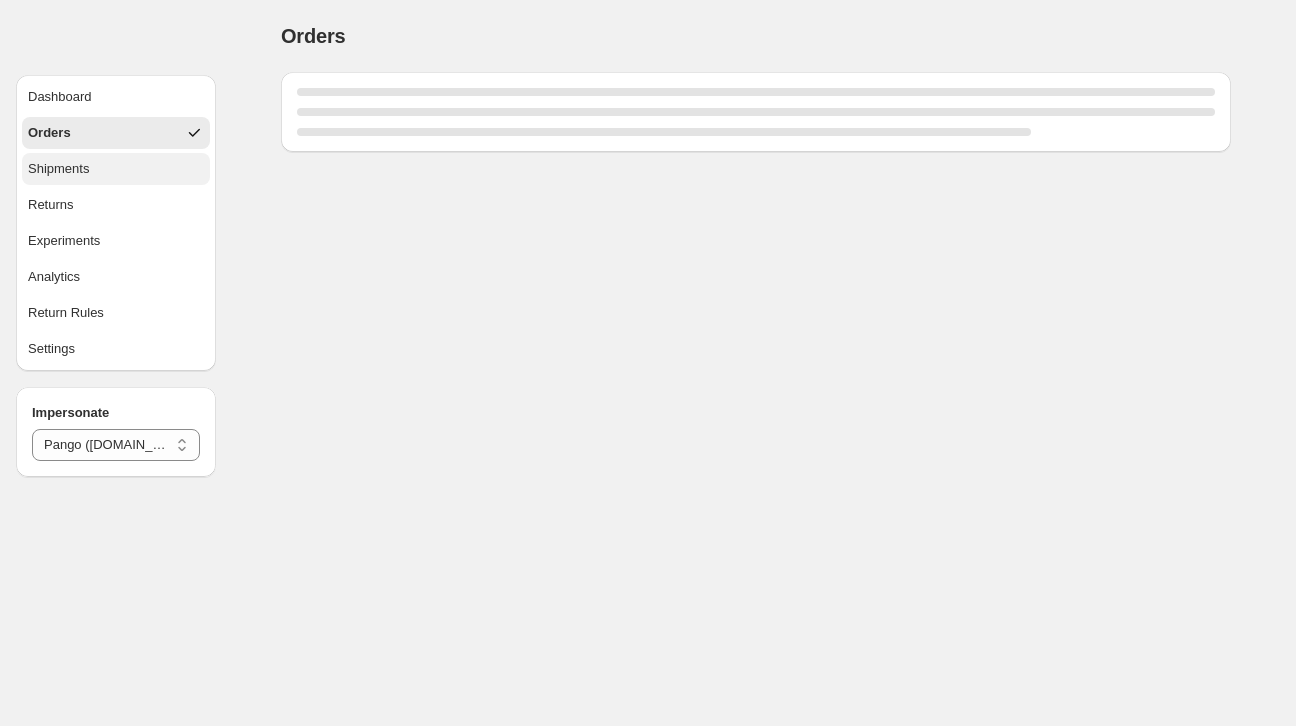 click on "Shipments" at bounding box center (116, 169) 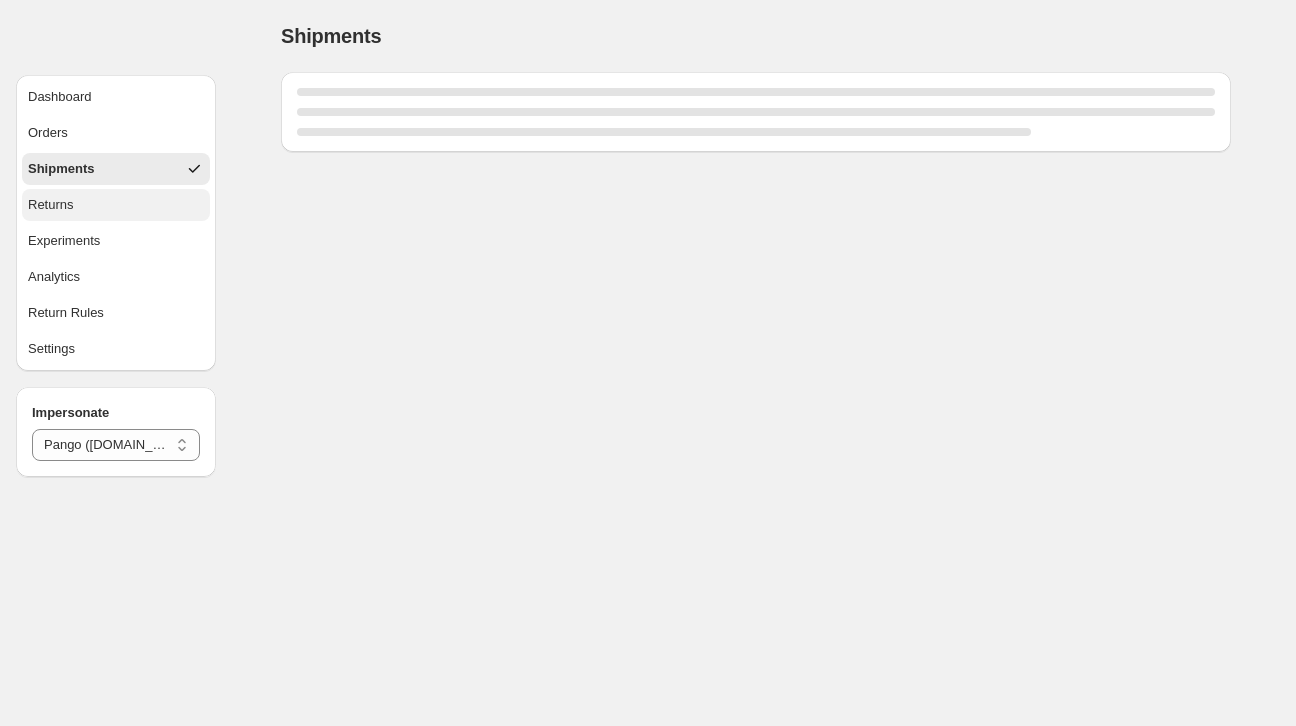 click on "Returns" at bounding box center (116, 205) 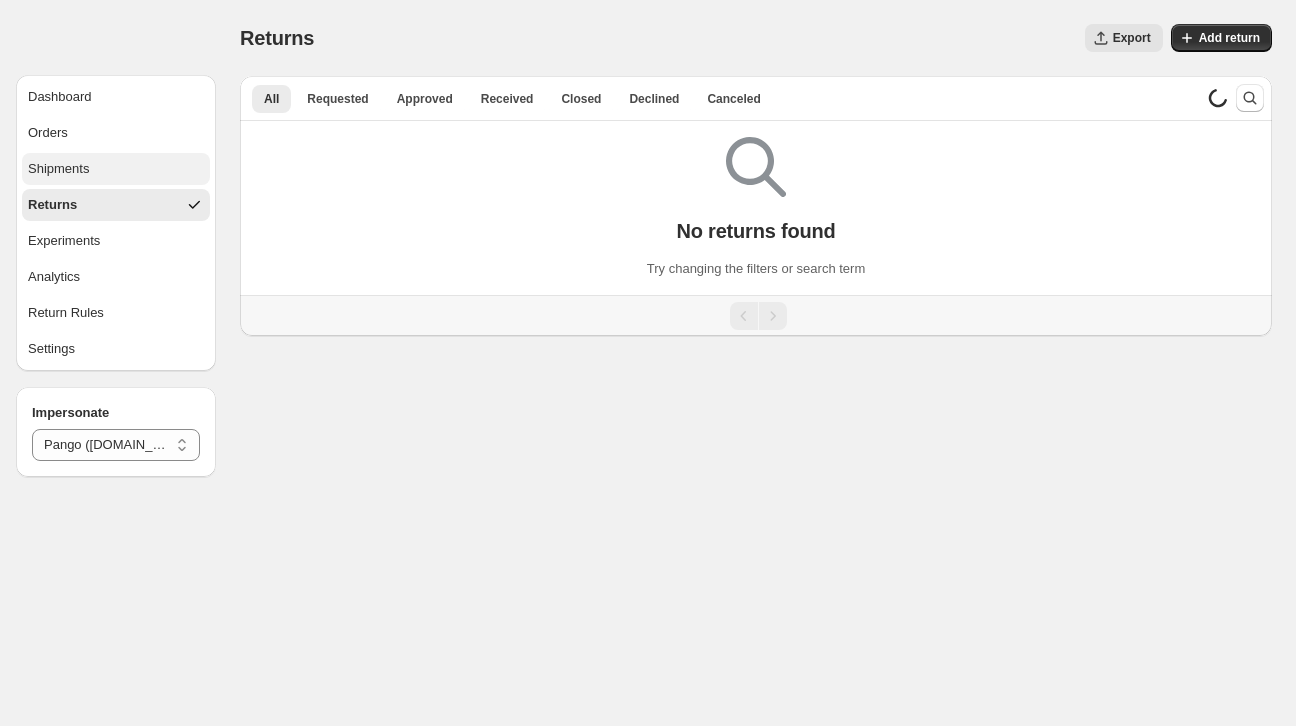 click on "Shipments" at bounding box center [116, 169] 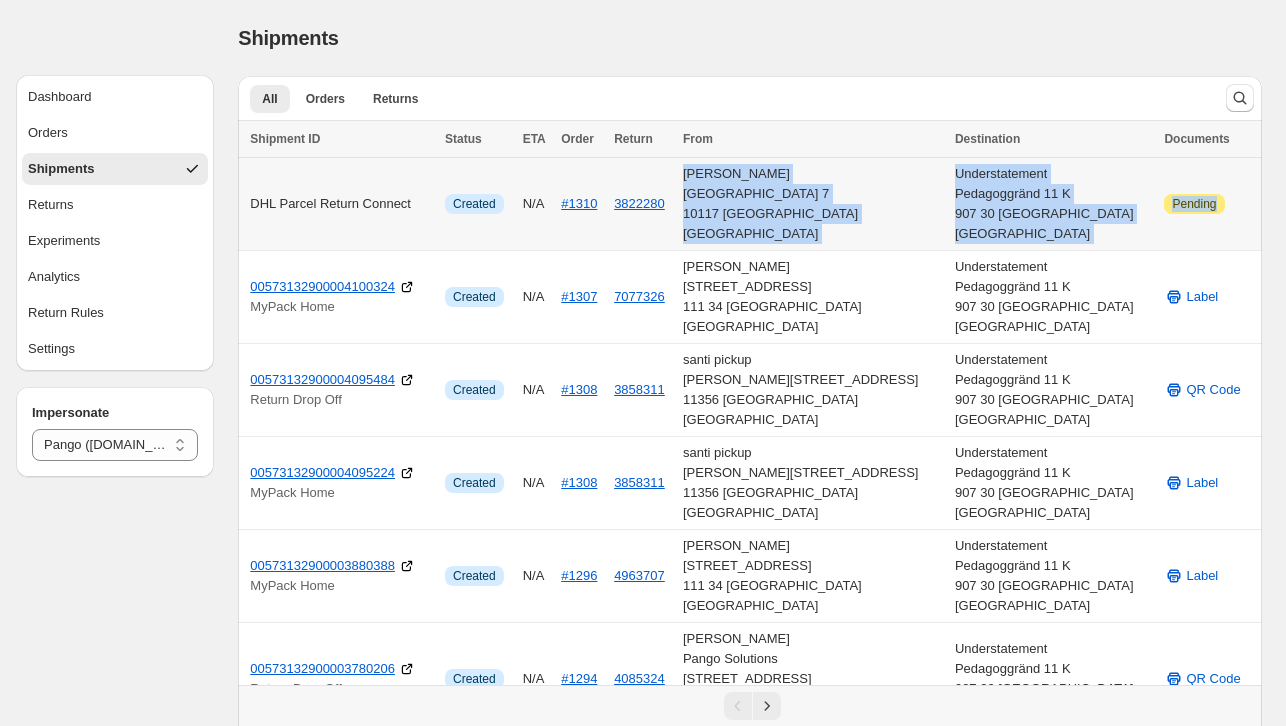 drag, startPoint x: 1195, startPoint y: 209, endPoint x: 935, endPoint y: 178, distance: 261.84155 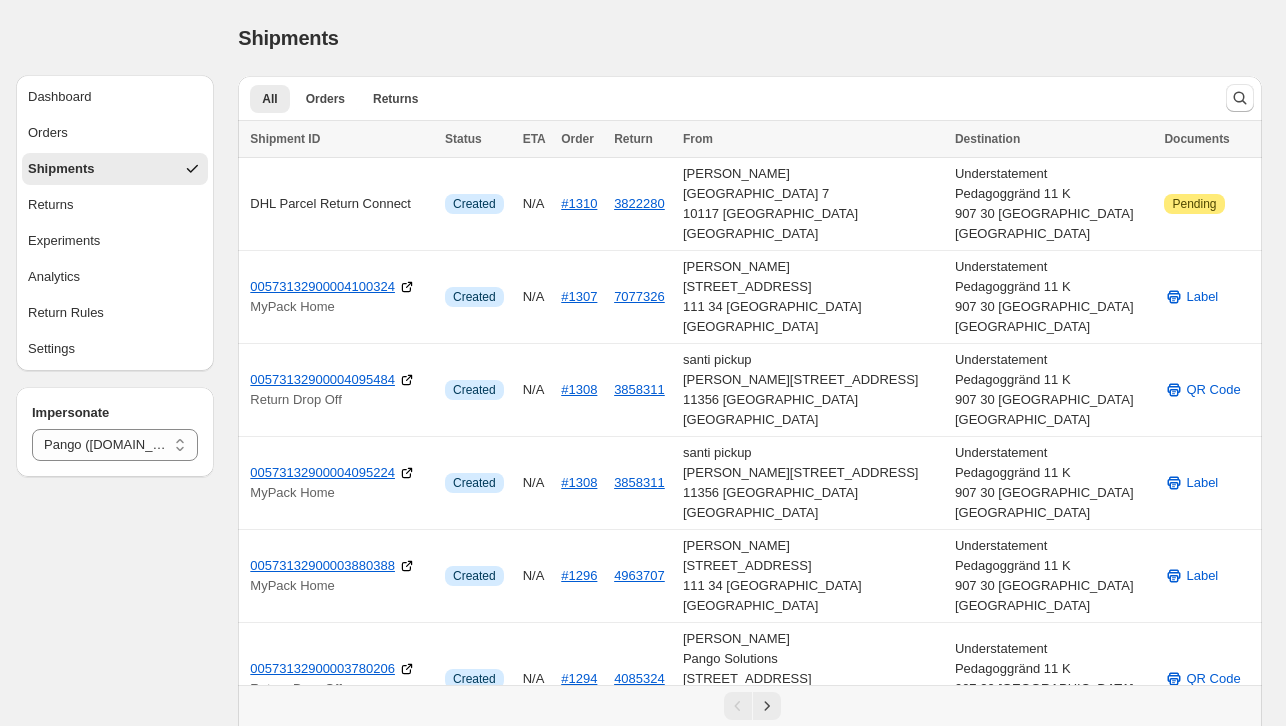 click on "Shipments. This page is ready Shipments" at bounding box center (750, 38) 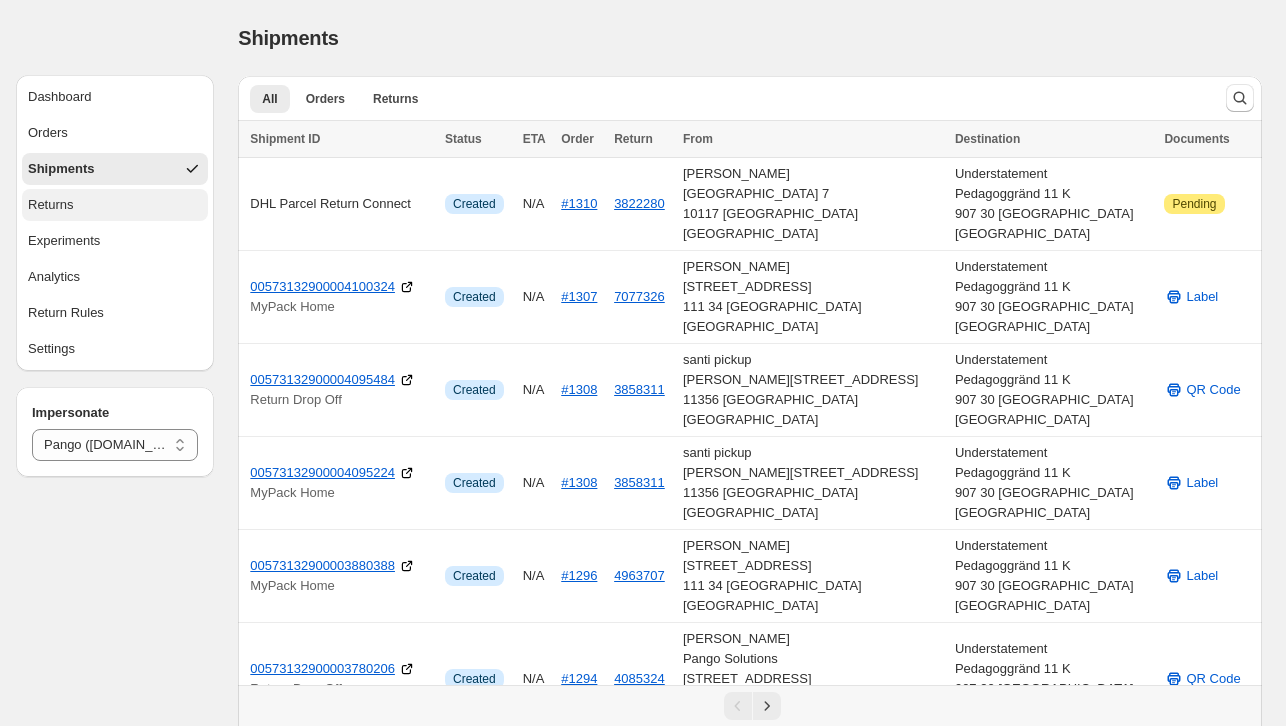 click on "Returns" at bounding box center [115, 205] 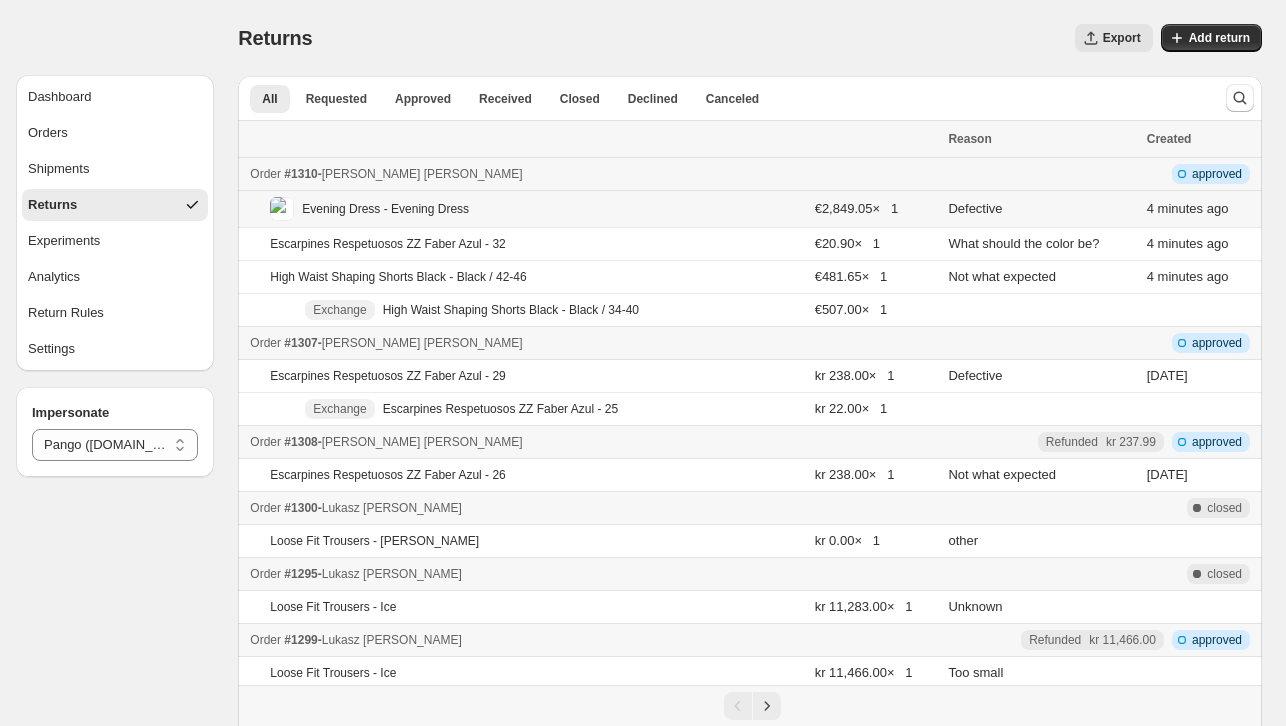 click on "Evening Dress - Evening Dress" at bounding box center (495, 209) 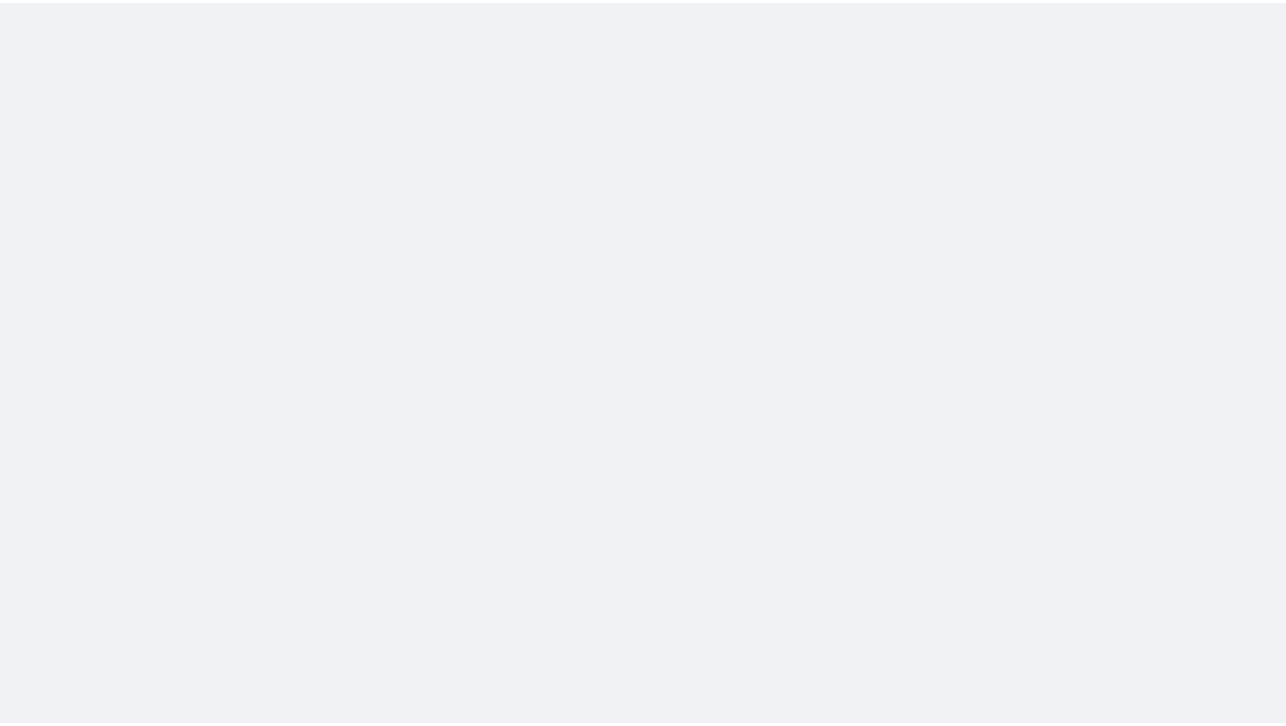 scroll, scrollTop: 0, scrollLeft: 0, axis: both 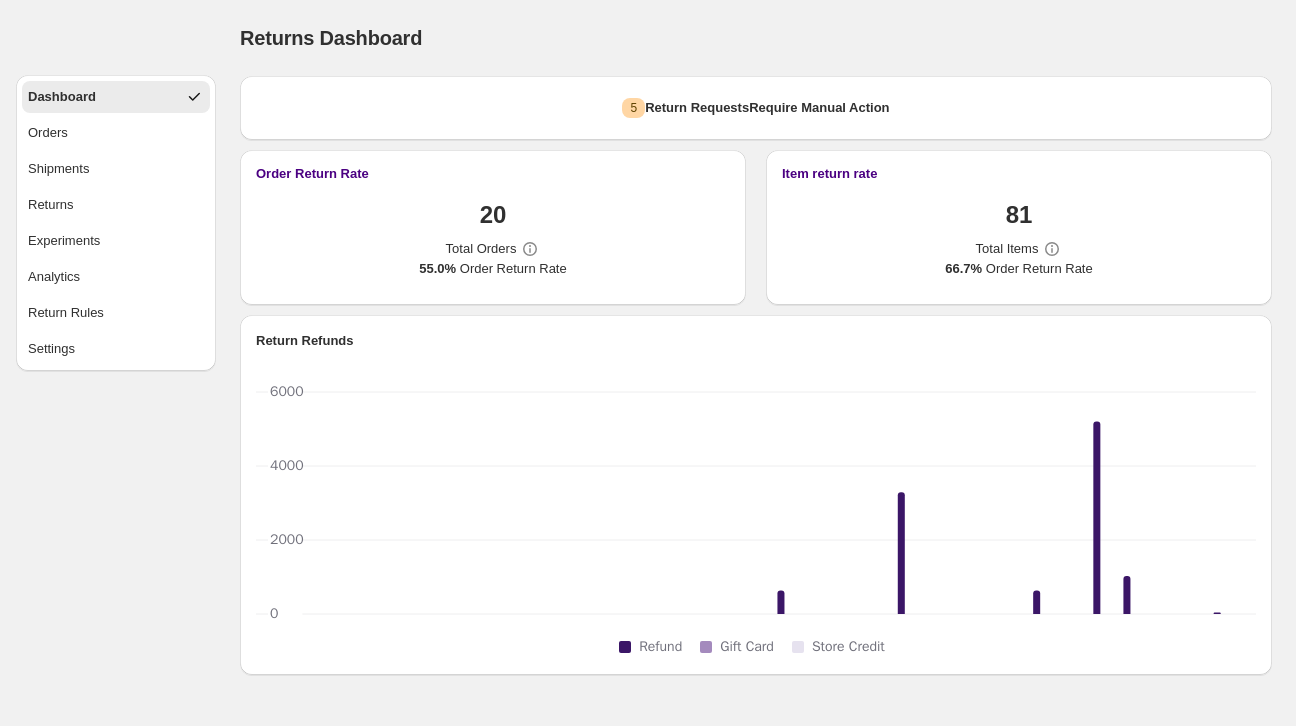 select on "********" 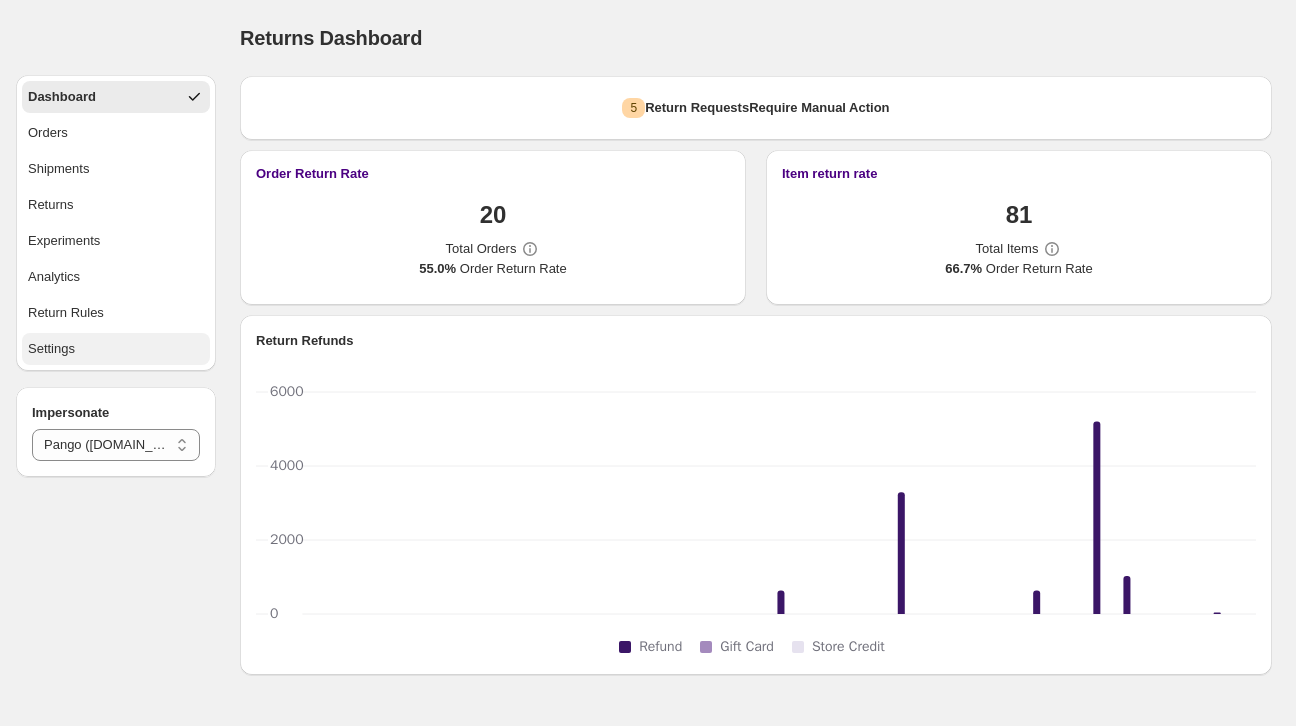 click on "Settings" at bounding box center (116, 349) 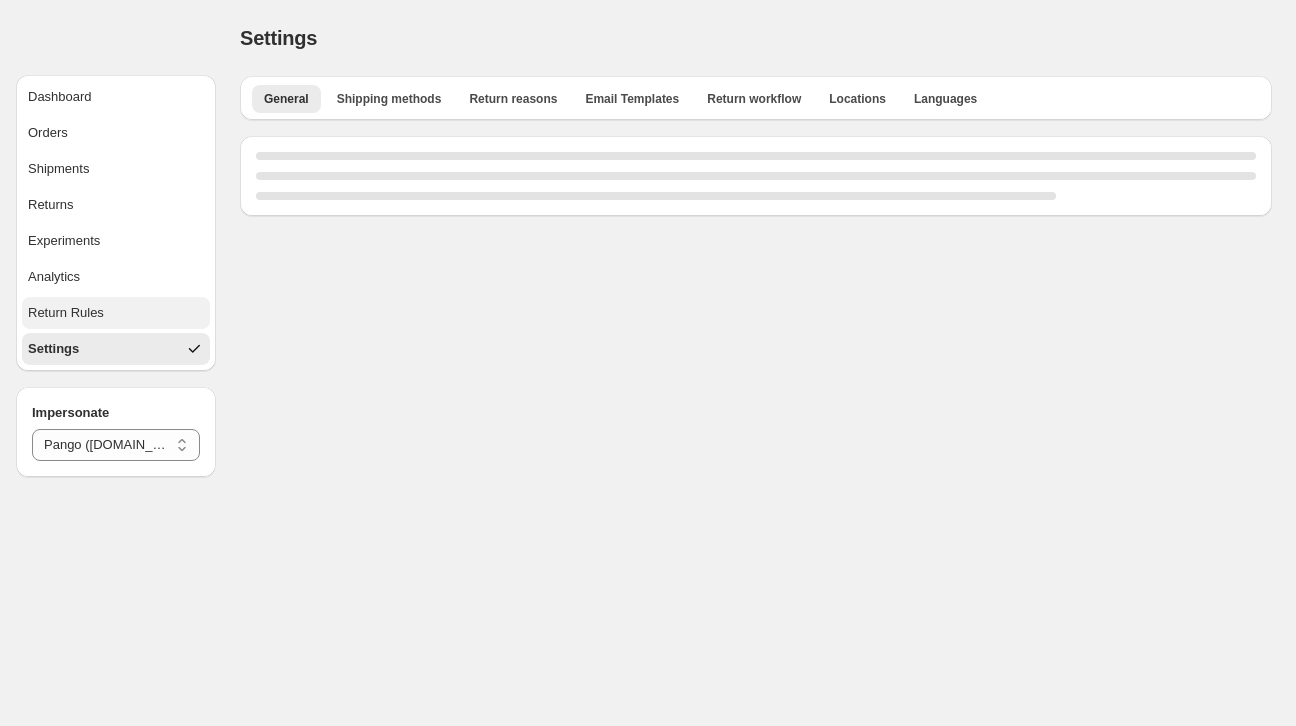 click on "Return Rules" at bounding box center (116, 313) 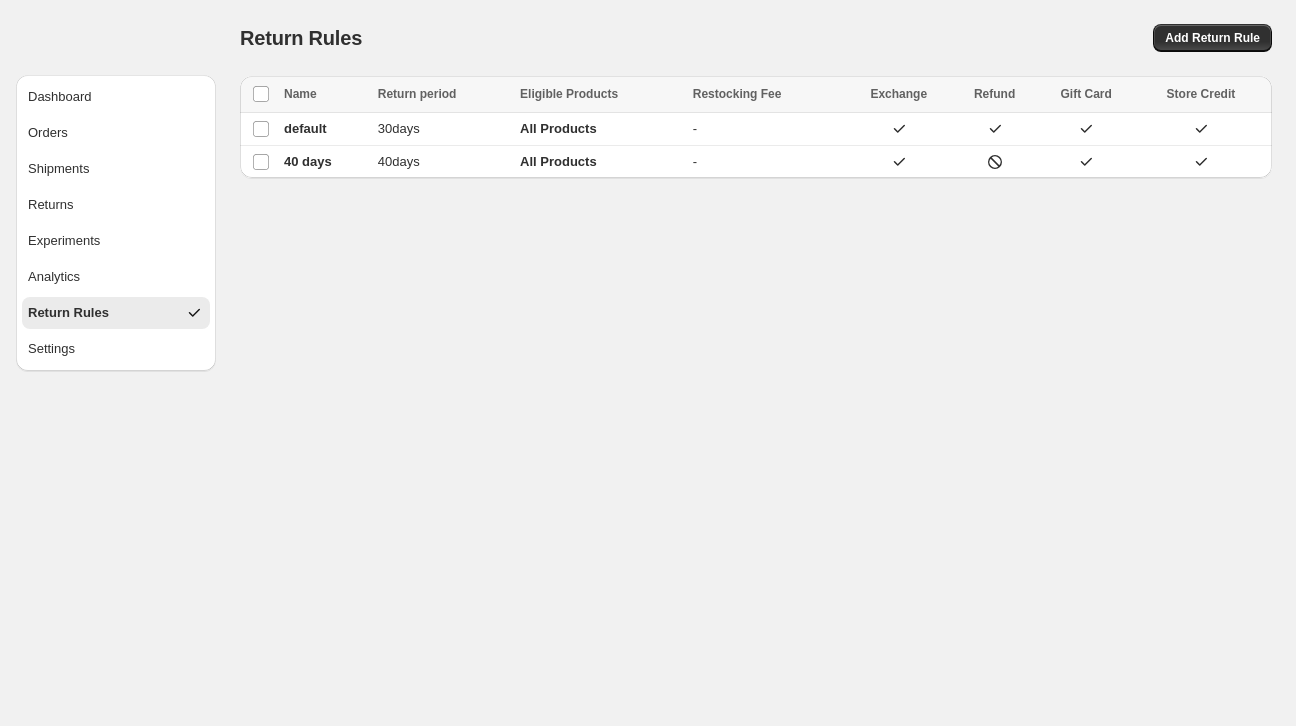 select on "********" 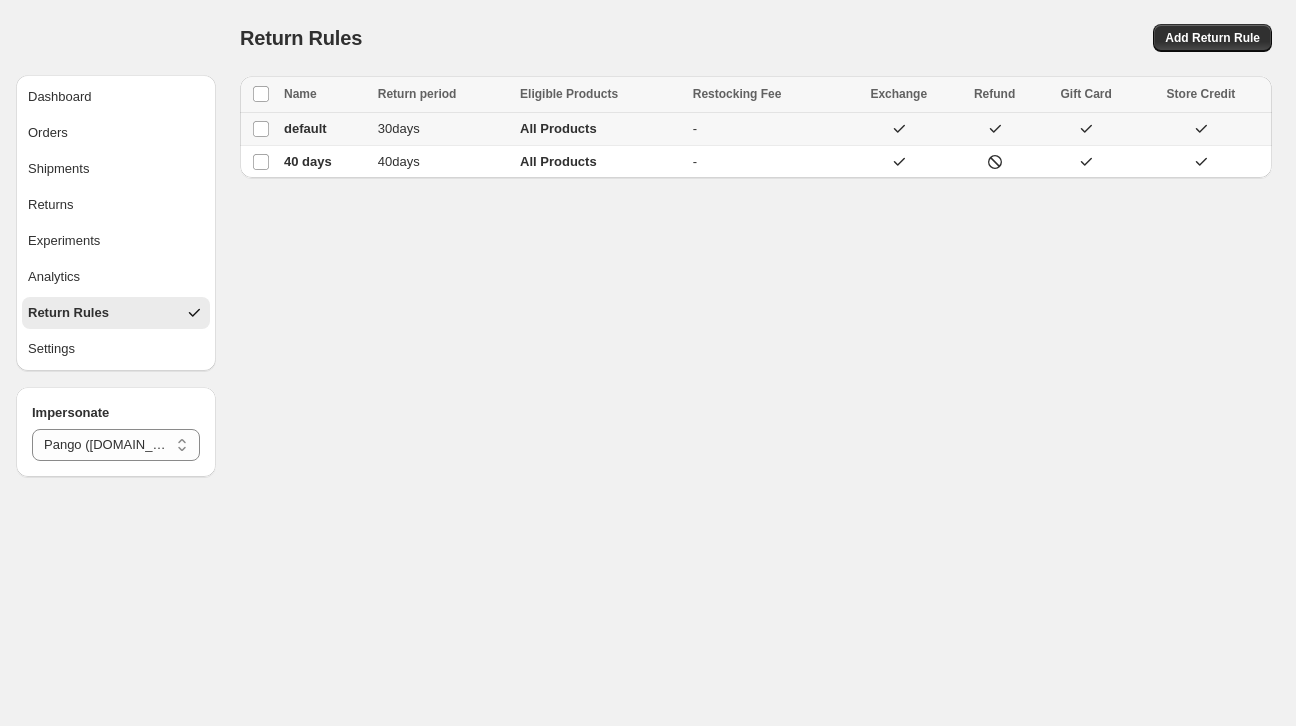 click on "30  days" at bounding box center [443, 129] 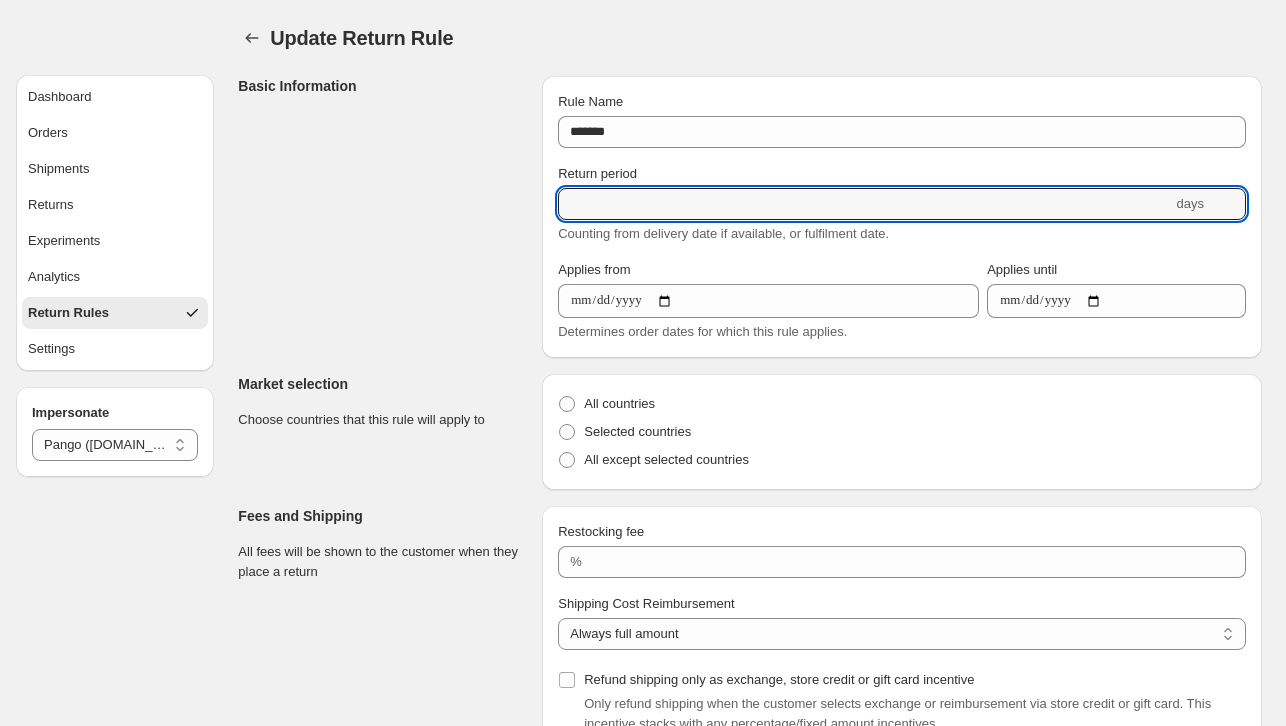 drag, startPoint x: 620, startPoint y: 205, endPoint x: 374, endPoint y: 171, distance: 248.33849 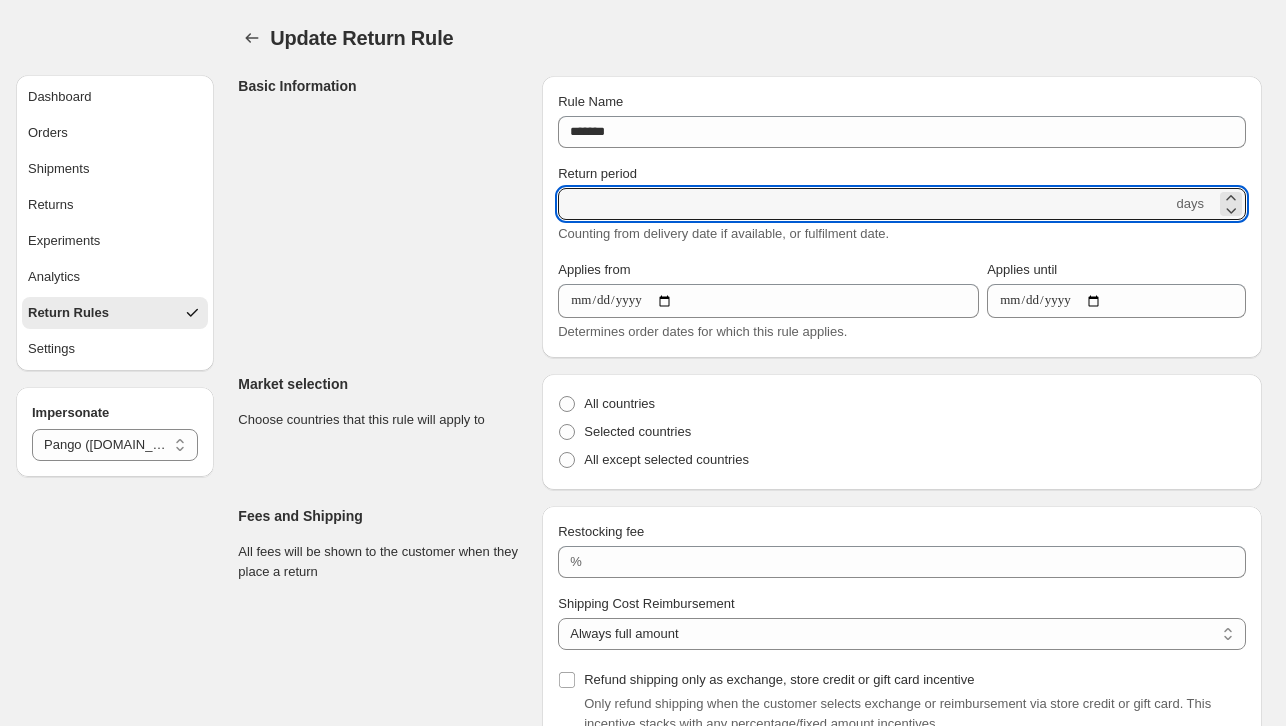 type on "**" 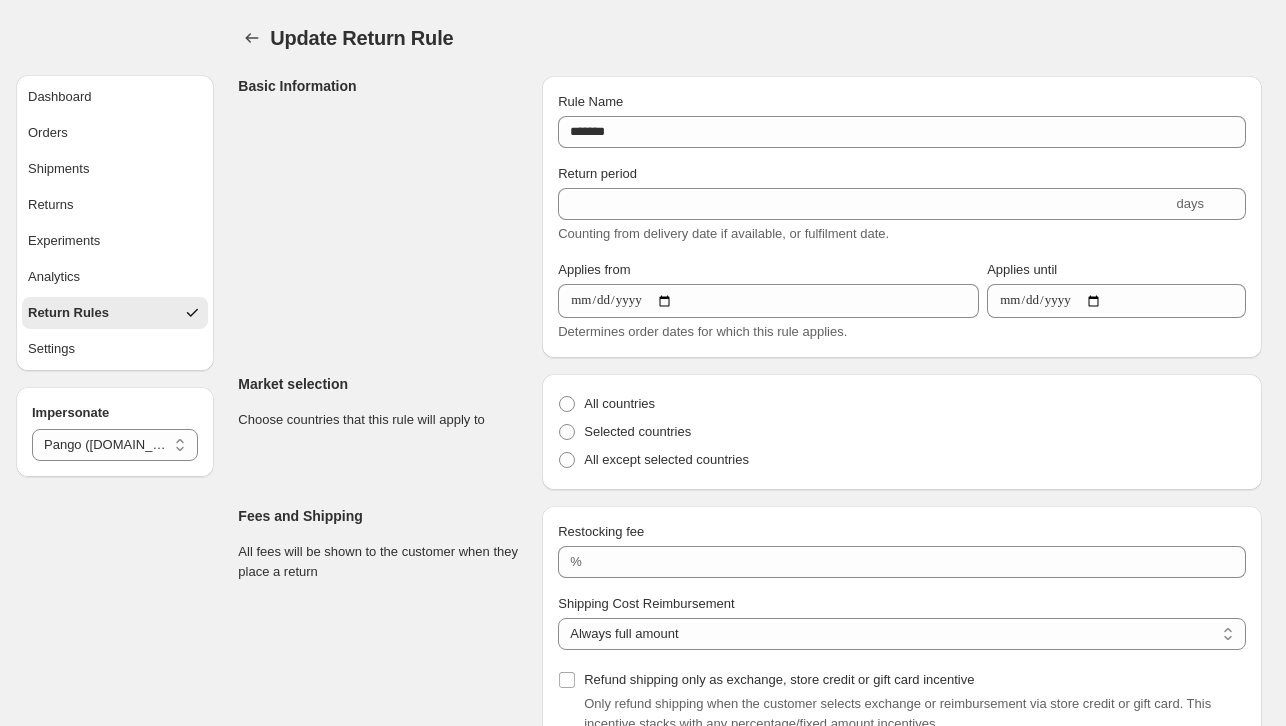 click on "Basic Information" at bounding box center (382, 217) 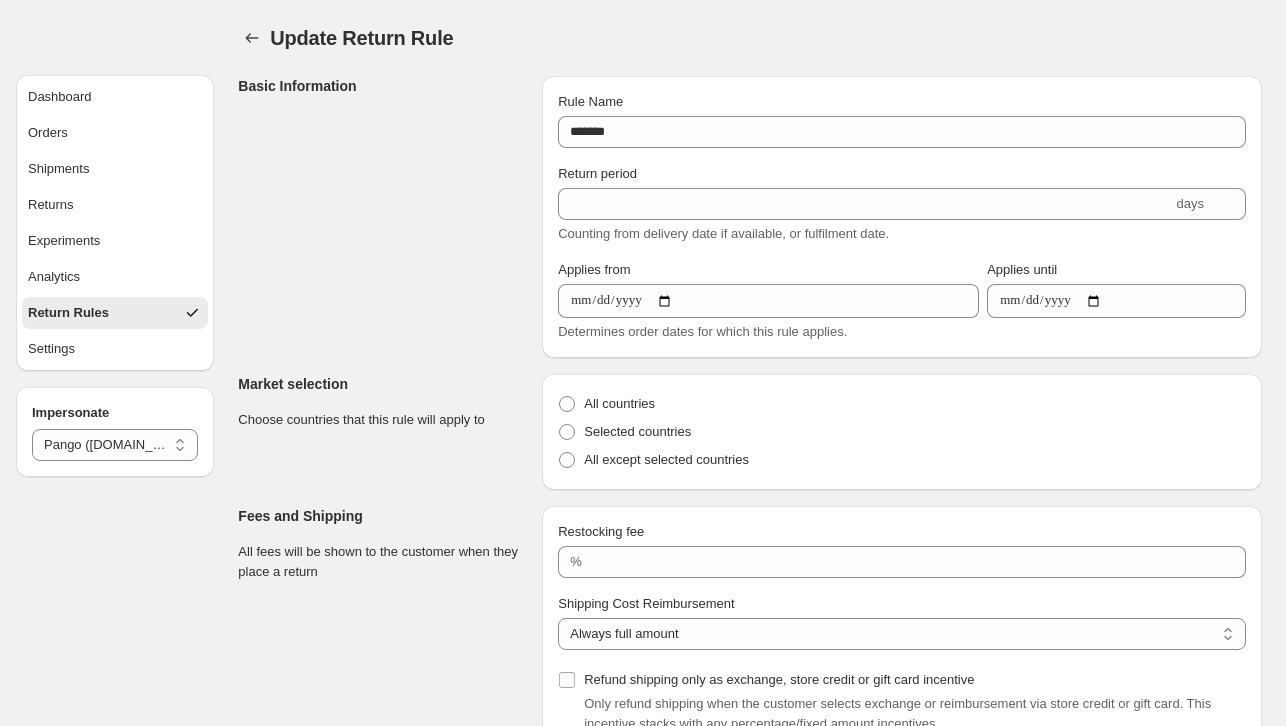 click on "Update Return Rule. This page is ready Update Return Rule" at bounding box center (750, 38) 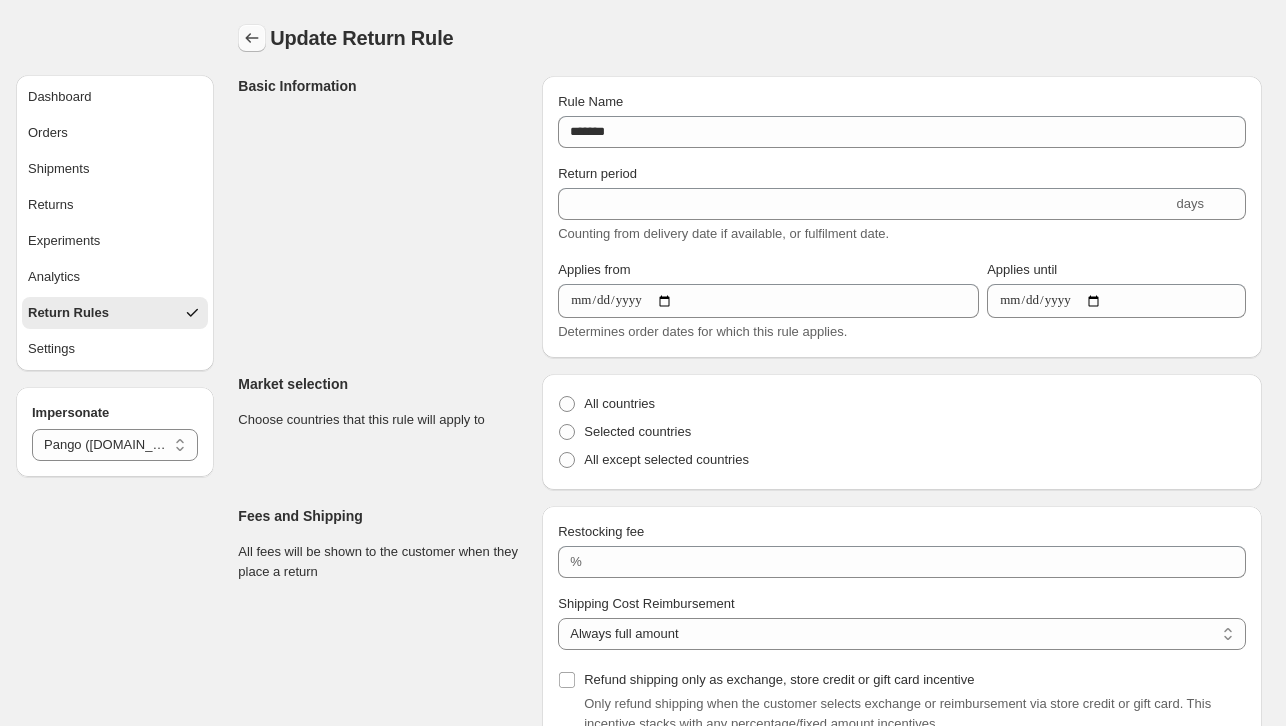 click 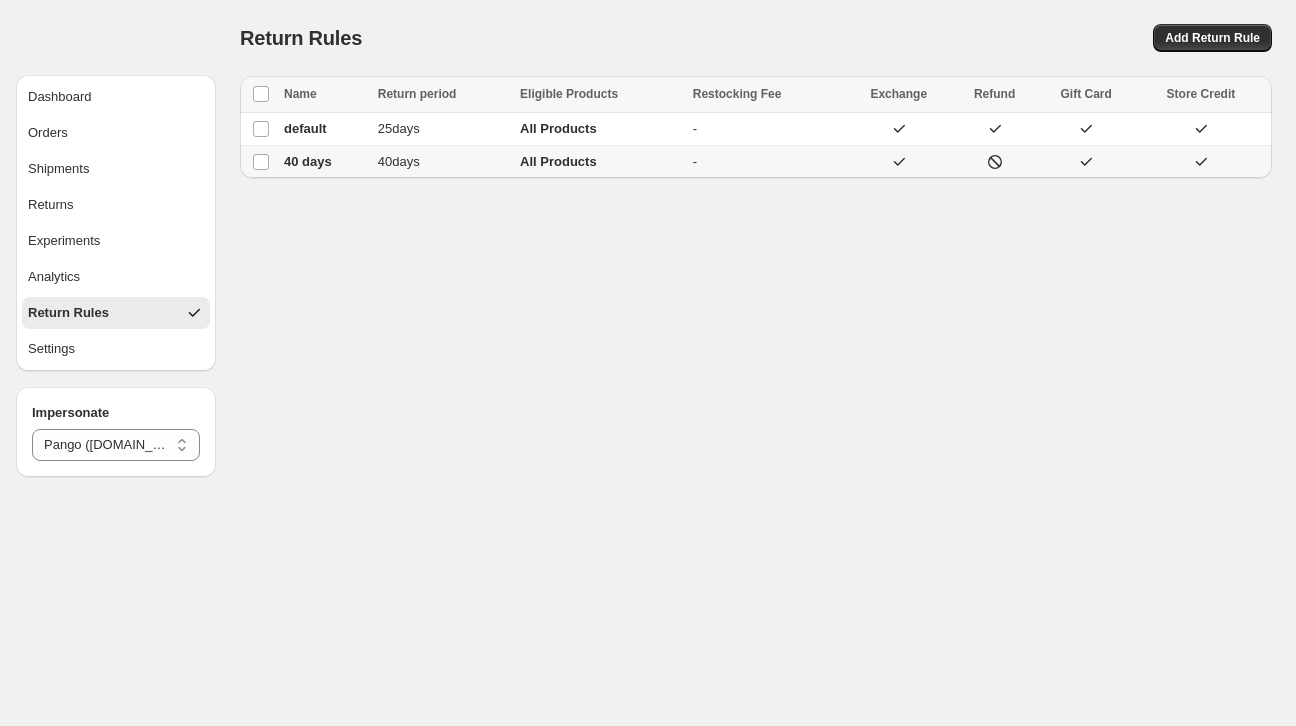 click on "40  days" at bounding box center (443, 162) 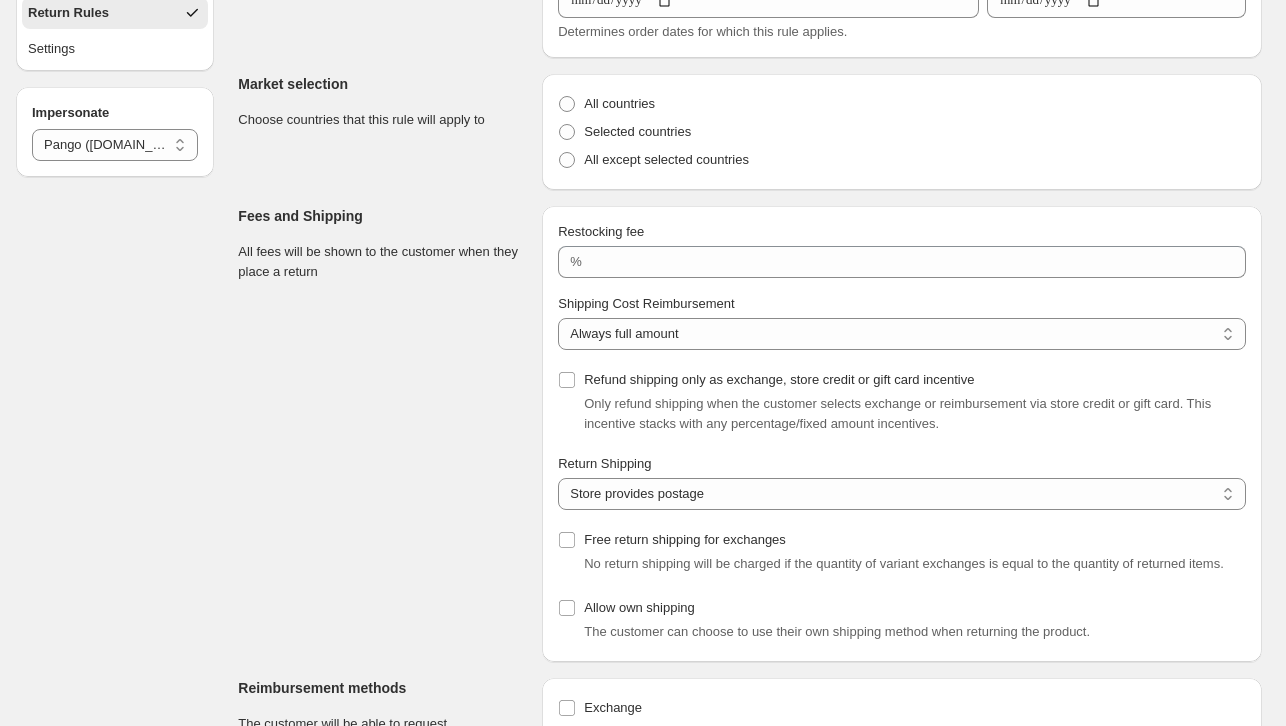 scroll, scrollTop: 0, scrollLeft: 0, axis: both 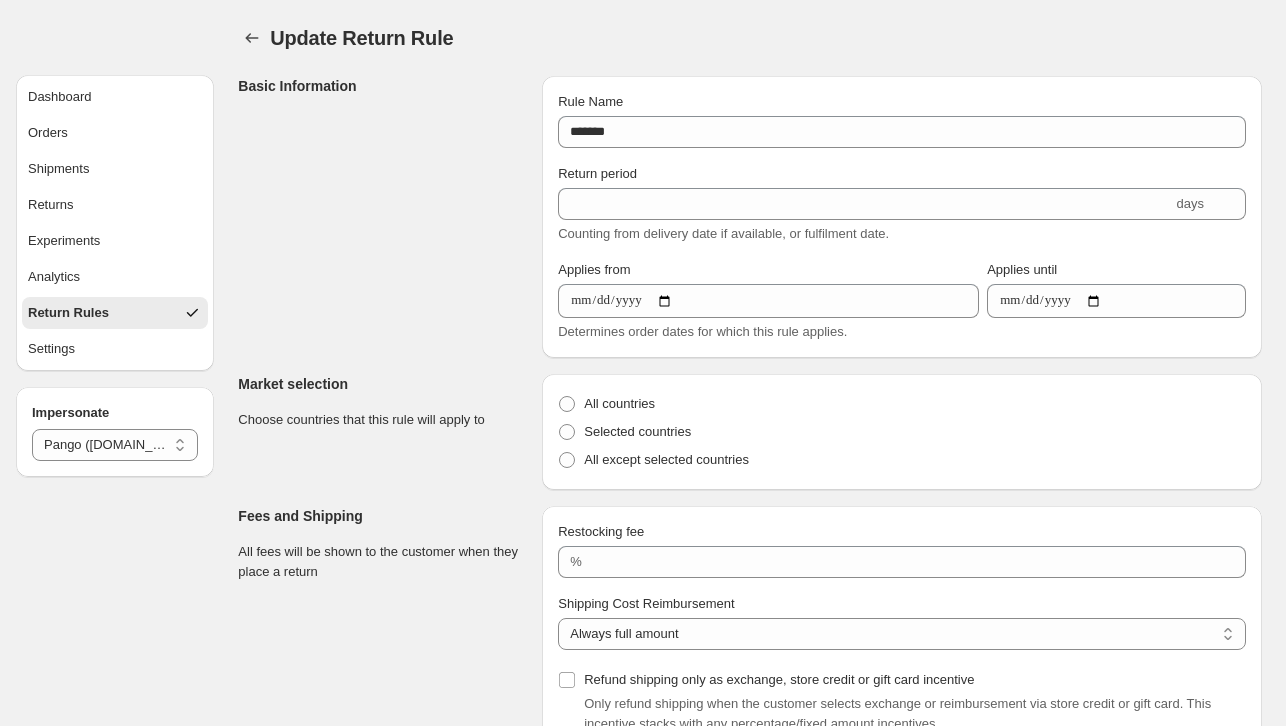 click on "Update Return Rule. This page is ready Update Return Rule" at bounding box center [750, 38] 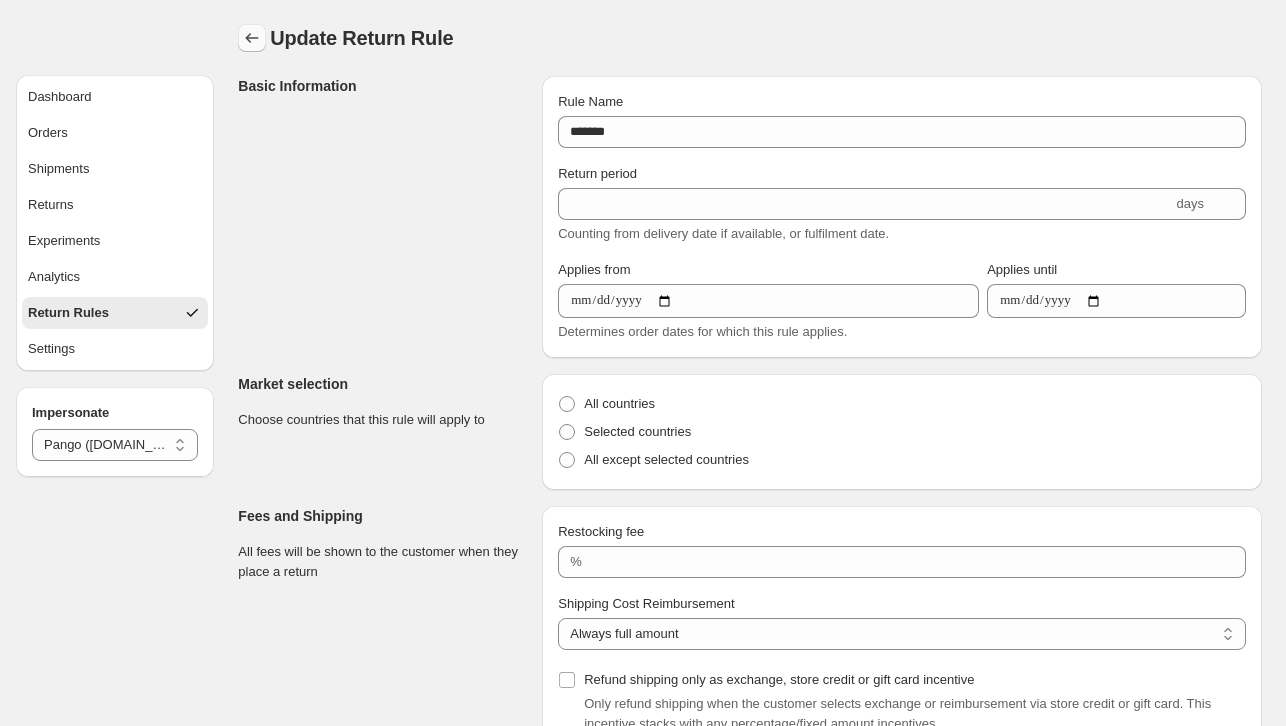 click at bounding box center (252, 38) 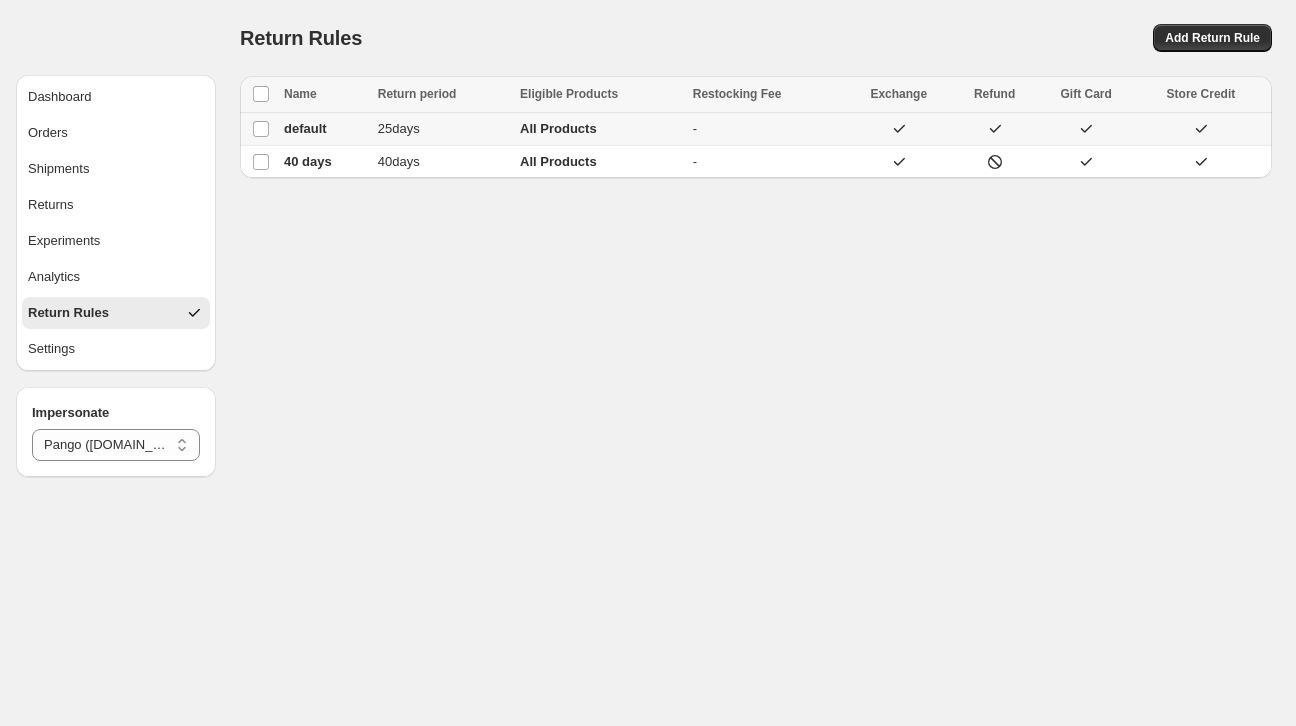click on "25  days" at bounding box center (443, 129) 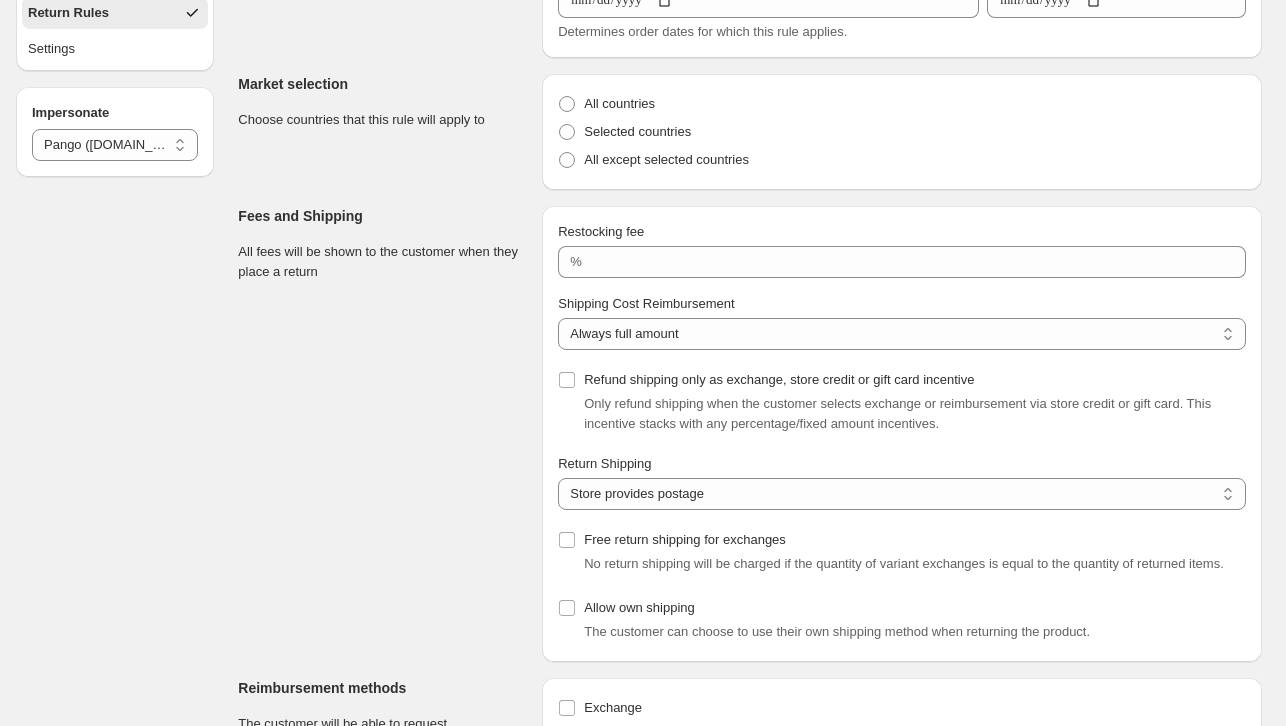 scroll, scrollTop: 0, scrollLeft: 0, axis: both 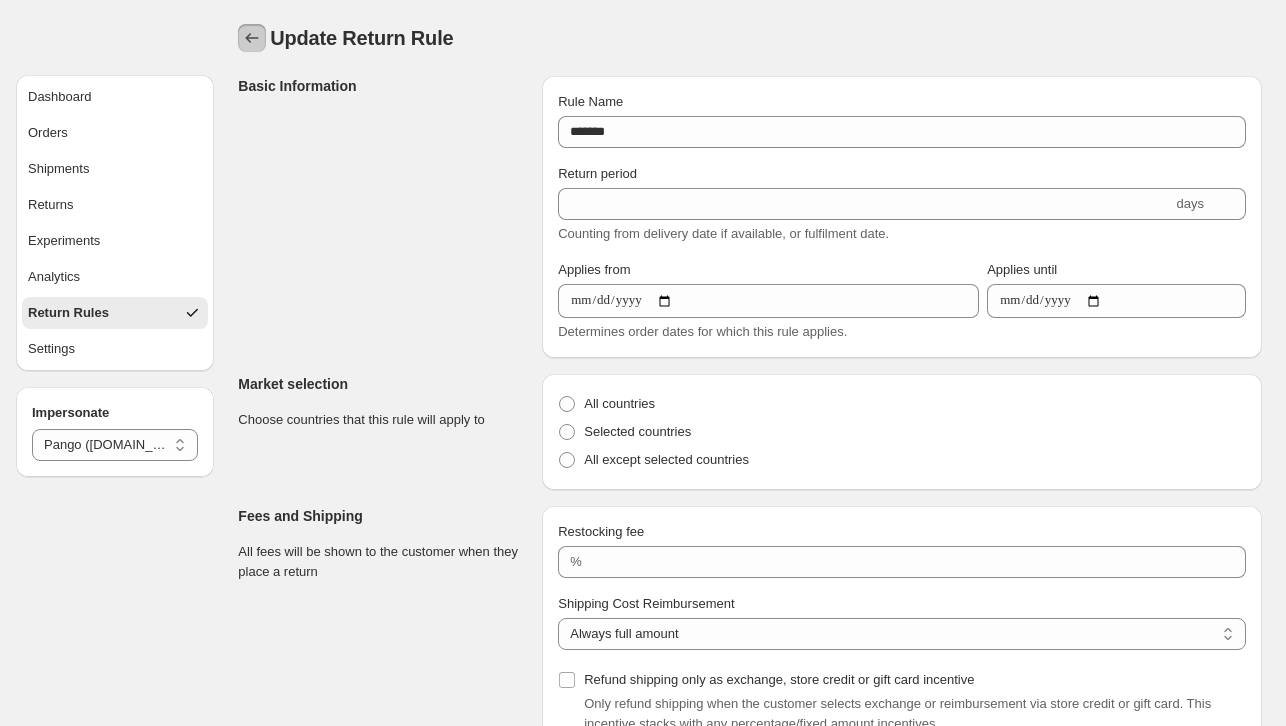 click 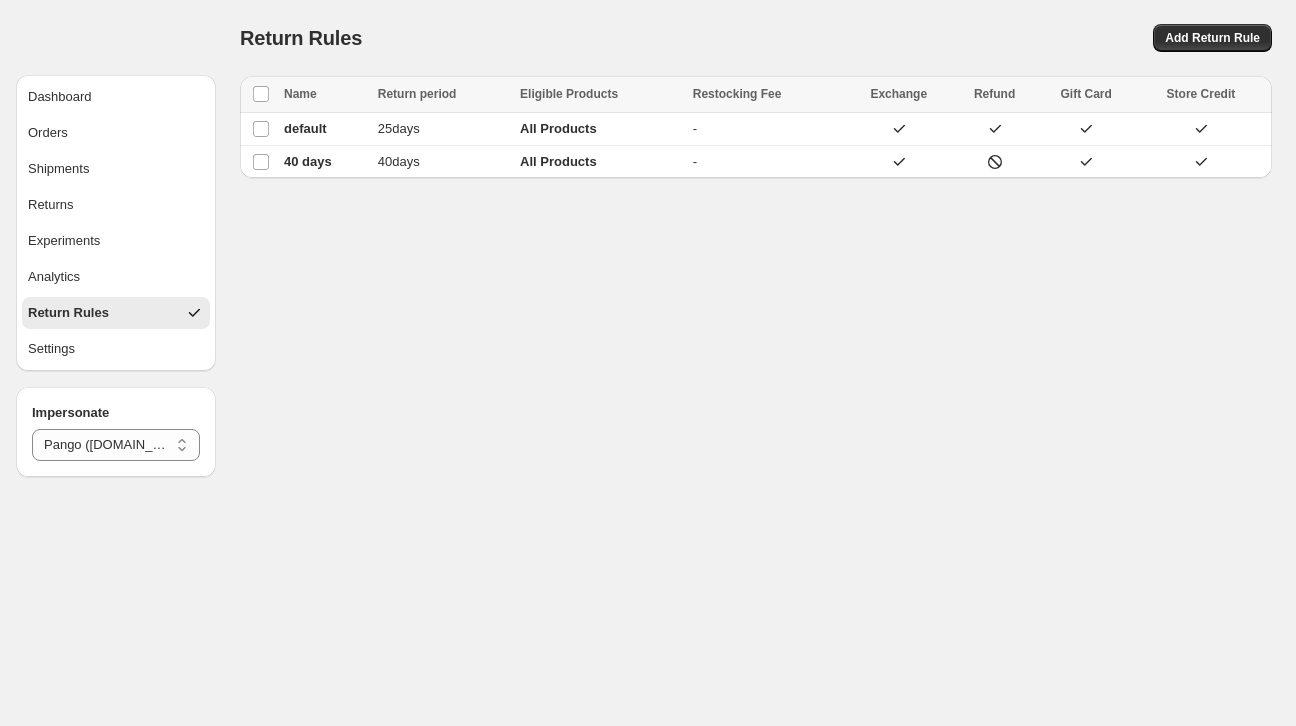 click on "Dashboard Orders Shipments Returns Experiments Analytics Return Rules Settings" at bounding box center (116, 223) 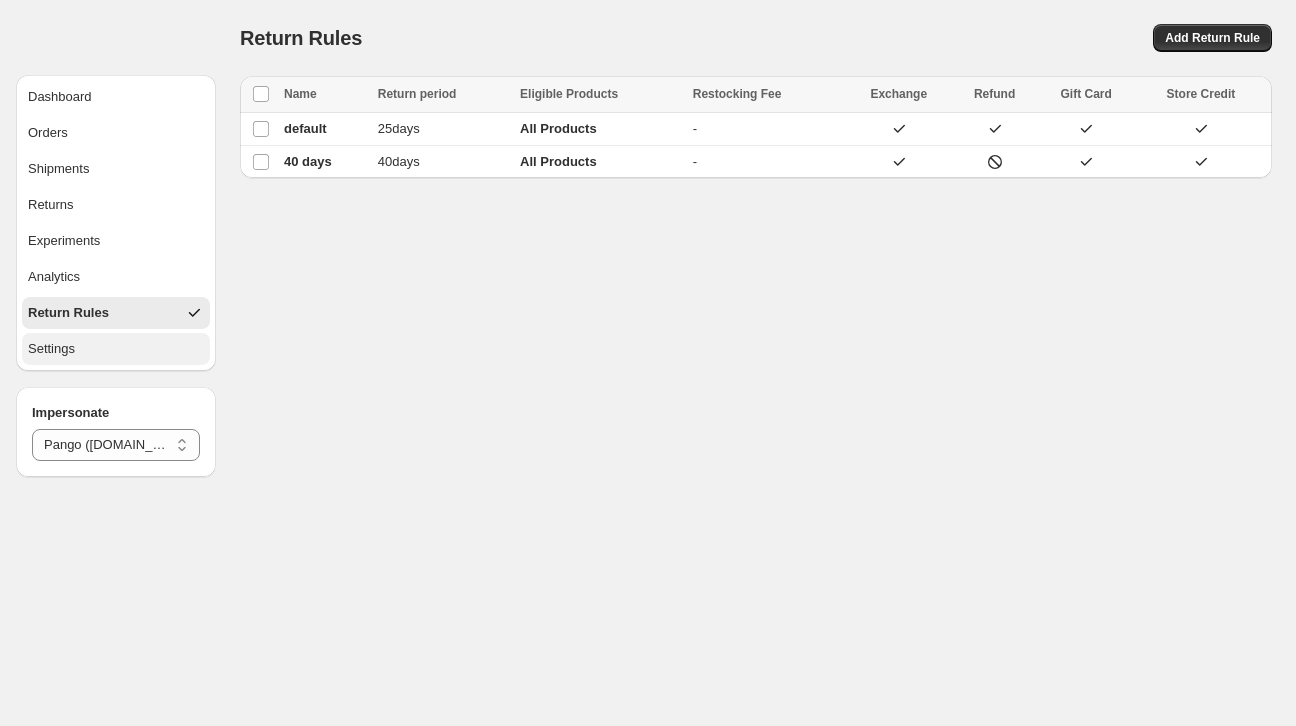 click on "Settings" at bounding box center [116, 349] 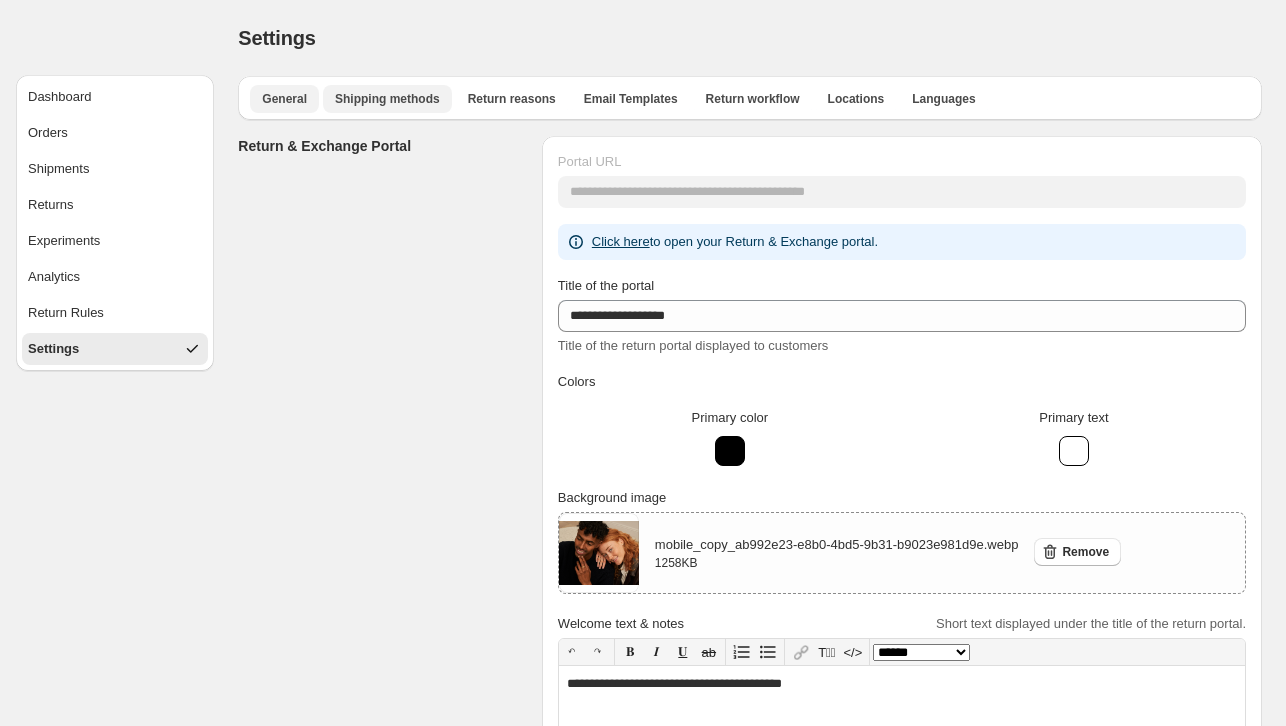 click on "Shipping methods" at bounding box center (387, 99) 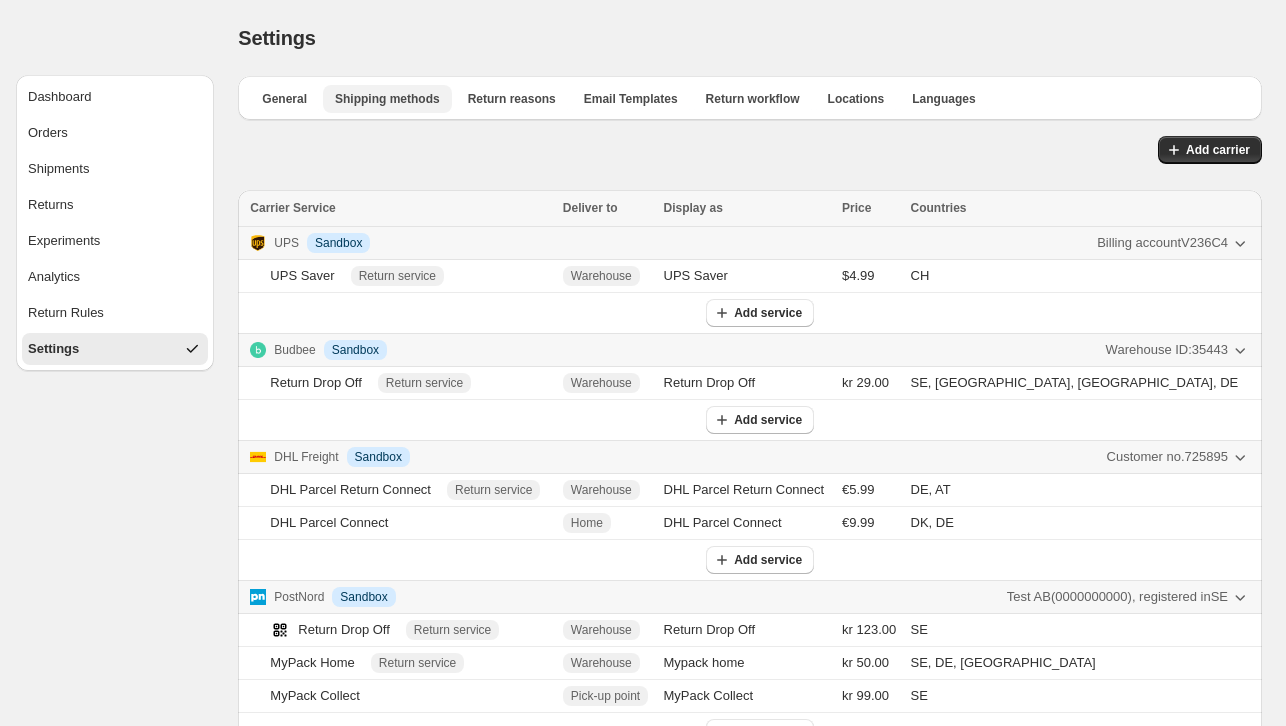 select on "********" 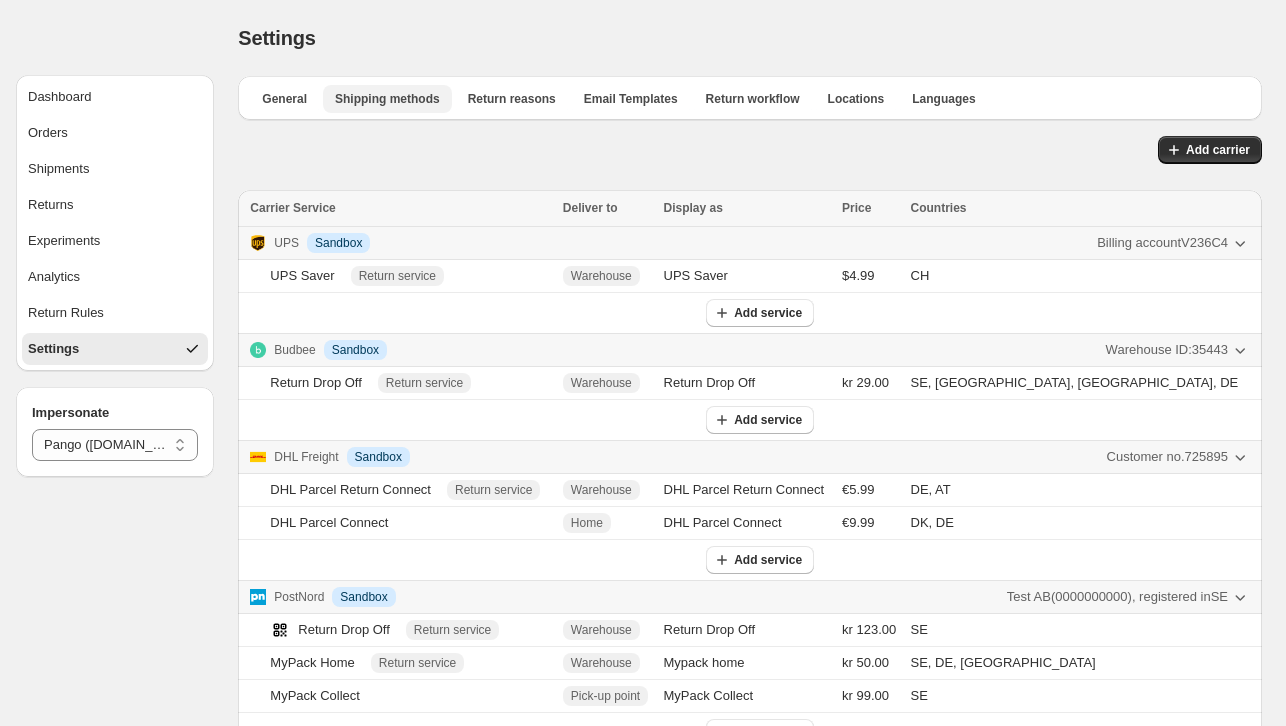 scroll, scrollTop: 27, scrollLeft: 0, axis: vertical 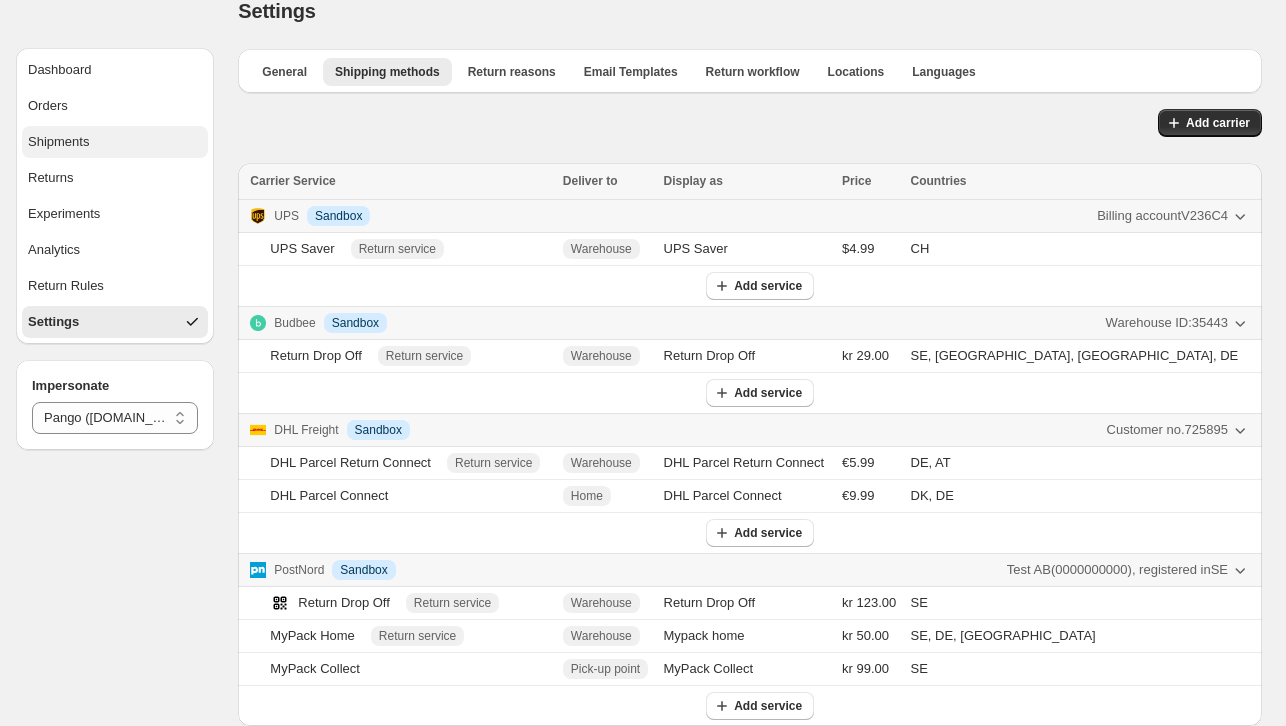 click on "Shipments" at bounding box center (115, 142) 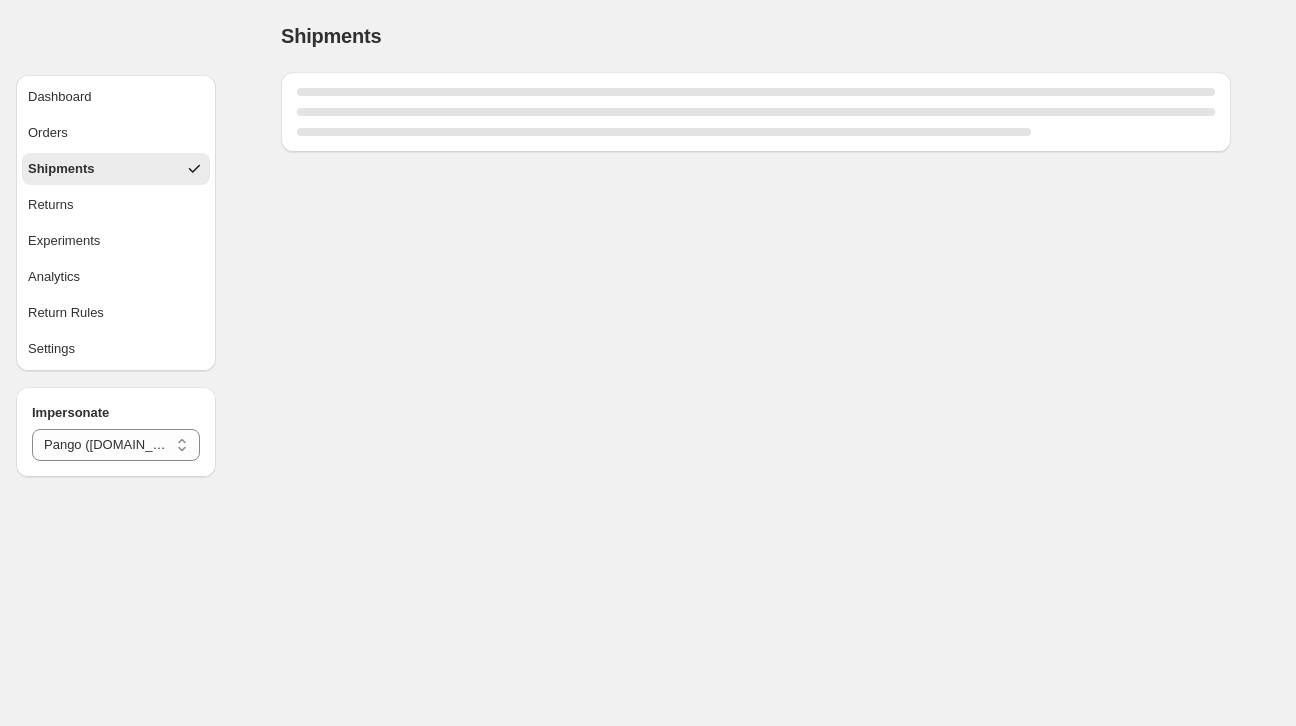 click on "Shipments" at bounding box center (116, 169) 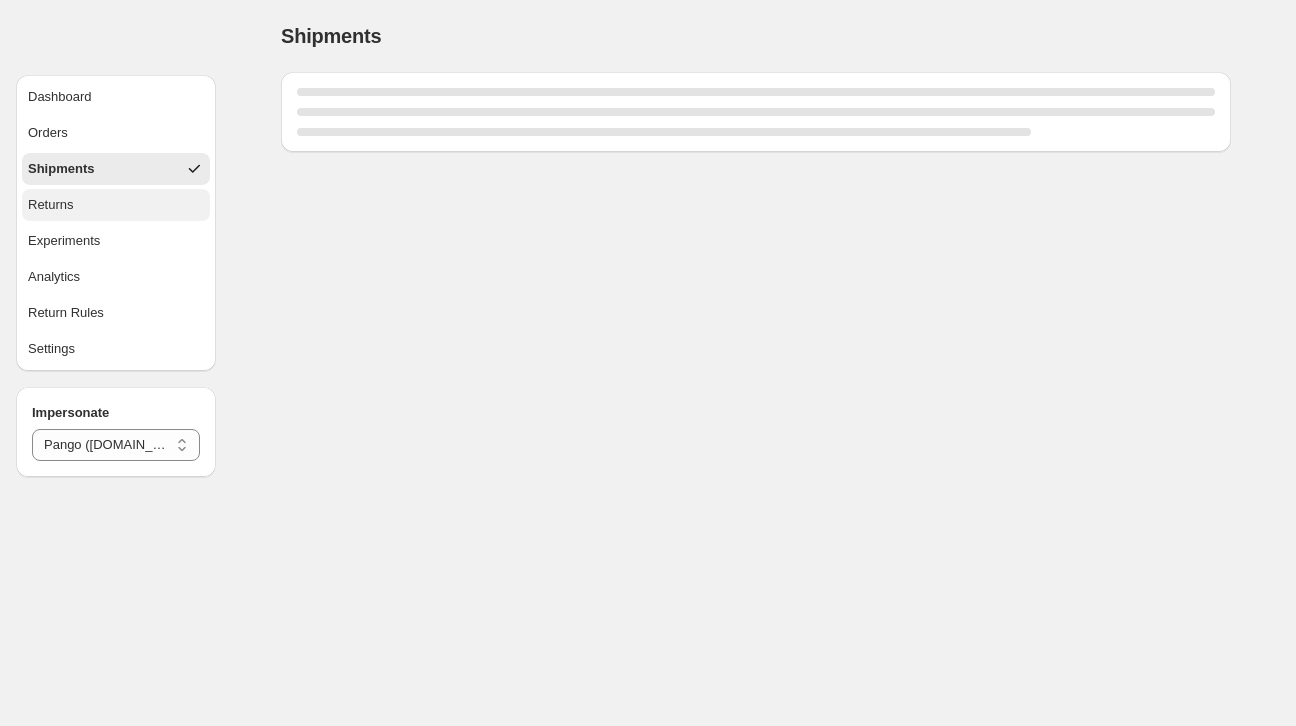 click on "Returns" at bounding box center [116, 205] 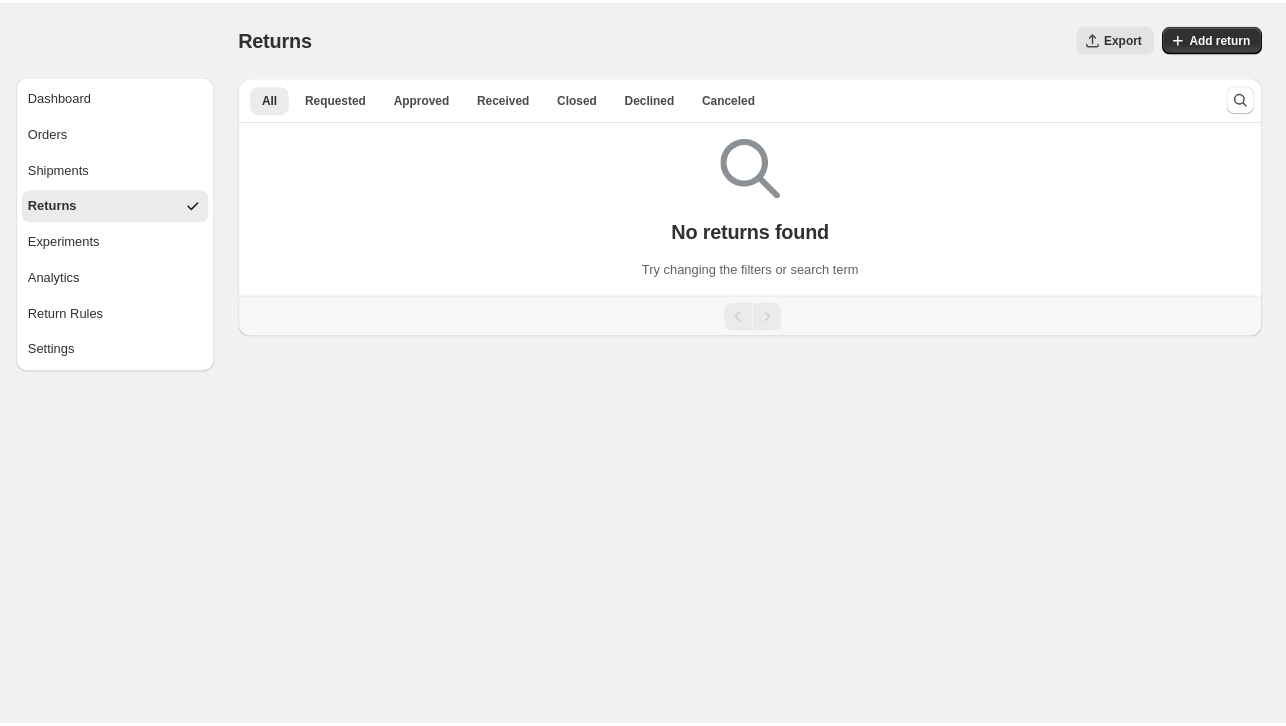 scroll, scrollTop: 0, scrollLeft: 0, axis: both 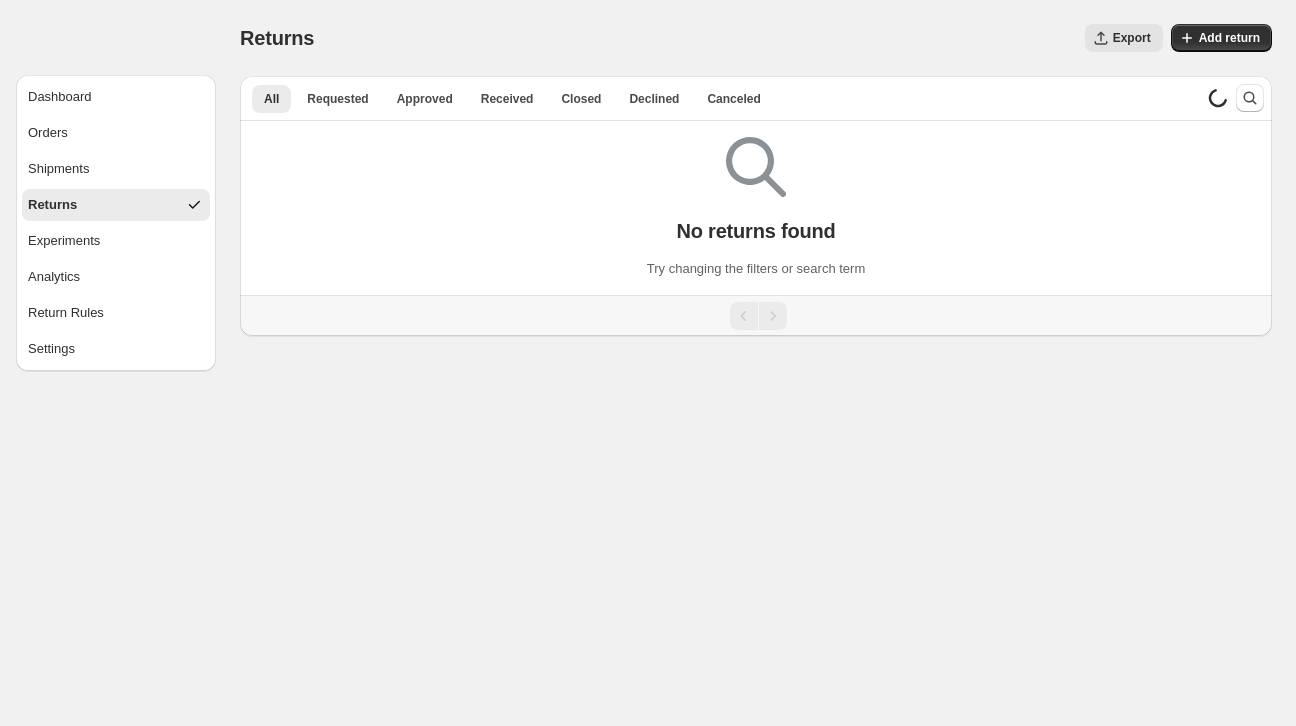 select on "********" 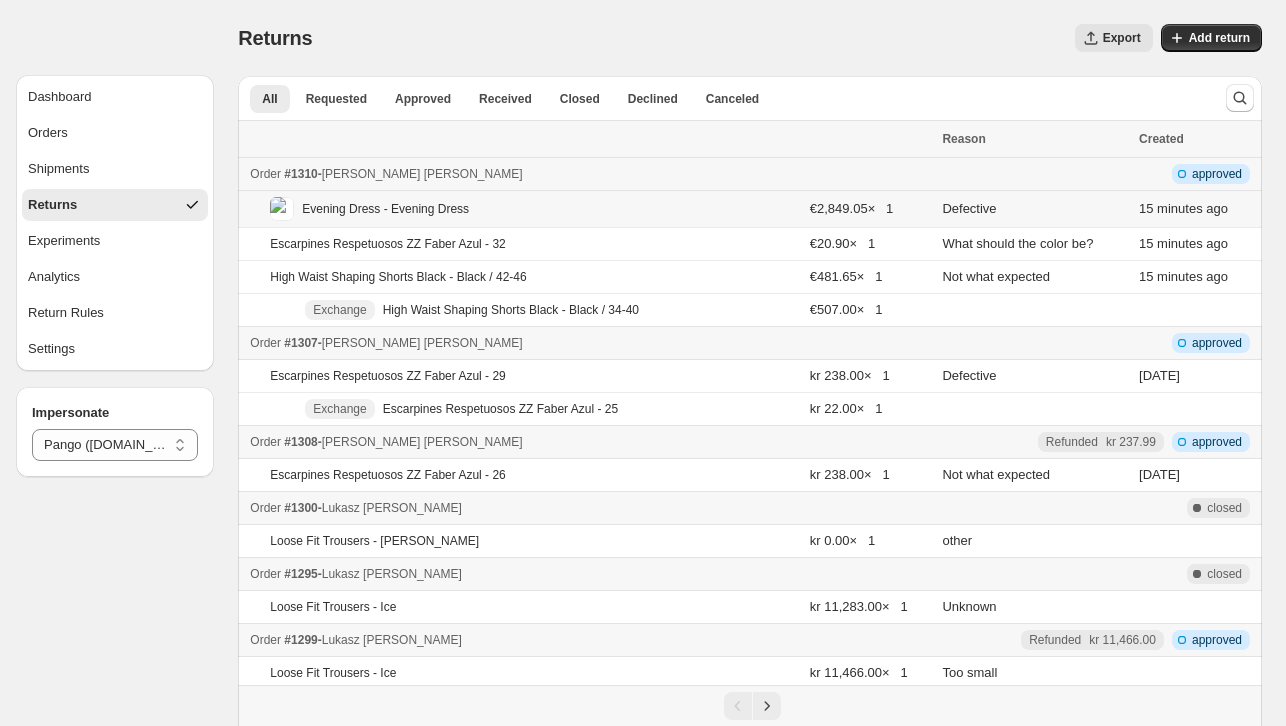 click on "Evening Dress - Evening Dress" at bounding box center [495, 209] 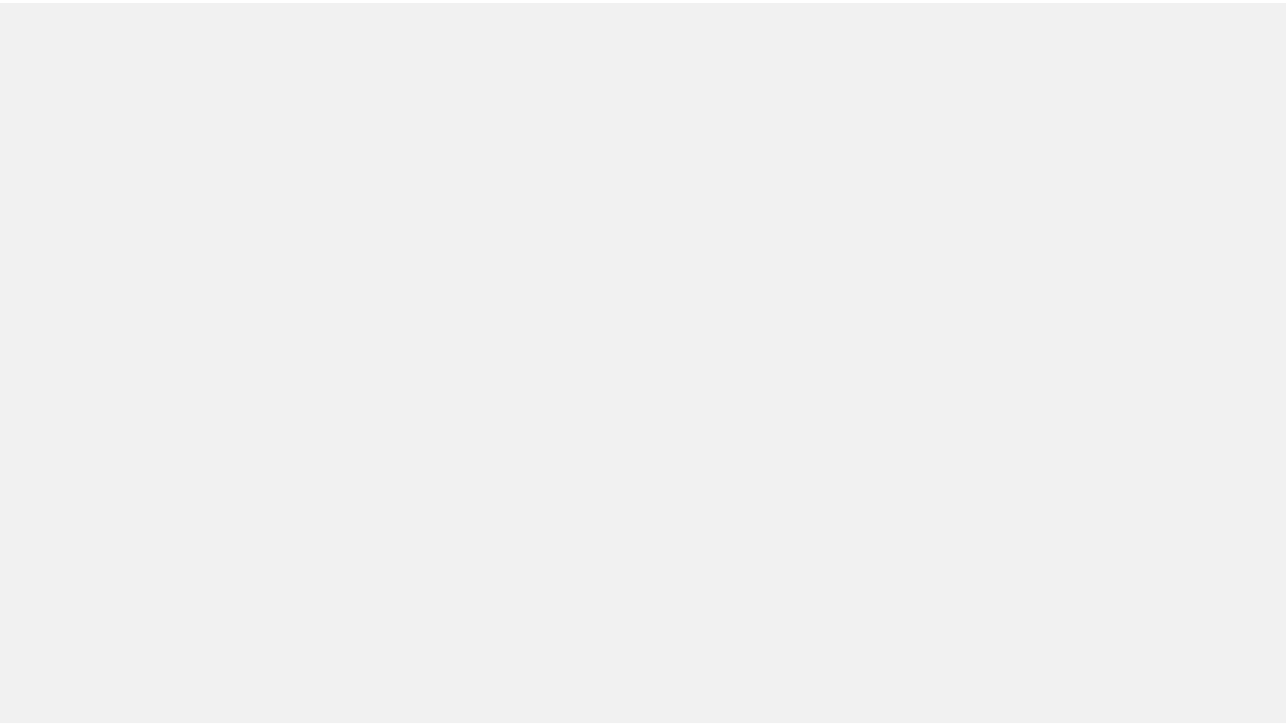 scroll, scrollTop: 0, scrollLeft: 0, axis: both 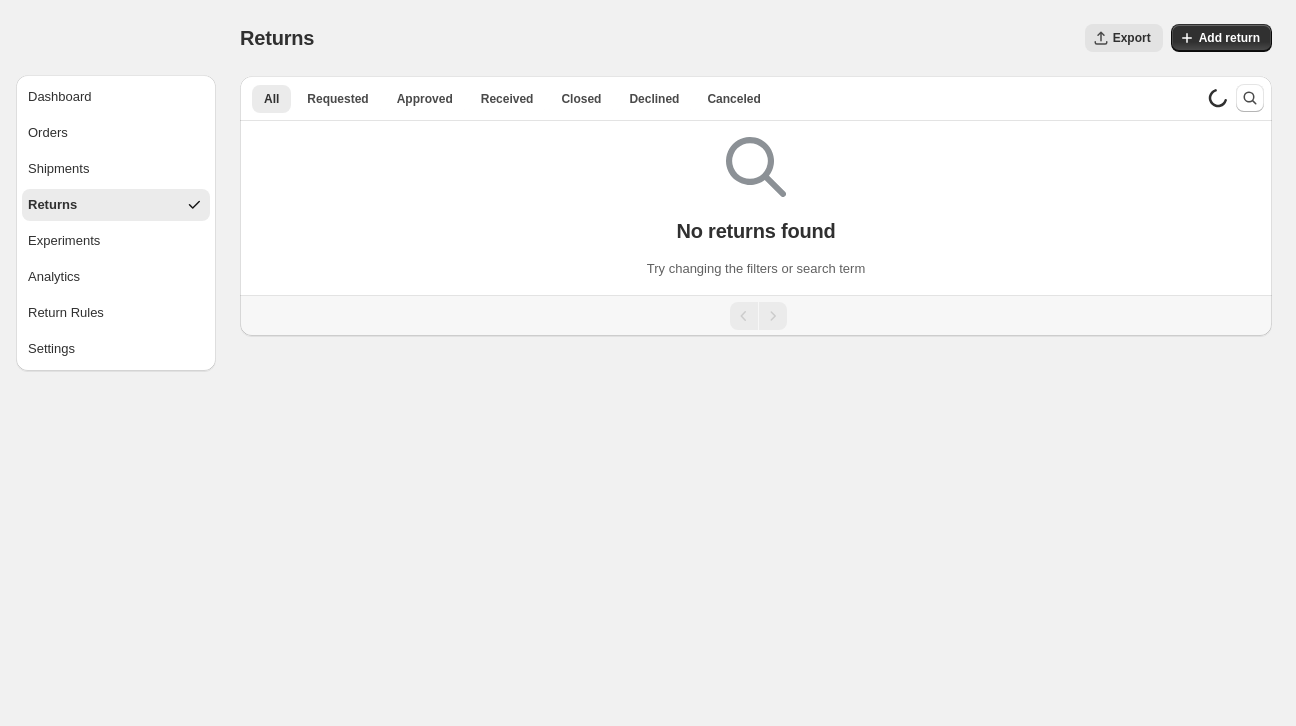 select on "********" 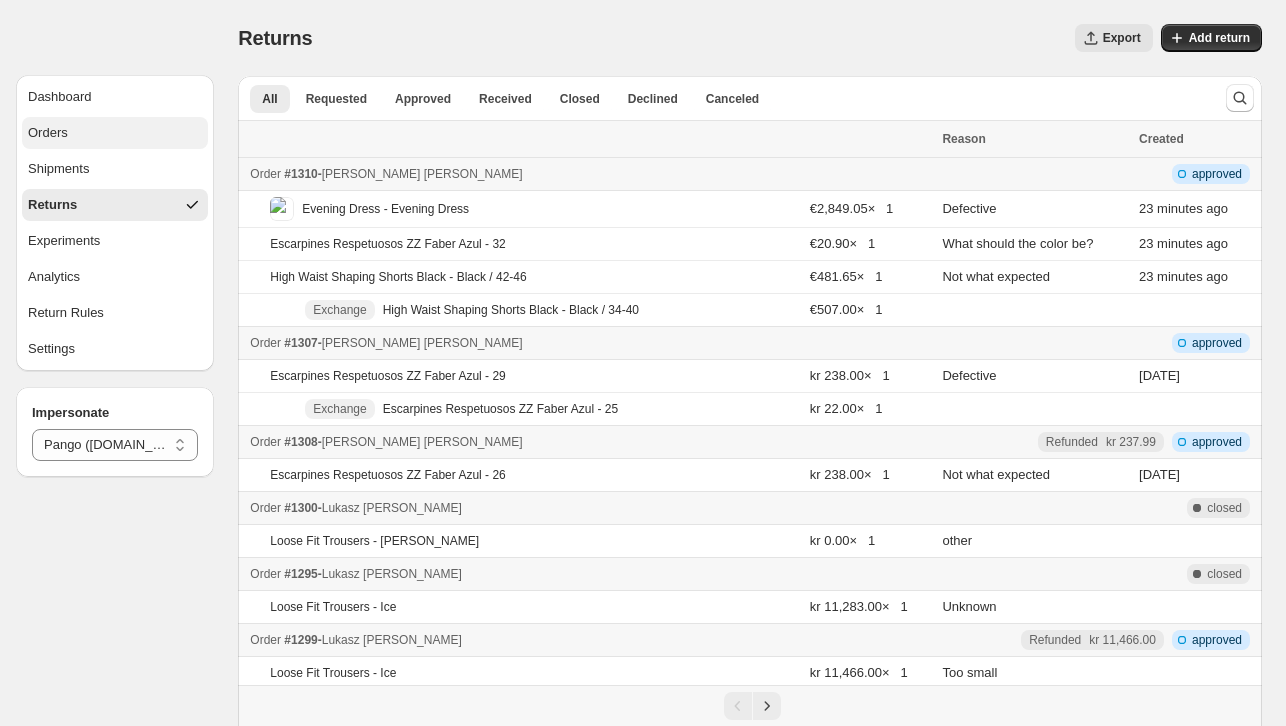 click on "Orders" at bounding box center (115, 133) 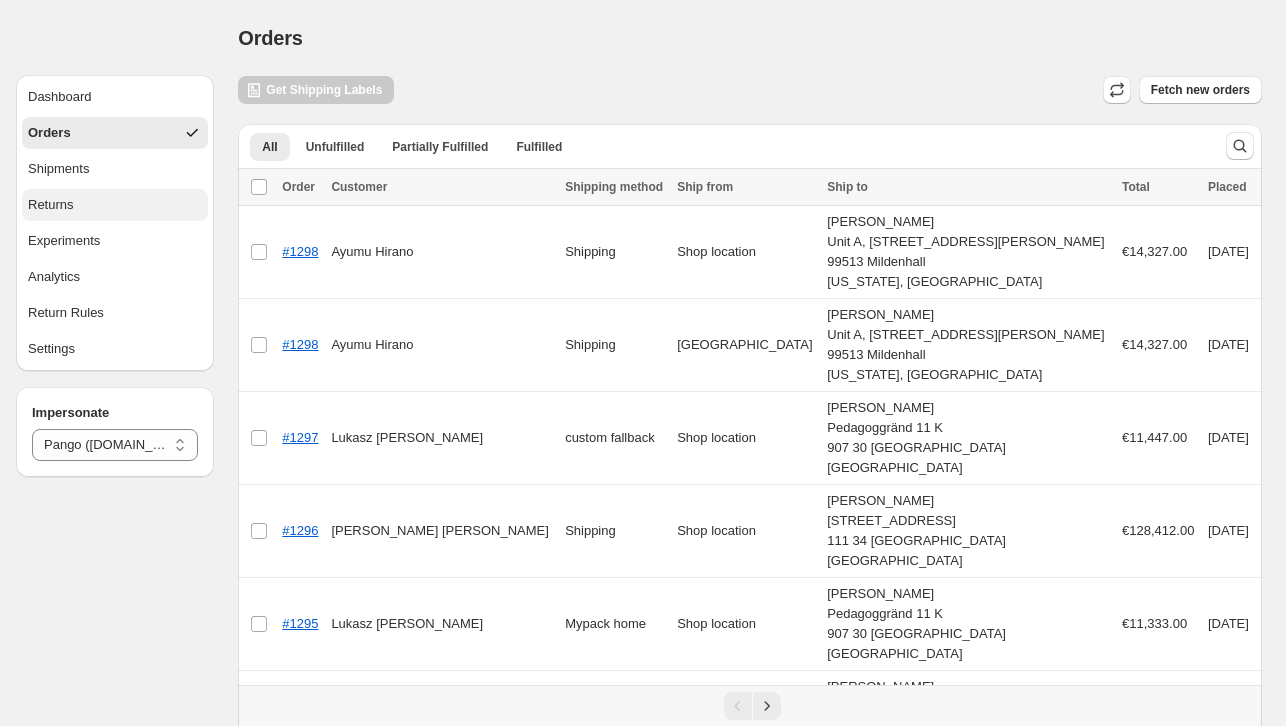 click on "Returns" at bounding box center (115, 205) 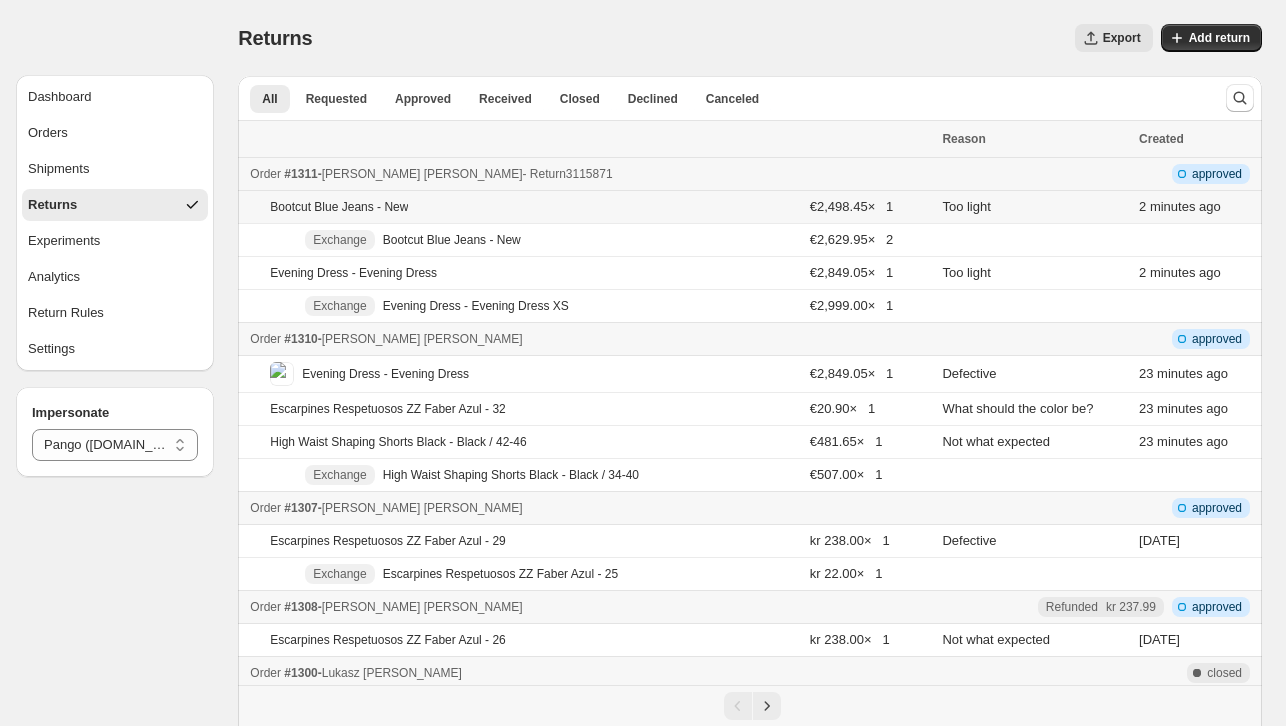 click on "Order   #1311  -  Steve   Rahimi  - Return  3115871" at bounding box center [590, 174] 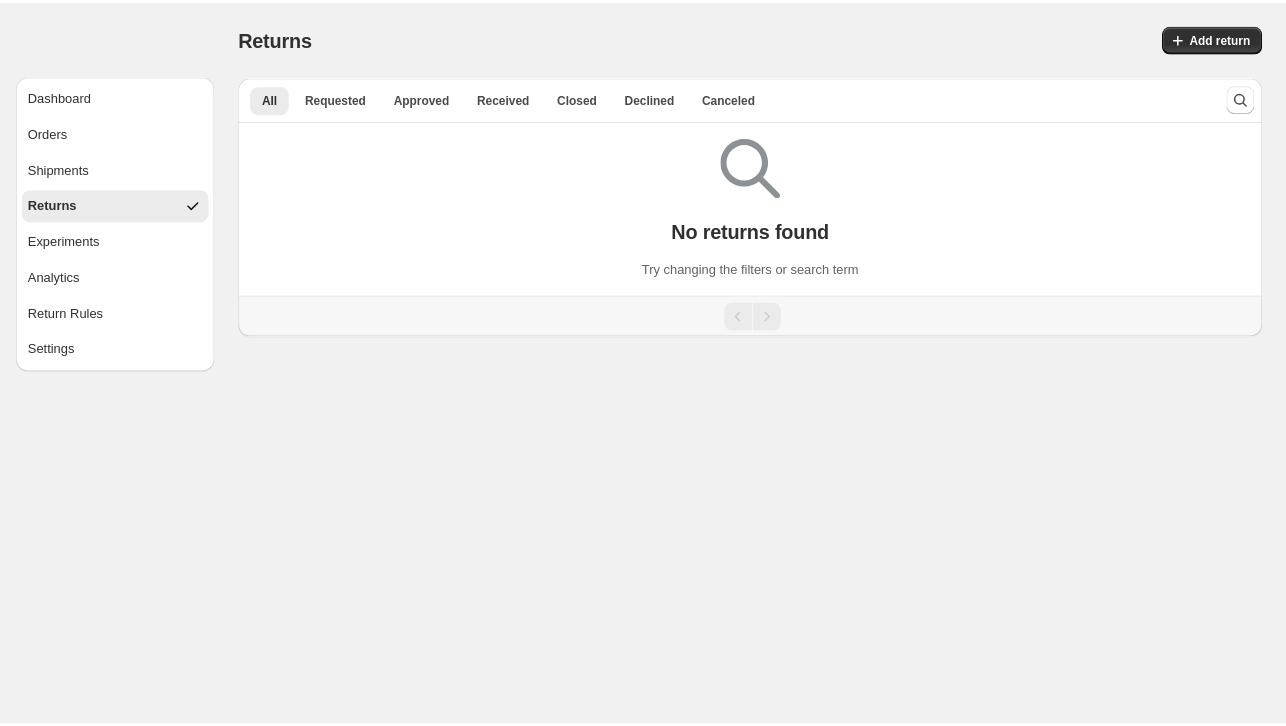 scroll, scrollTop: 0, scrollLeft: 0, axis: both 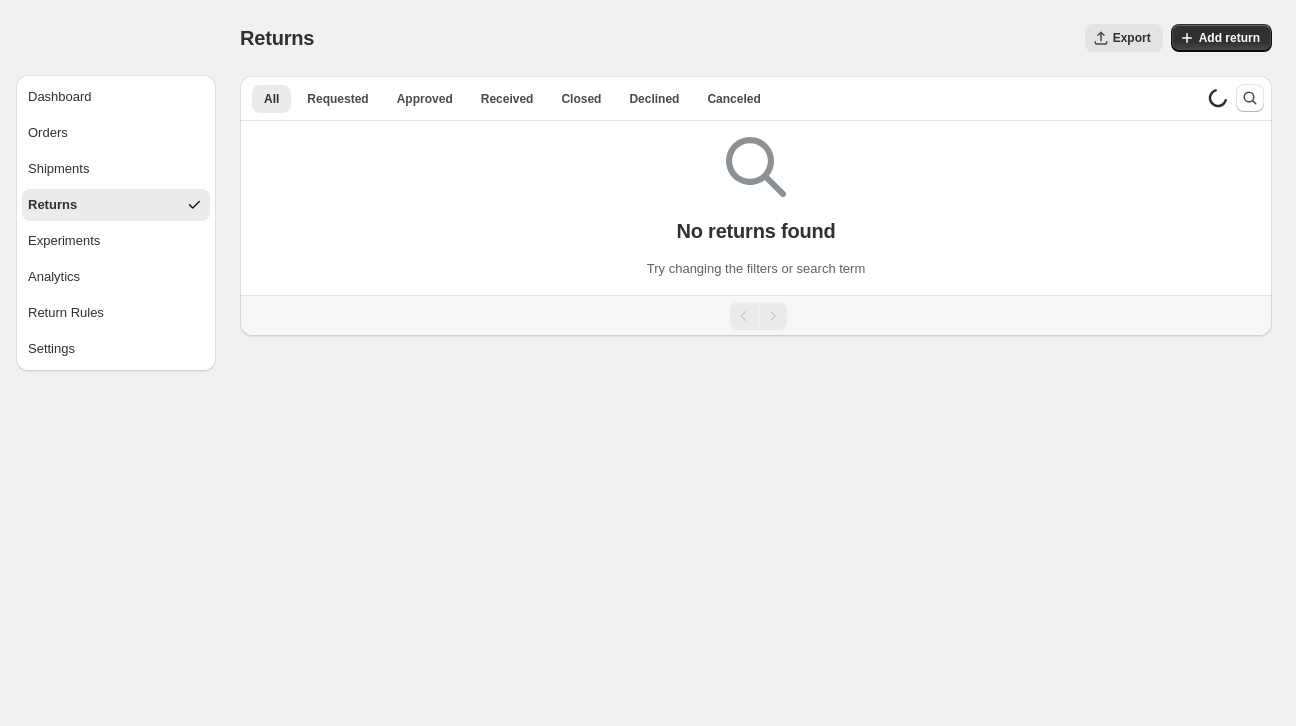 select on "********" 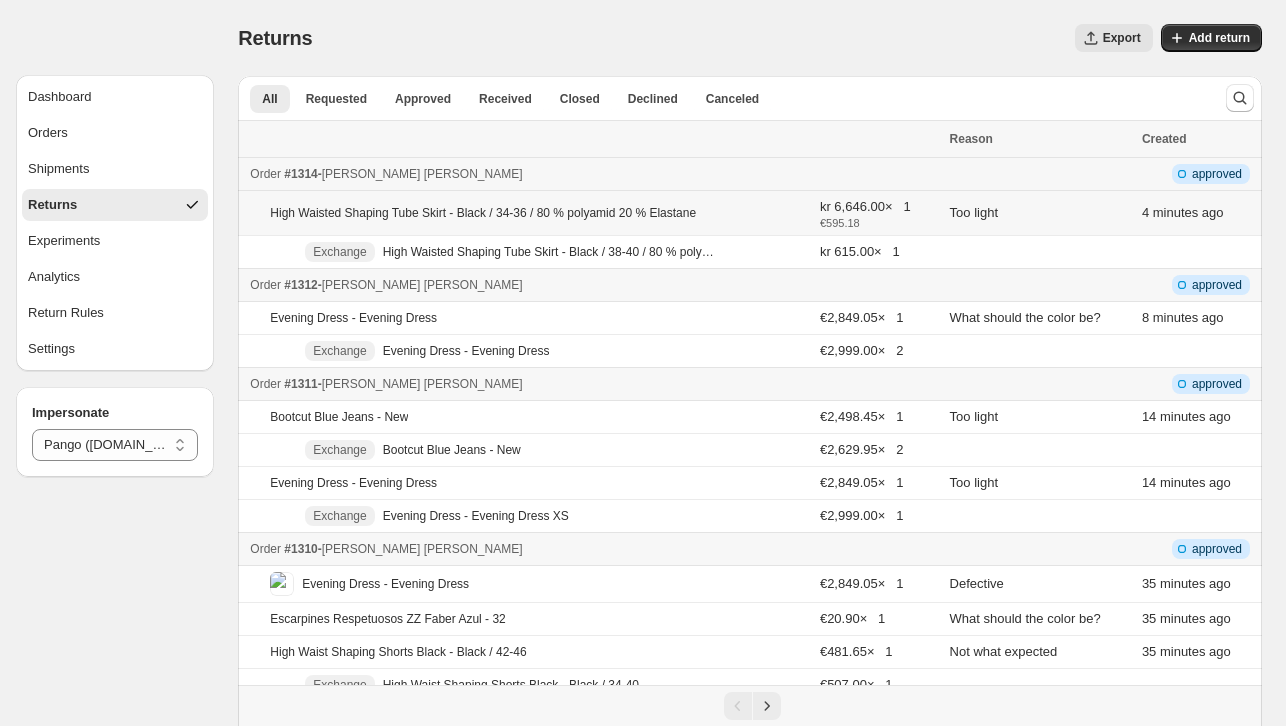 click on "High Waisted Shaping Tube Skirt - Black / 34-36 / 80 % polyamid 20 % Elastane" at bounding box center [526, 213] 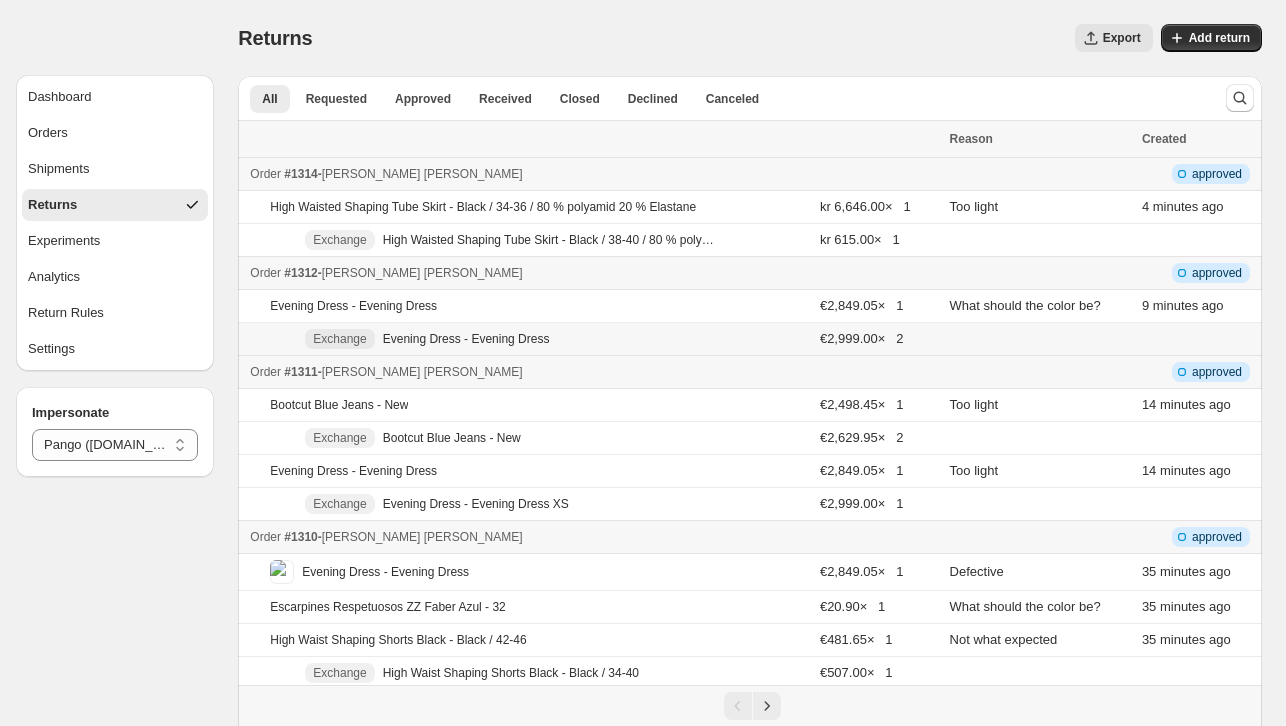 click on "Evening Dress - Evening Dress" at bounding box center [466, 339] 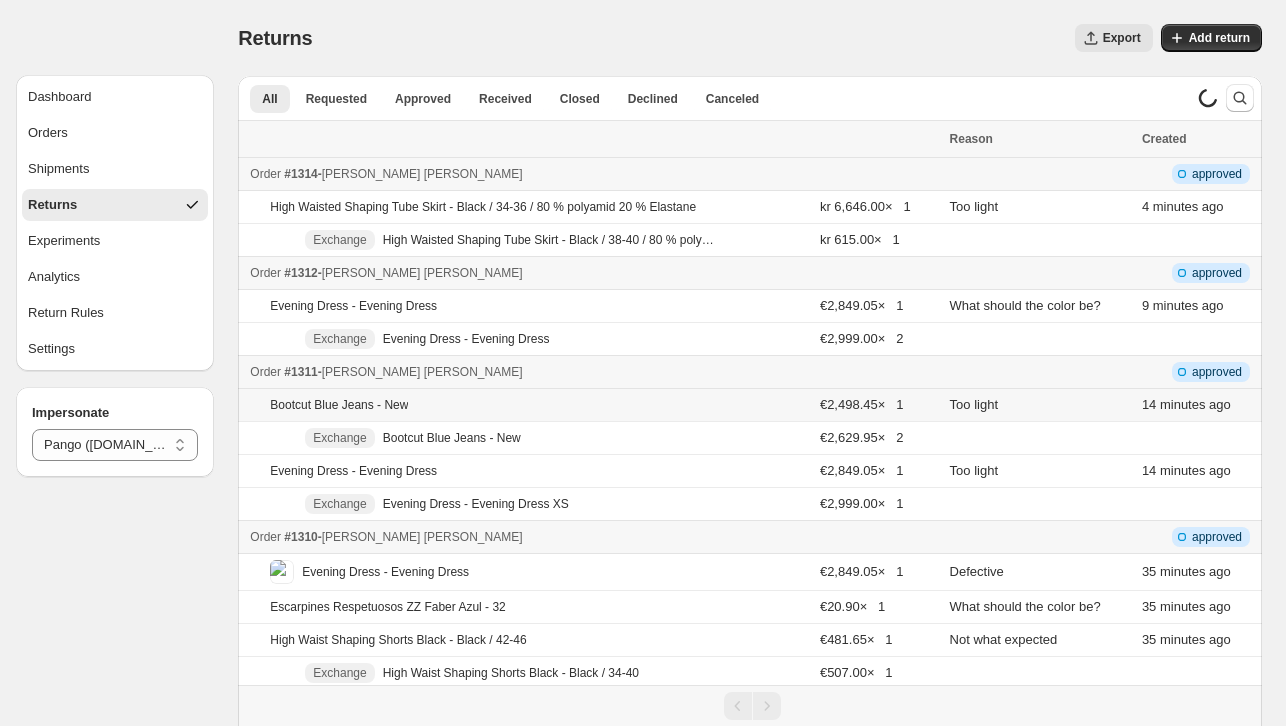 click on "Exchange Bootcut Blue Jeans - New" at bounding box center (526, 438) 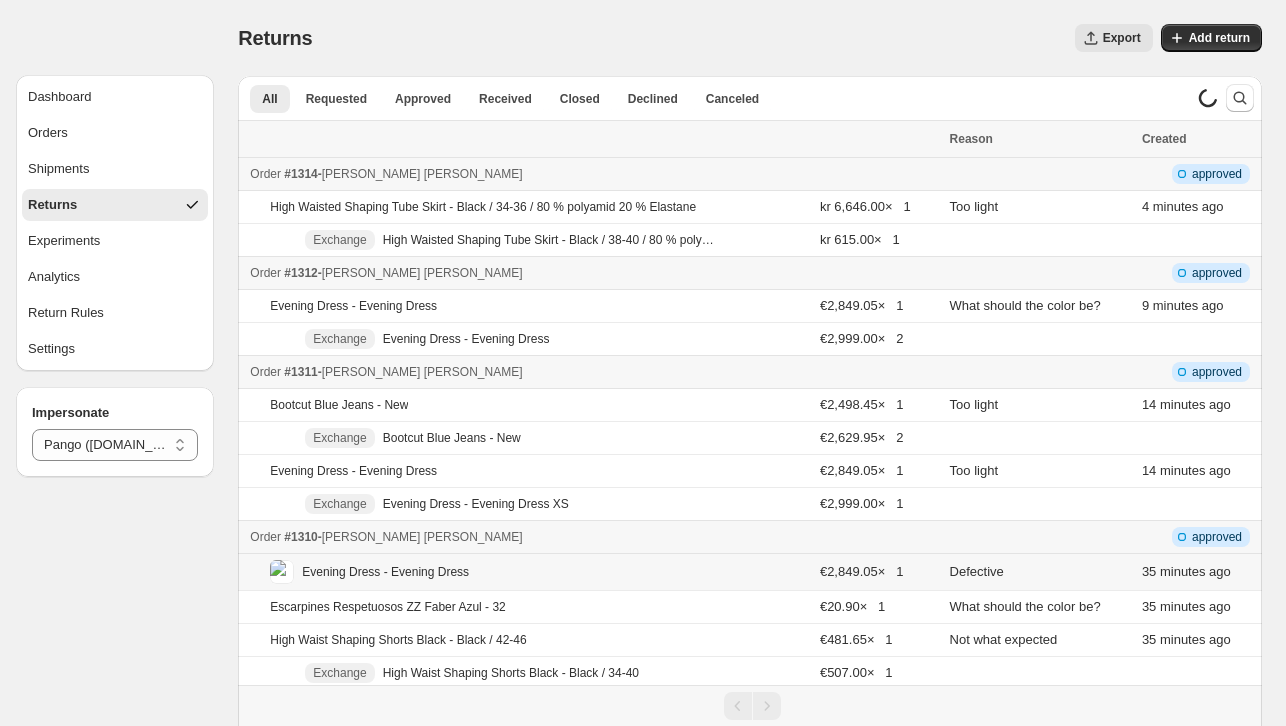 click on "Evening Dress - Evening Dress" at bounding box center [495, 572] 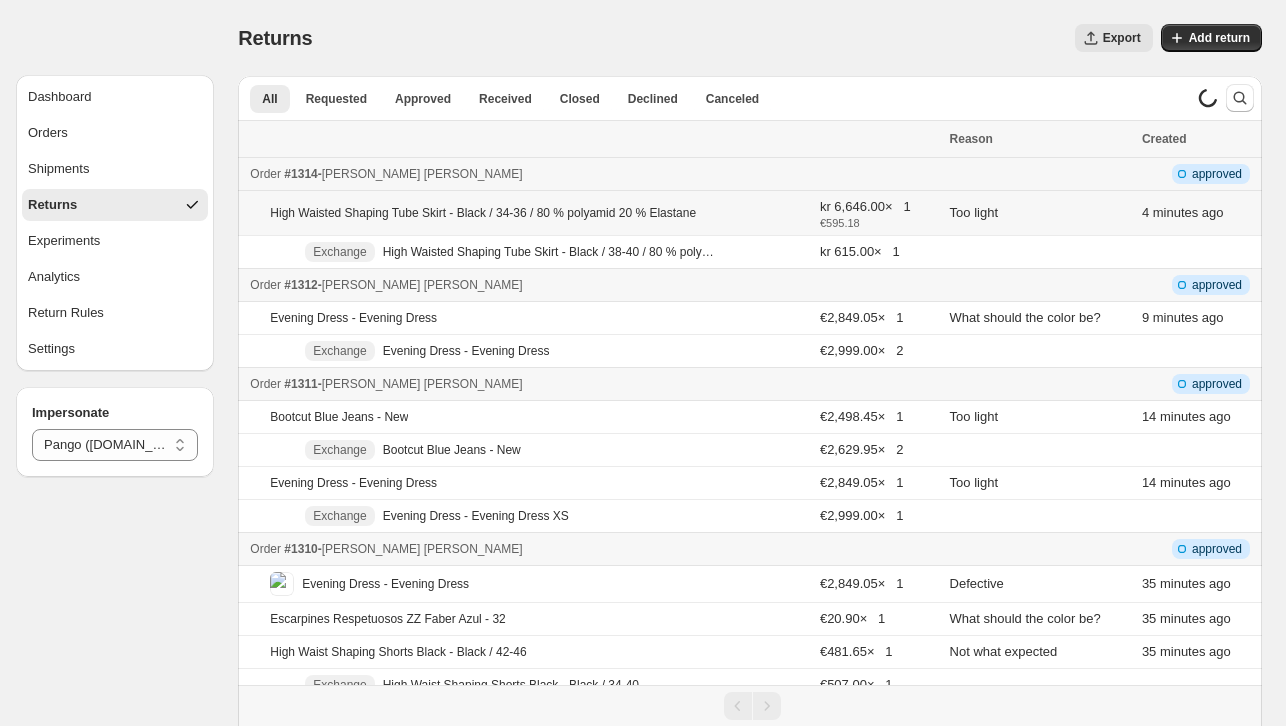 click on "High Waisted Shaping Tube Skirt - Black / 34-36 / 80 % polyamid 20 % Elastane" at bounding box center [526, 213] 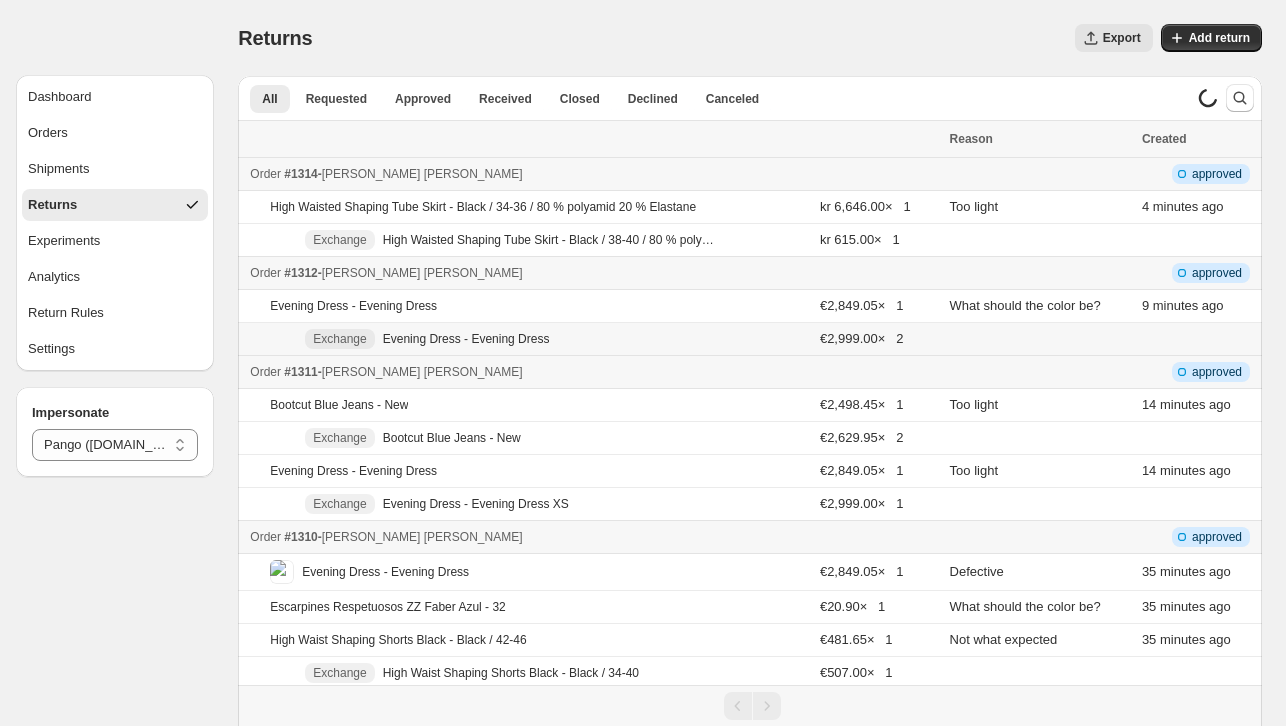 click on "Exchange Evening Dress - Evening Dress" at bounding box center (495, 339) 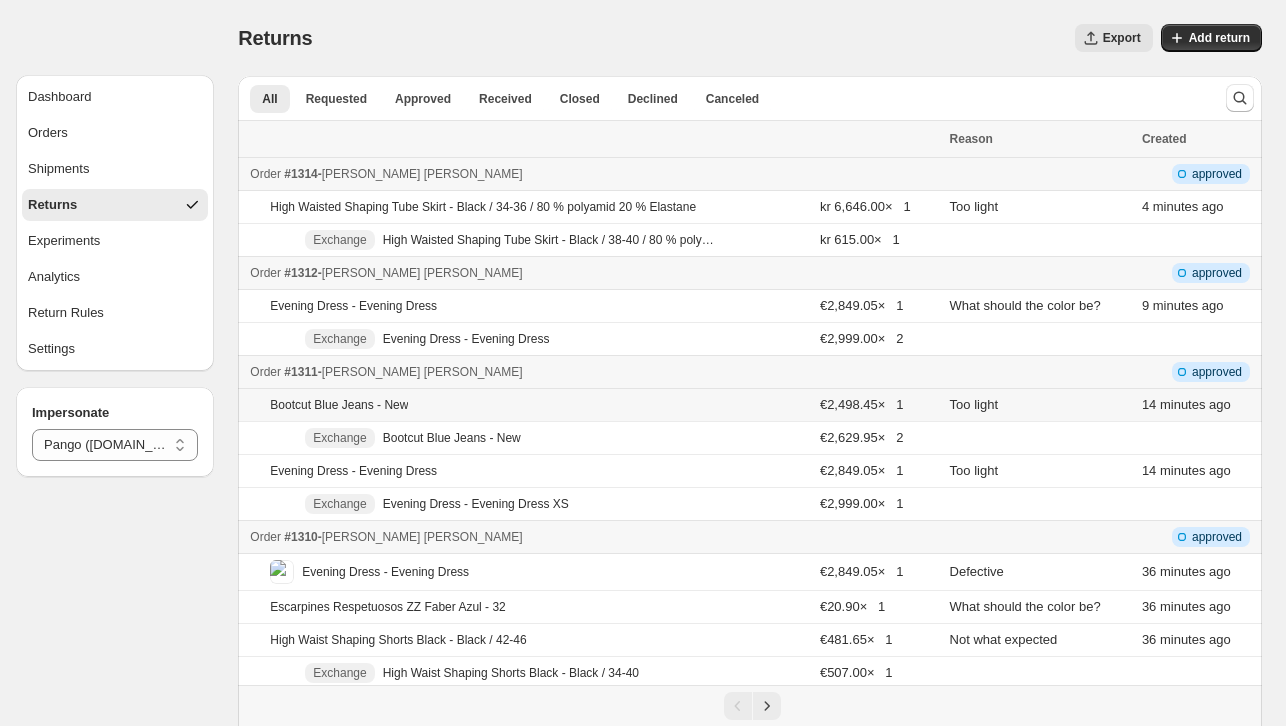 click on "Bootcut Blue Jeans - New" at bounding box center (495, 405) 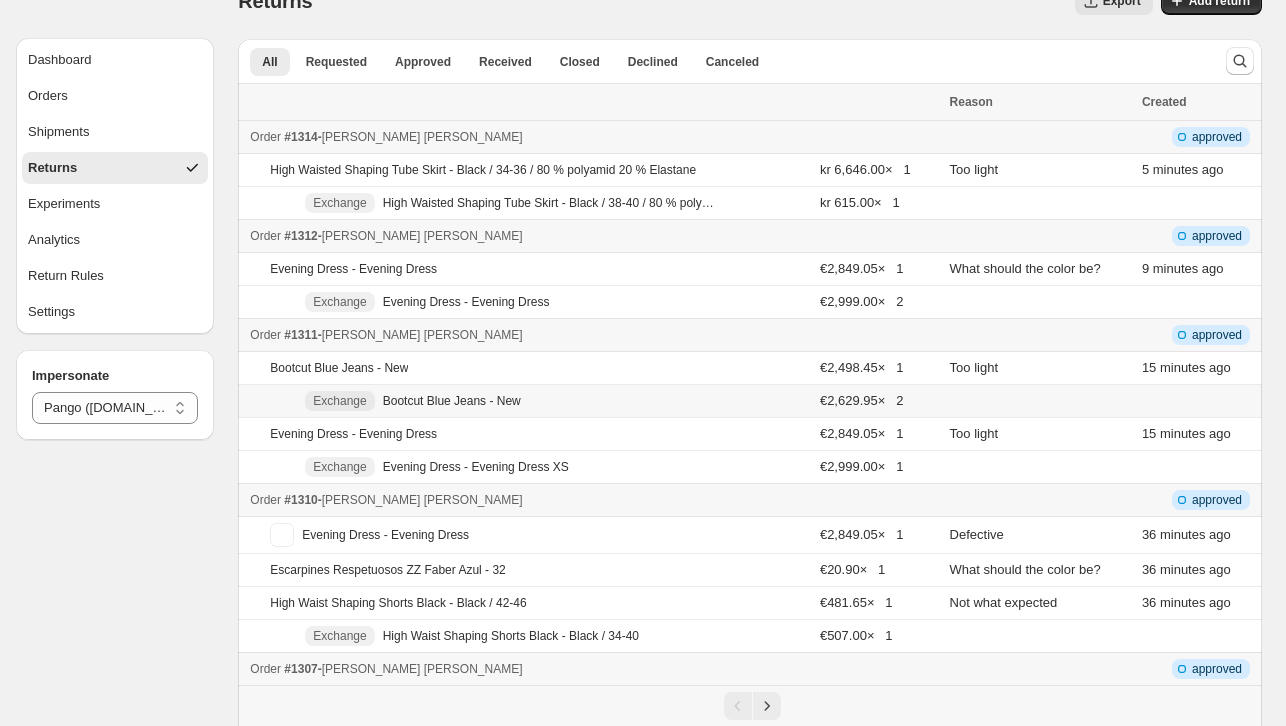 scroll, scrollTop: 0, scrollLeft: 0, axis: both 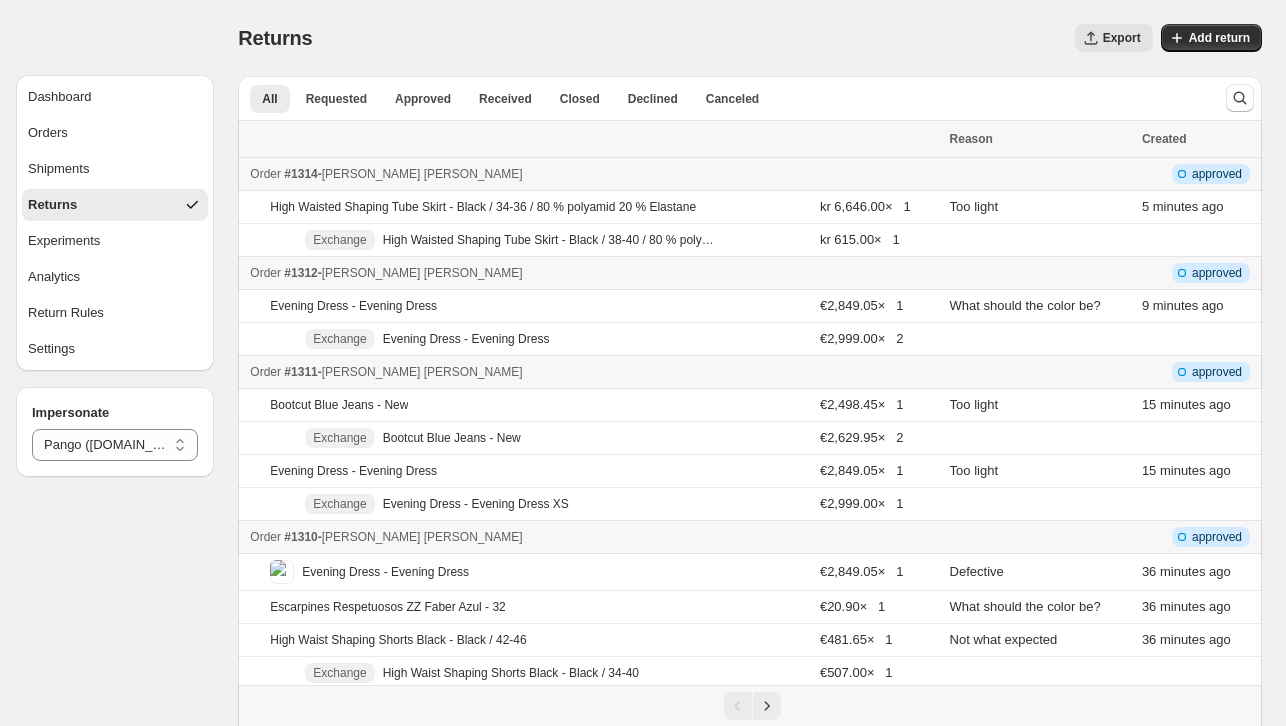 click on "Dashboard Orders Shipments Returns Experiments Analytics Return Rules Settings" at bounding box center (115, 223) 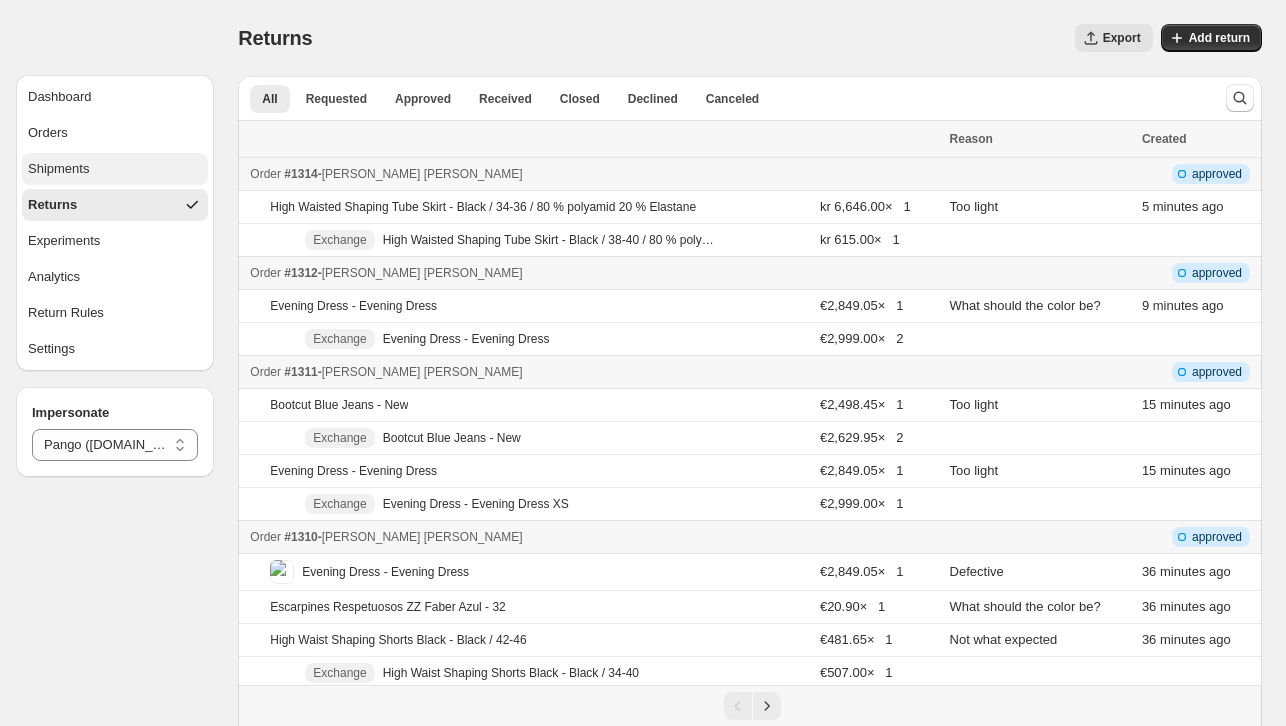 click on "Shipments" at bounding box center [115, 169] 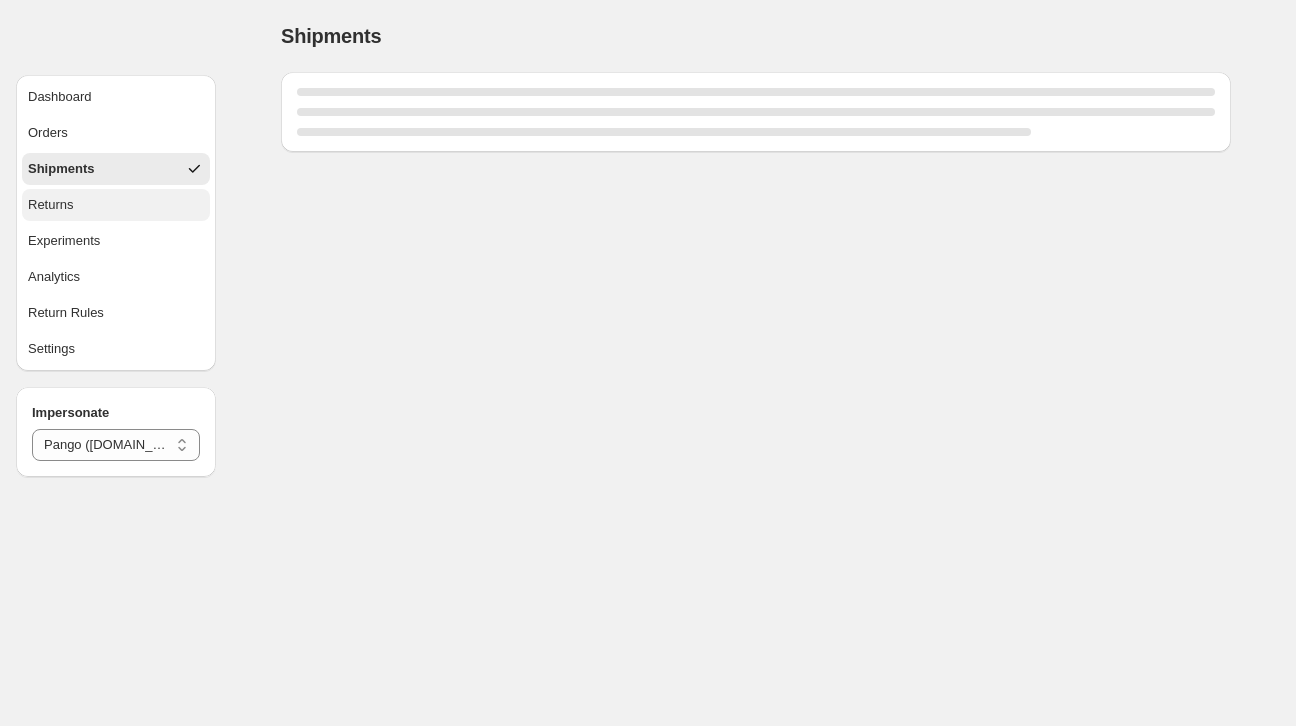 click on "Returns" at bounding box center [116, 205] 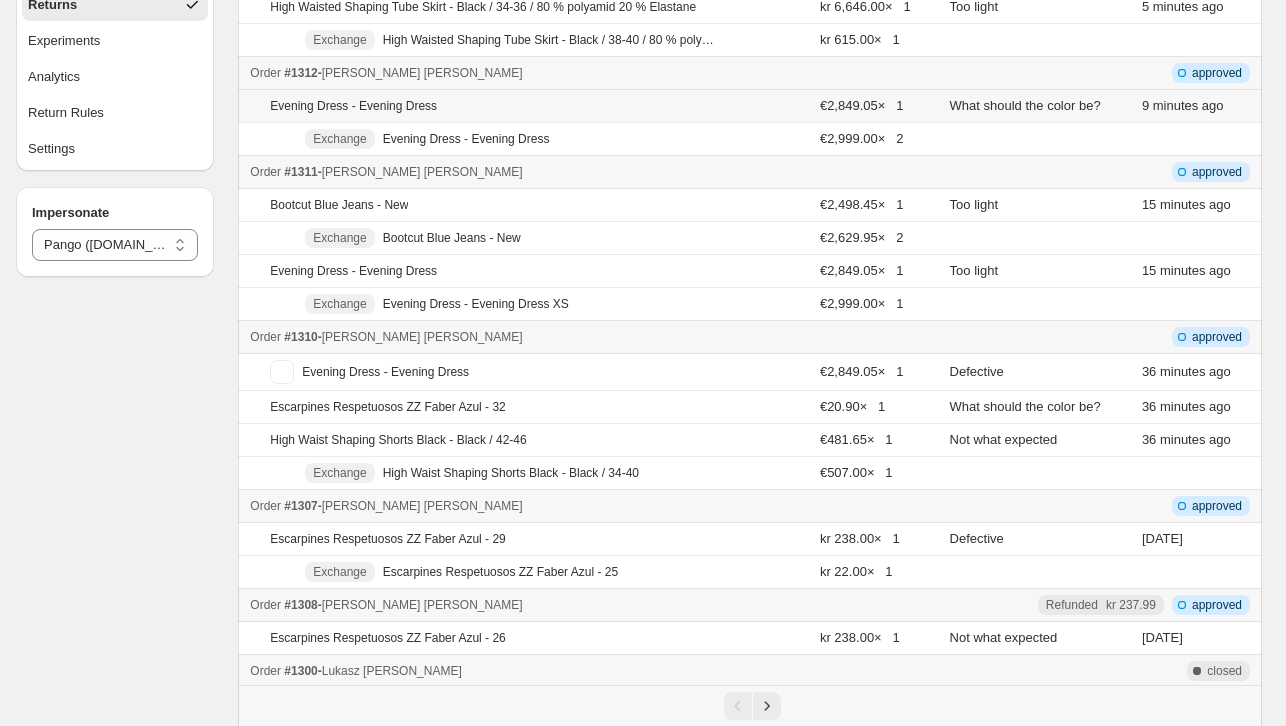 scroll, scrollTop: 300, scrollLeft: 0, axis: vertical 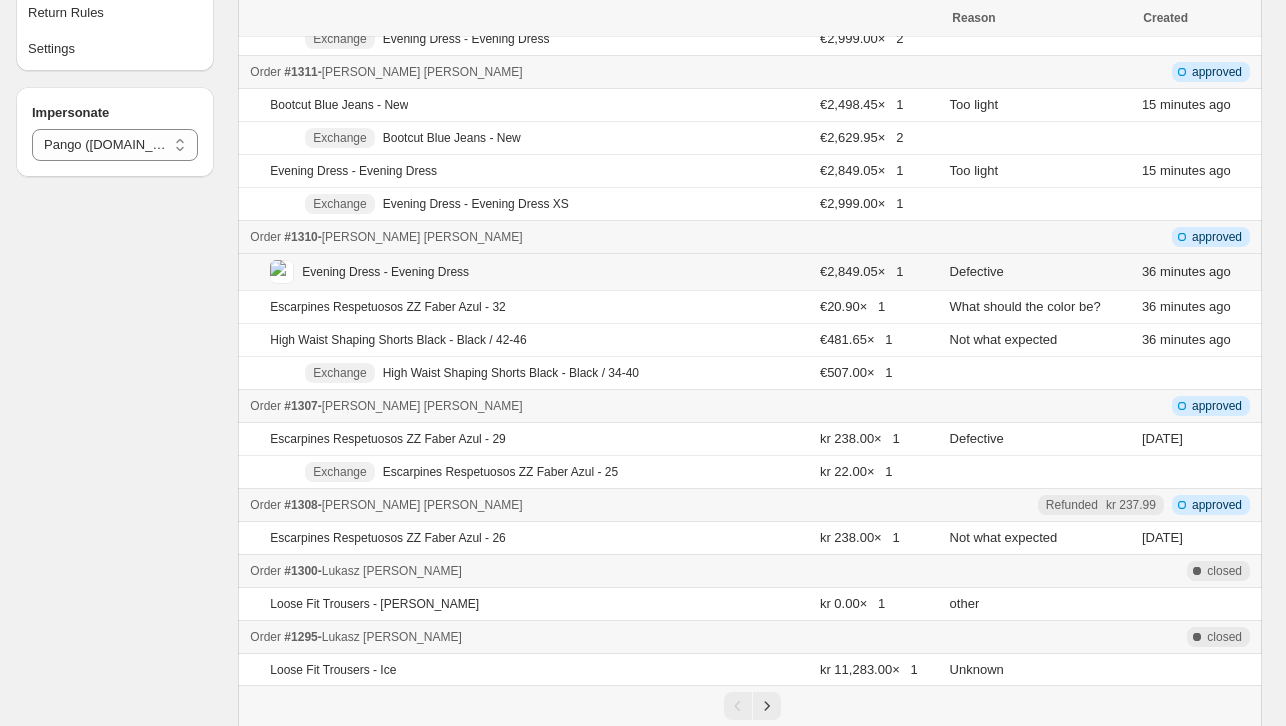 click on "Evening Dress - Evening Dress" at bounding box center [495, 272] 